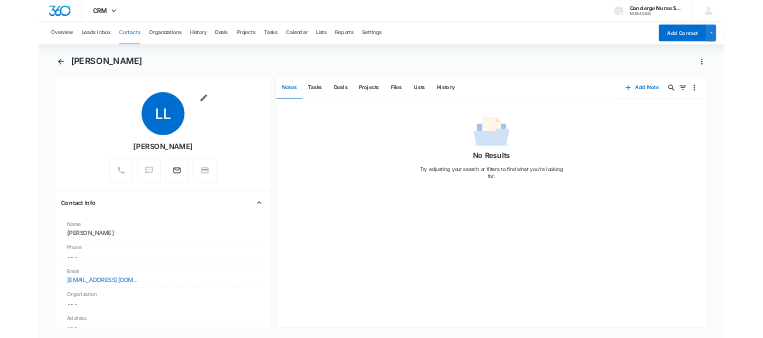 scroll, scrollTop: 0, scrollLeft: 0, axis: both 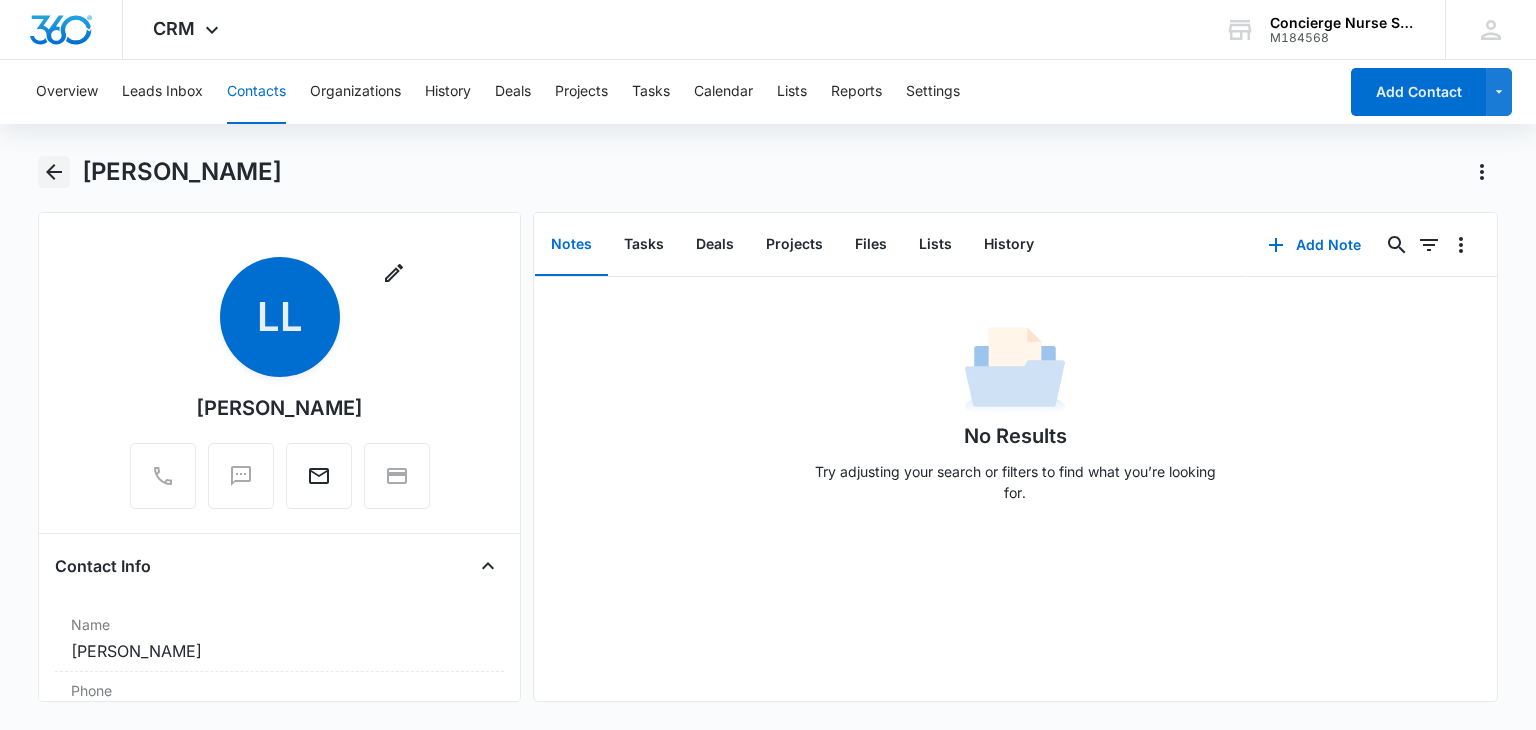 click 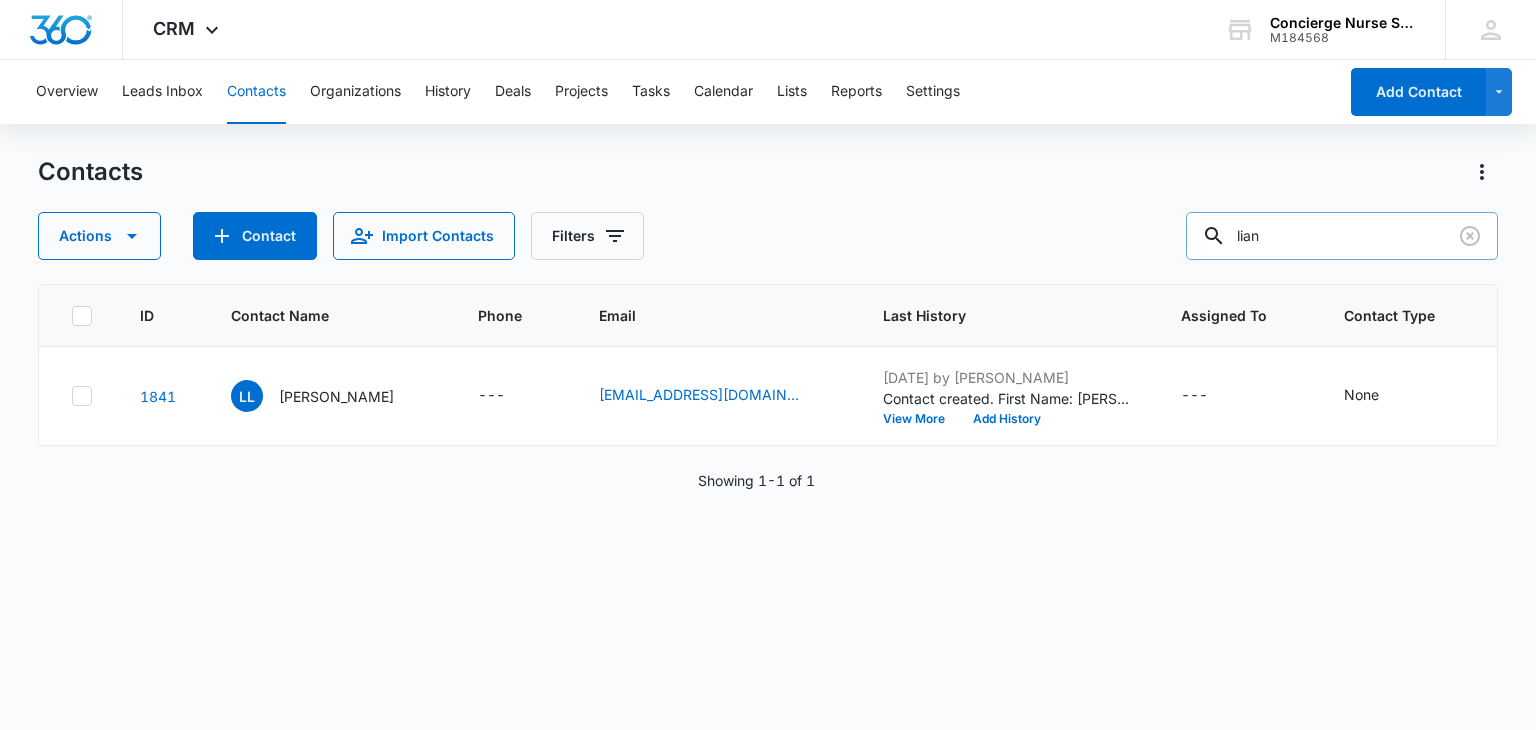drag, startPoint x: 1324, startPoint y: 238, endPoint x: 1269, endPoint y: 239, distance: 55.00909 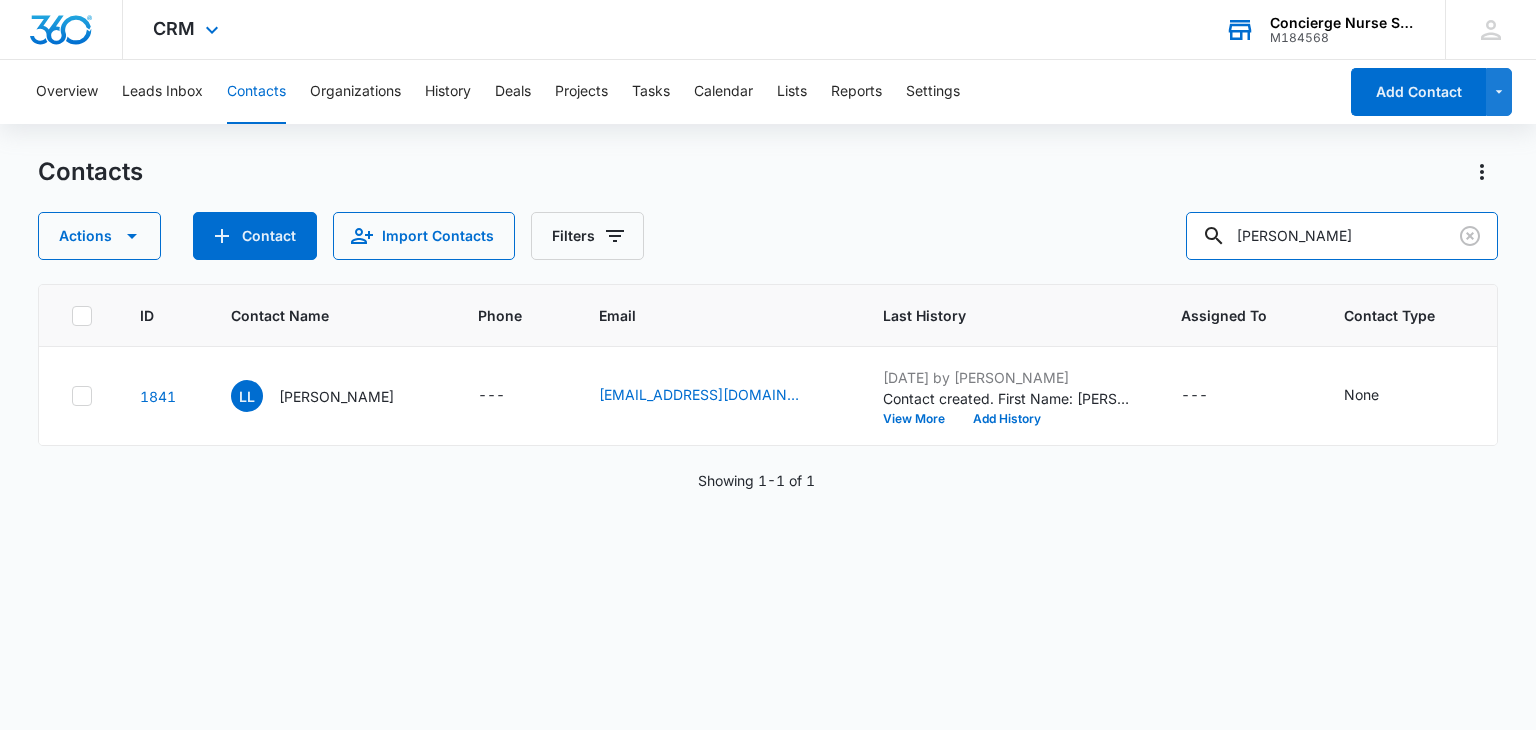 type on "[PERSON_NAME]" 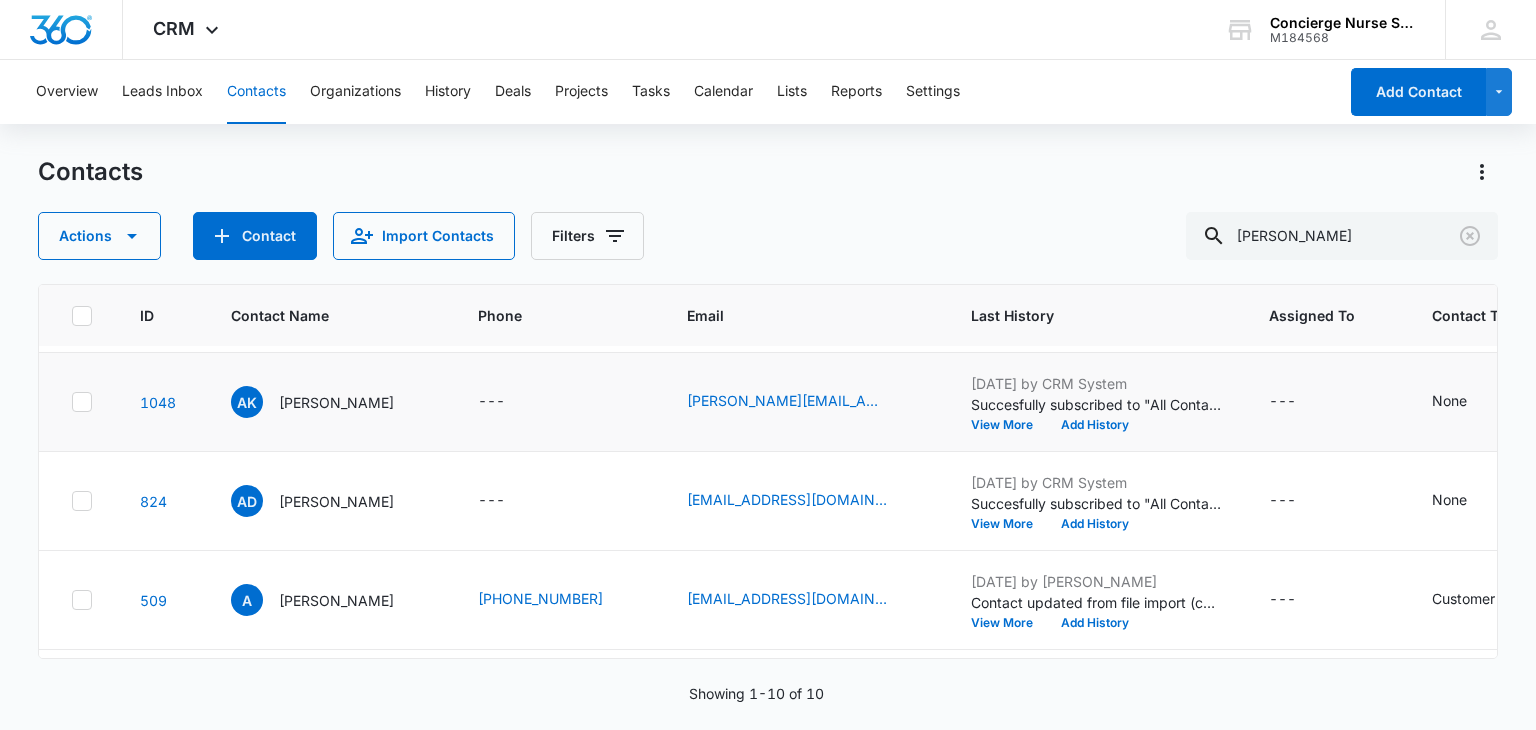 scroll, scrollTop: 0, scrollLeft: 0, axis: both 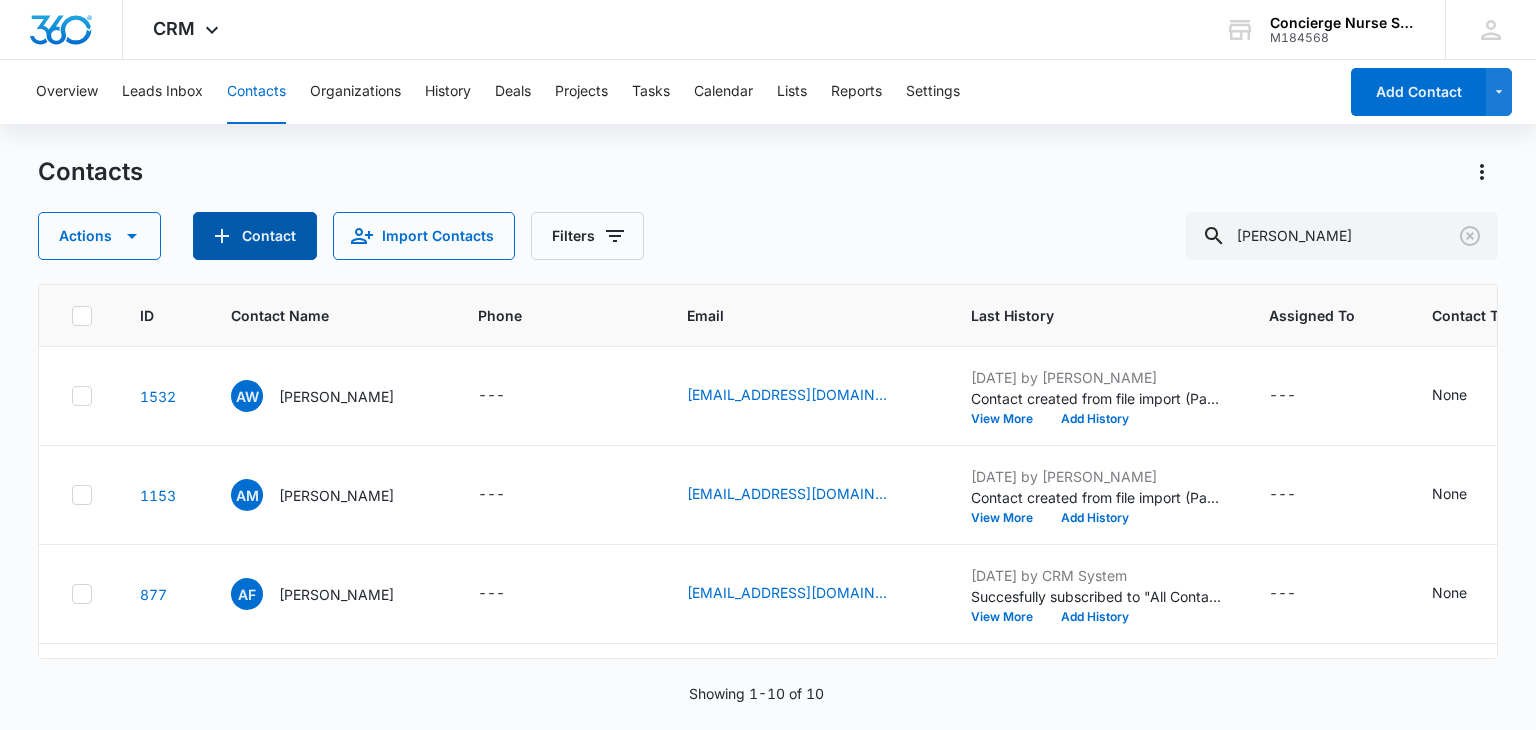 click on "Contact" at bounding box center [255, 236] 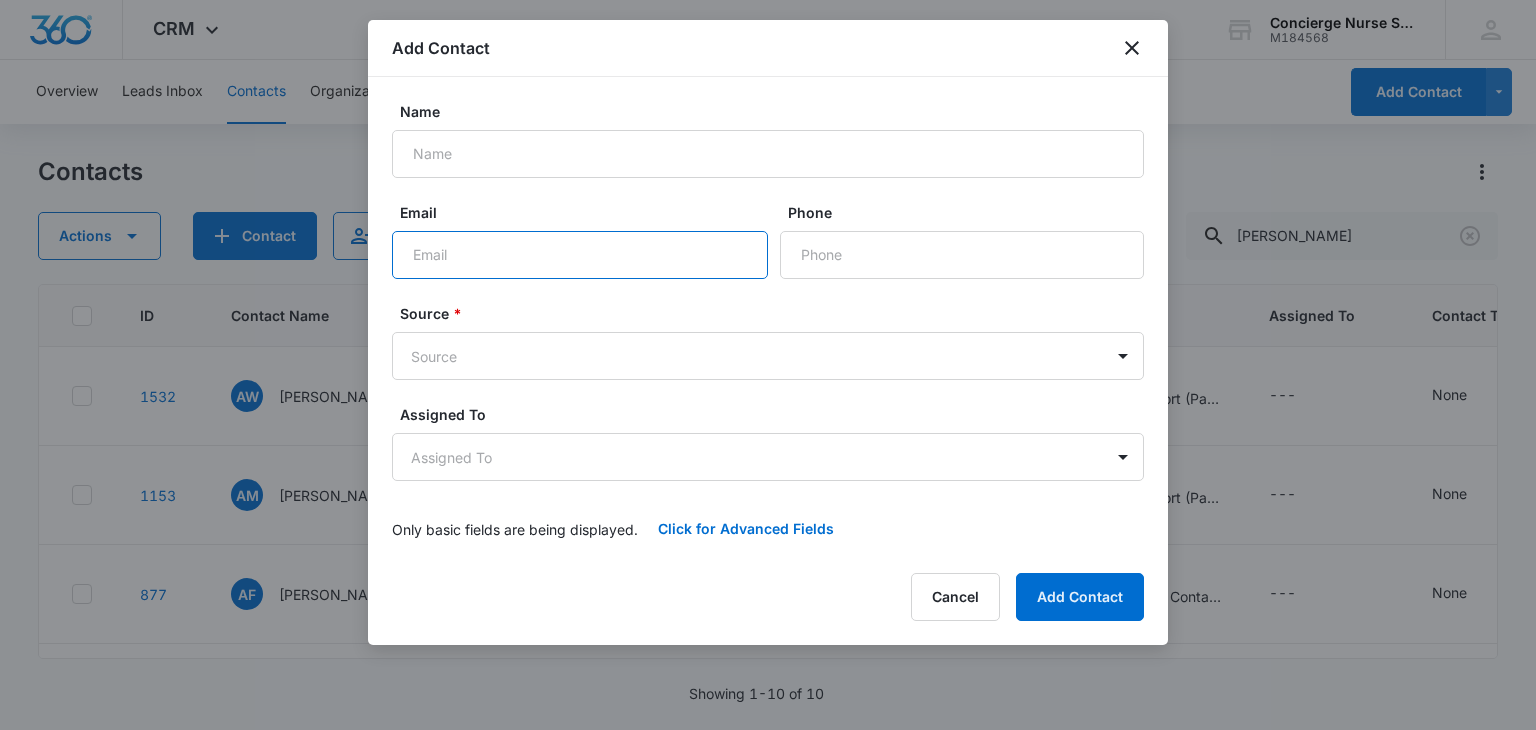 click on "Email" at bounding box center [580, 255] 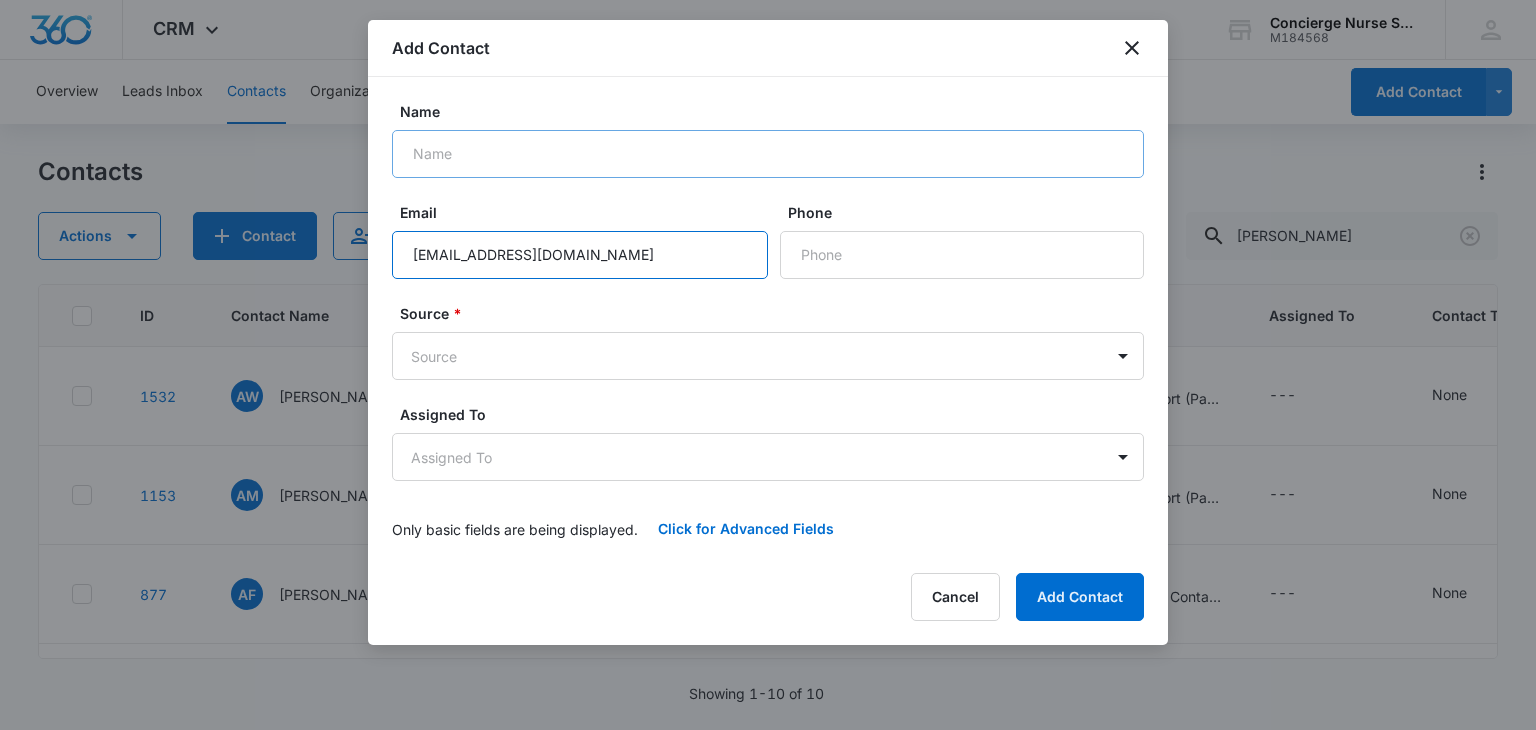 type on "[EMAIL_ADDRESS][DOMAIN_NAME]" 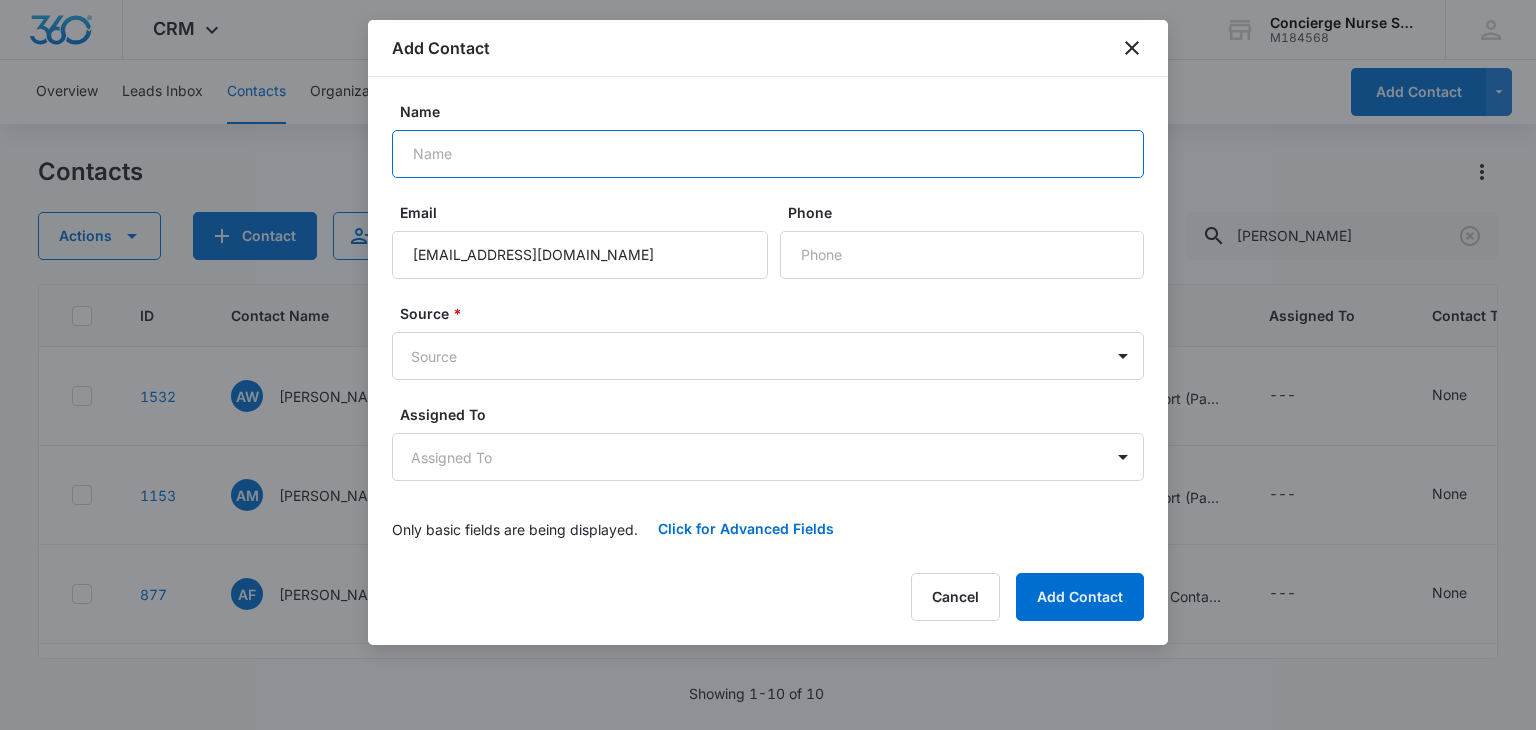 click on "Name" at bounding box center [768, 154] 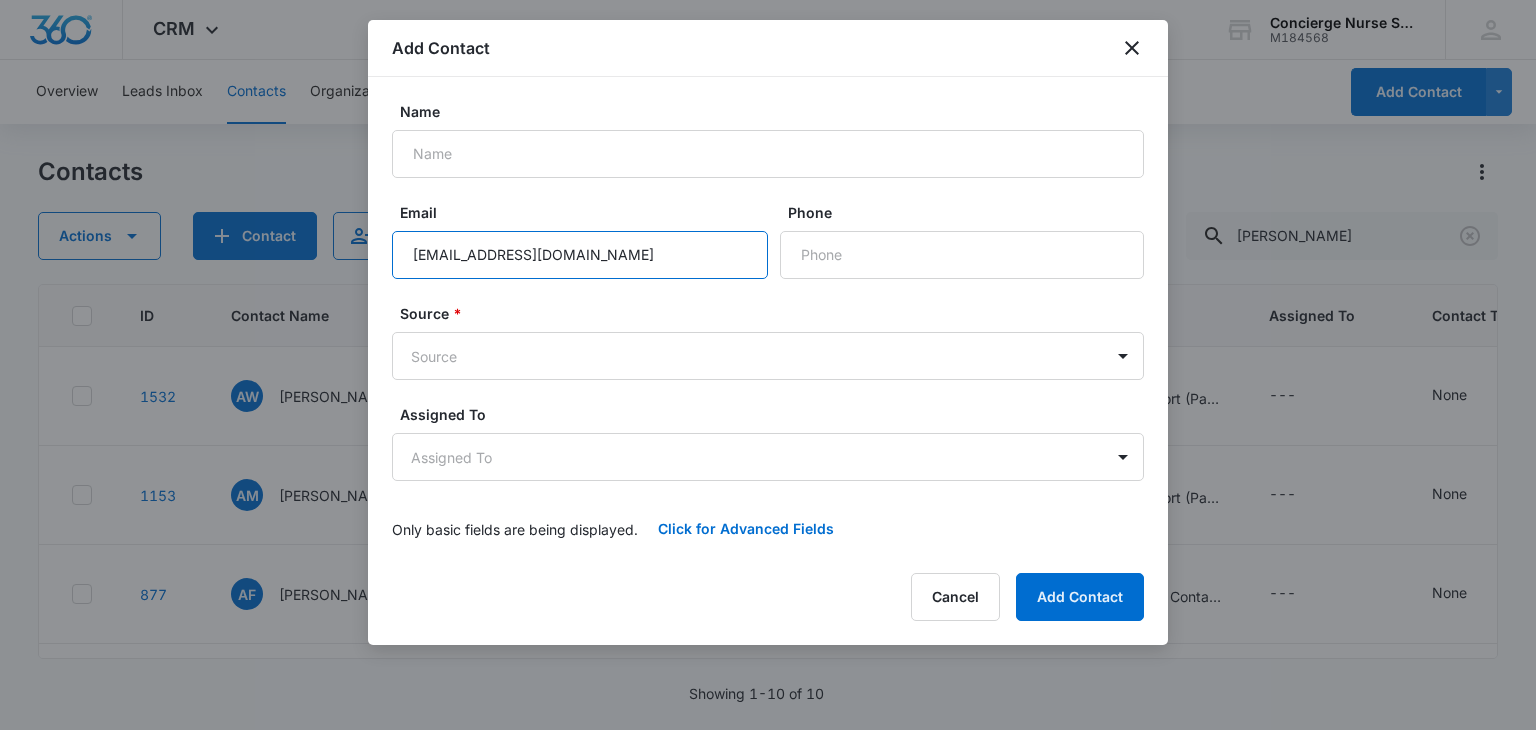 click on "[EMAIL_ADDRESS][DOMAIN_NAME]" at bounding box center [580, 255] 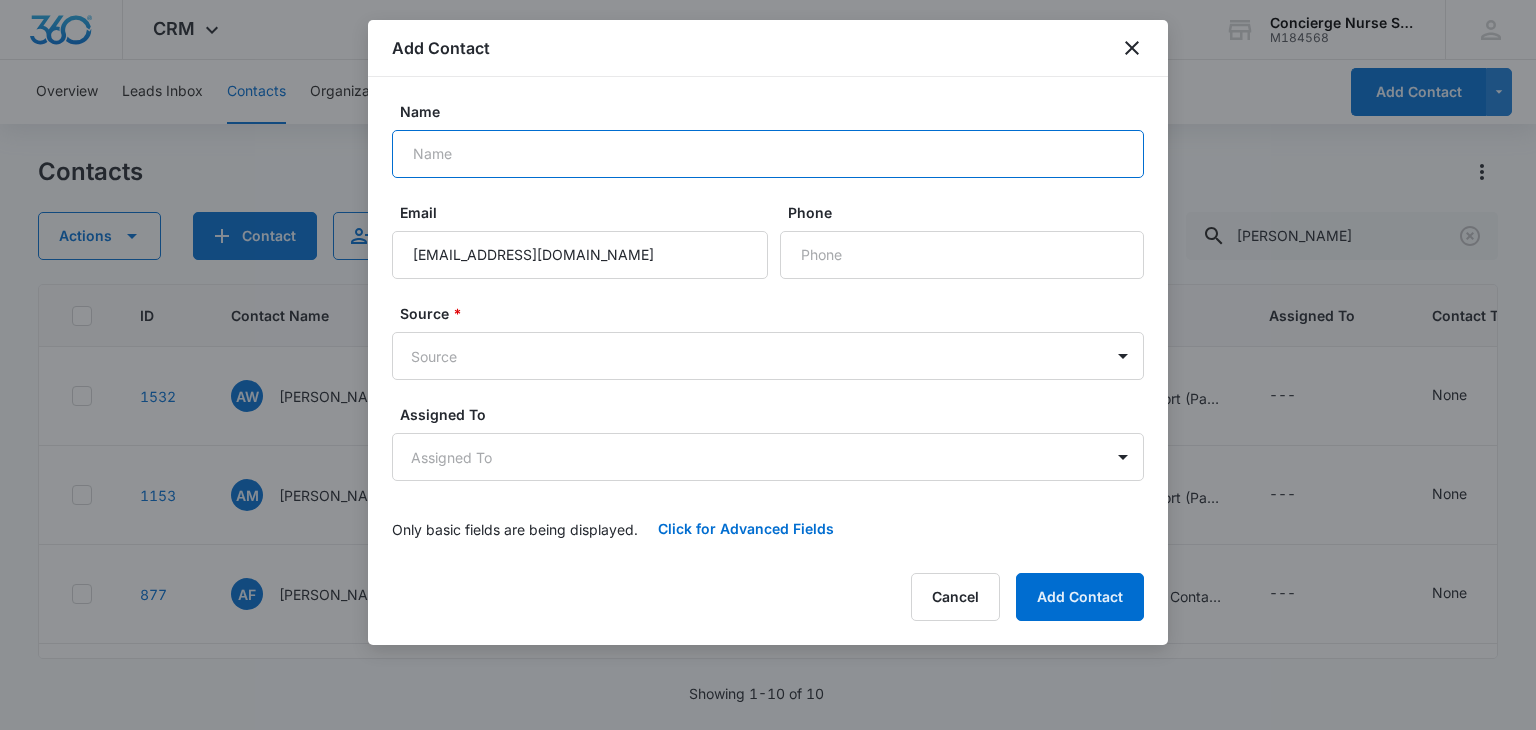 click on "Name" at bounding box center [768, 154] 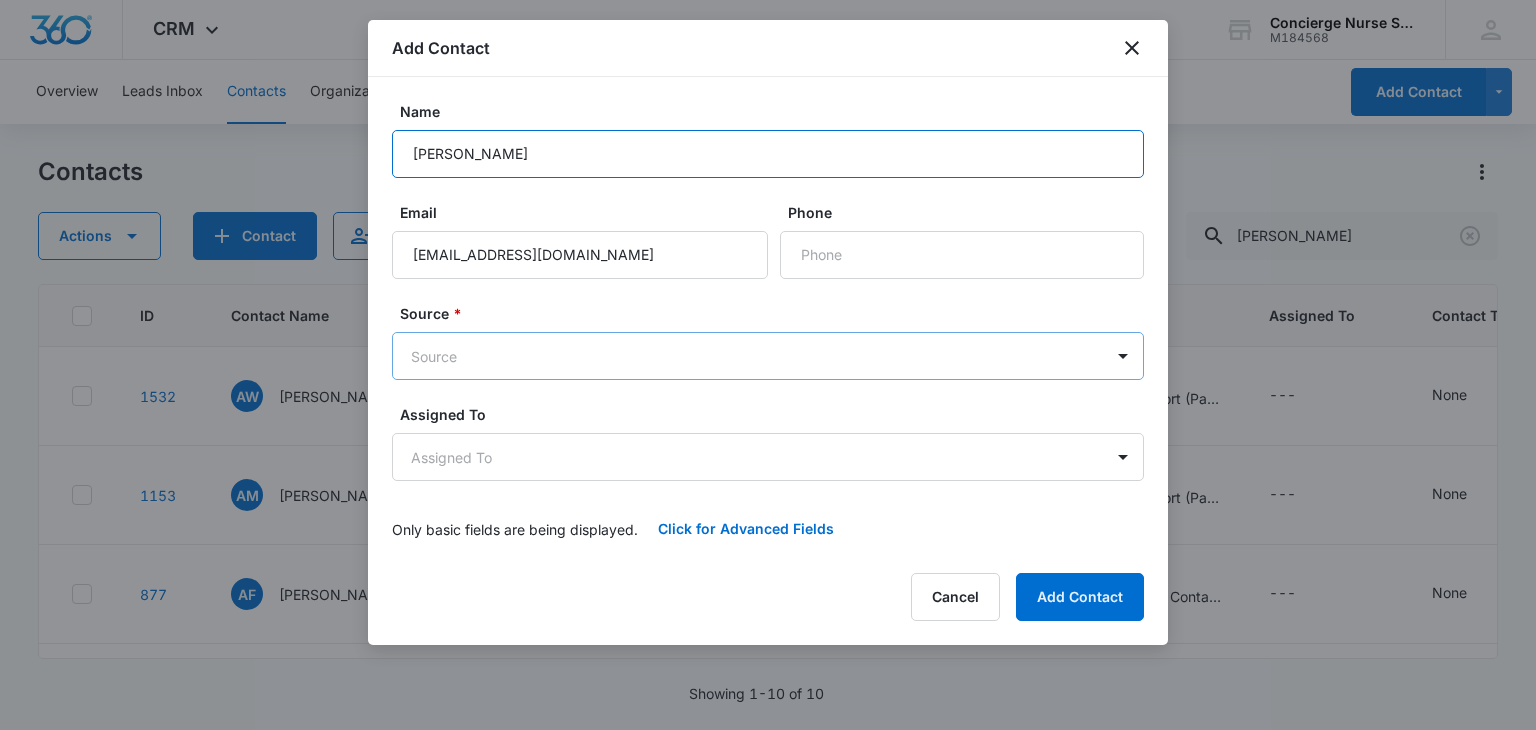 type on "[PERSON_NAME]" 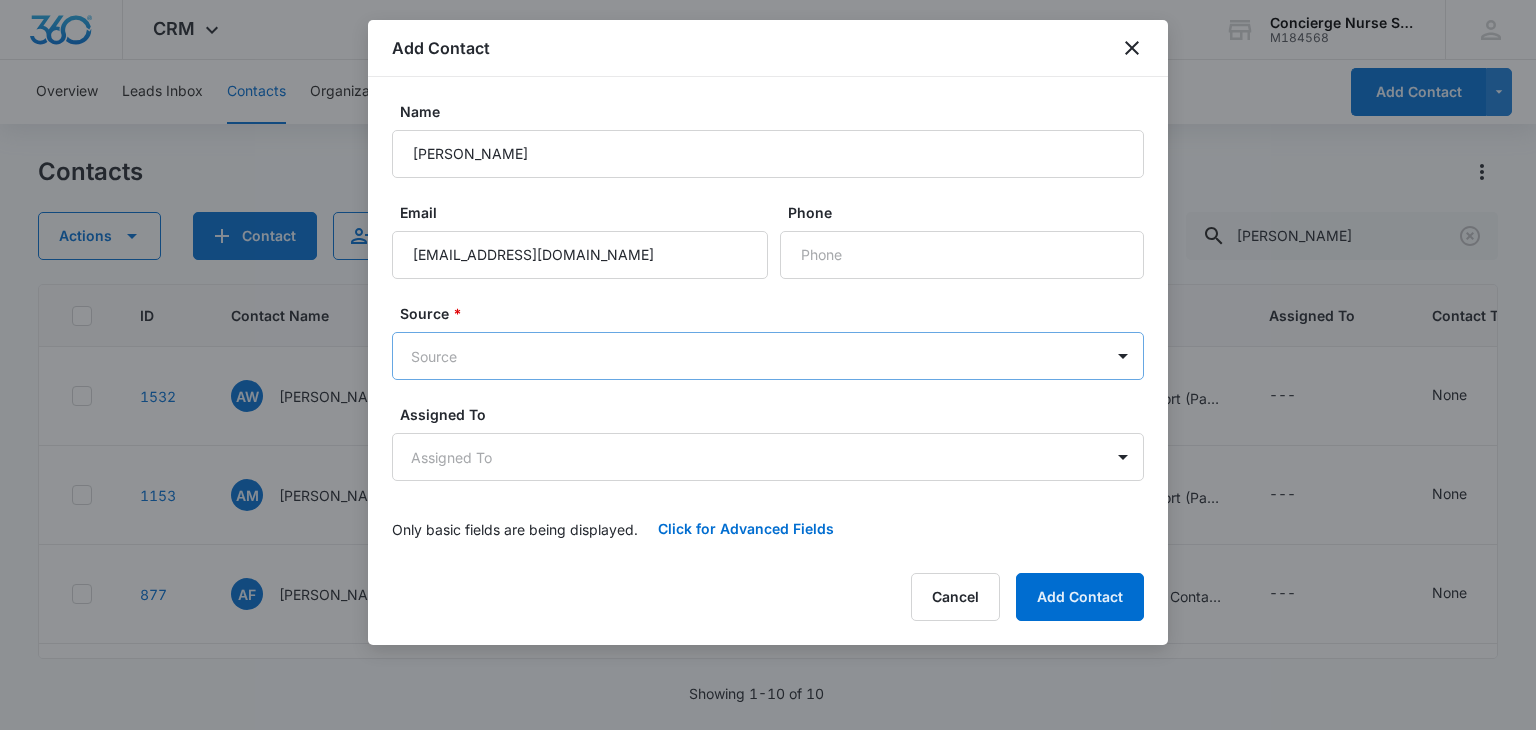 click on "CRM Apps Reputation Websites Forms CRM Email Social Payments POS Content Ads Intelligence Files Brand Settings Concierge Nurse Services M184568 Your Accounts View All DS [PERSON_NAME] [EMAIL_ADDRESS][DOMAIN_NAME] My Profile Notifications Support Logout Terms & Conditions   •   Privacy Policy Overview Leads Inbox Contacts Organizations History Deals Projects Tasks Calendar Lists Reports Settings Add Contact Contacts Actions Contact Import Contacts Filters [PERSON_NAME] ID Contact Name Phone Email Last History Assigned To Contact Type Contact Status Organization Address 1532 AW [PERSON_NAME] --- [EMAIL_ADDRESS][DOMAIN_NAME] [DATE] by [PERSON_NAME] Contact created from file import (Patient list as of [DATE].csv):
-- View More Add History --- None None --- --- 1153 AM [PERSON_NAME] --- [EMAIL_ADDRESS][DOMAIN_NAME] [DATE] by [PERSON_NAME] Contact created from file import (Patient list as of [DATE].csv):
-- View More Add History --- None None --- --- 877 AF [PERSON_NAME] --- [PERSON_NAME][EMAIL_ADDRESS][DOMAIN_NAME] --- AK" at bounding box center (768, 365) 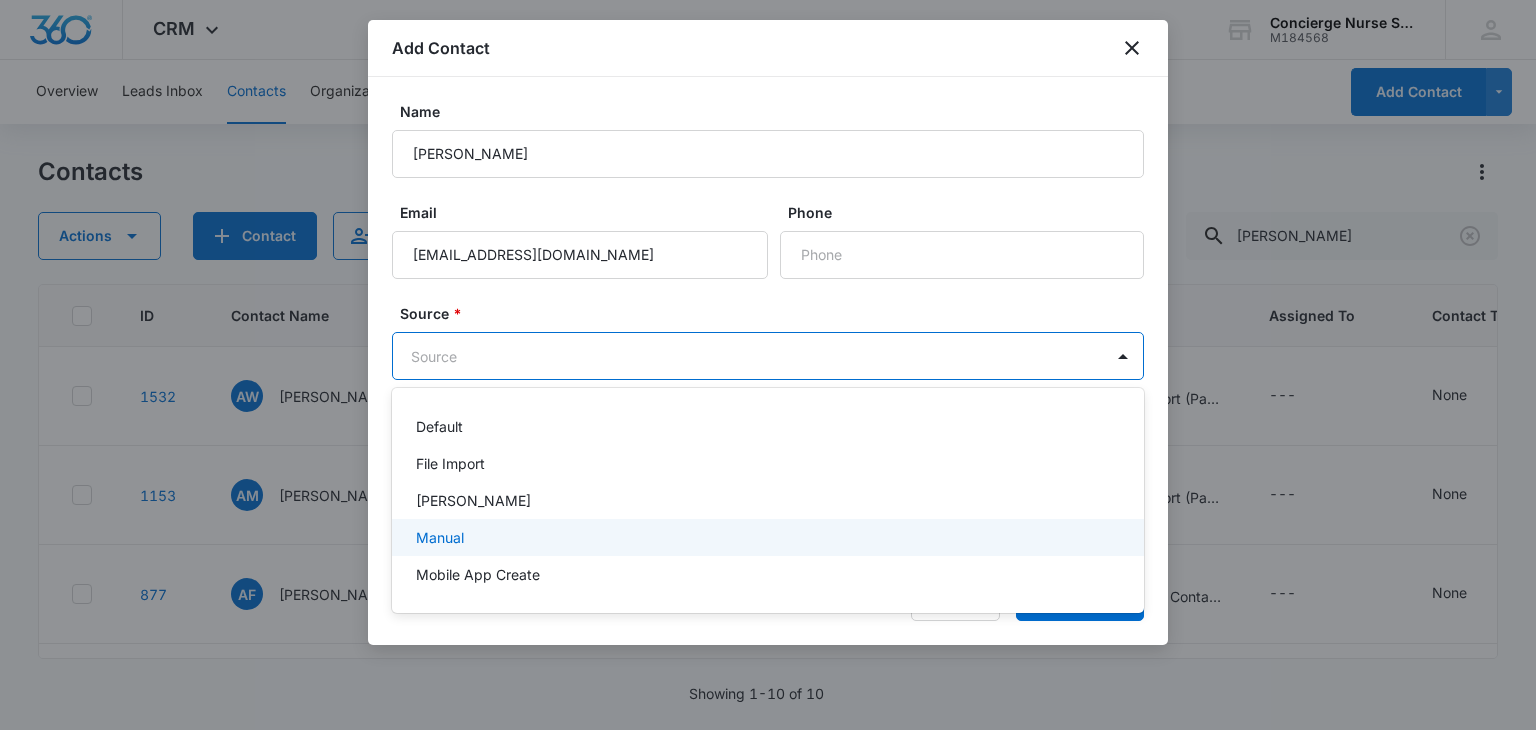 click on "Manual" at bounding box center [766, 537] 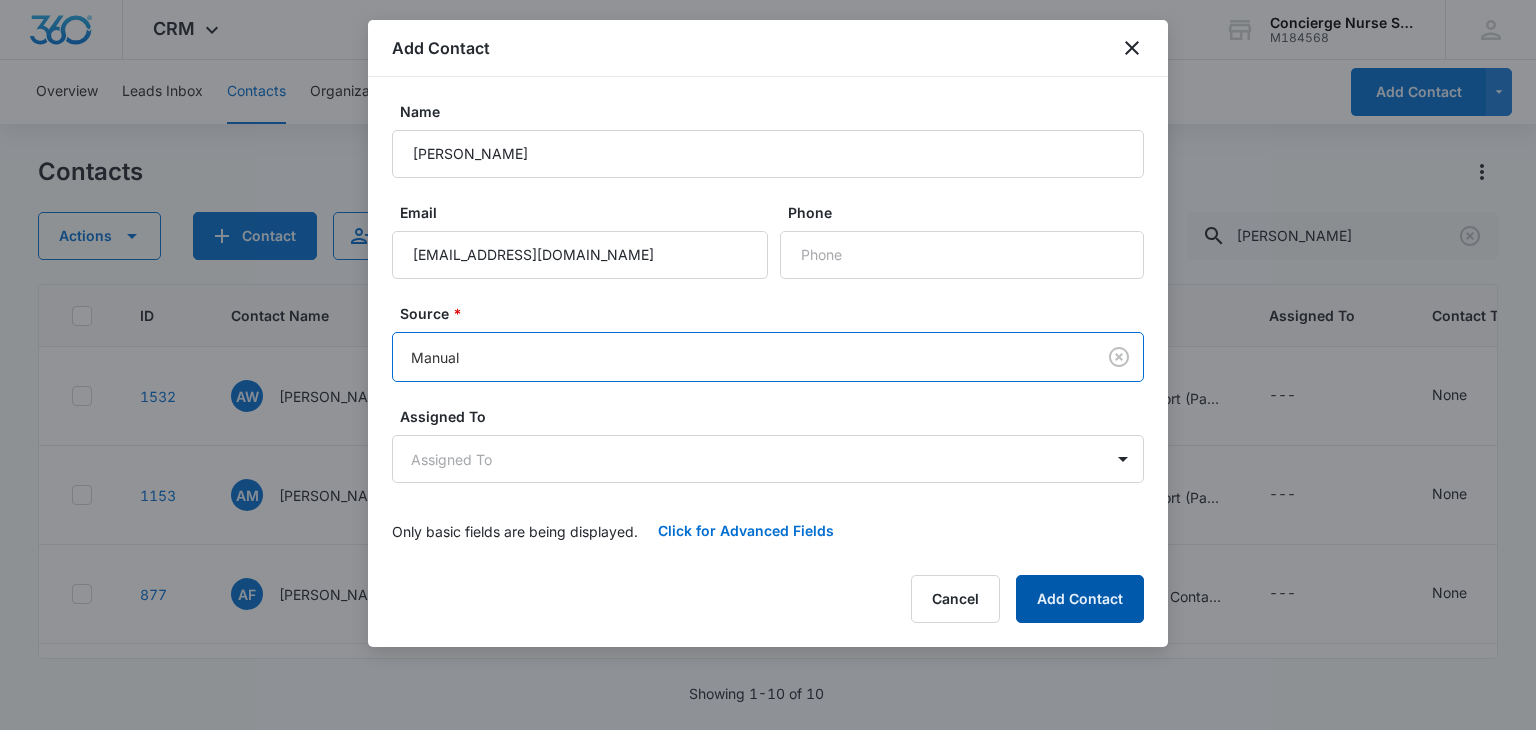 click on "Add Contact" at bounding box center (1080, 599) 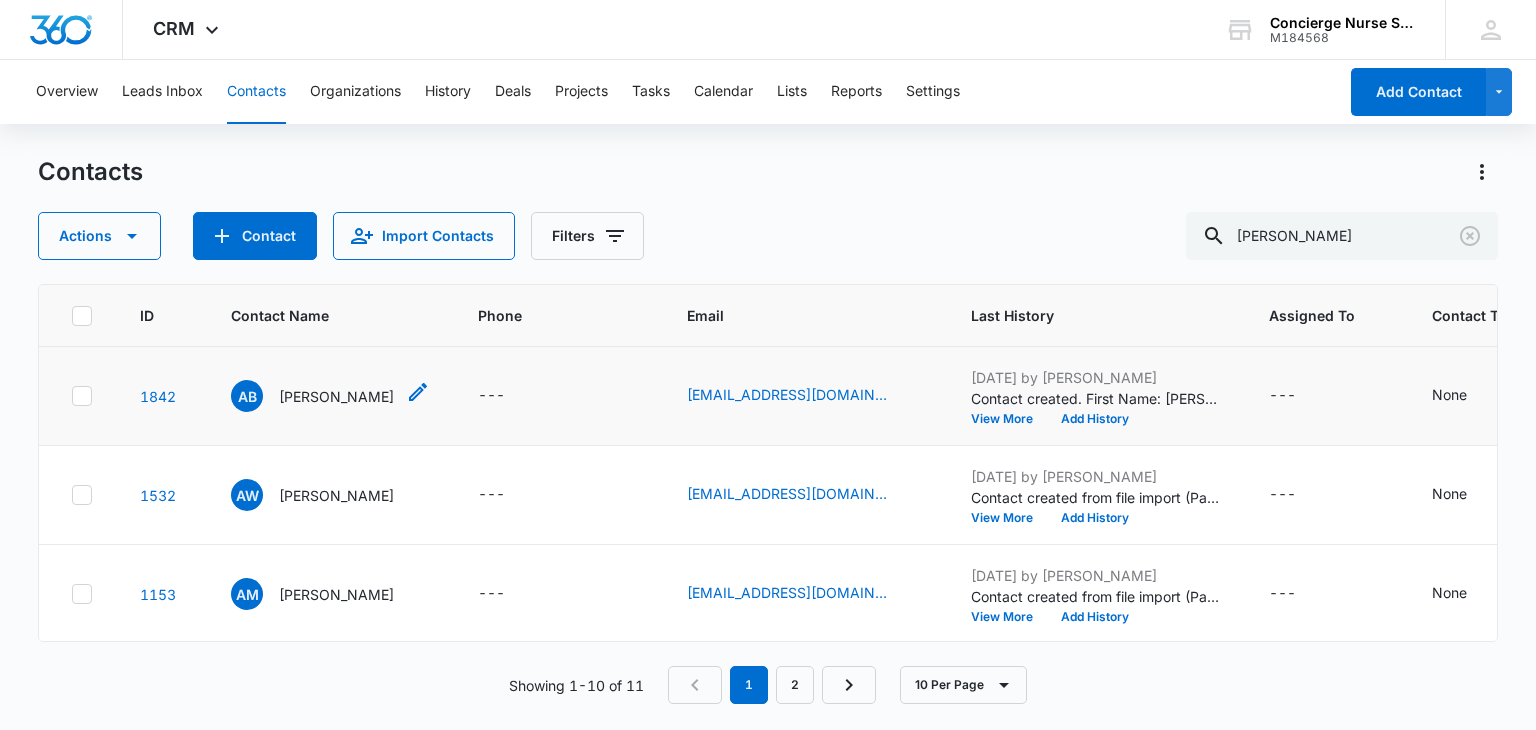 click on "[PERSON_NAME]" at bounding box center (336, 396) 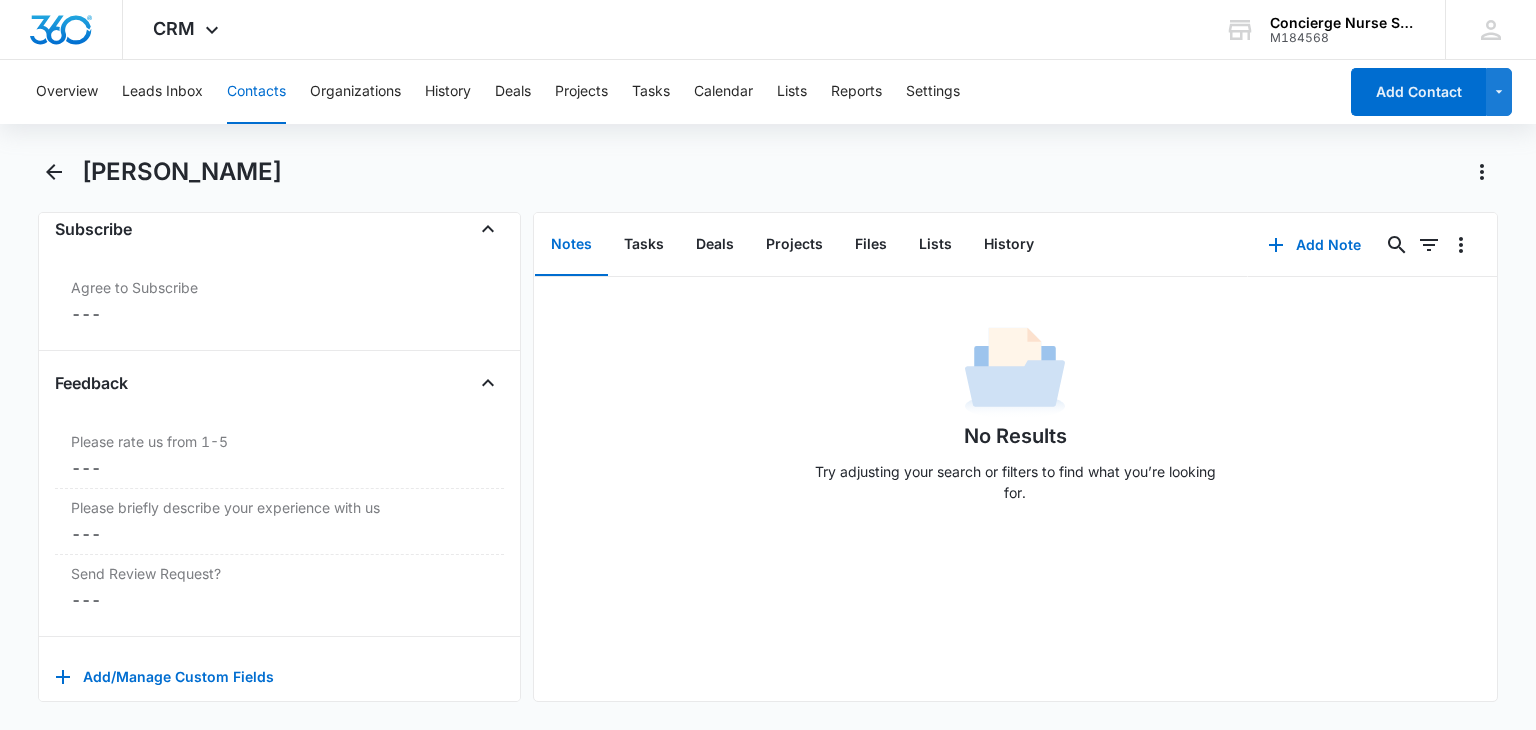 scroll, scrollTop: 2096, scrollLeft: 0, axis: vertical 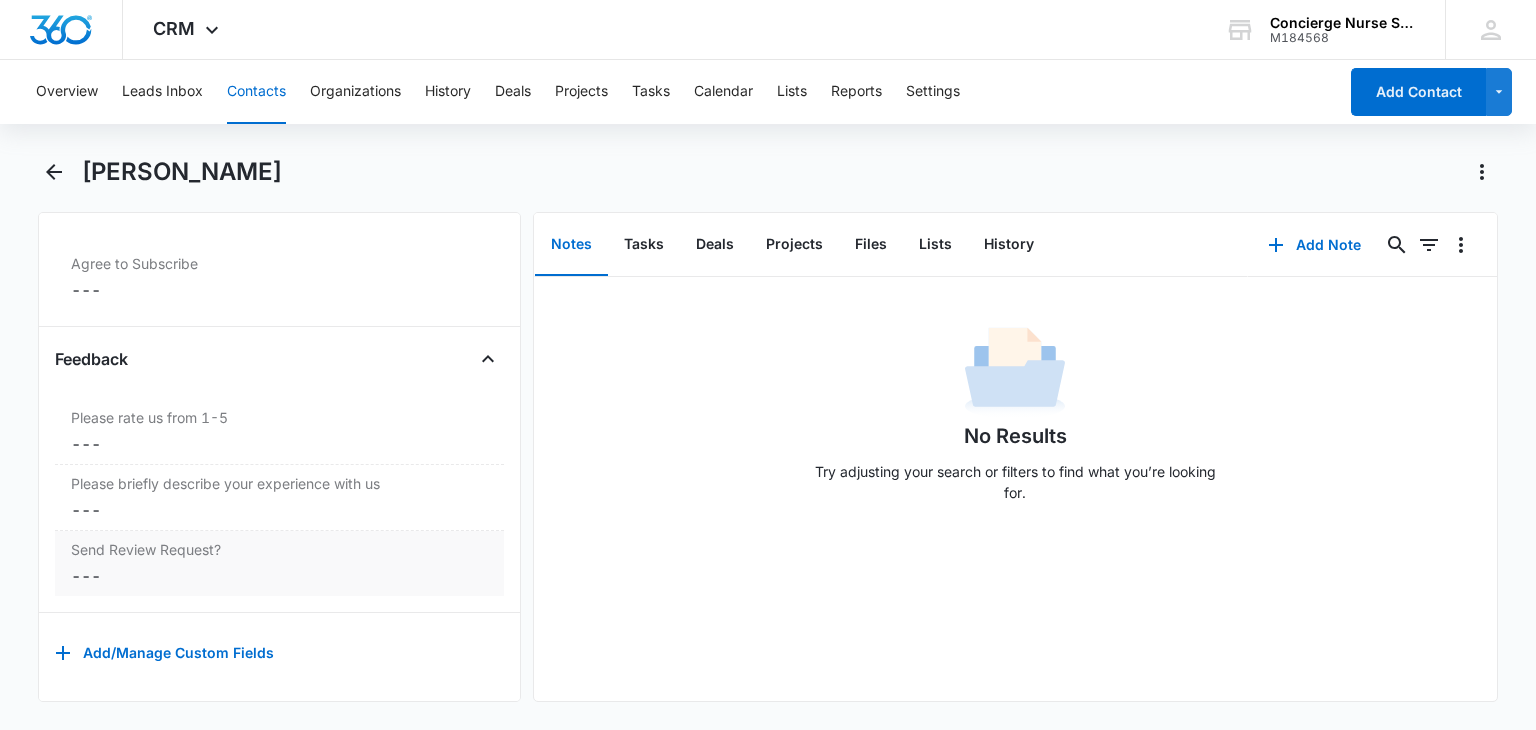 click on "Cancel Save Changes ---" at bounding box center [279, 576] 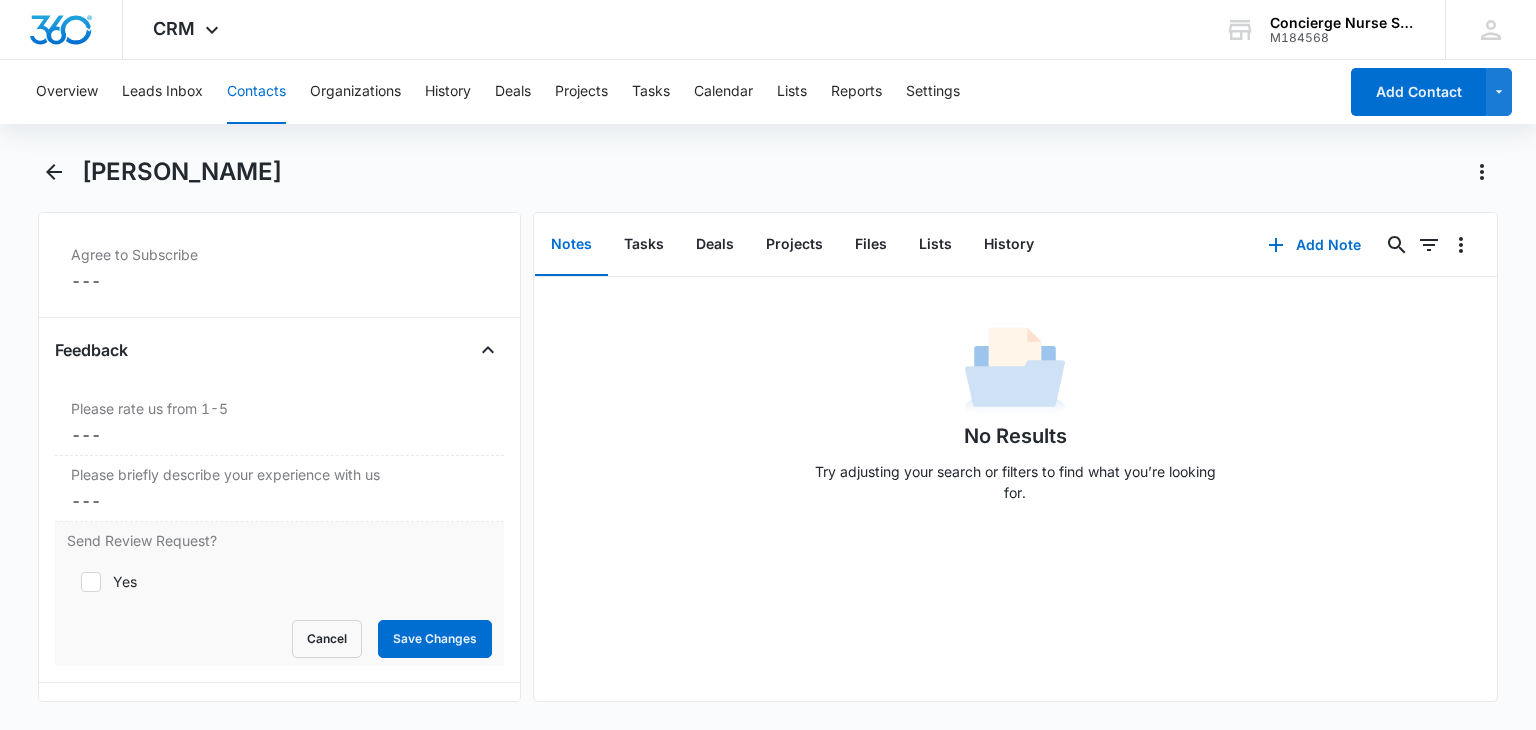 click 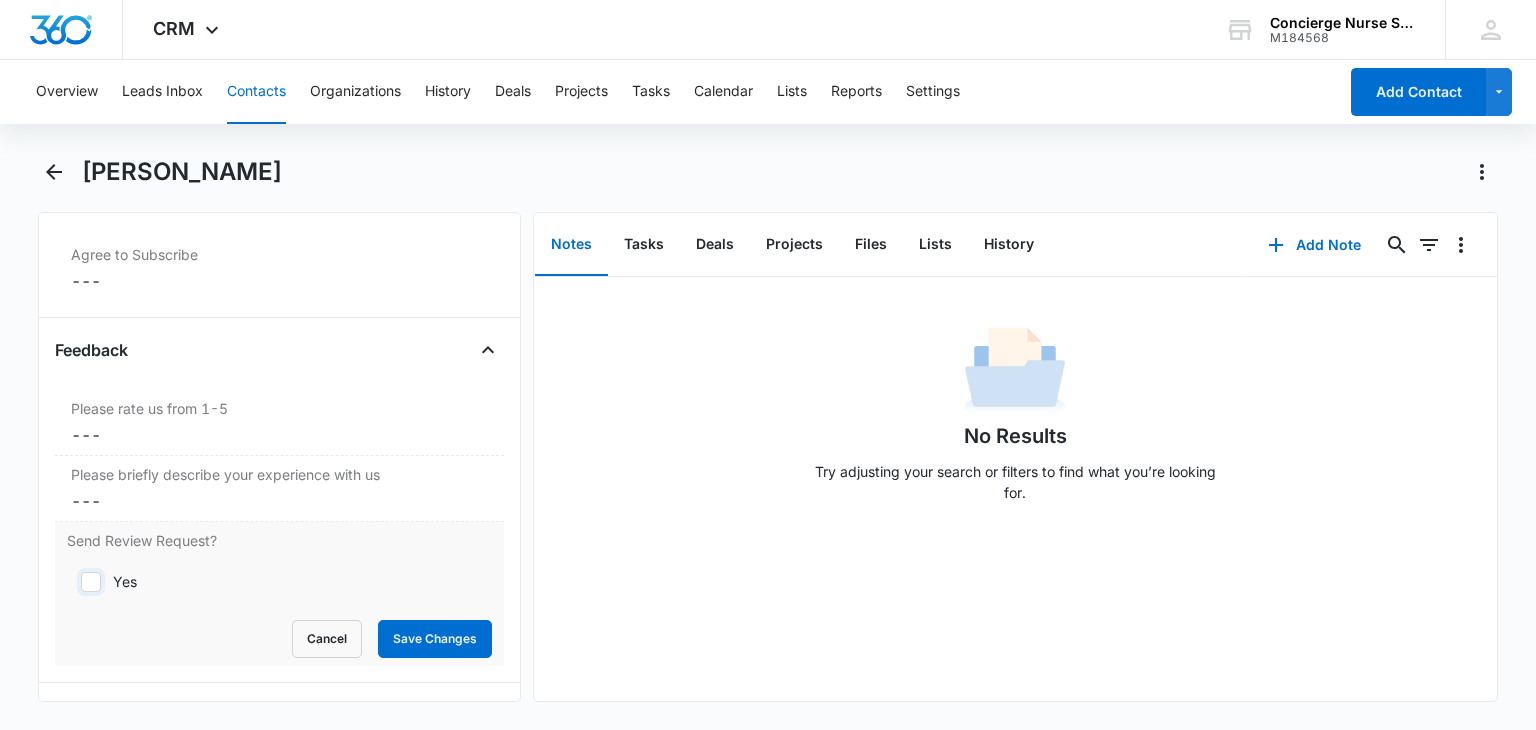 click on "Yes" at bounding box center (74, 582) 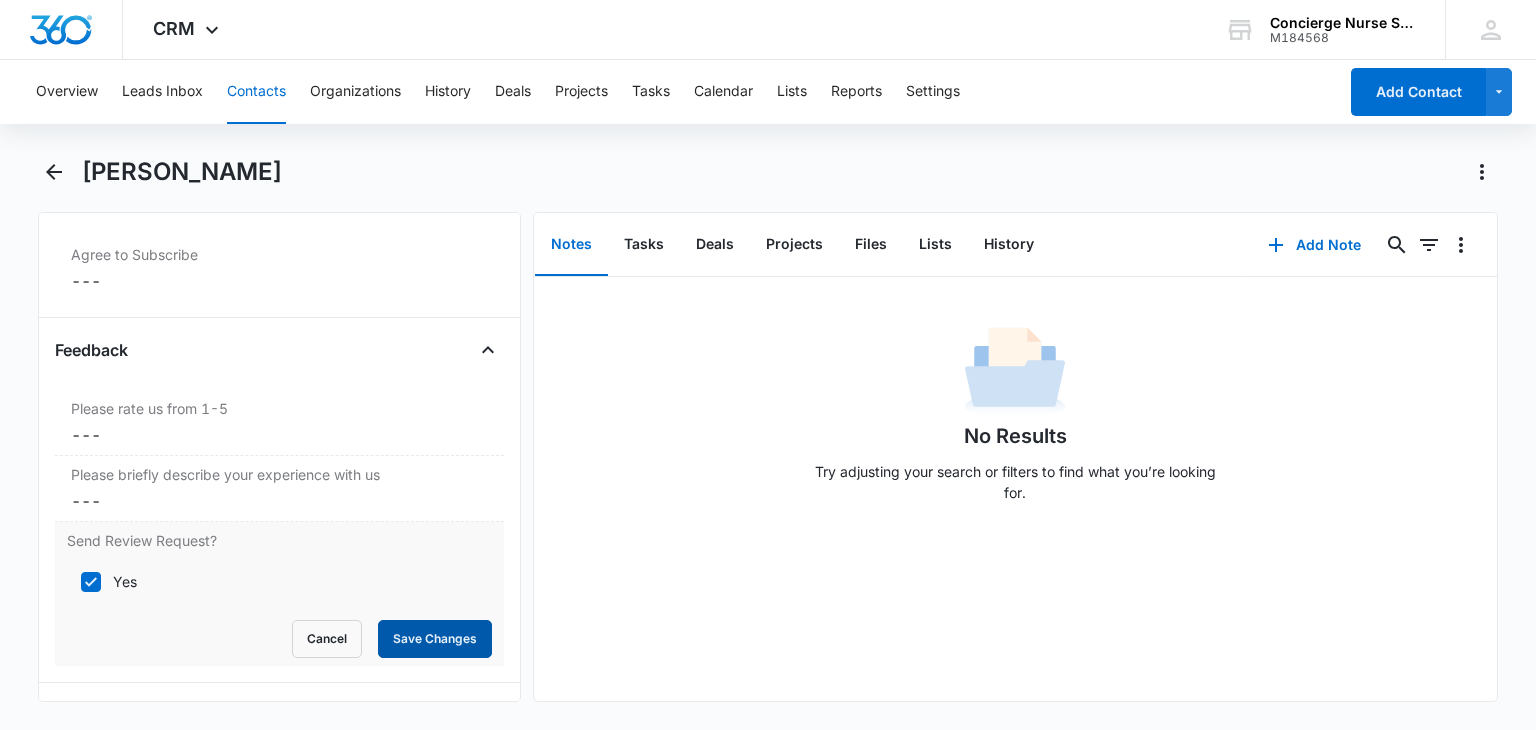 click on "Save Changes" at bounding box center [435, 639] 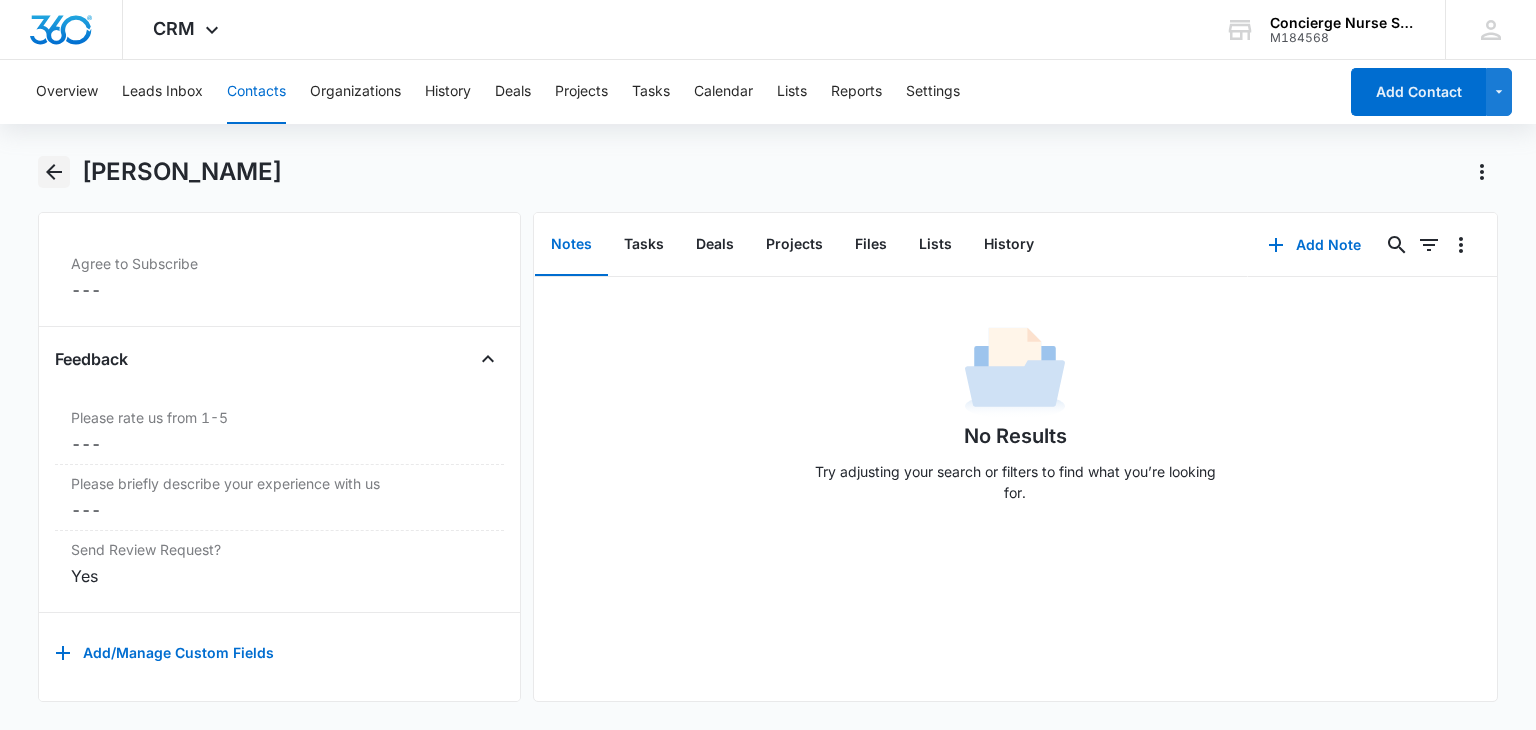 click 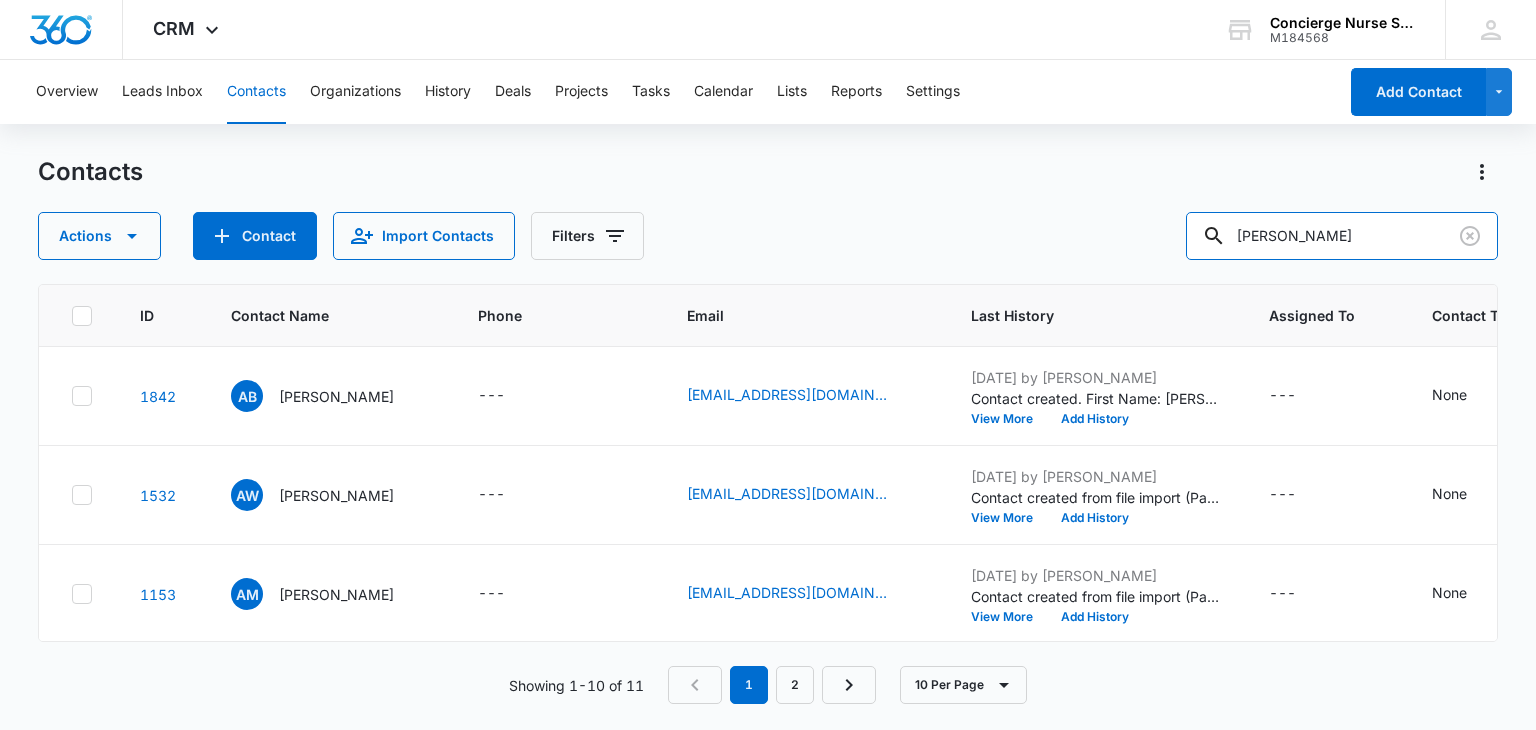 drag, startPoint x: 1328, startPoint y: 233, endPoint x: 1153, endPoint y: 233, distance: 175 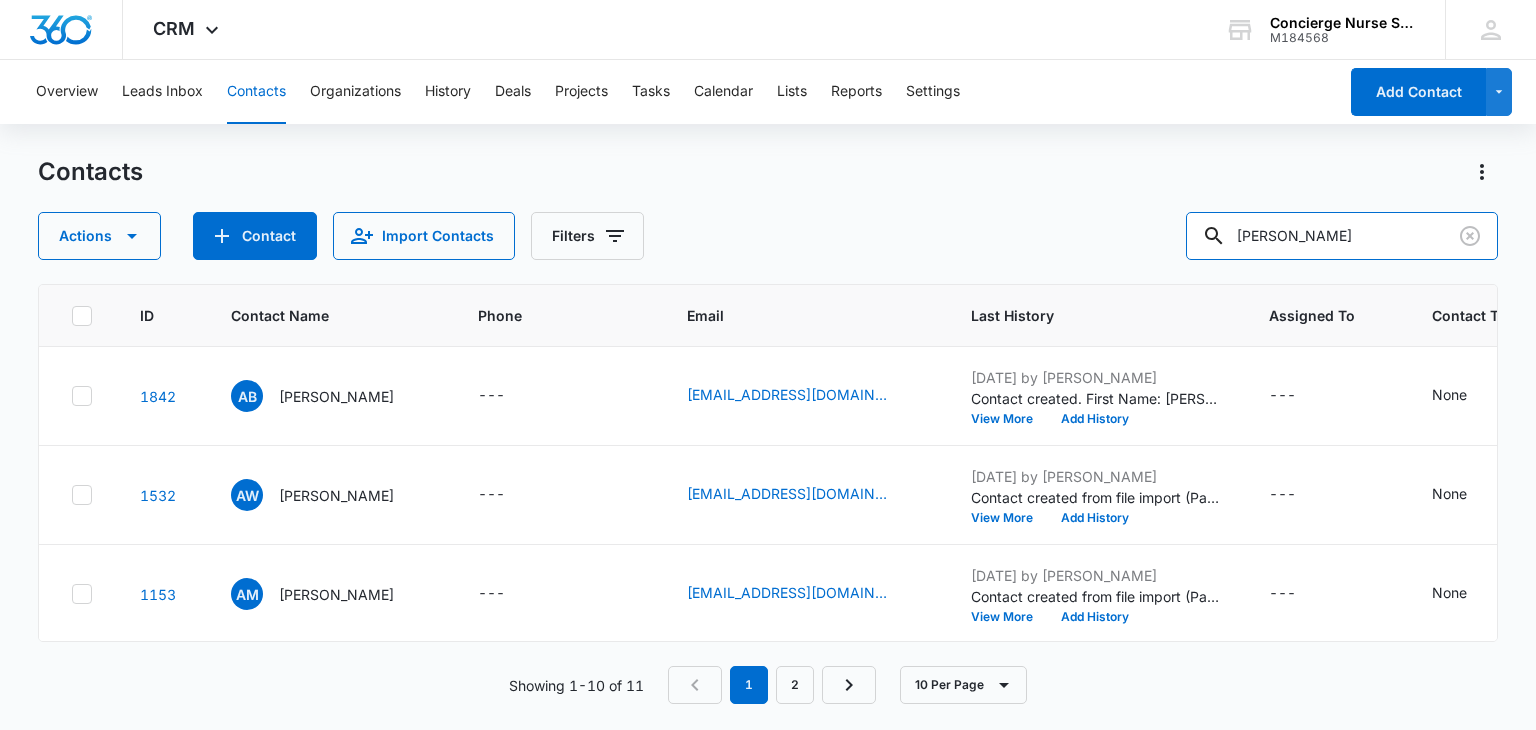 click on "Actions Contact Import Contacts Filters [PERSON_NAME]" at bounding box center (767, 236) 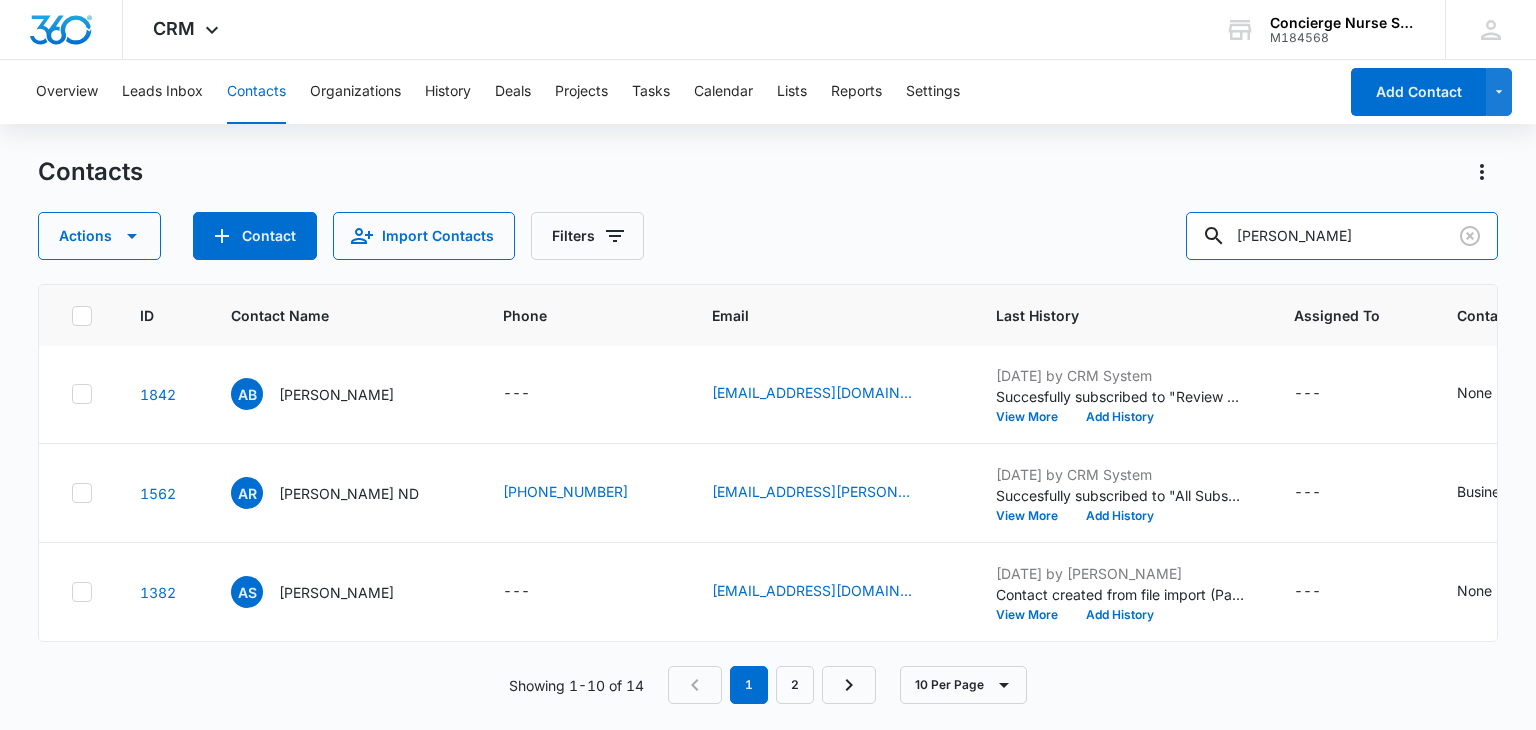 scroll, scrollTop: 0, scrollLeft: 0, axis: both 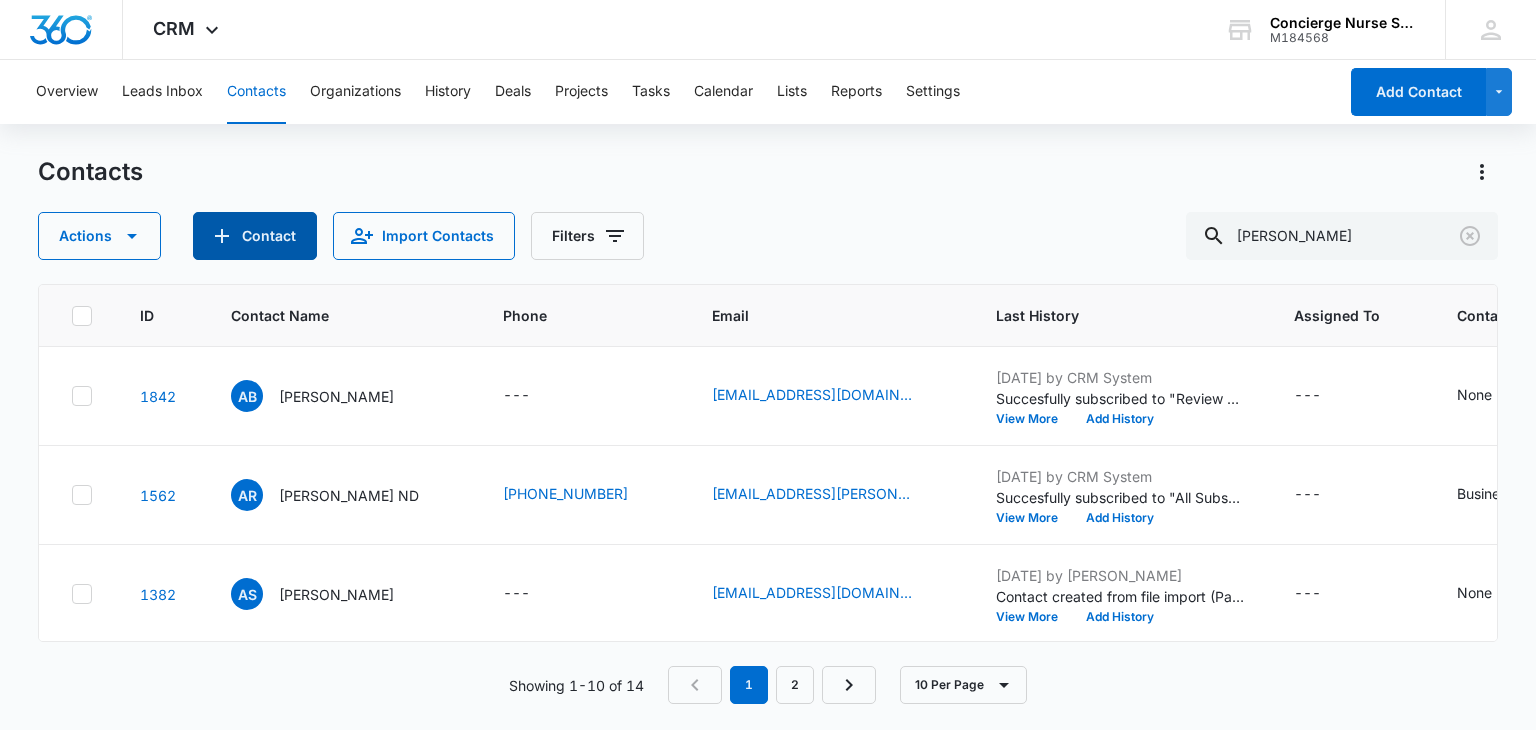 click on "Contact" at bounding box center [255, 236] 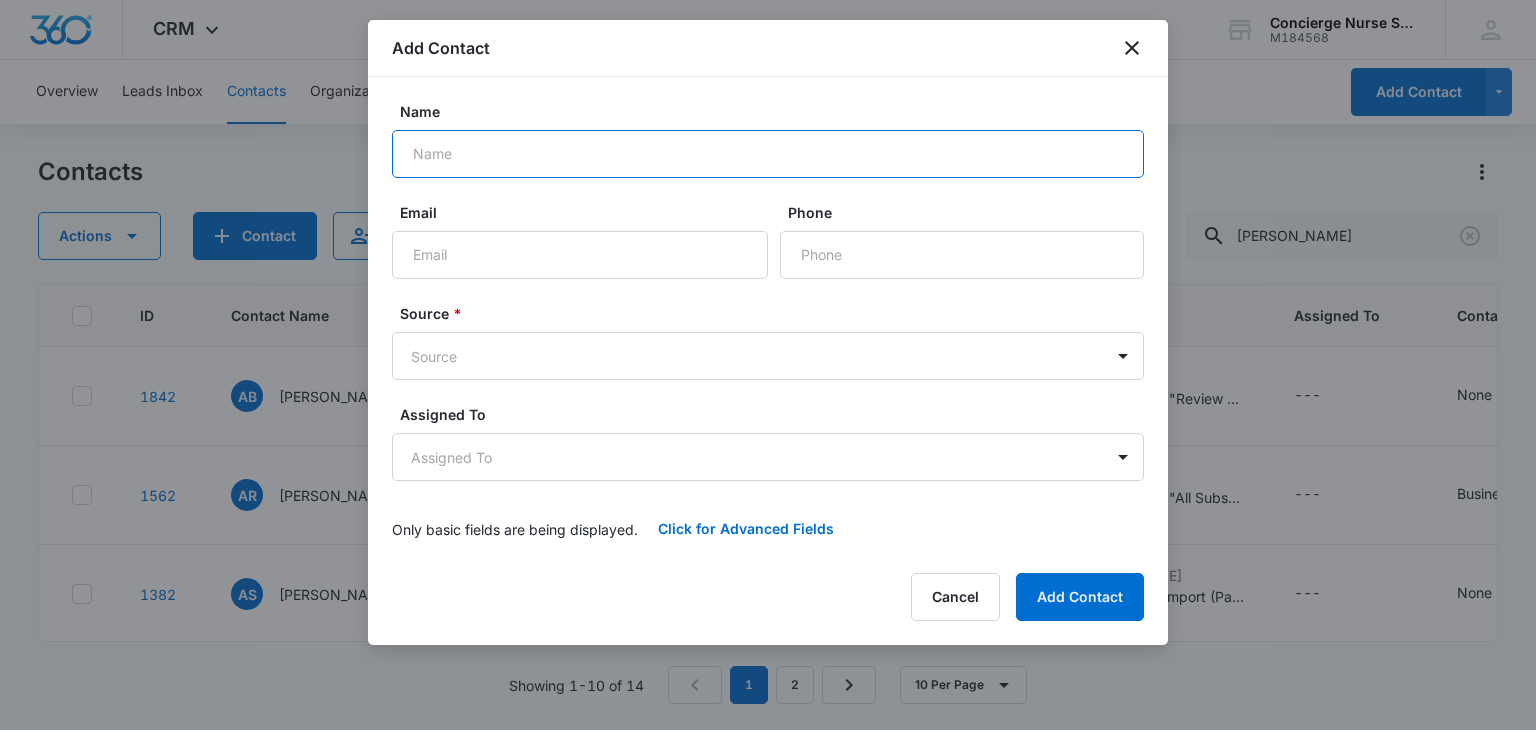 click on "Name" at bounding box center [768, 154] 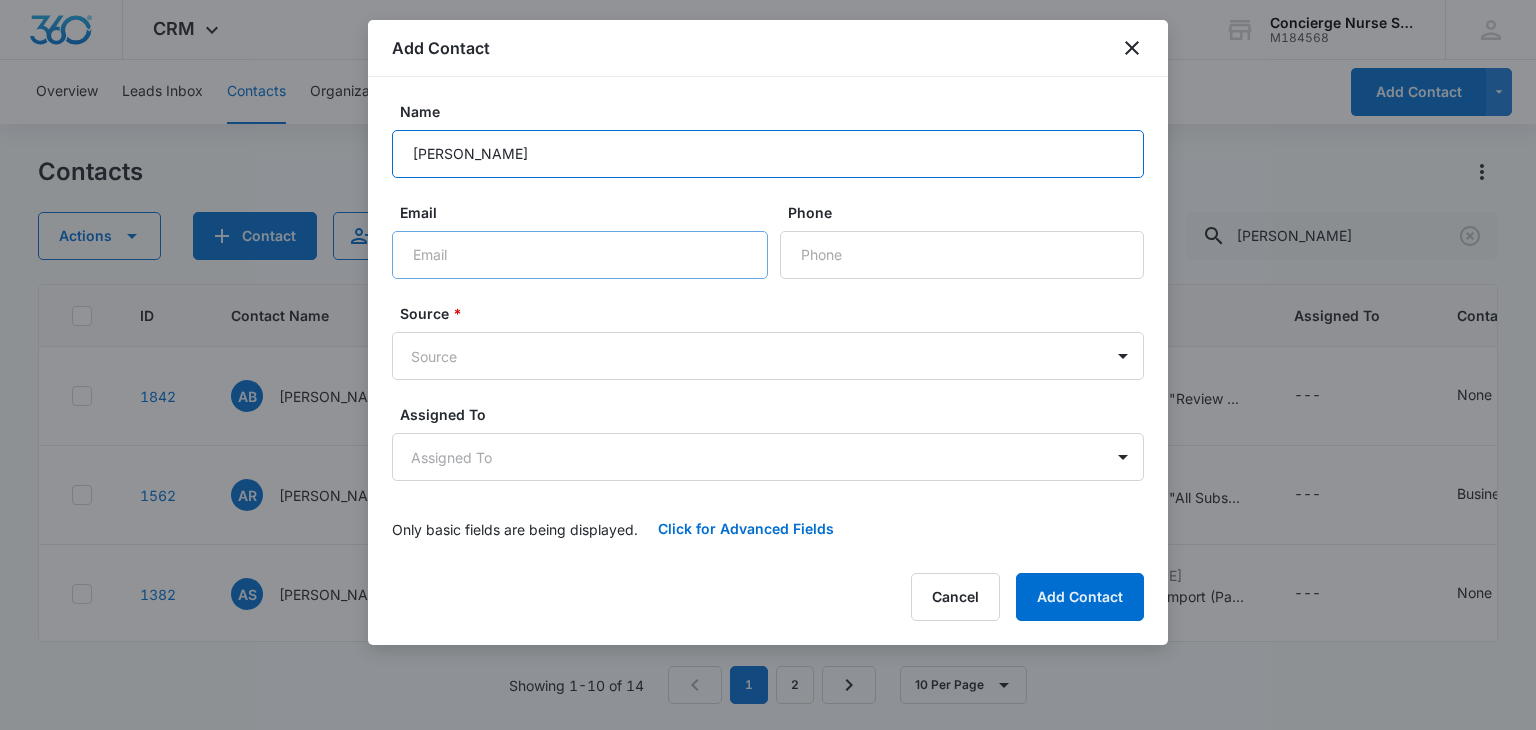 type on "[PERSON_NAME]" 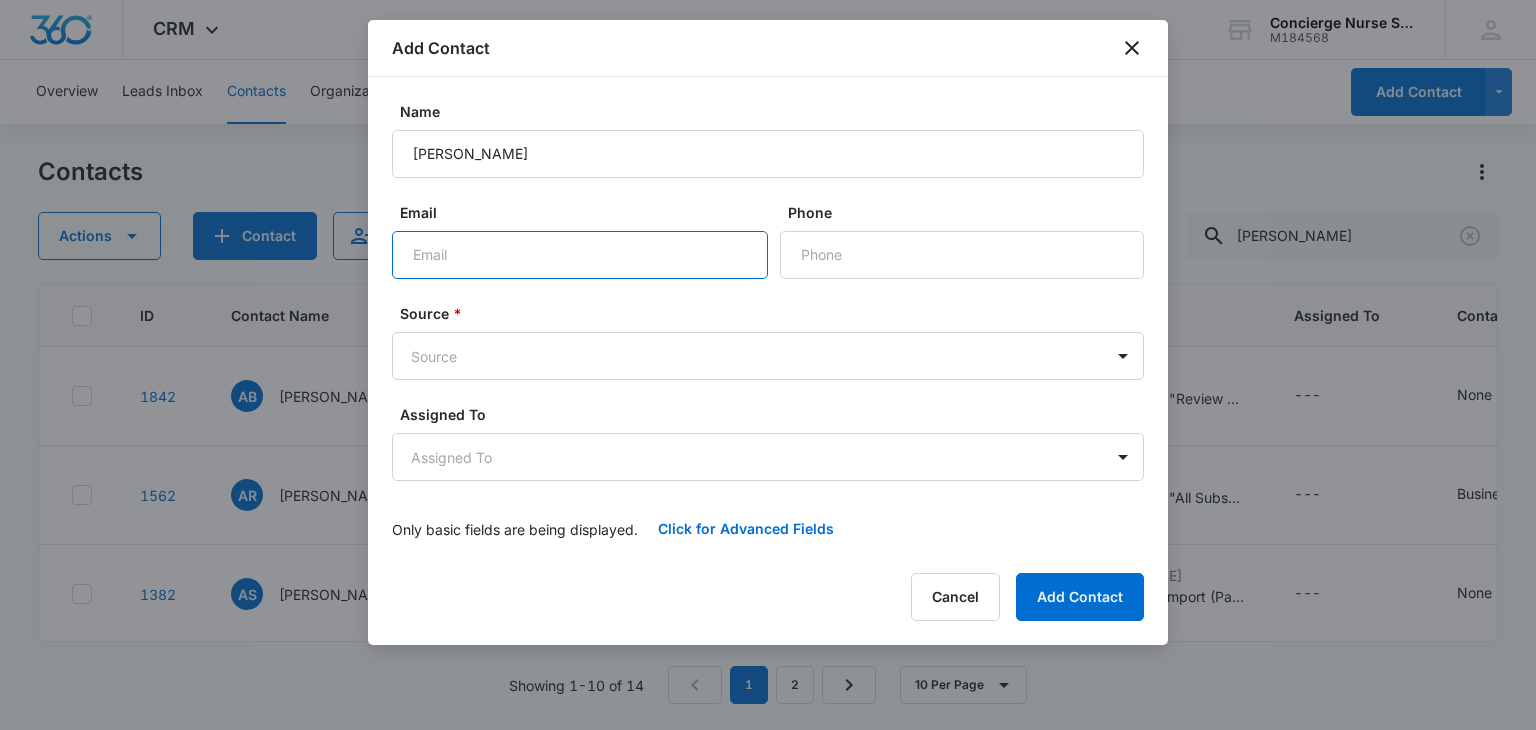 click on "Email" at bounding box center [580, 255] 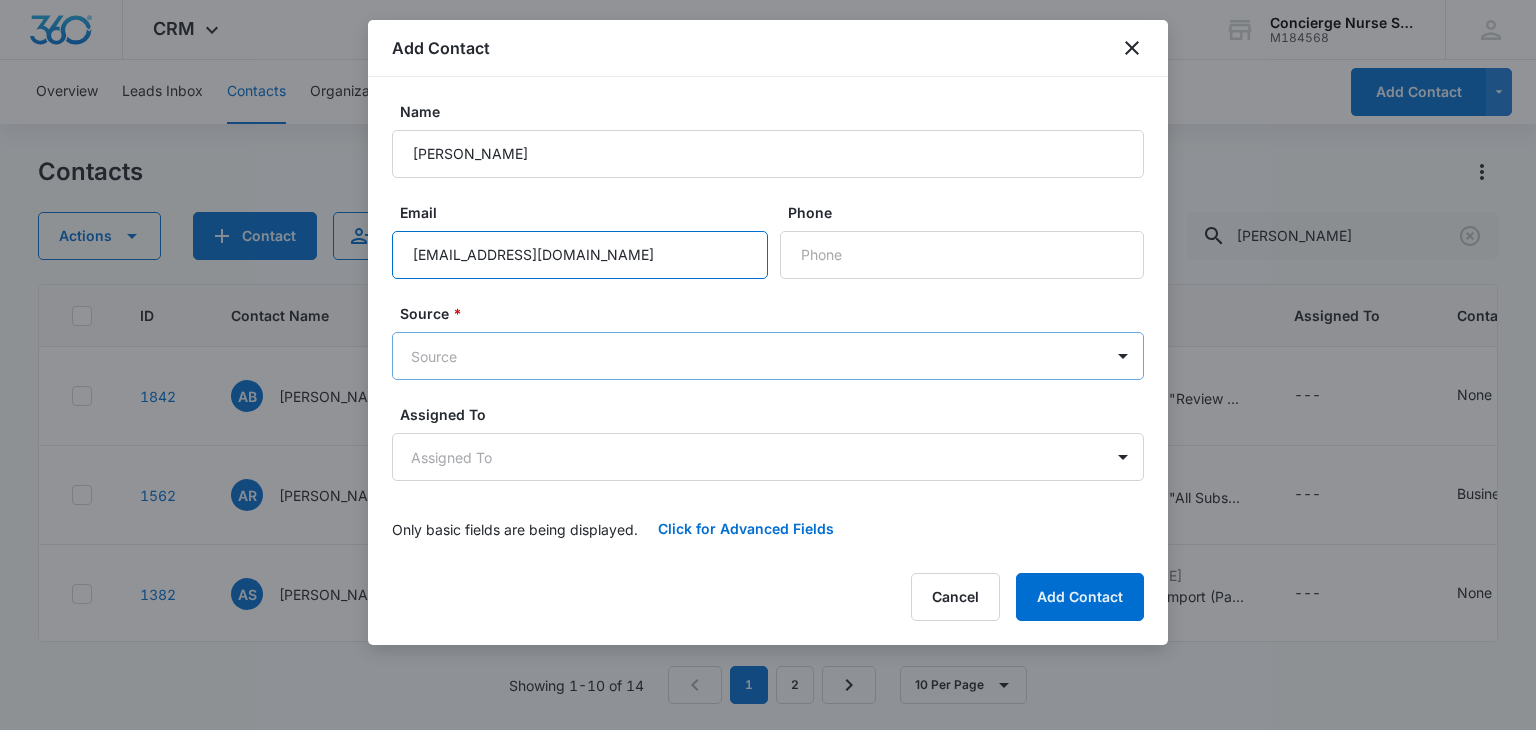 type on "[EMAIL_ADDRESS][DOMAIN_NAME]" 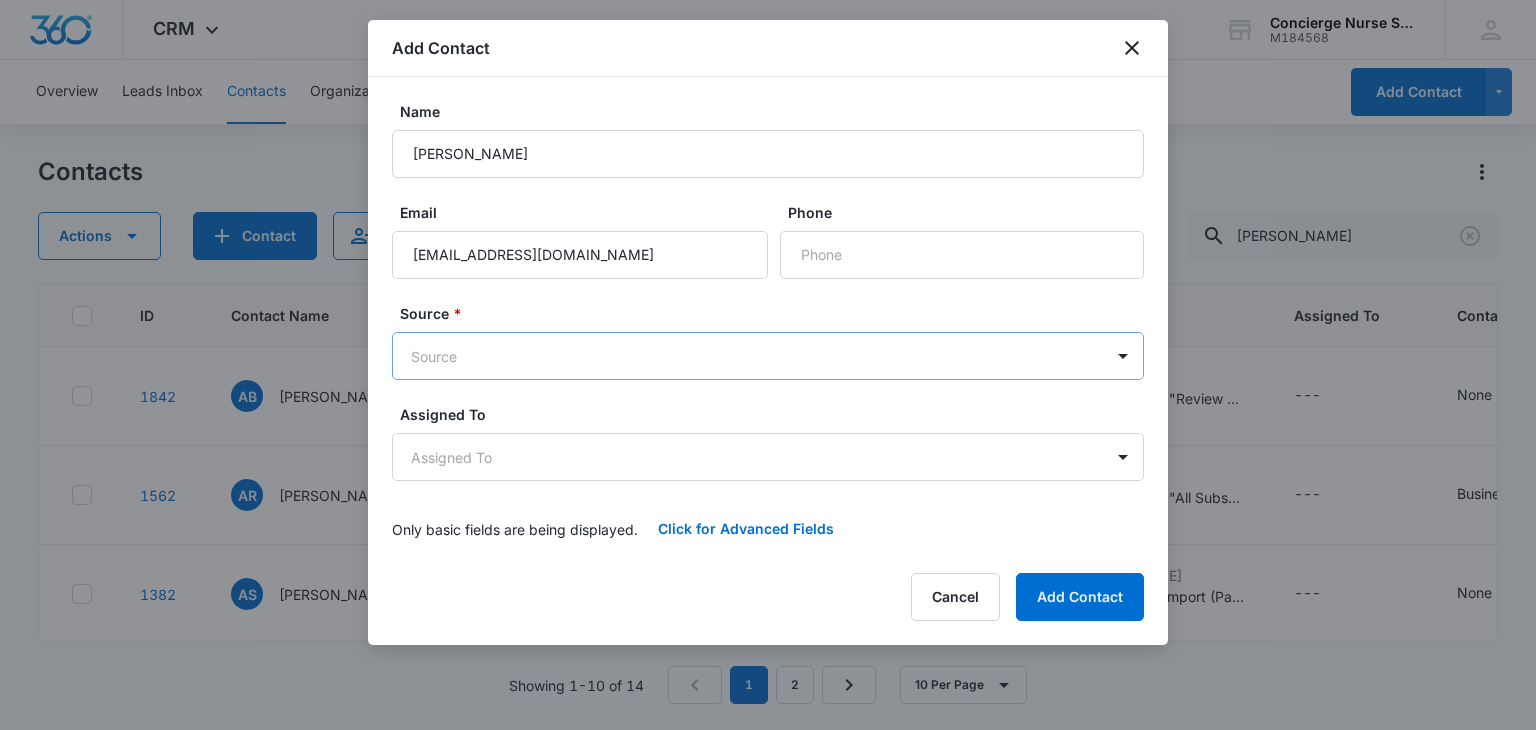 click on "CRM Apps Reputation Websites Forms CRM Email Social Payments POS Content Ads Intelligence Files Brand Settings Concierge Nurse Services M184568 Your Accounts View All DS [PERSON_NAME] [EMAIL_ADDRESS][DOMAIN_NAME] My Profile Notifications Support Logout Terms & Conditions   •   Privacy Policy Overview Leads Inbox Contacts Organizations History Deals Projects Tasks Calendar Lists Reports Settings Add Contact Contacts Actions Contact Import Contacts Filters [PERSON_NAME] ID Contact Name Phone Email Last History Assigned To Contact Type Contact Status Organization Address 1842 AB [PERSON_NAME] --- [EMAIL_ADDRESS][DOMAIN_NAME] [DATE] by CRM System Succesfully subscribed to "Review Request". View More Add History --- None None --- --- 1562 AR [PERSON_NAME] [PHONE_NUMBER] [EMAIL_ADDRESS][PERSON_NAME][DOMAIN_NAME] [DATE] by CRM System Succesfully subscribed to "All Subscribers". View More Add History --- Business Inquiry Other --- --- 1382 AS [PERSON_NAME] --- [EMAIL_ADDRESS][DOMAIN_NAME] View More Add History --- ---" at bounding box center (768, 365) 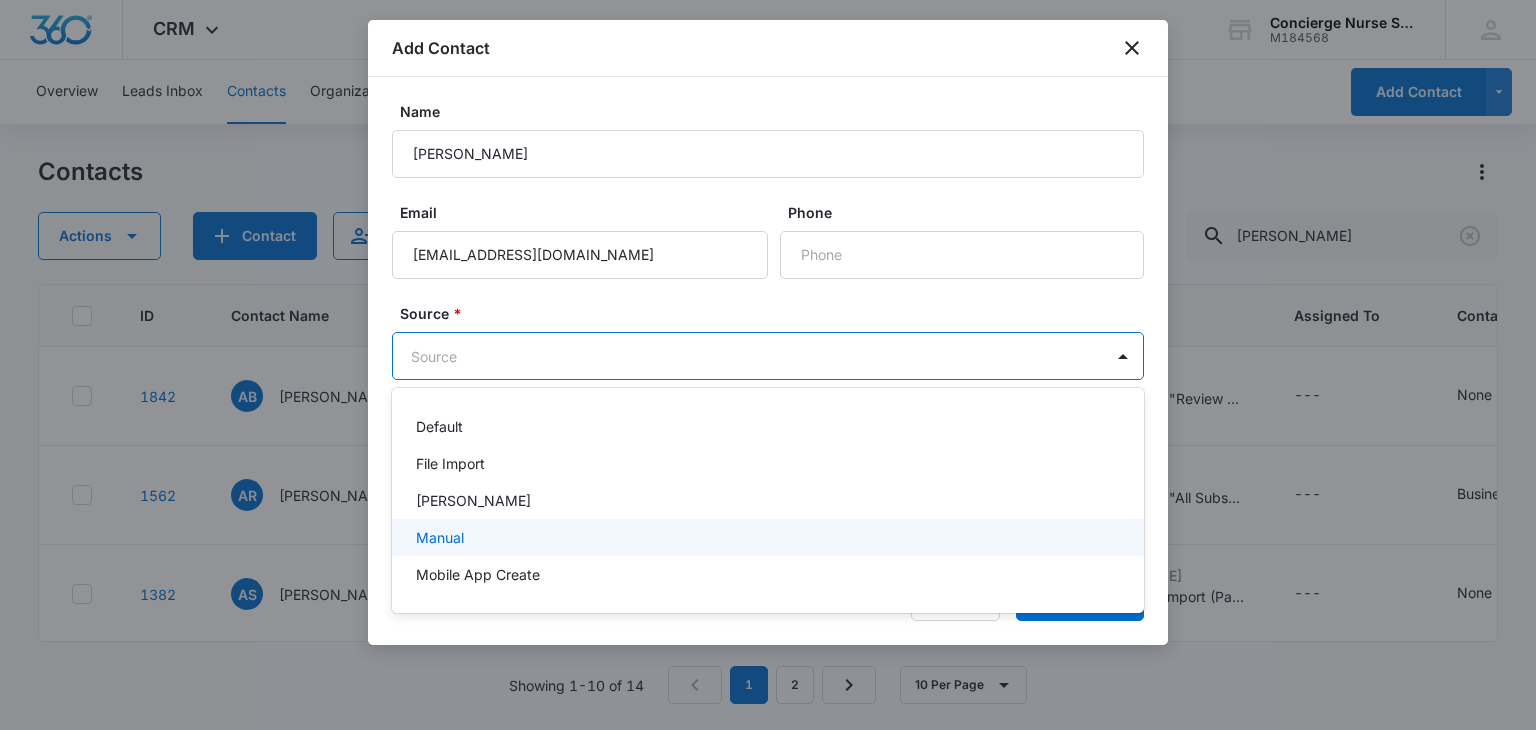 click on "Manual" at bounding box center [766, 537] 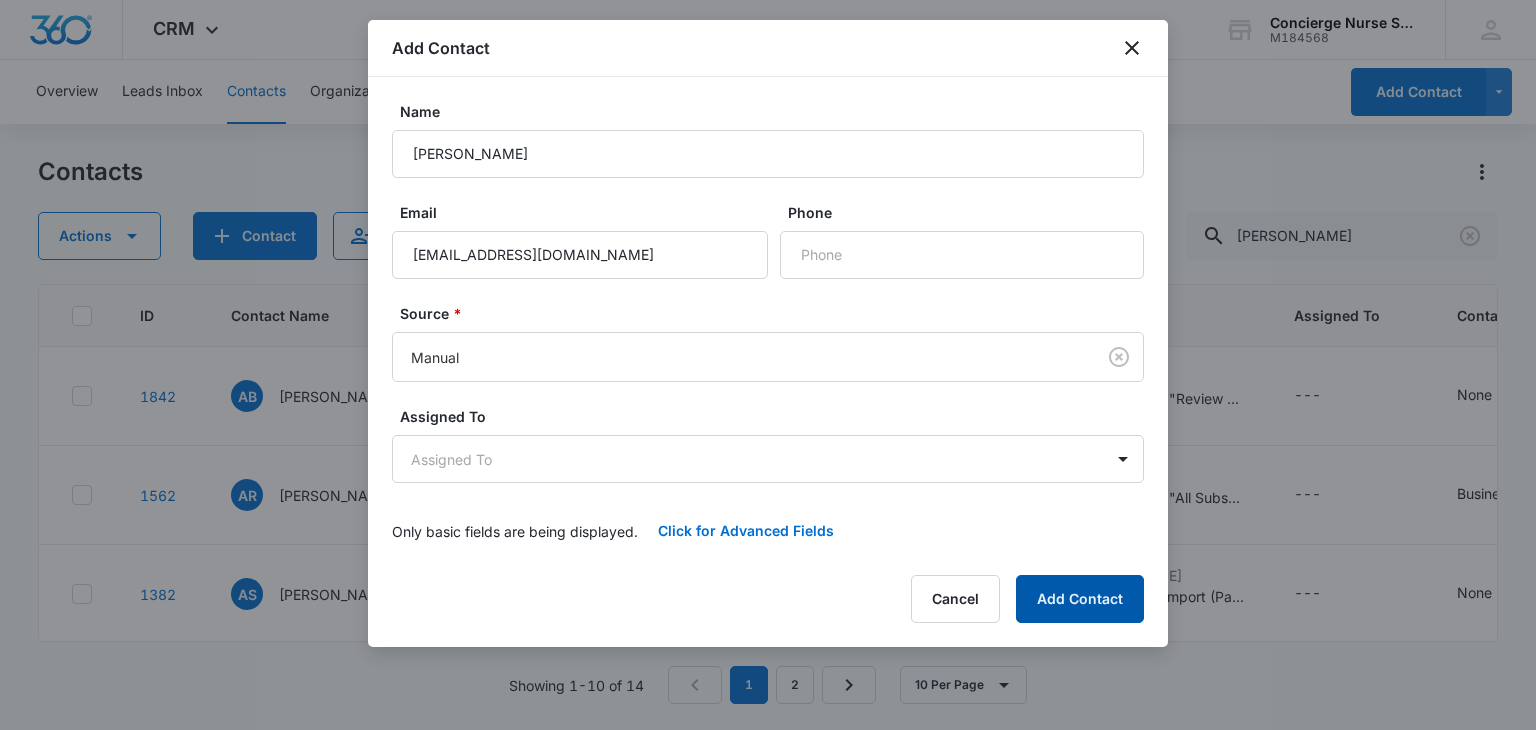 drag, startPoint x: 1104, startPoint y: 609, endPoint x: 1105, endPoint y: 596, distance: 13.038404 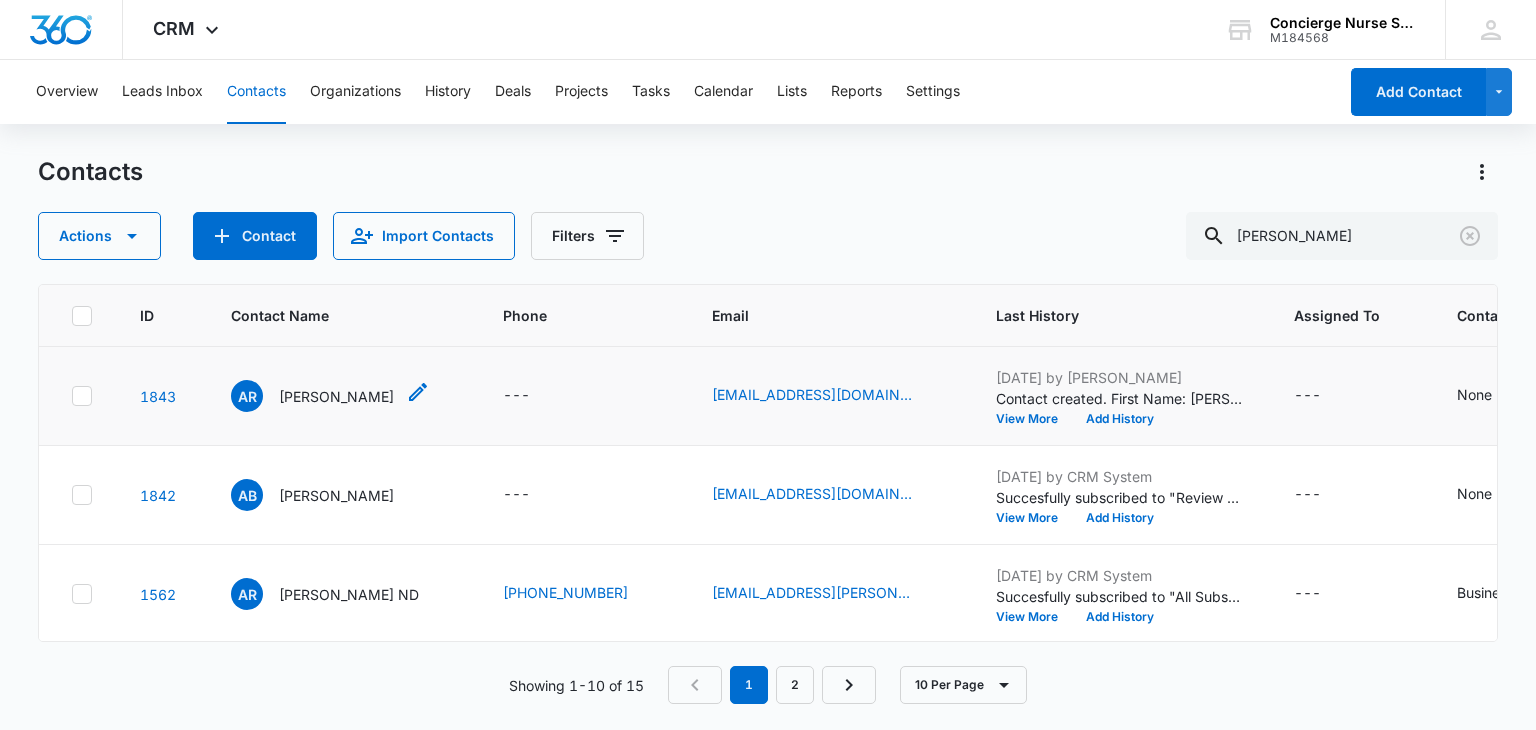 click on "[PERSON_NAME]" at bounding box center [336, 396] 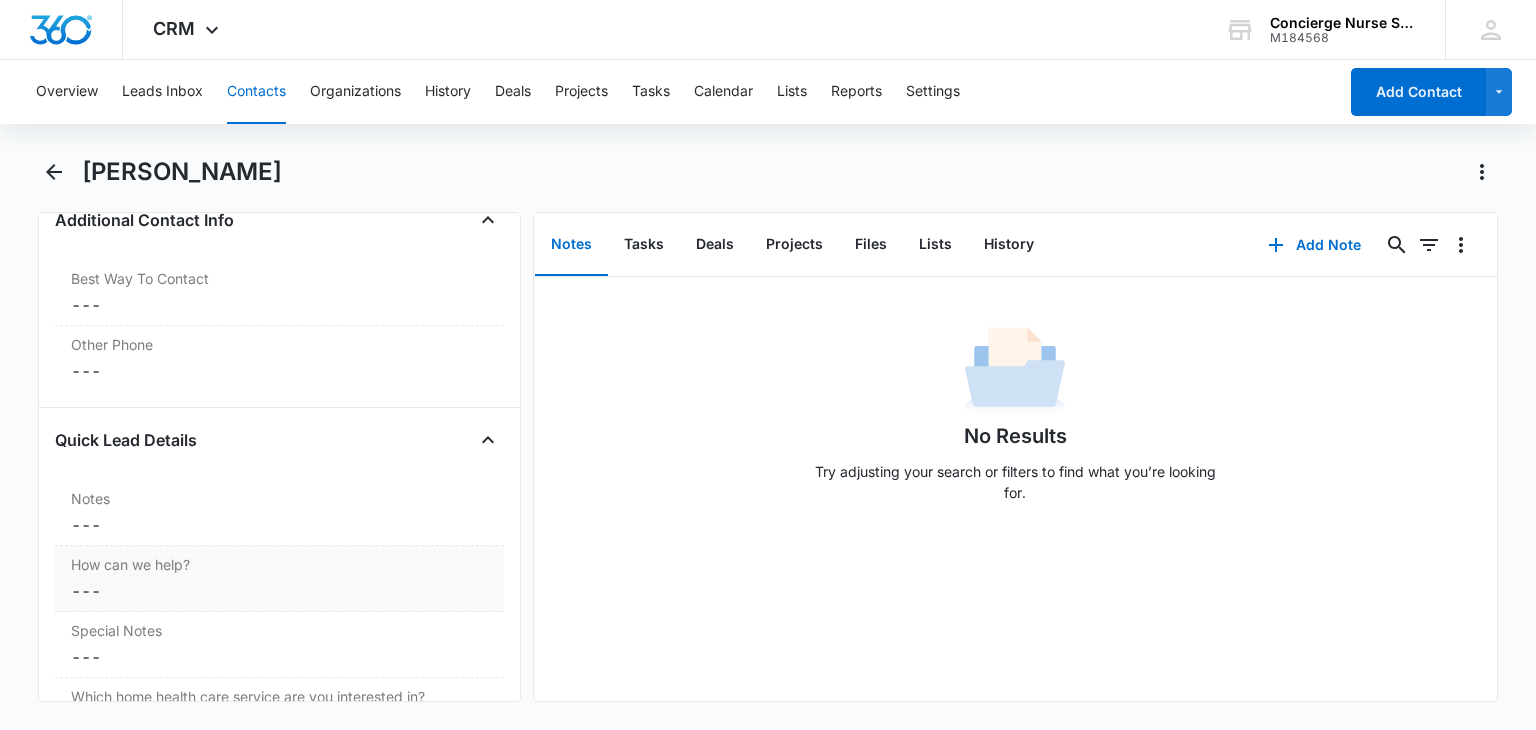 scroll, scrollTop: 2096, scrollLeft: 0, axis: vertical 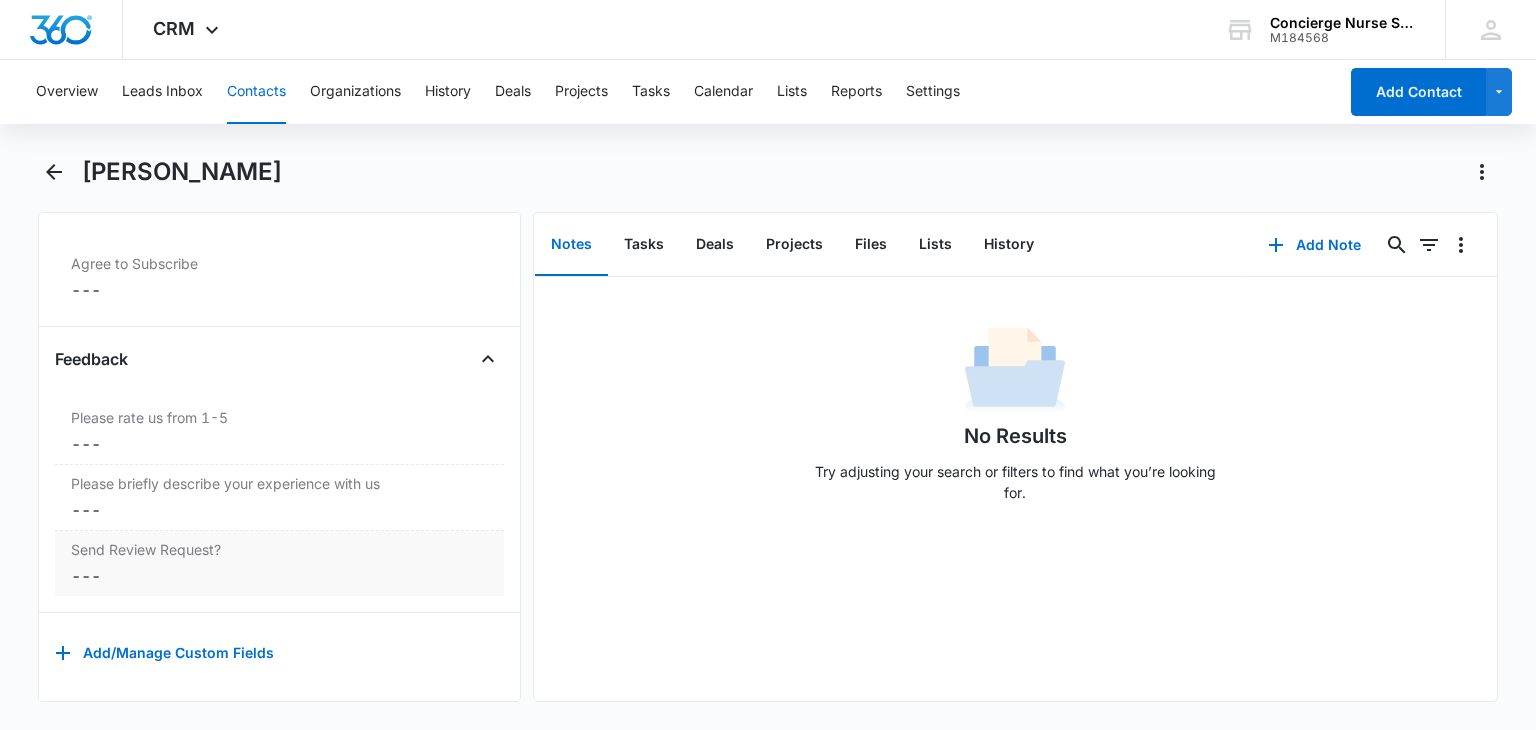 click on "Send Review Request? Cancel Save Changes ---" at bounding box center [279, 563] 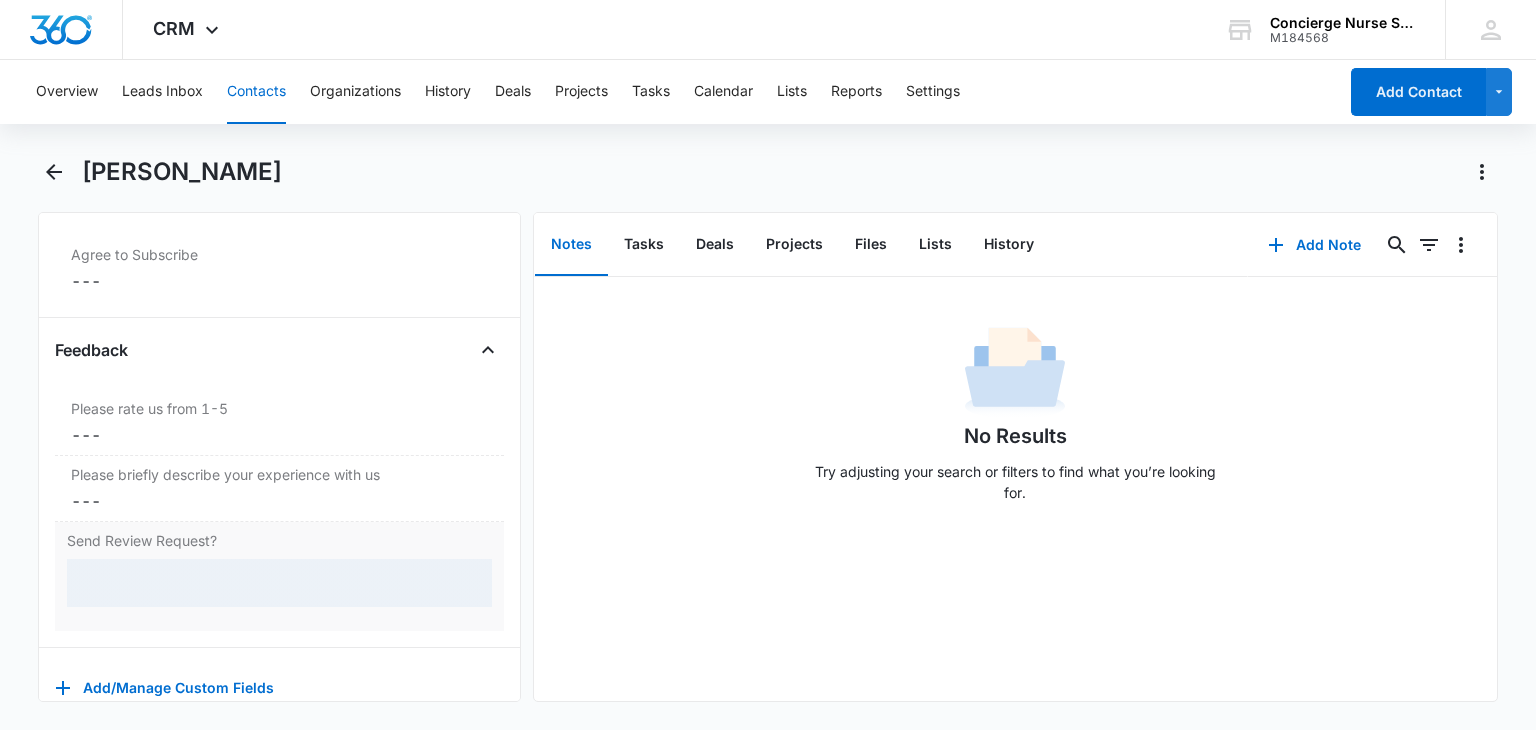 scroll, scrollTop: 2096, scrollLeft: 0, axis: vertical 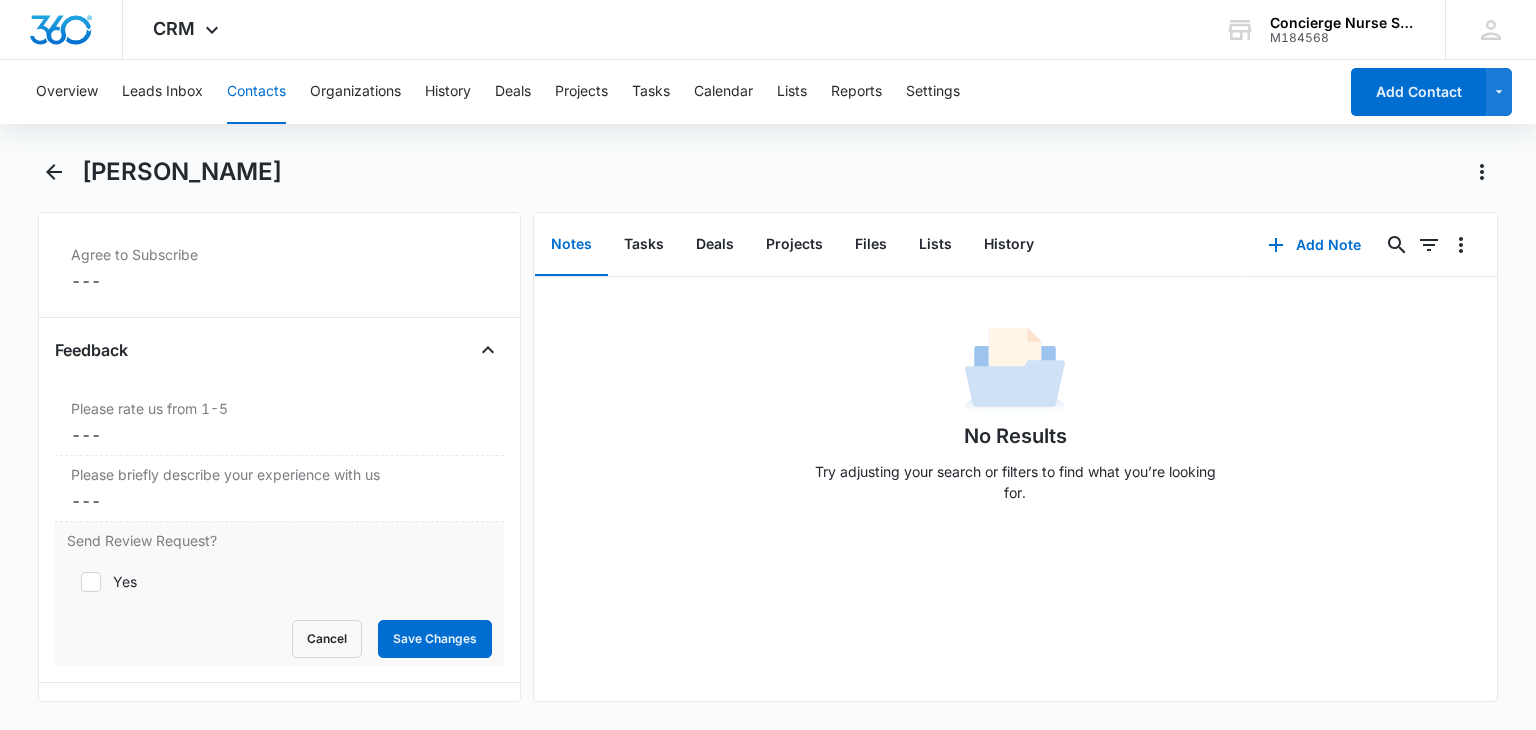 click 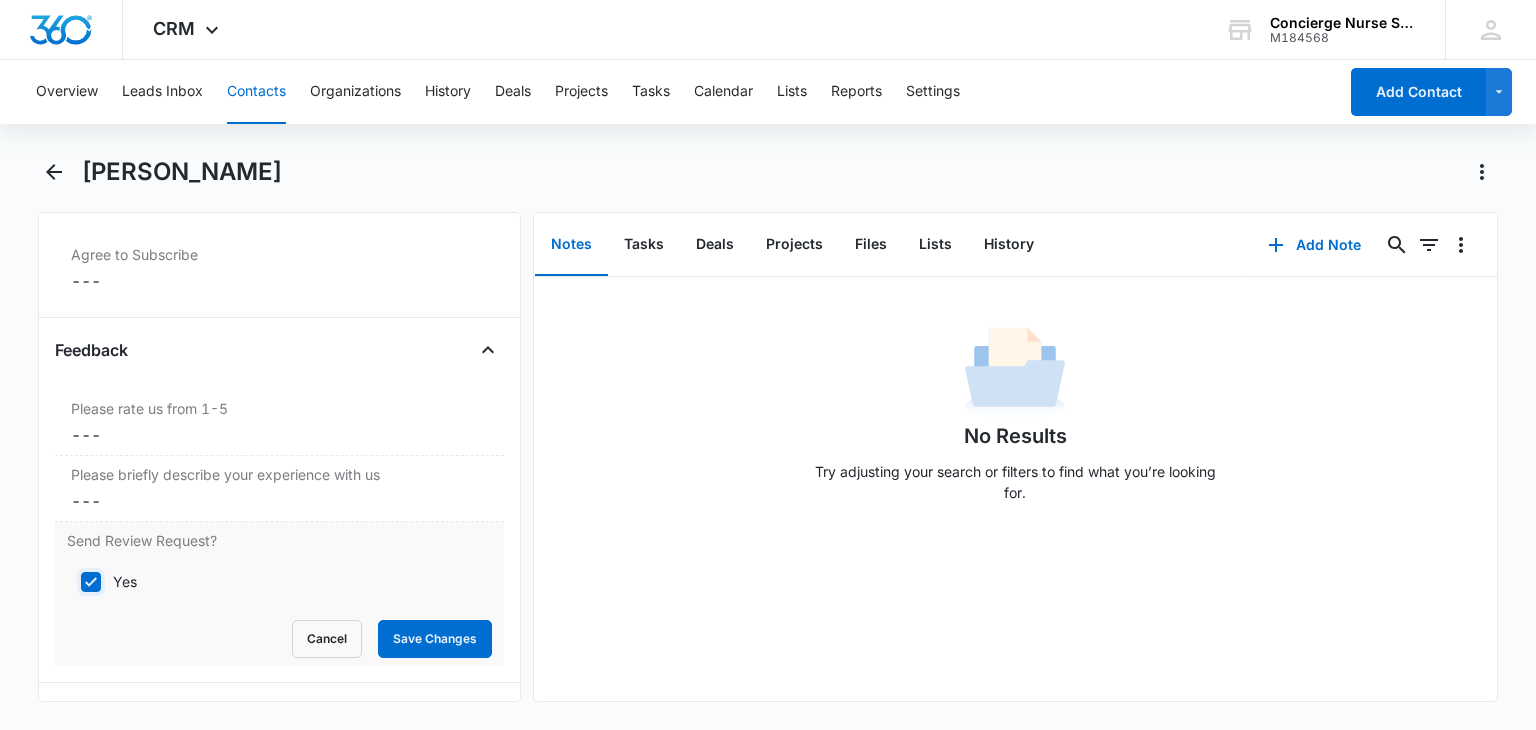 checkbox on "true" 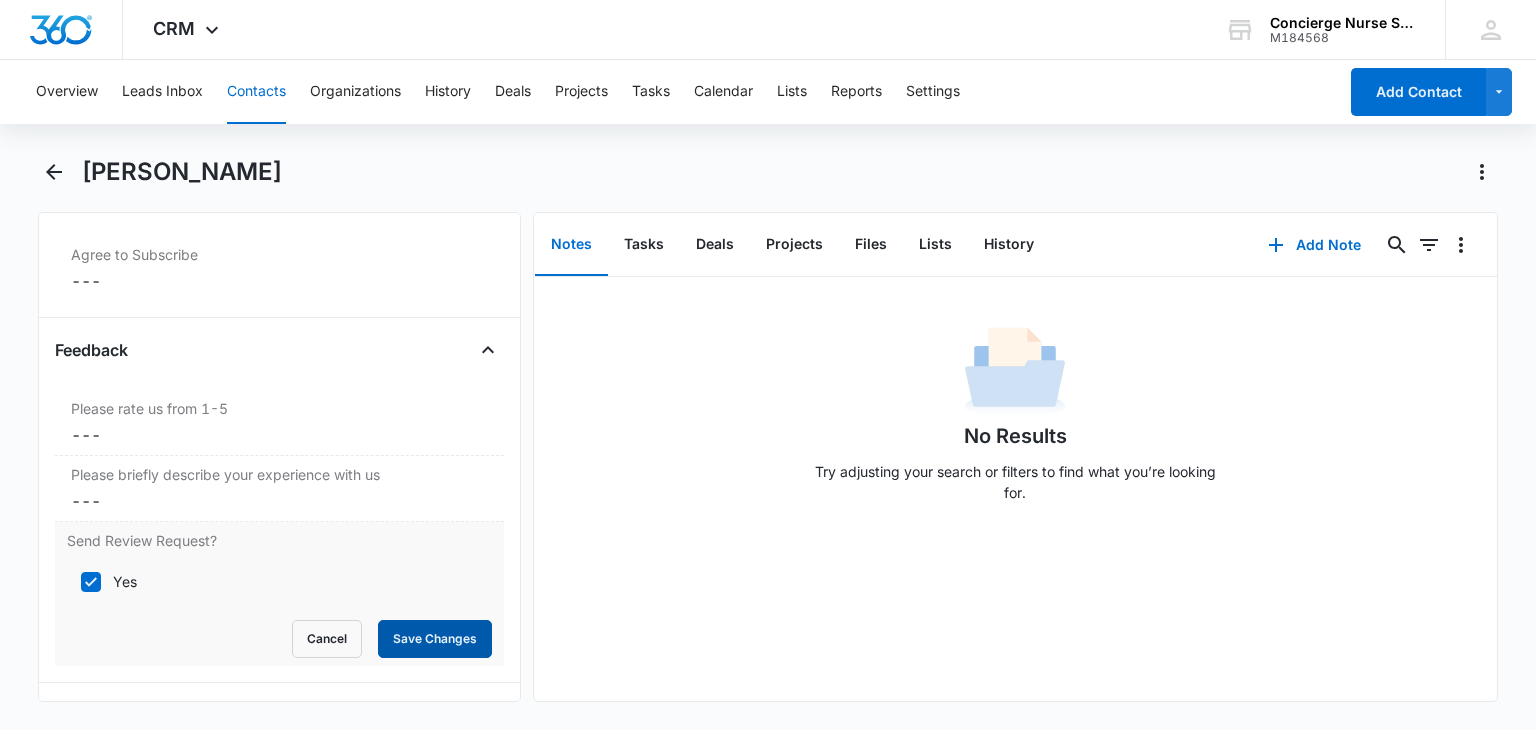 click on "Save Changes" at bounding box center (435, 639) 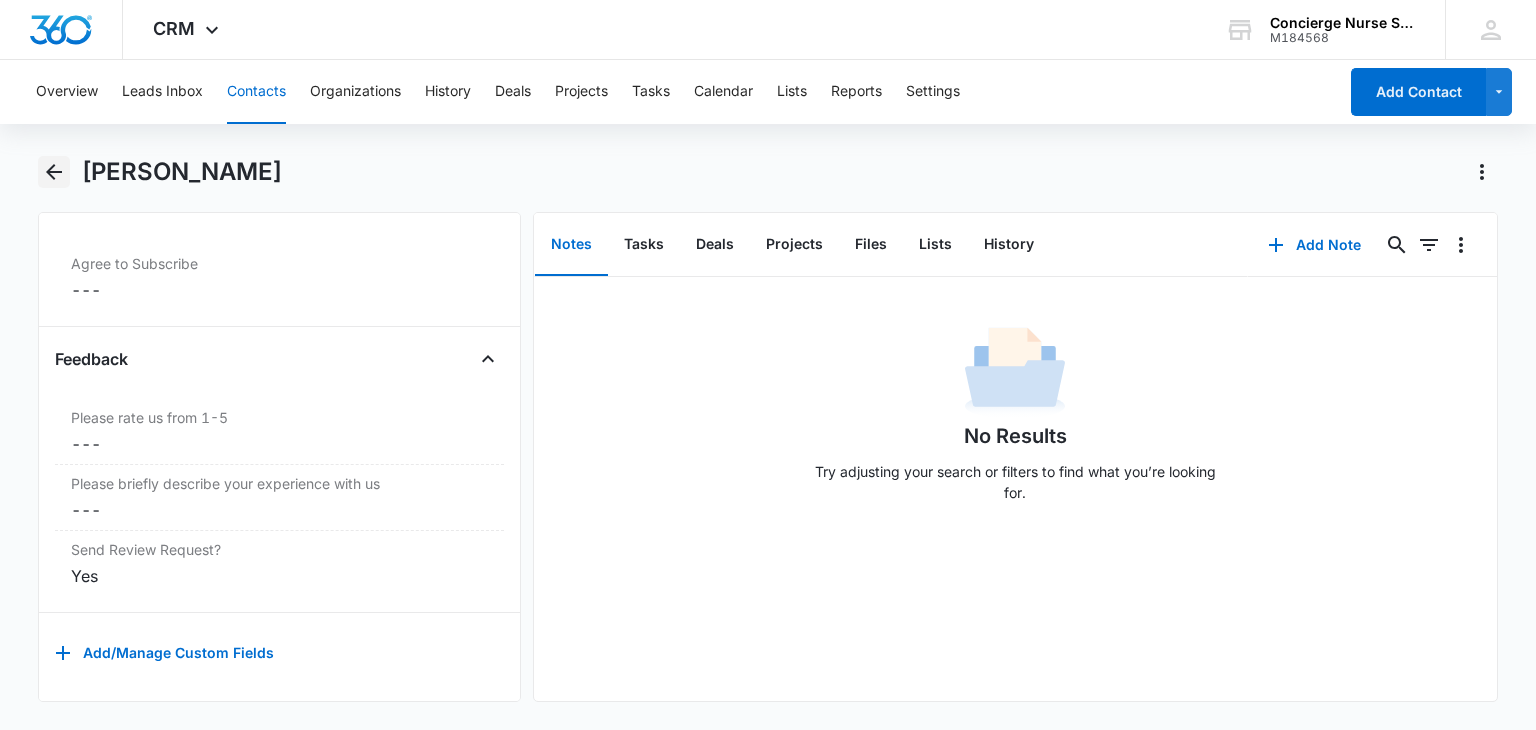 click 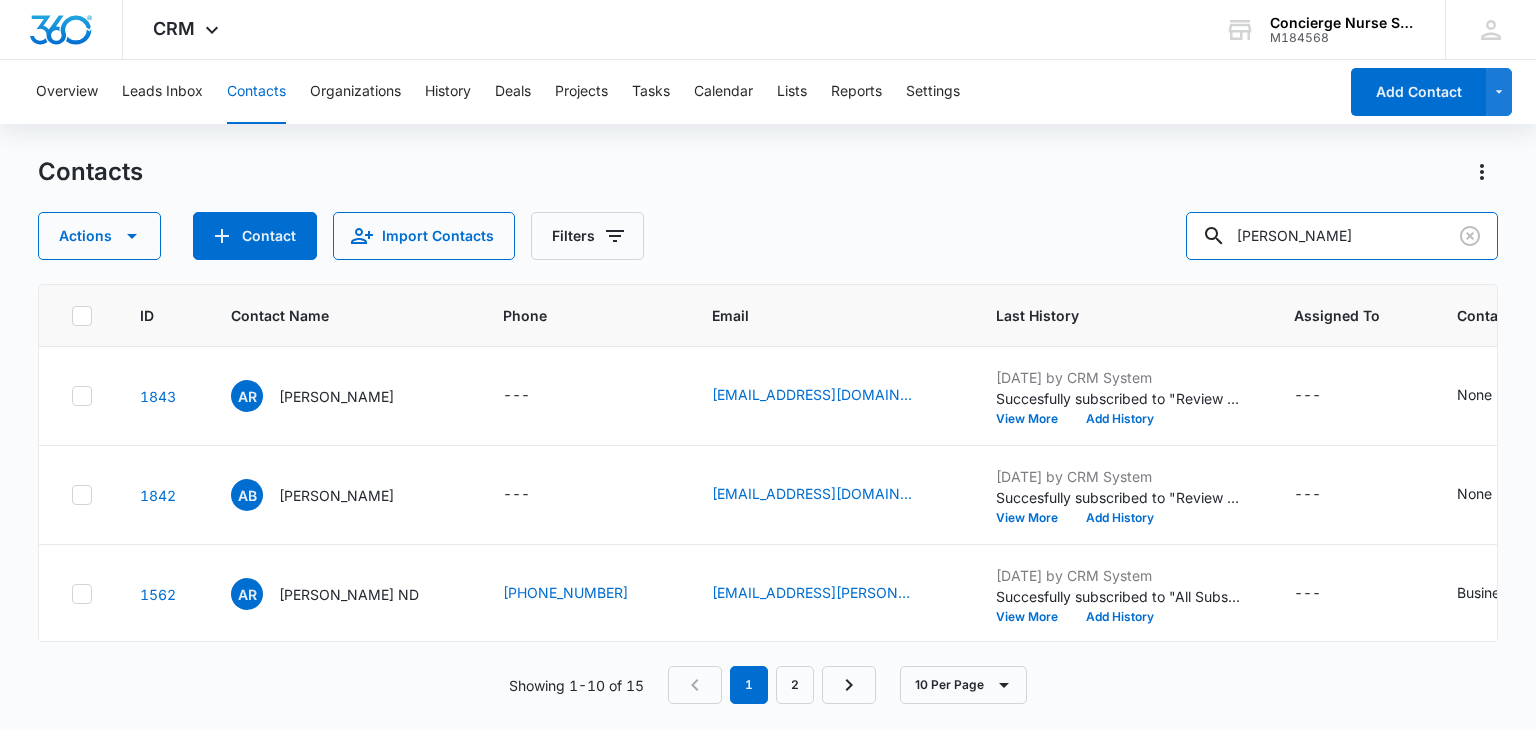 drag, startPoint x: 1310, startPoint y: 245, endPoint x: 1184, endPoint y: 242, distance: 126.035706 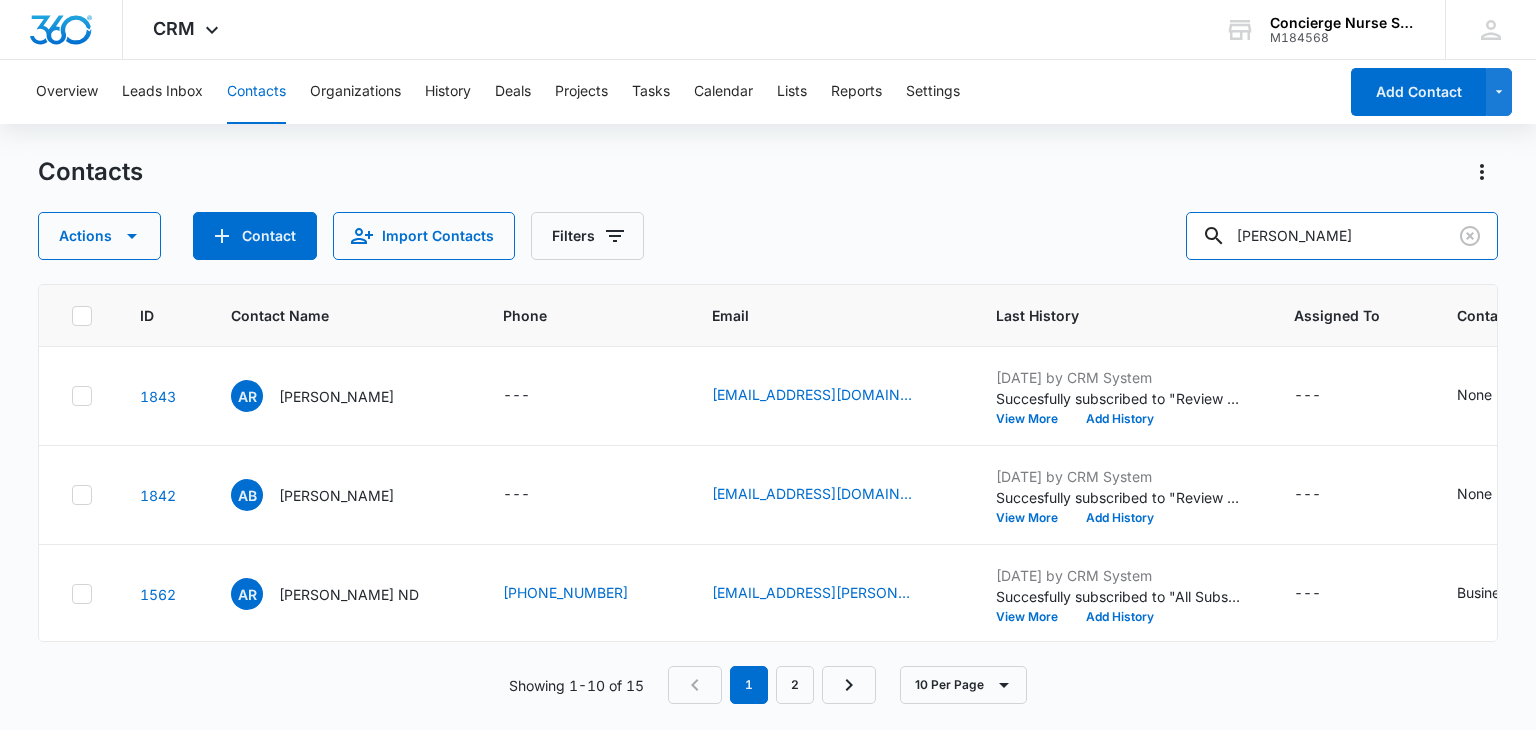 type on "[PERSON_NAME]" 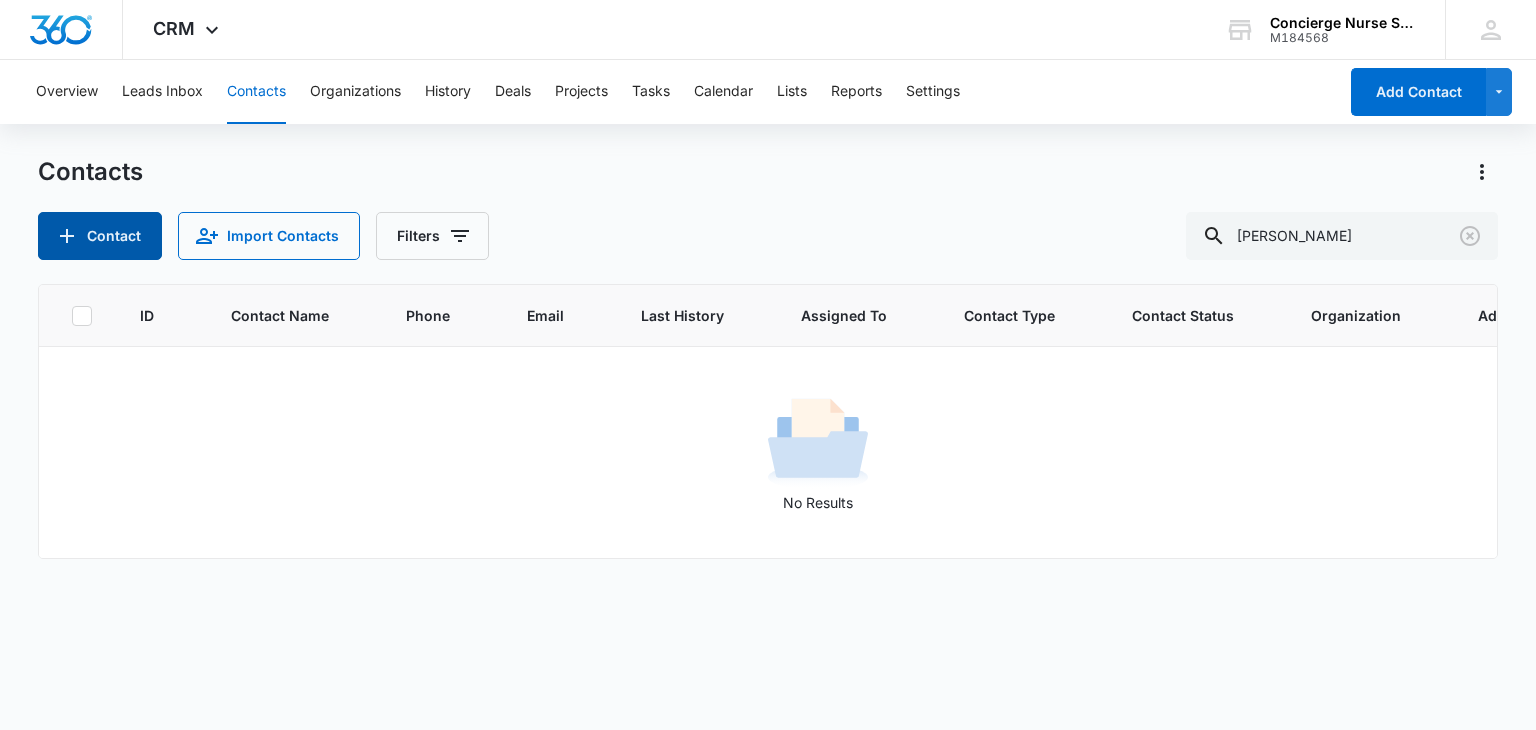 click 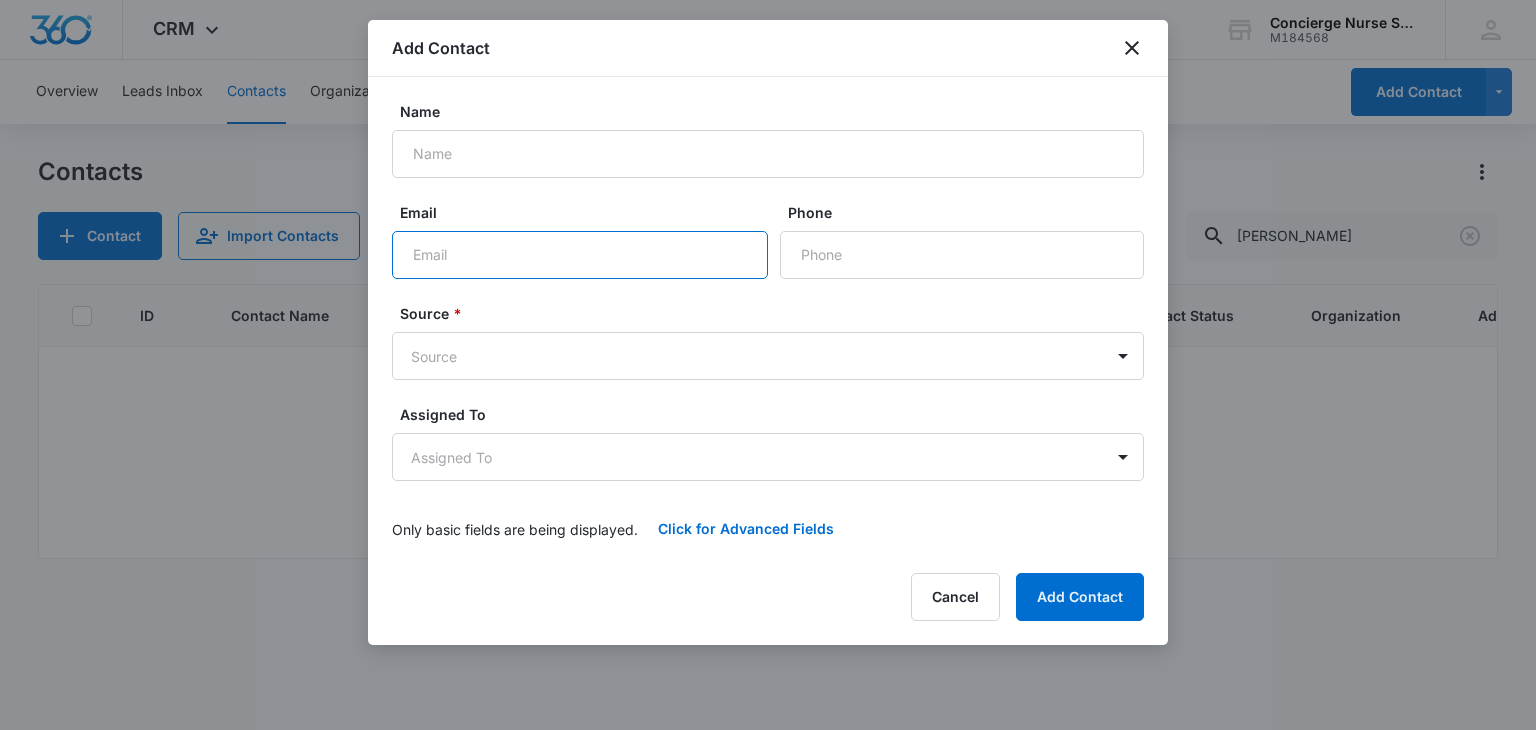 click on "Email" at bounding box center [580, 255] 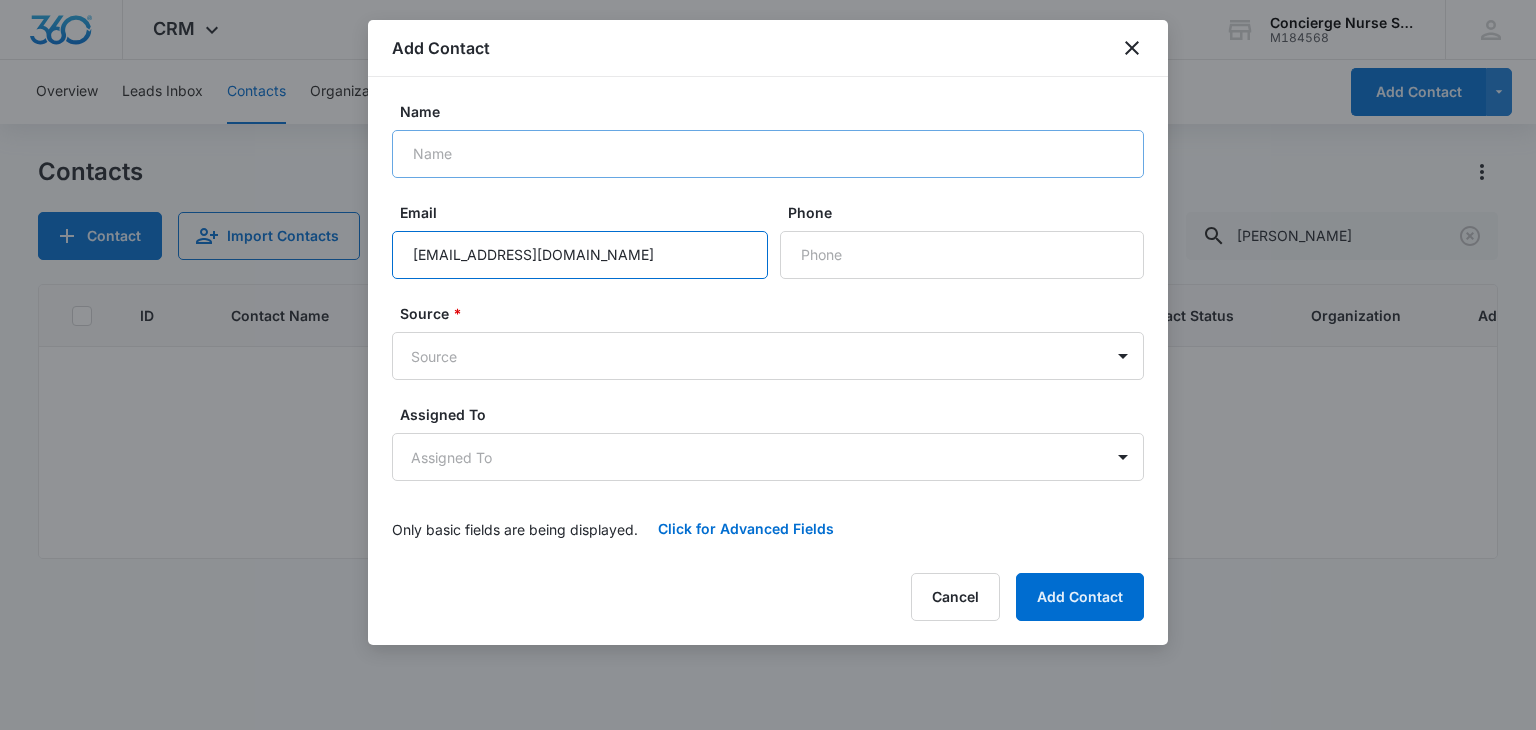 type on "[EMAIL_ADDRESS][DOMAIN_NAME]" 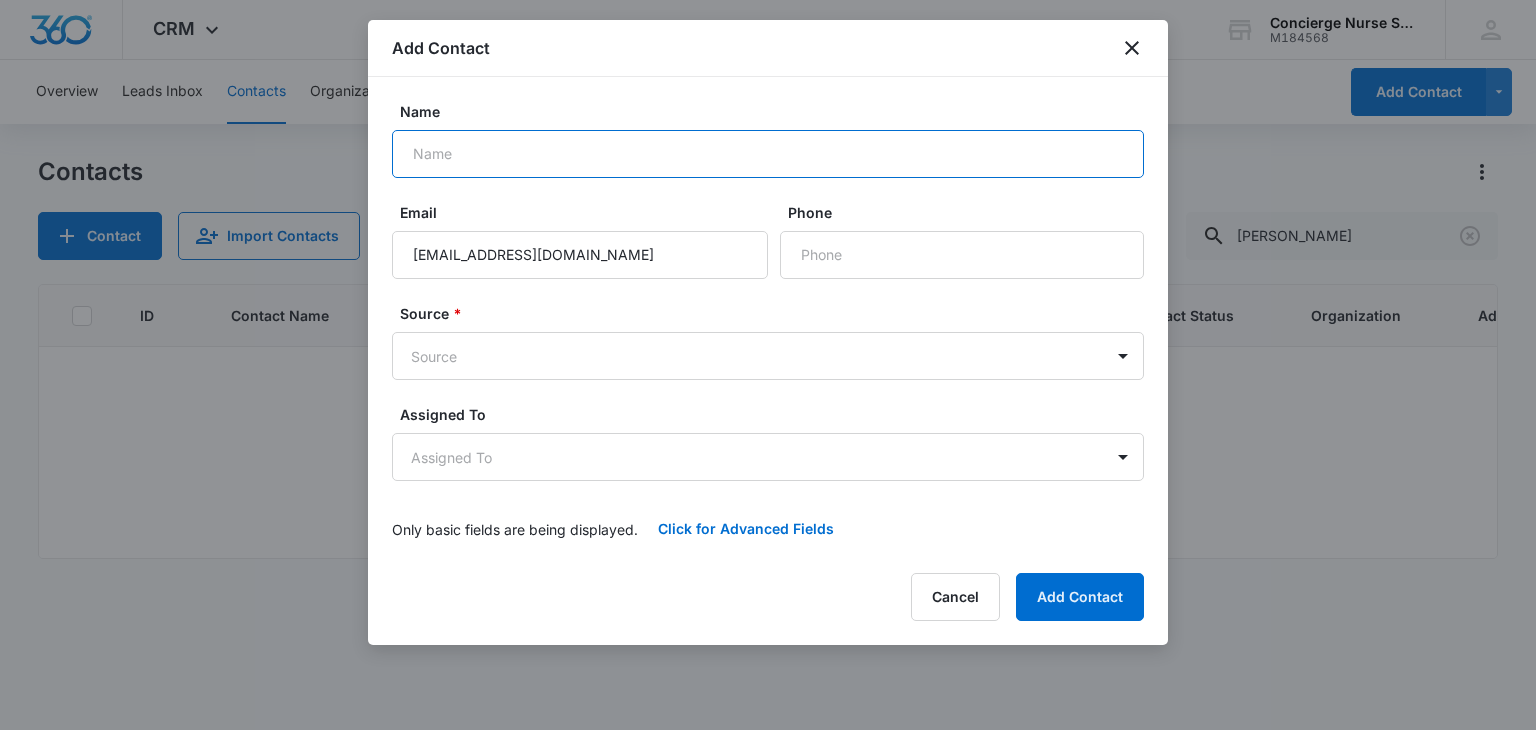 click on "Name" at bounding box center (768, 154) 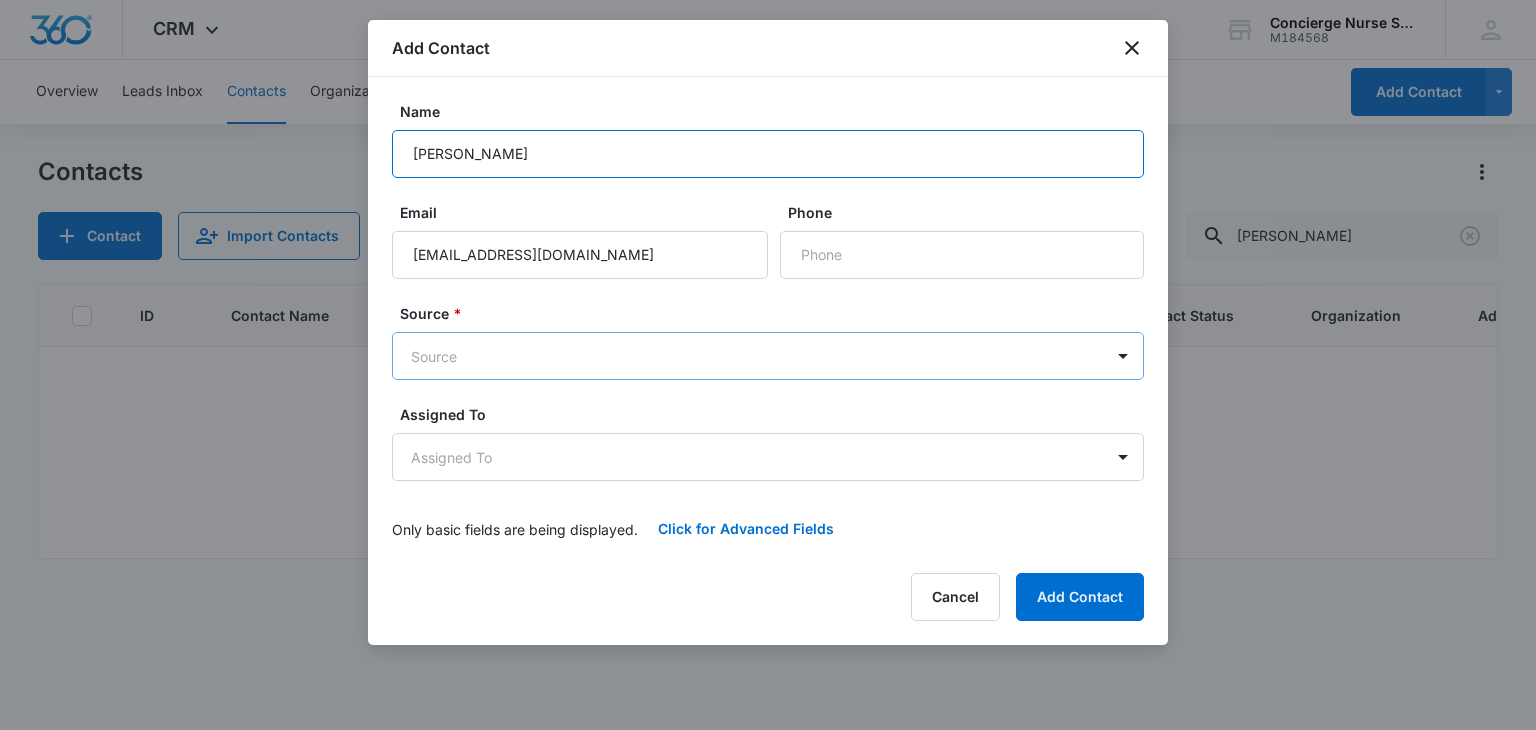 type on "[PERSON_NAME]" 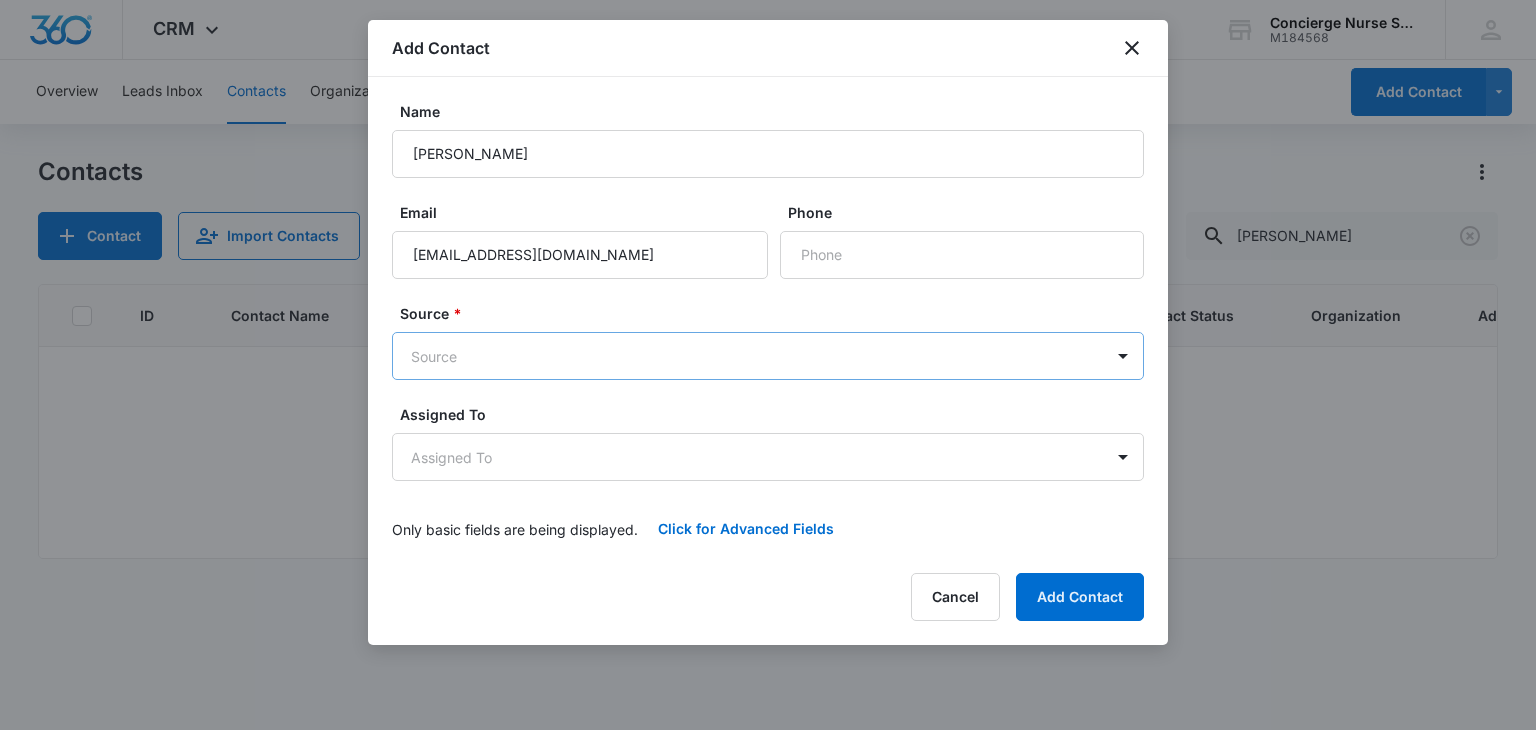 click on "CRM Apps Reputation Websites Forms CRM Email Social Payments POS Content Ads Intelligence Files Brand Settings Concierge Nurse Services M184568 Your Accounts View All DS [PERSON_NAME] [EMAIL_ADDRESS][DOMAIN_NAME] My Profile Notifications Support Logout Terms & Conditions   •   Privacy Policy Overview Leads Inbox Contacts Organizations History Deals Projects Tasks Calendar Lists Reports Settings Add Contact Contacts Contact Import Contacts Filters [PERSON_NAME] ID Contact Name Phone Email Last History Assigned To Contact Type Contact Status Organization Address No Results
Concierge Nurse Services - CRM Contacts - Marketing 360® Add Contact Name [PERSON_NAME] Email [EMAIL_ADDRESS][DOMAIN_NAME] Phone Source * Source Assigned To Assigned To Only basic fields are being displayed. Click for Advanced Fields Contact Type Contact Type Contact Status Contact Status Color Tag Current Color: Best Way To Contact Best Way To Contact Other Phone Which home health care service are you interested in? Post Op Care" at bounding box center [768, 365] 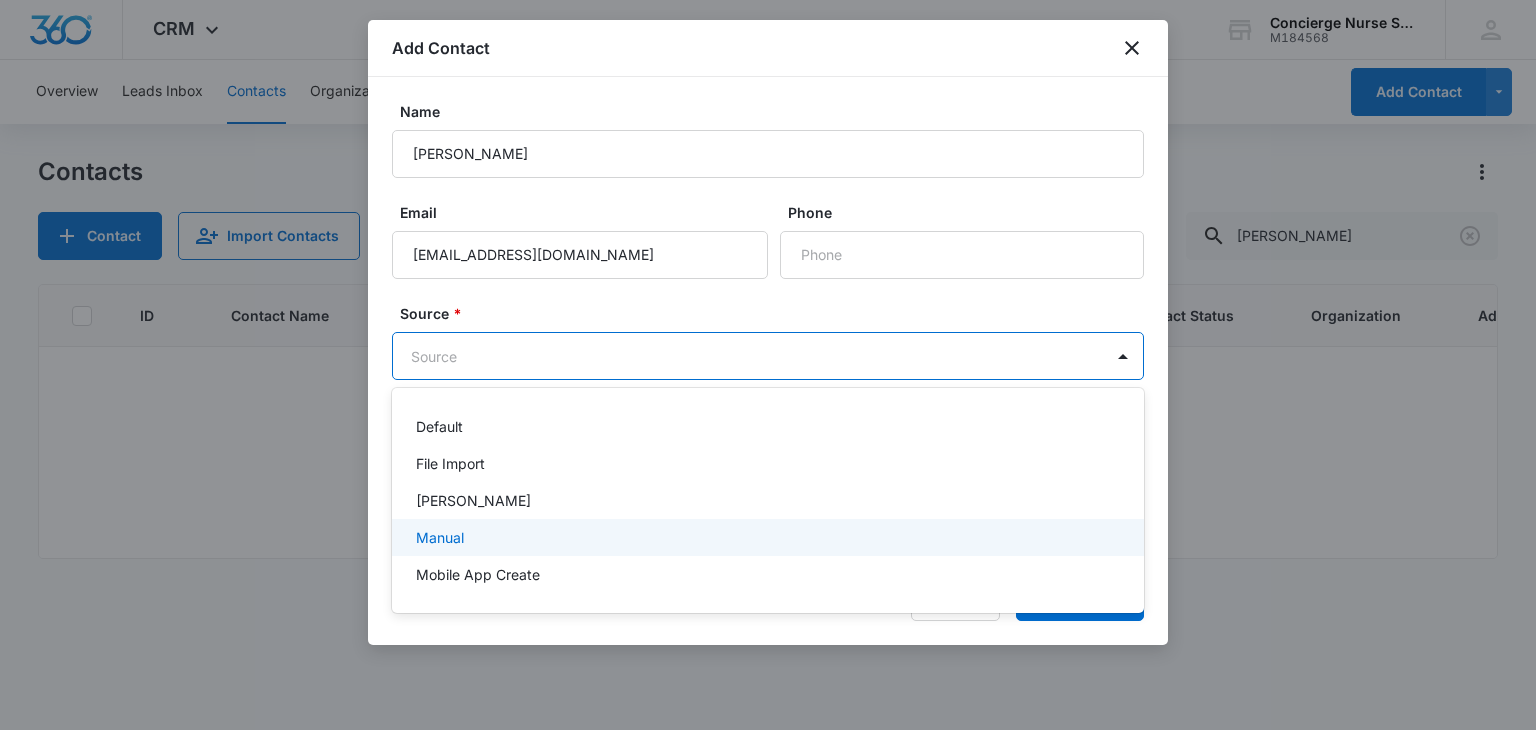 click on "Manual" at bounding box center (440, 537) 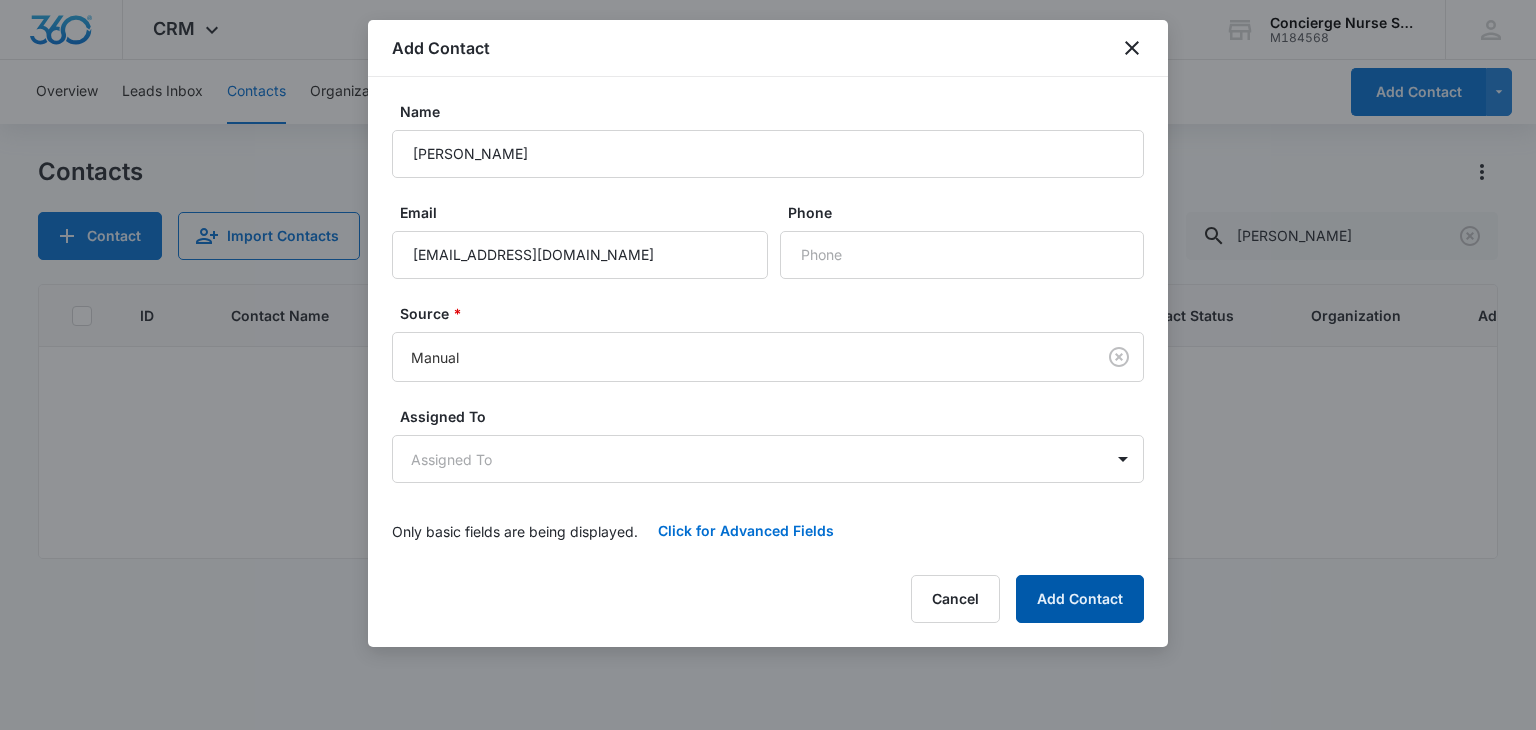 click on "Add Contact" at bounding box center [1080, 599] 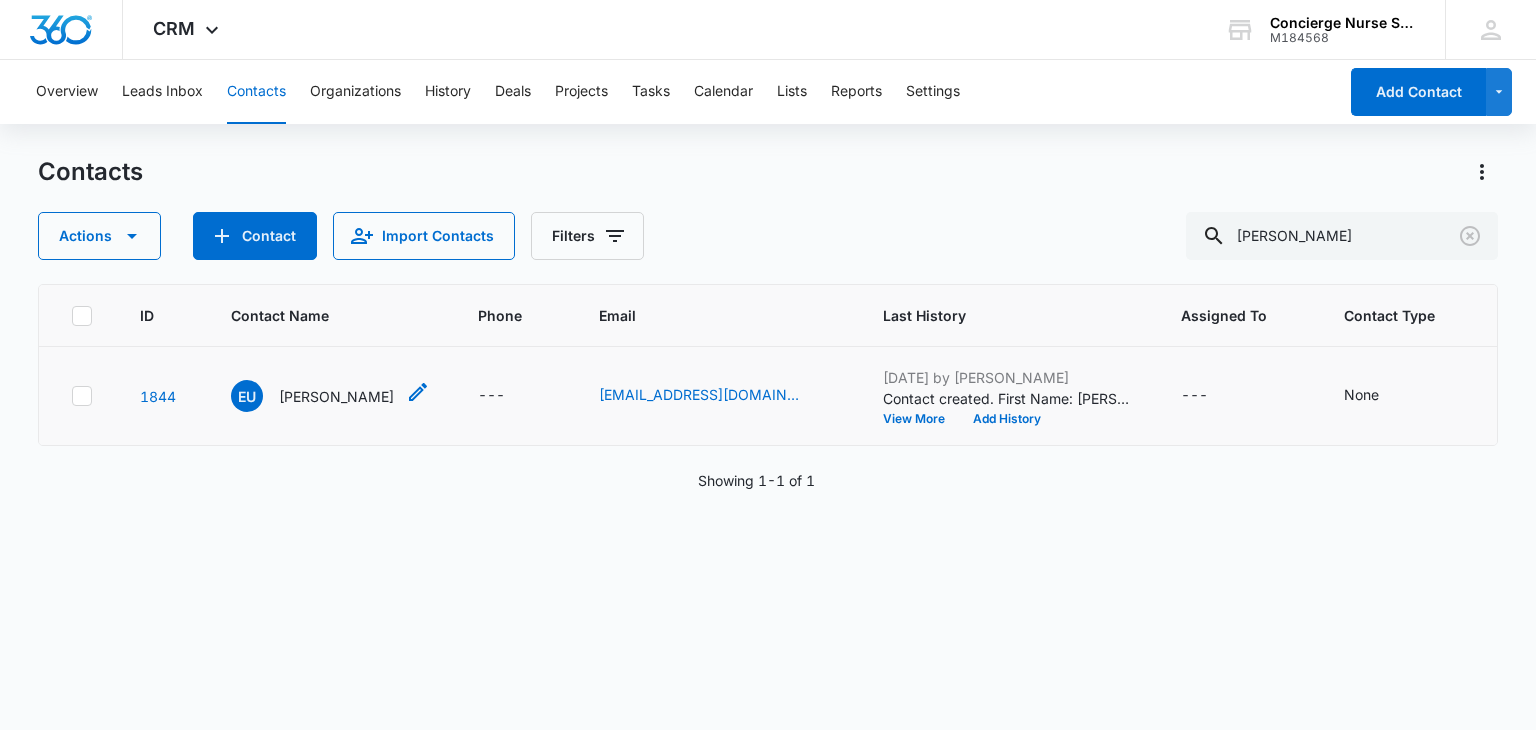 click on "[PERSON_NAME]" at bounding box center (336, 396) 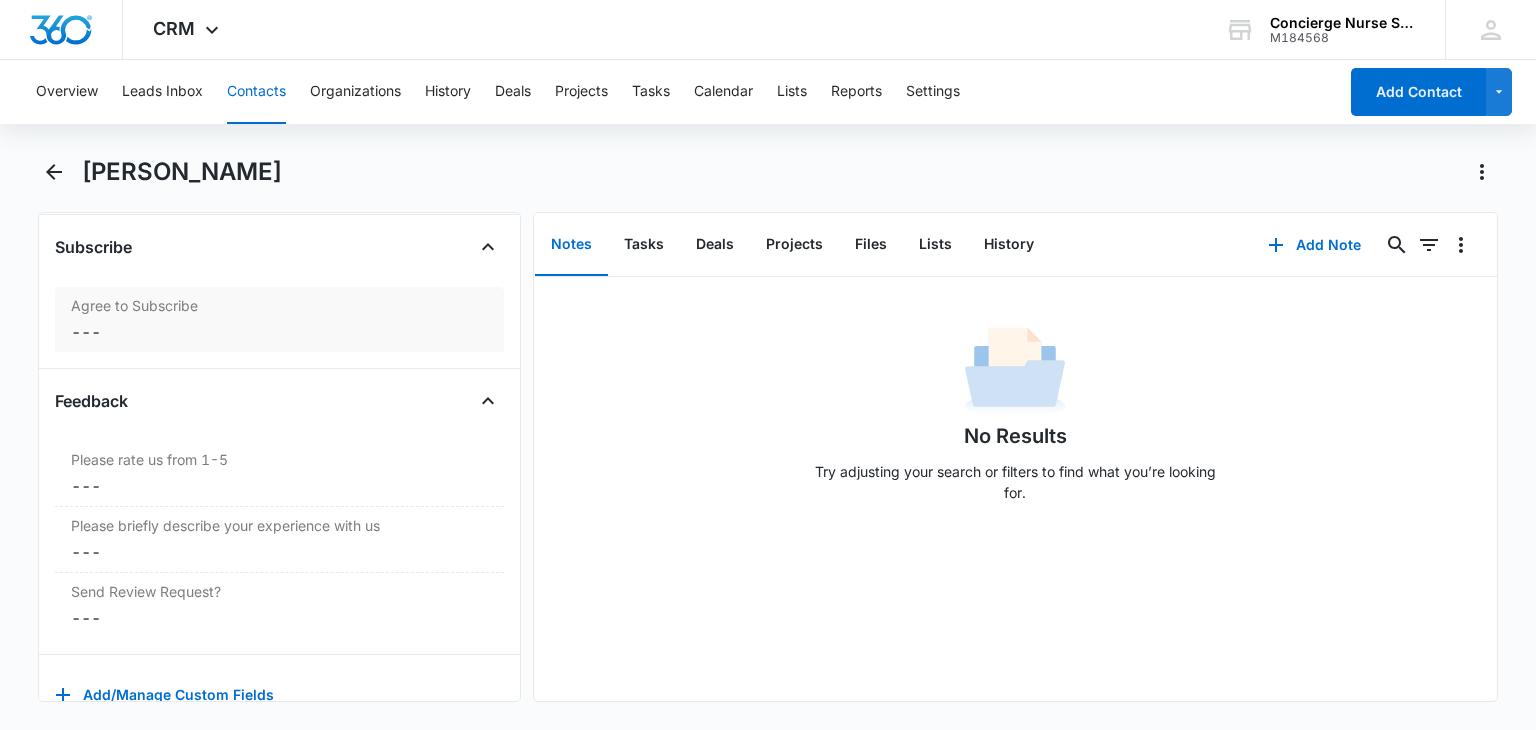 scroll, scrollTop: 2096, scrollLeft: 0, axis: vertical 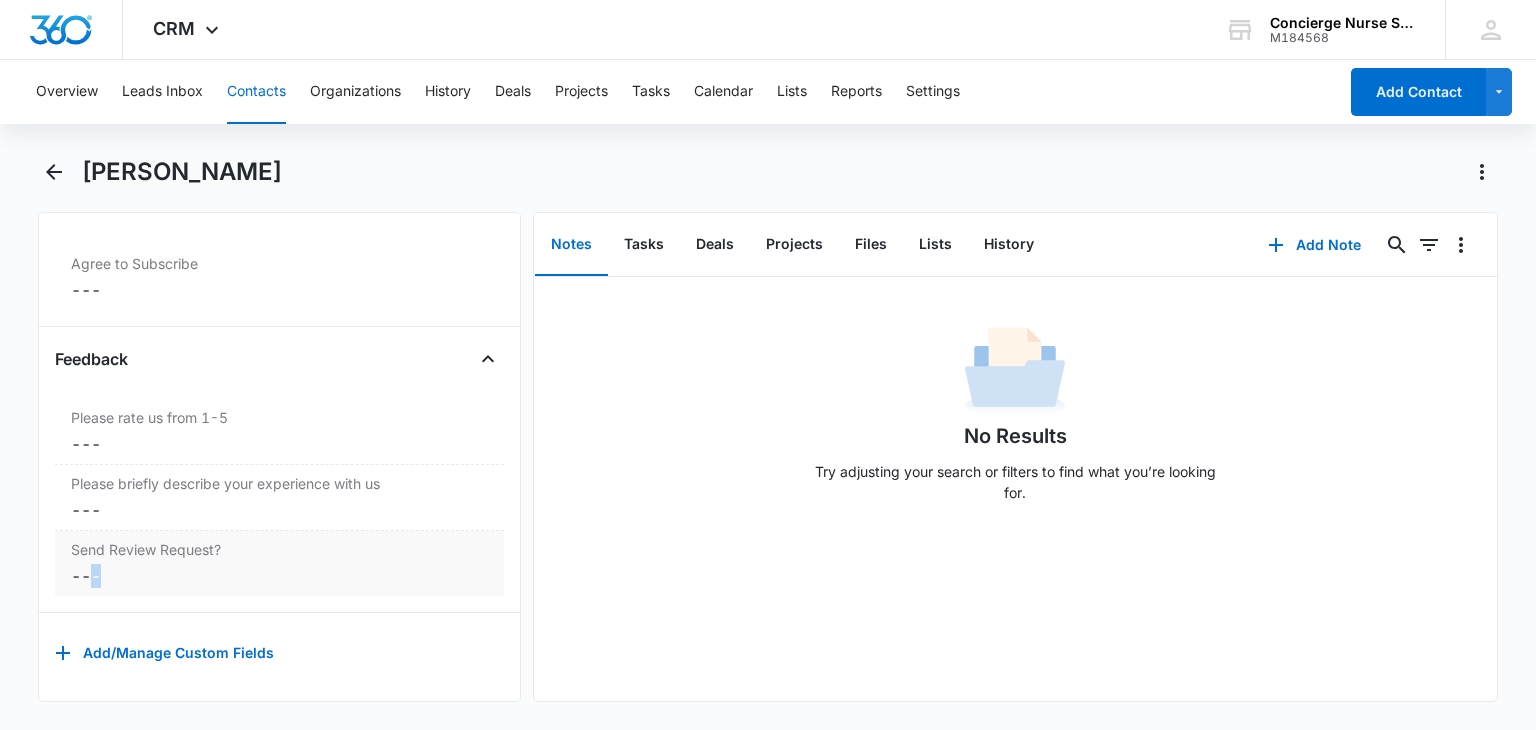 click on "Send Review Request? Cancel Save Changes ---" at bounding box center (279, 563) 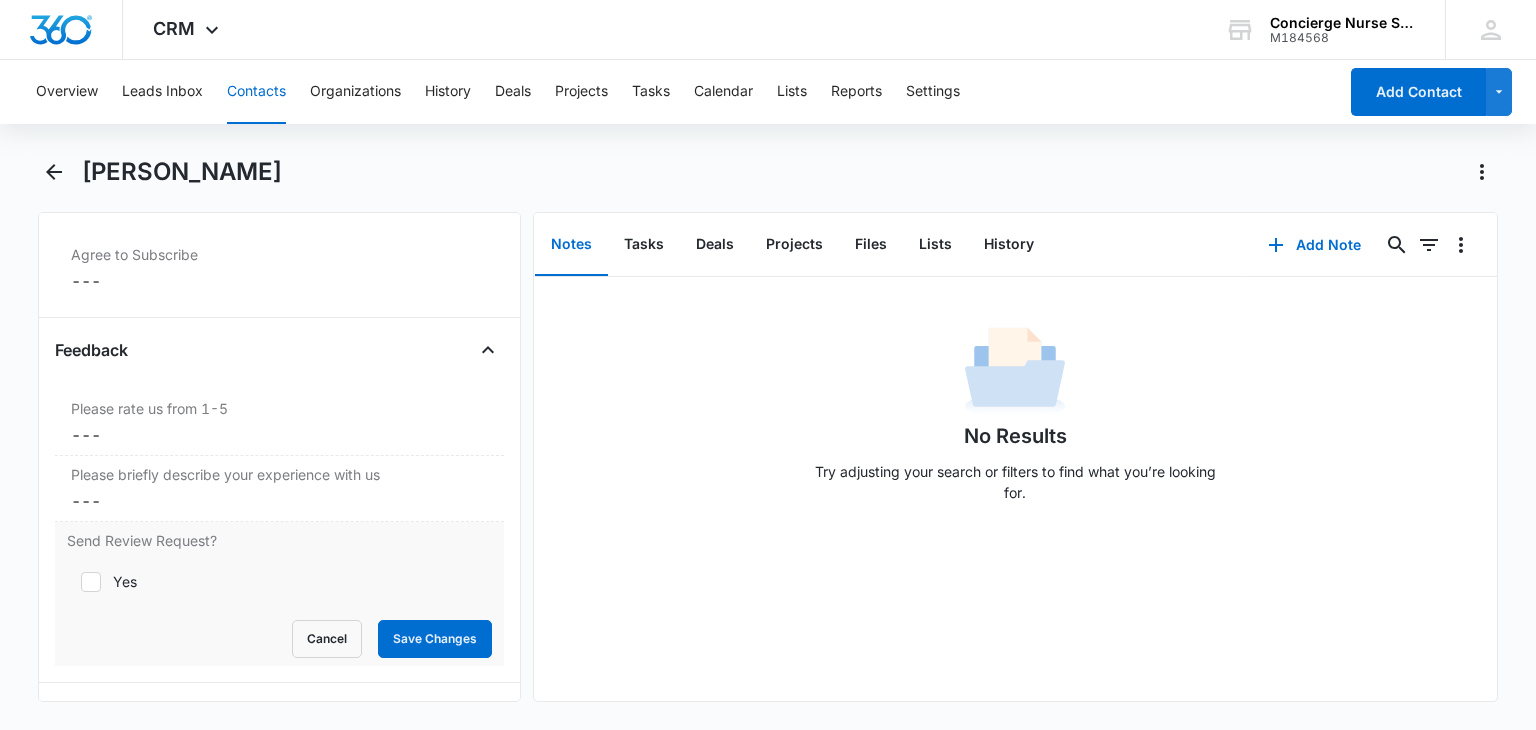 click 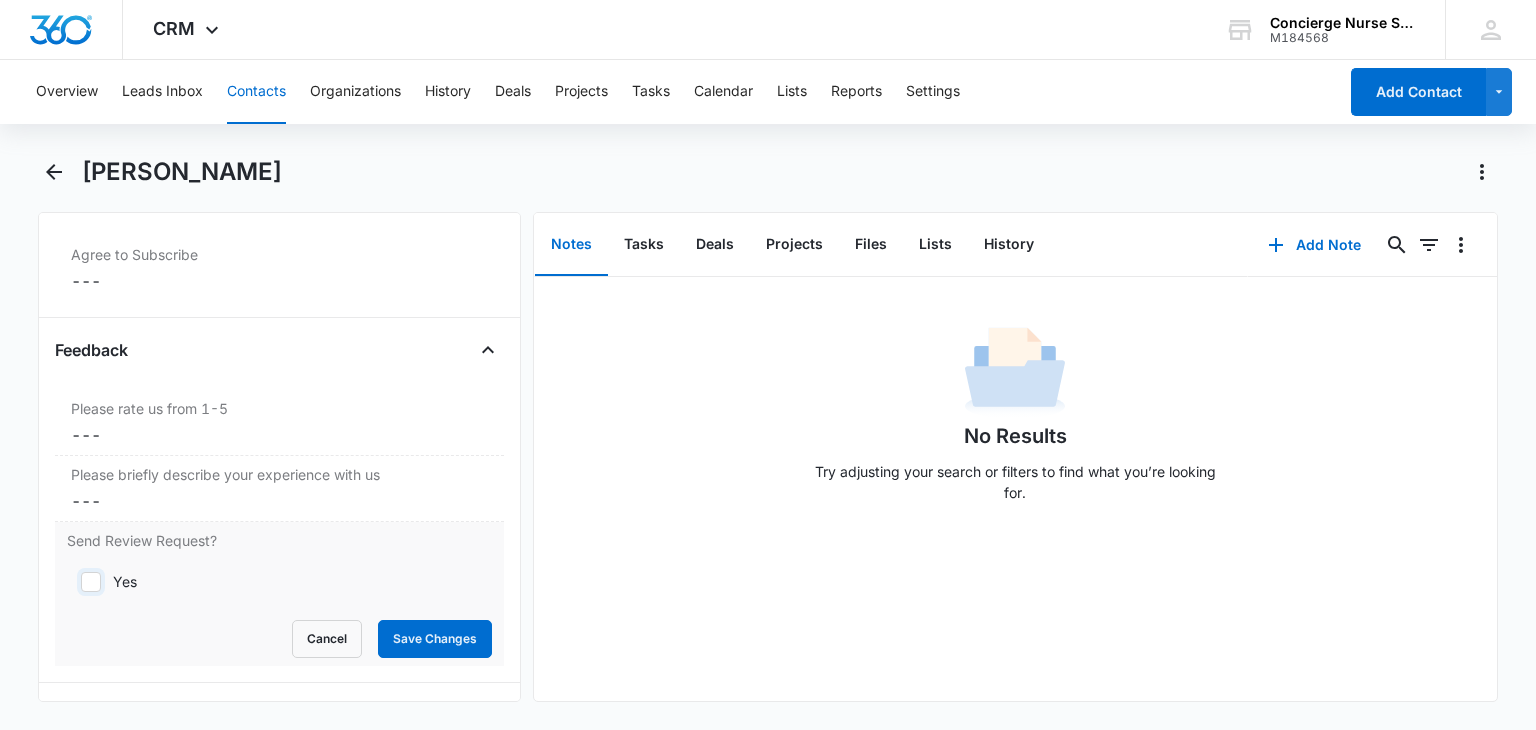 checkbox on "true" 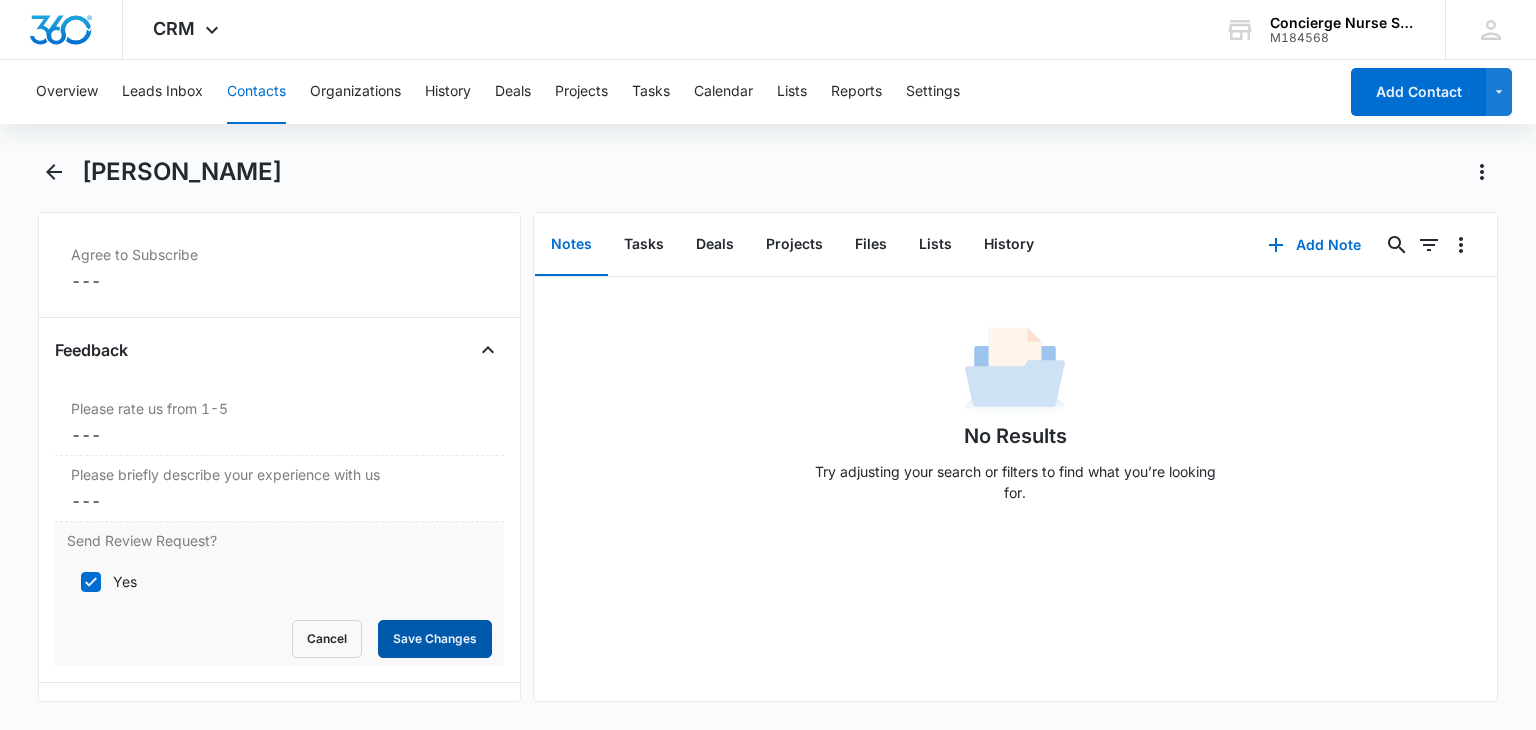 click on "Save Changes" at bounding box center (435, 639) 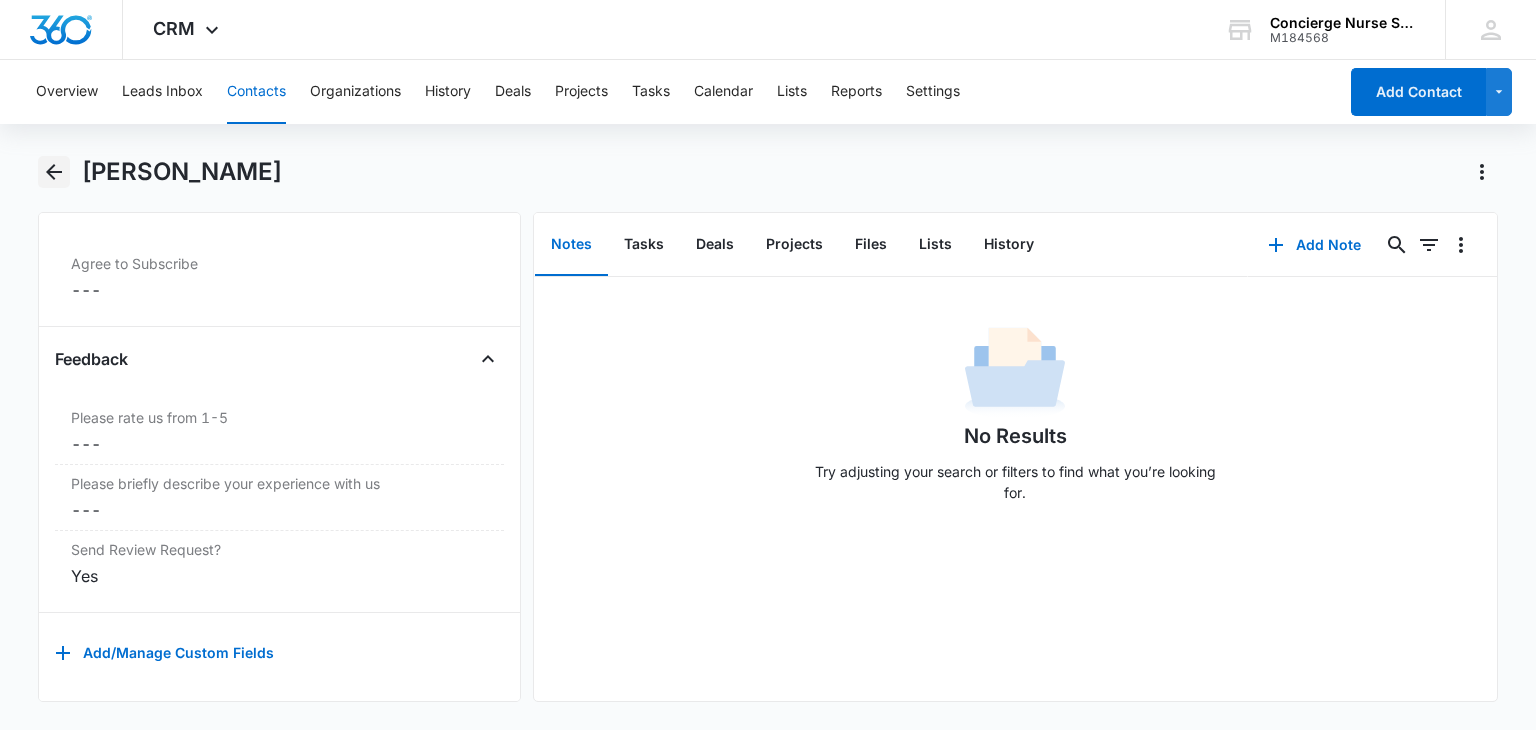 click 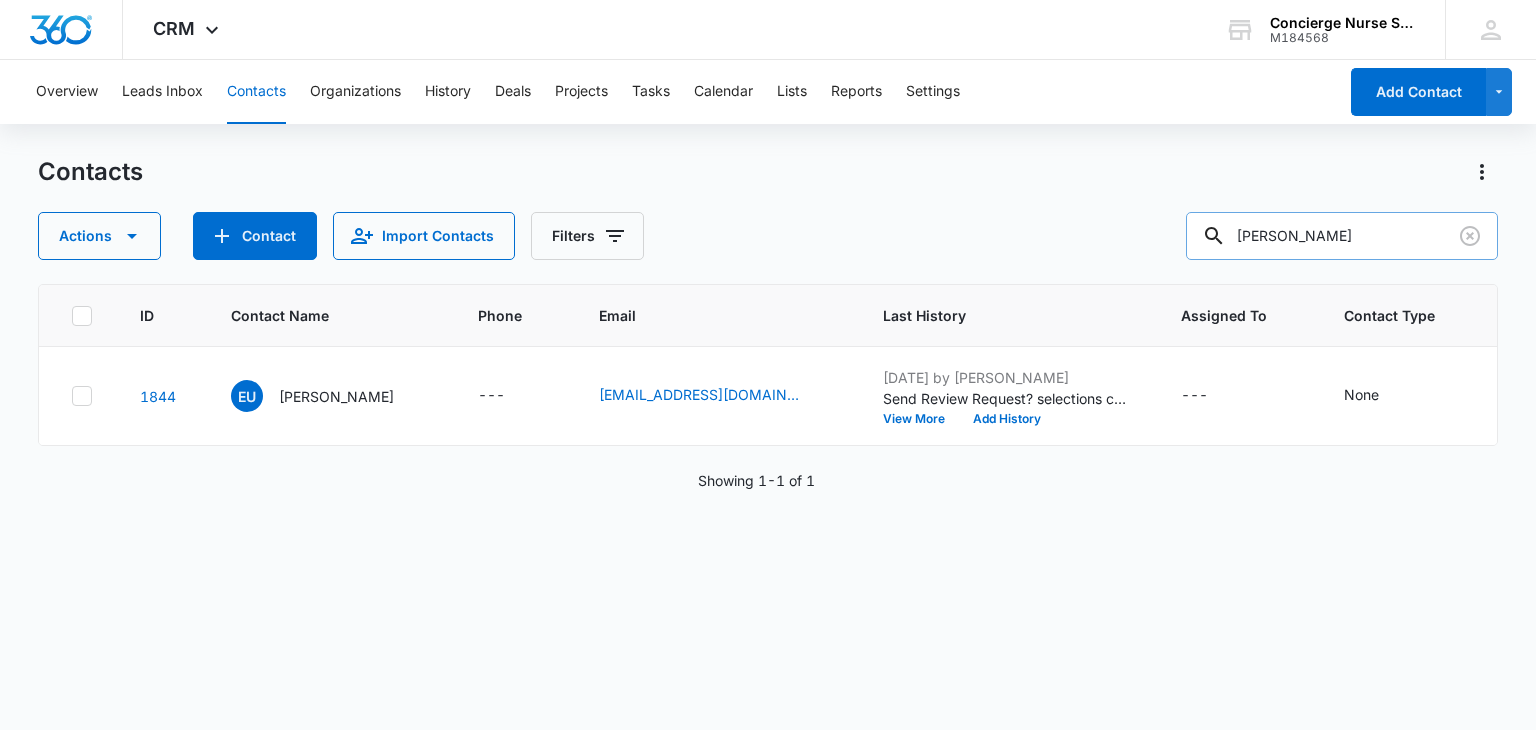 drag, startPoint x: 1328, startPoint y: 242, endPoint x: 1212, endPoint y: 237, distance: 116.10771 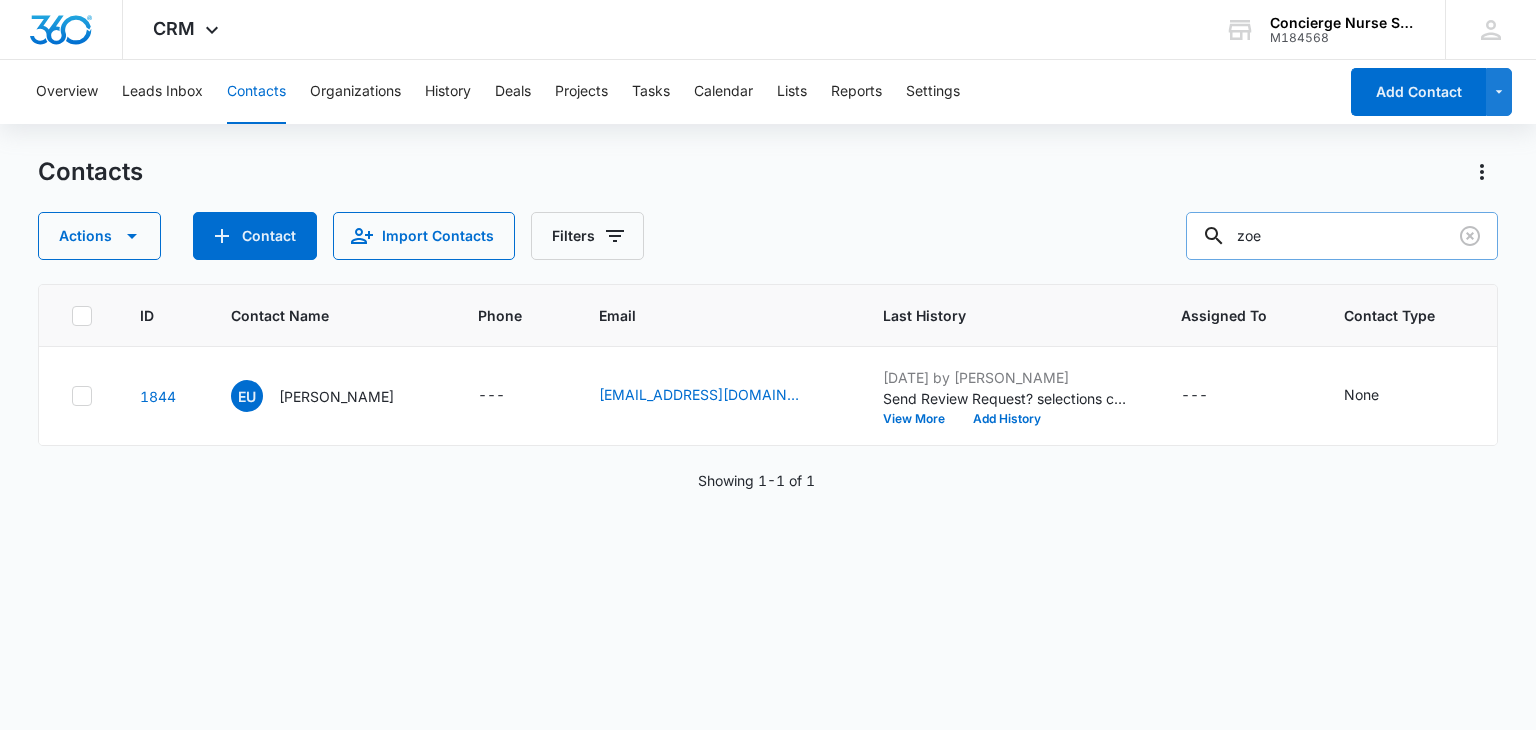 type on "zoe" 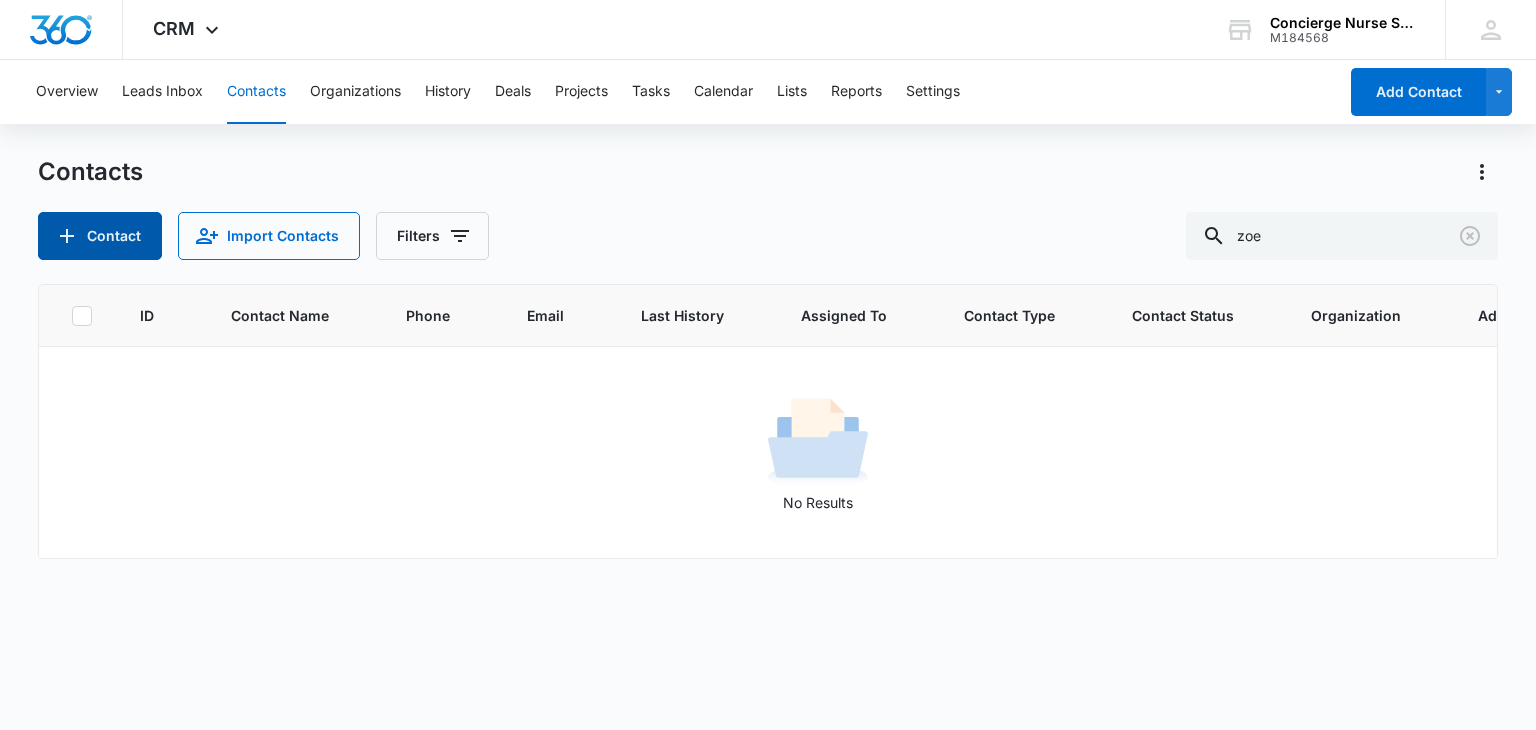 click on "Contact" at bounding box center (100, 236) 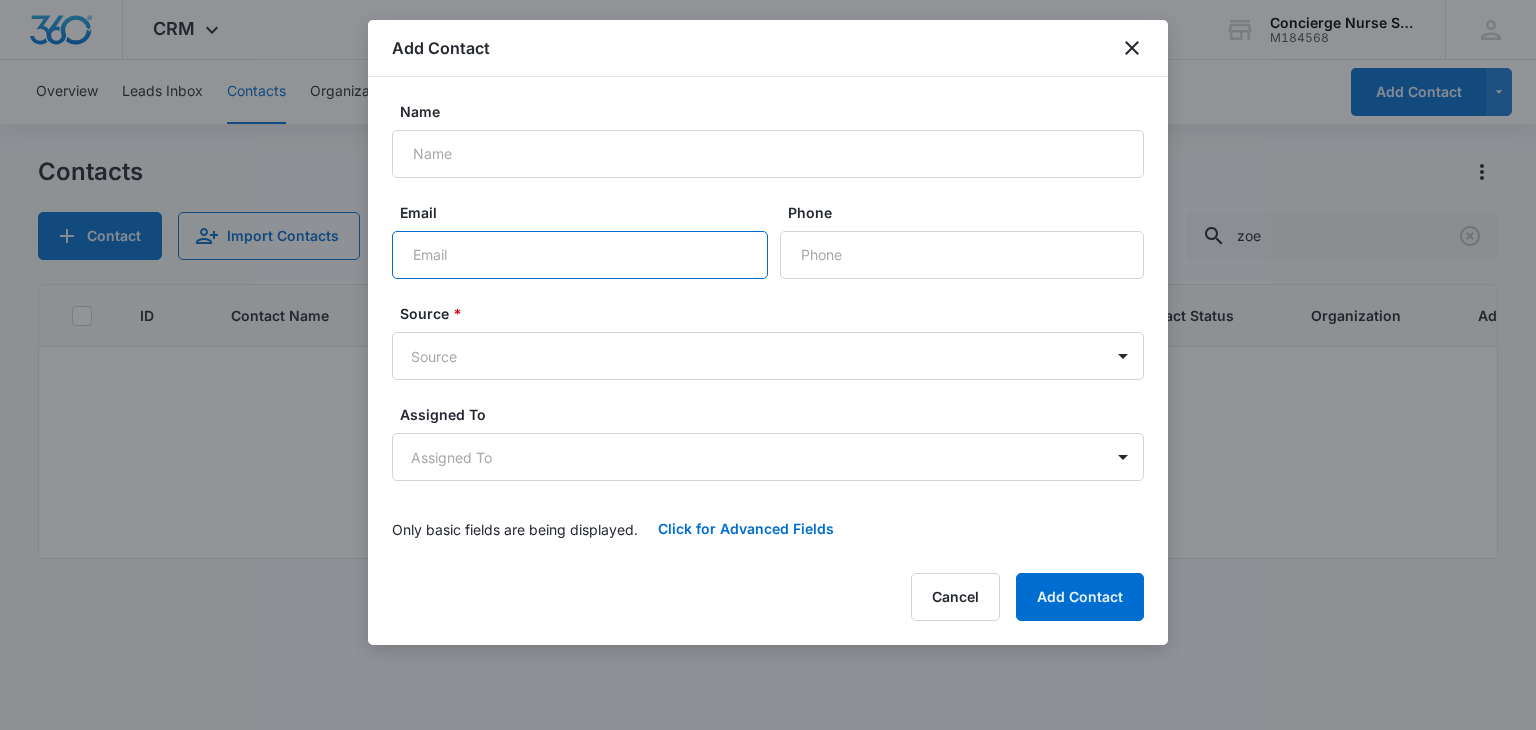 click on "Email" at bounding box center [580, 255] 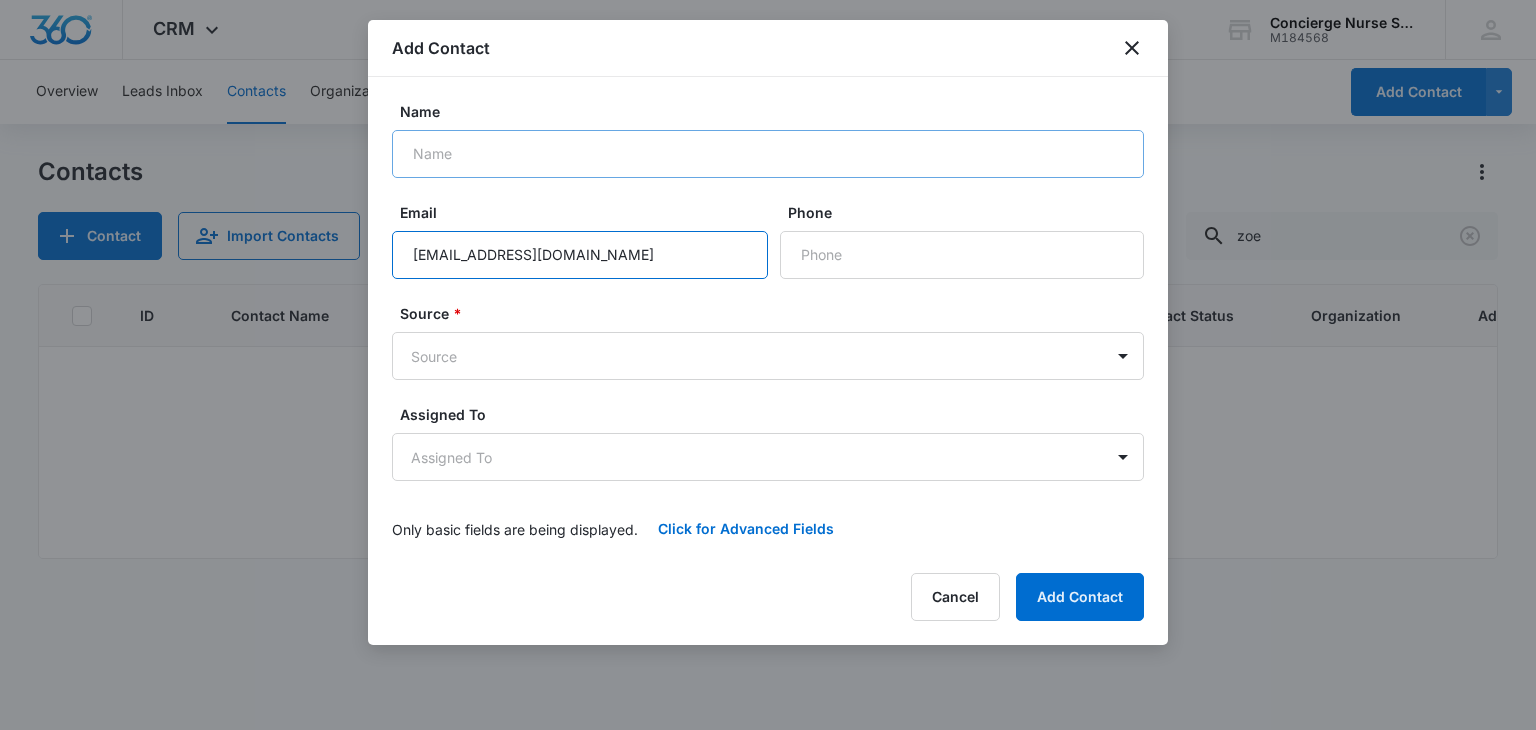type on "[EMAIL_ADDRESS][DOMAIN_NAME]" 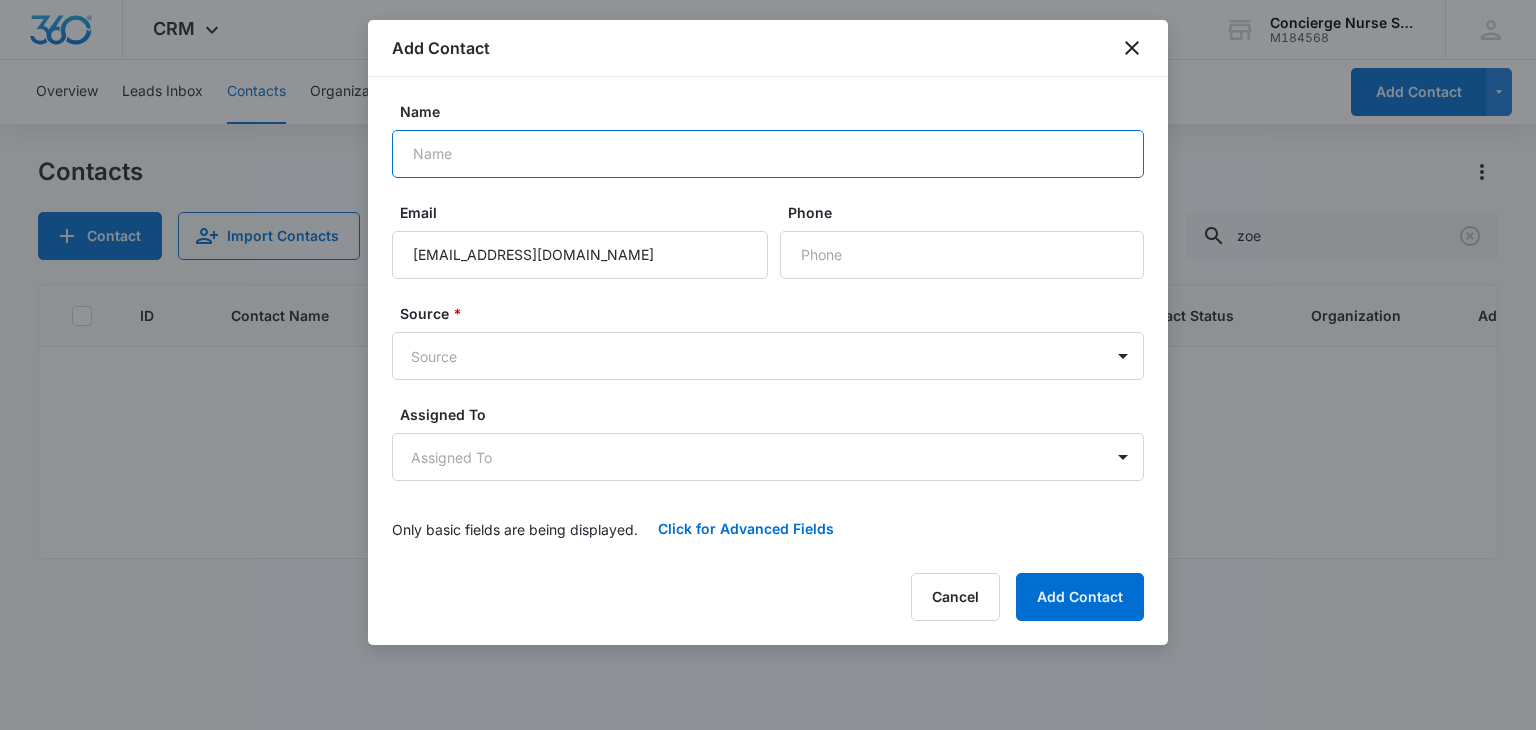 click on "Name" at bounding box center [768, 154] 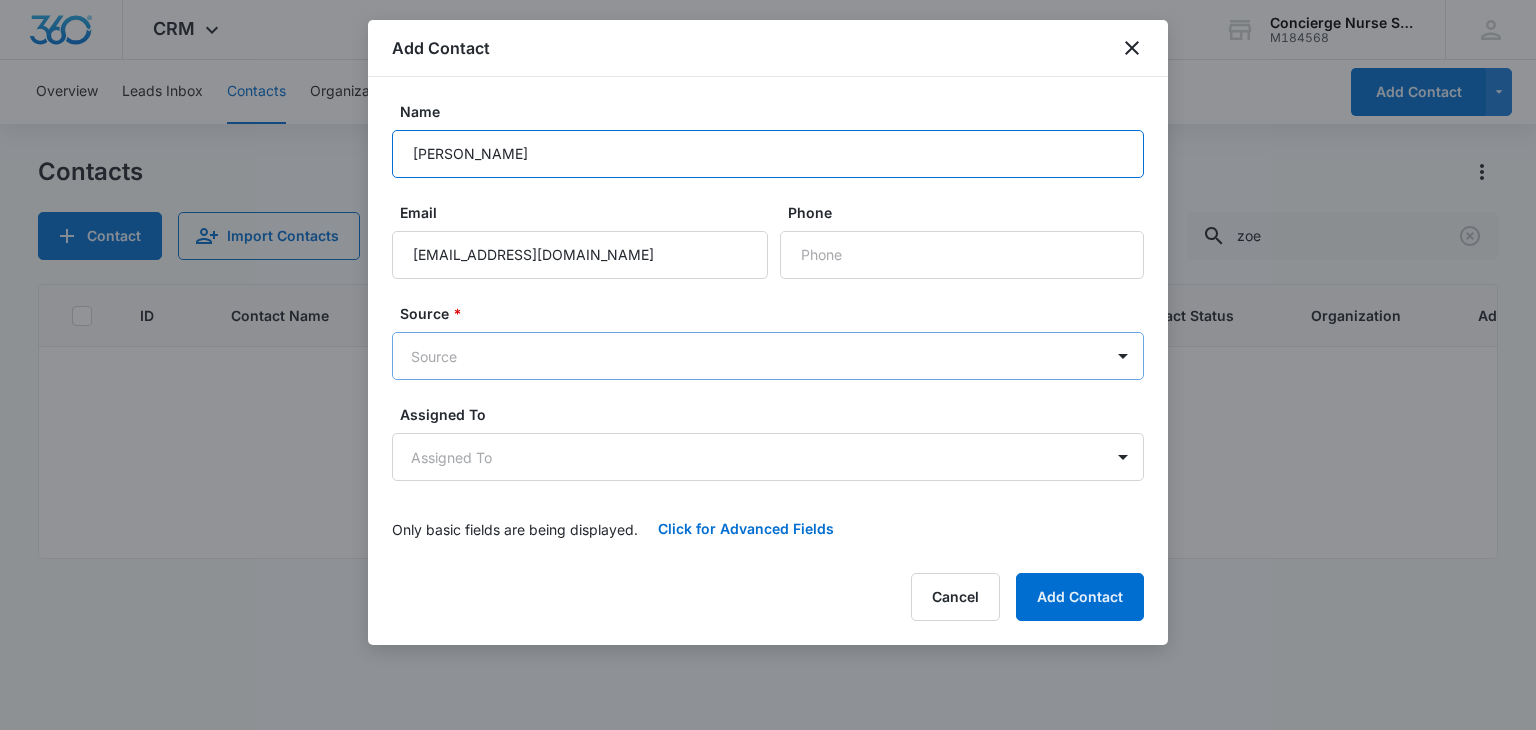 type on "[PERSON_NAME]" 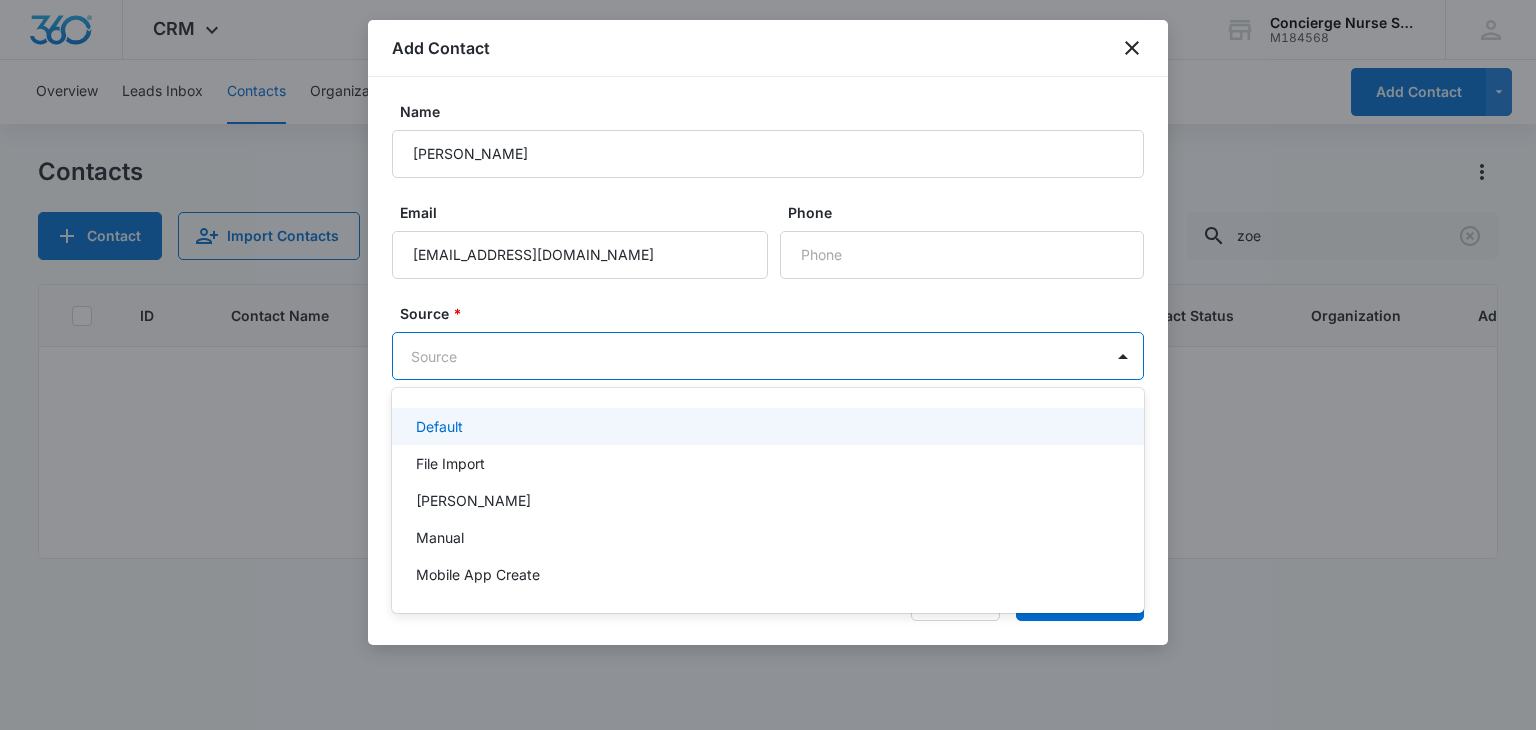 click on "CRM Apps Reputation Websites Forms CRM Email Social Payments POS Content Ads Intelligence Files Brand Settings Concierge Nurse Services M184568 Your Accounts View All DS [PERSON_NAME] [EMAIL_ADDRESS][DOMAIN_NAME] My Profile Notifications Support Logout Terms & Conditions   •   Privacy Policy Overview Leads Inbox Contacts Organizations History Deals Projects Tasks Calendar Lists Reports Settings Add Contact Contacts Contact Import Contacts Filters zoe ID Contact Name Phone Email Last History Assigned To Contact Type Contact Status Organization Address No Results
Concierge Nurse Services - CRM Contacts - Marketing 360® Add Contact Name [PERSON_NAME] Email [EMAIL_ADDRESS][DOMAIN_NAME] Phone Source * 5 results available. Use Up and Down to choose options, press Enter to select the currently focused option, press Escape to exit the menu, press Tab to select the option and exit the menu. Source Assigned To Assigned To Only basic fields are being displayed. Click for Advanced Fields Color Tag" at bounding box center (768, 365) 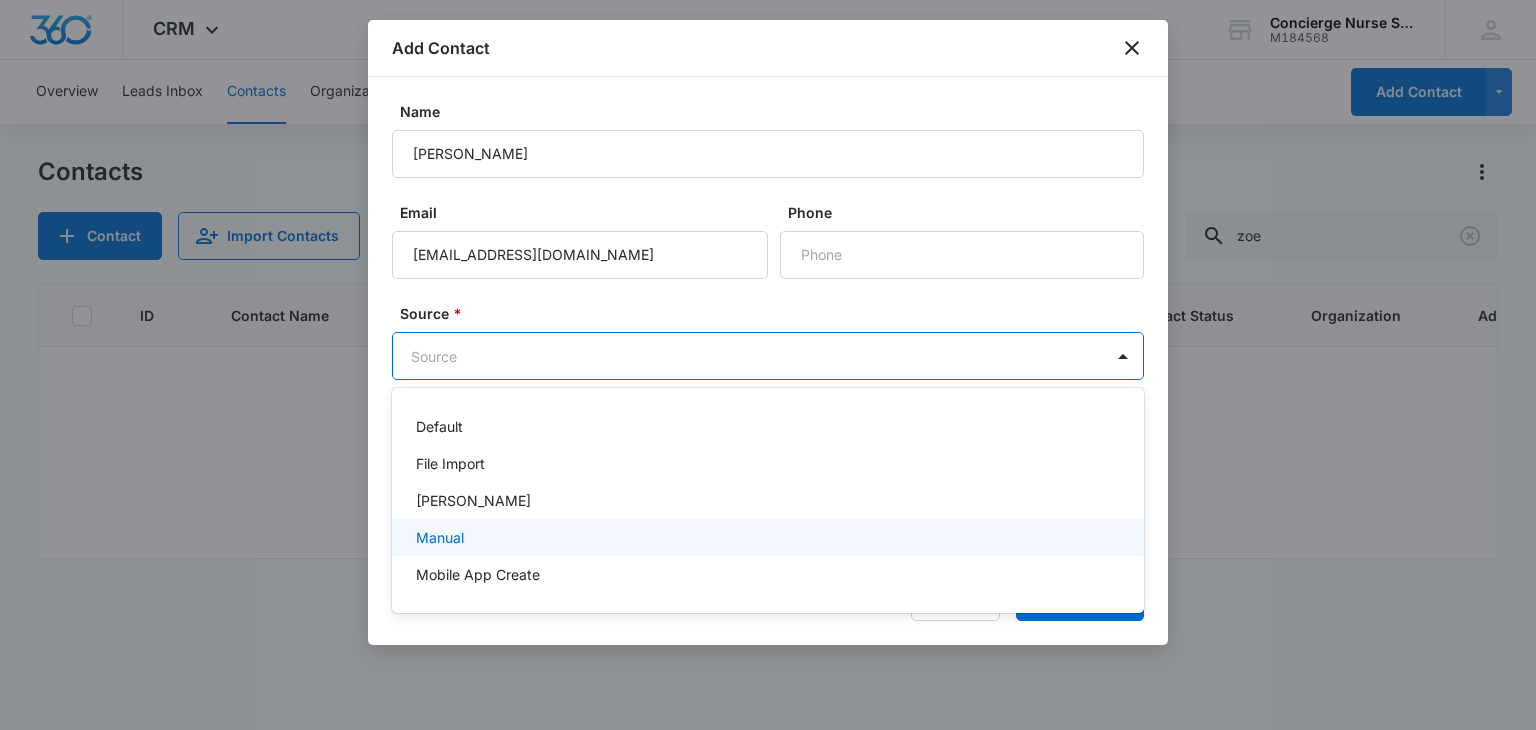 click on "Manual" at bounding box center [766, 537] 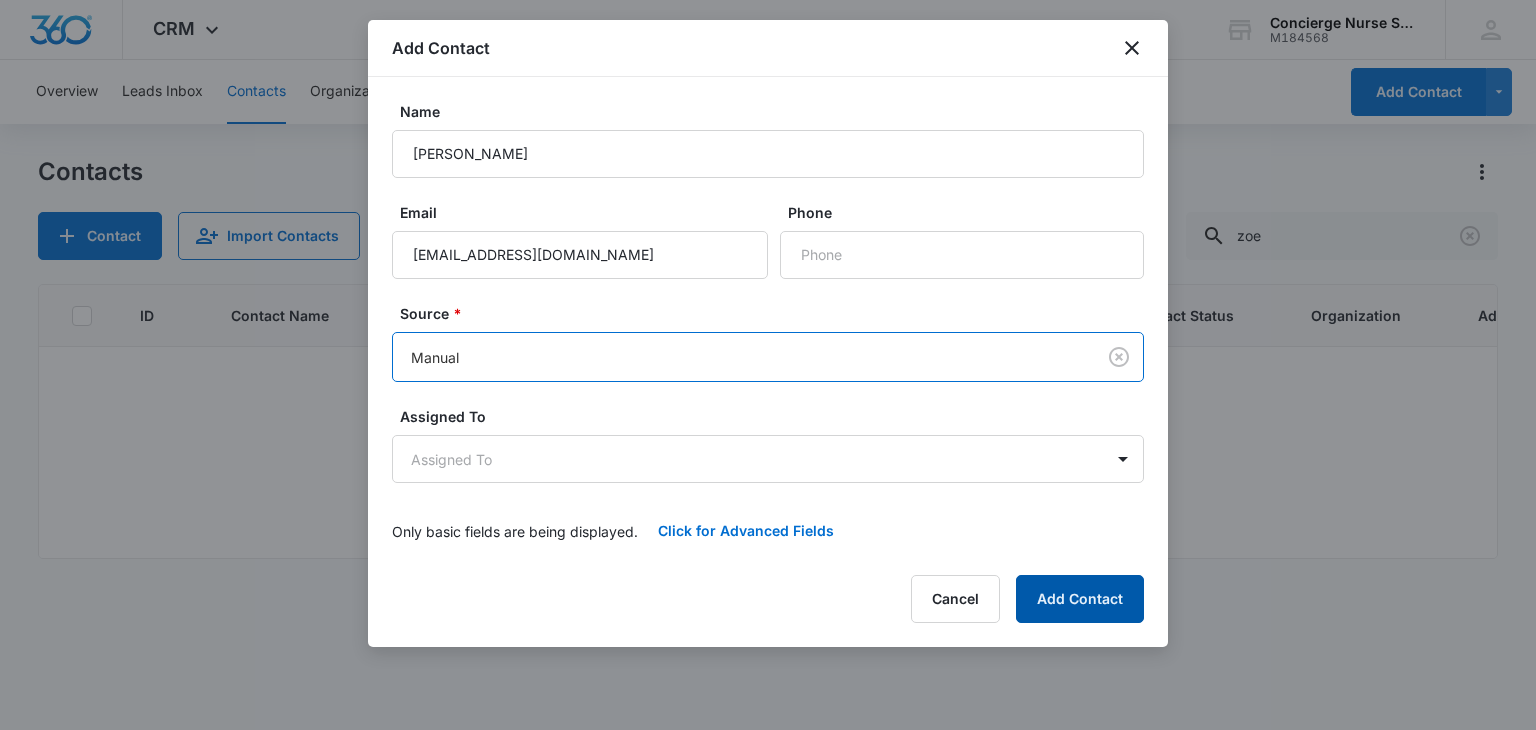 click on "Add Contact" at bounding box center [1080, 599] 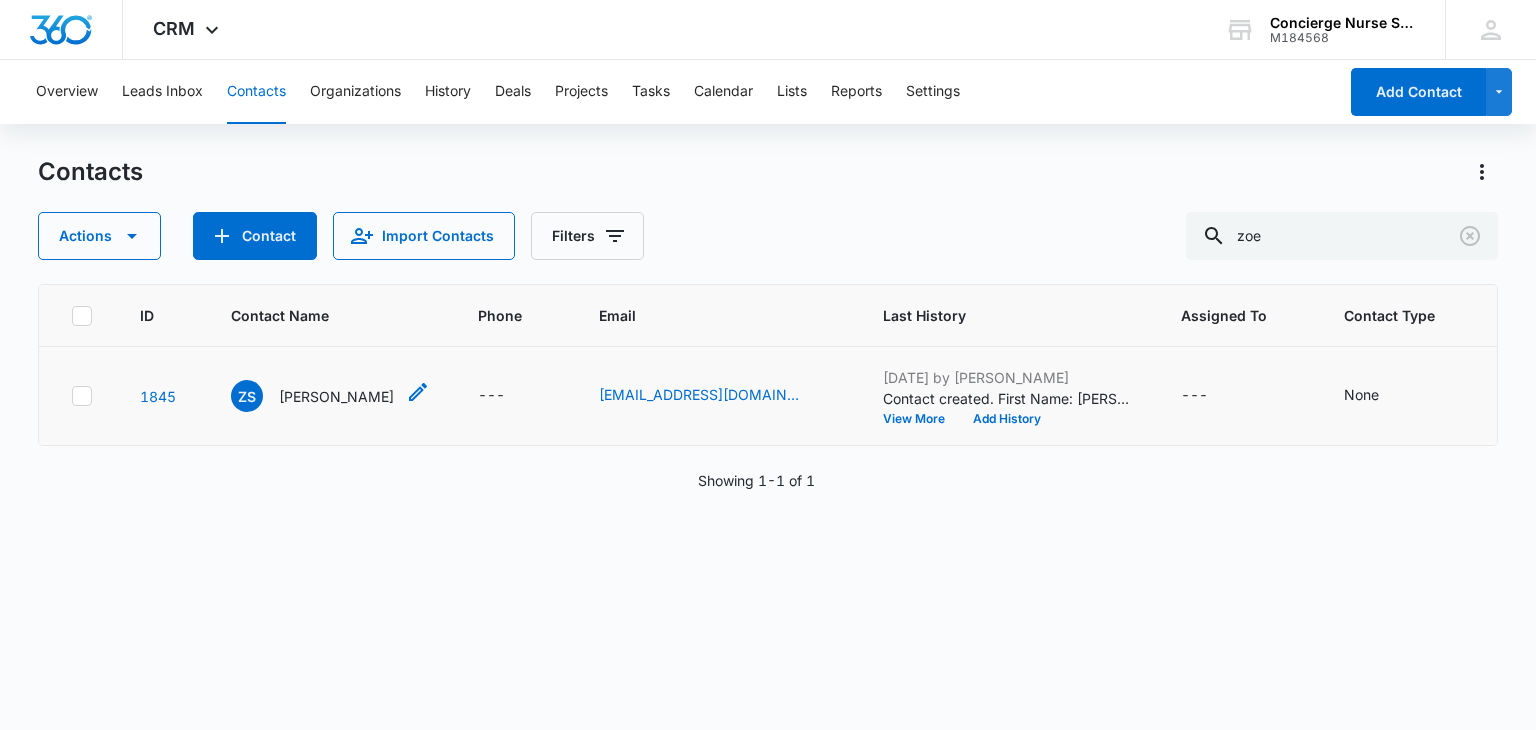 click on "[PERSON_NAME]" at bounding box center [336, 396] 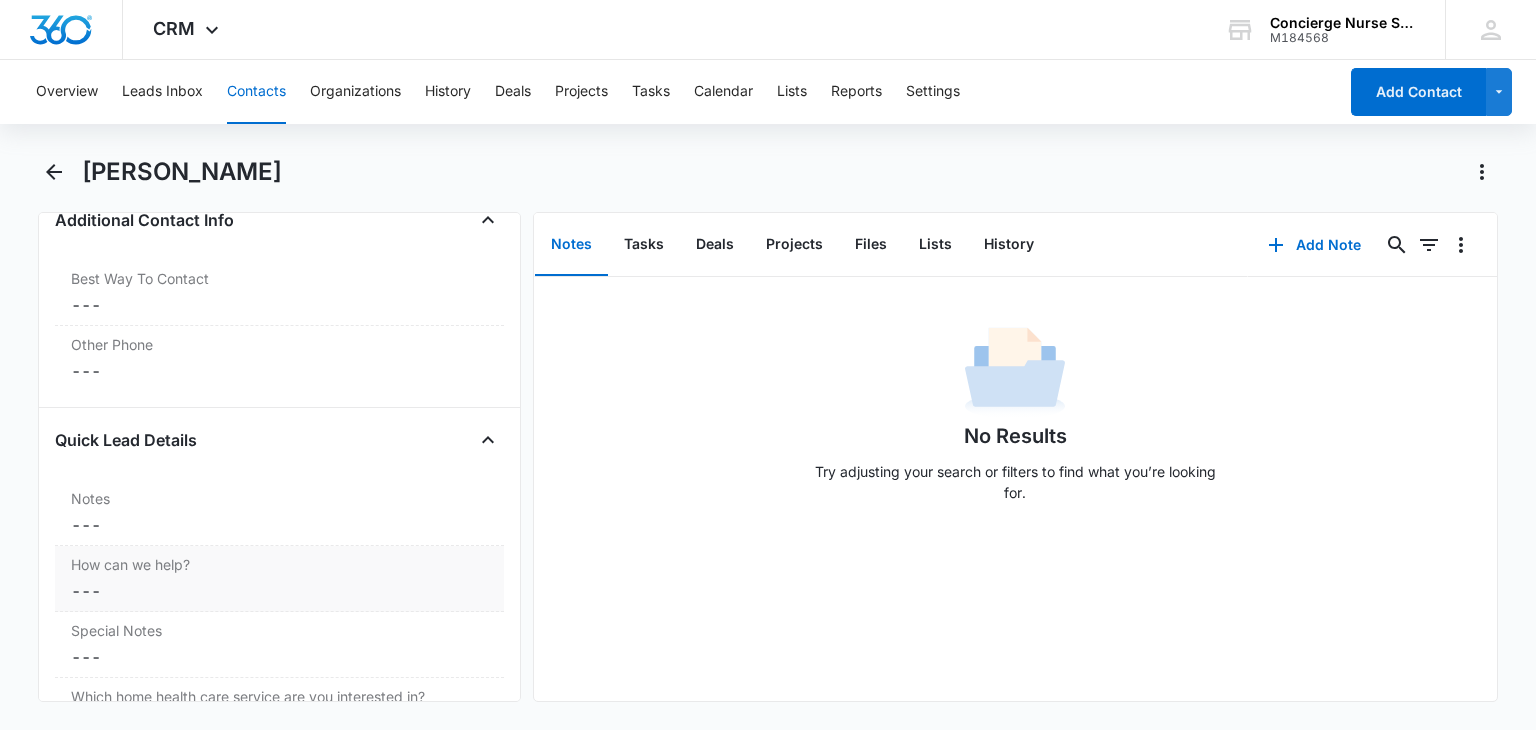 scroll, scrollTop: 2096, scrollLeft: 0, axis: vertical 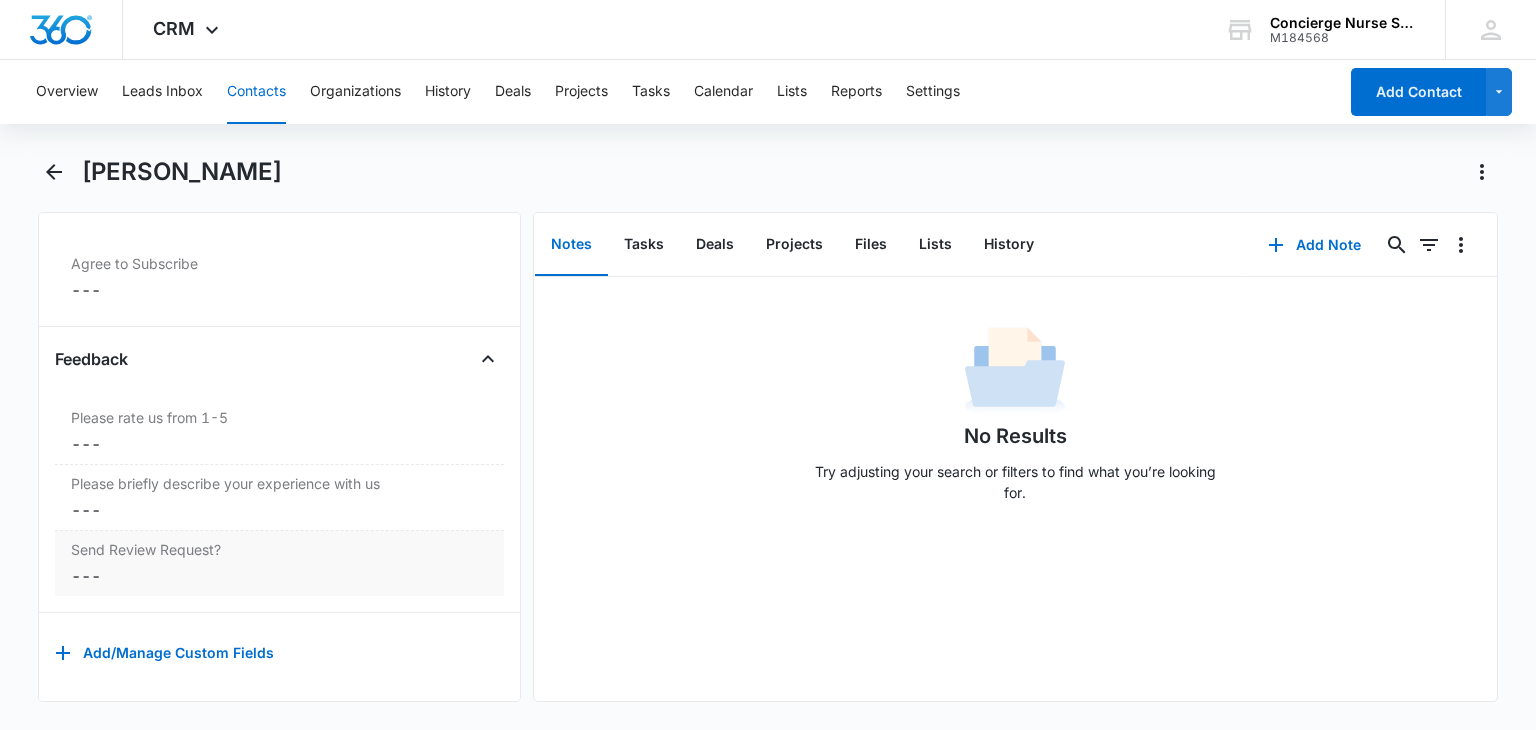 click on "Cancel Save Changes ---" at bounding box center (279, 576) 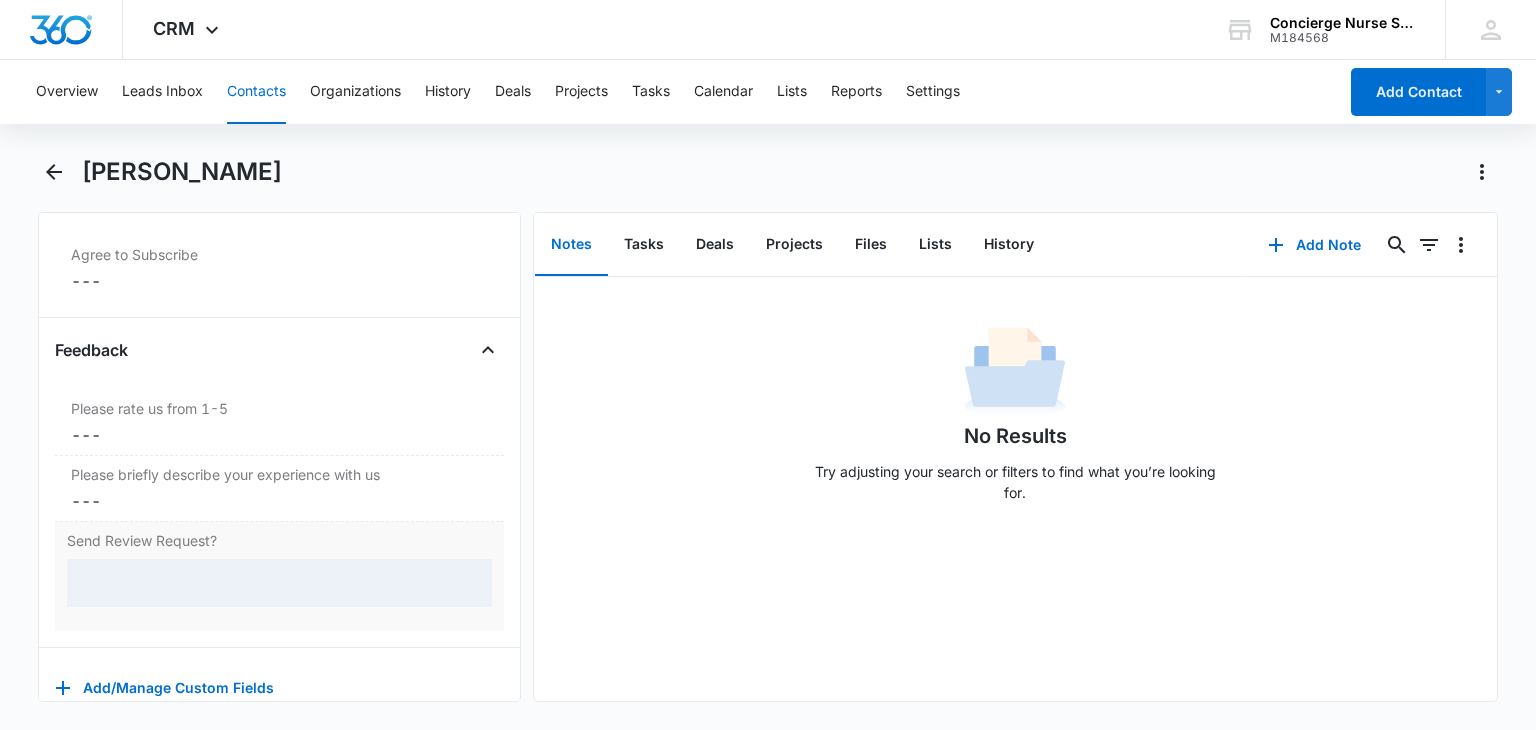 scroll, scrollTop: 2096, scrollLeft: 0, axis: vertical 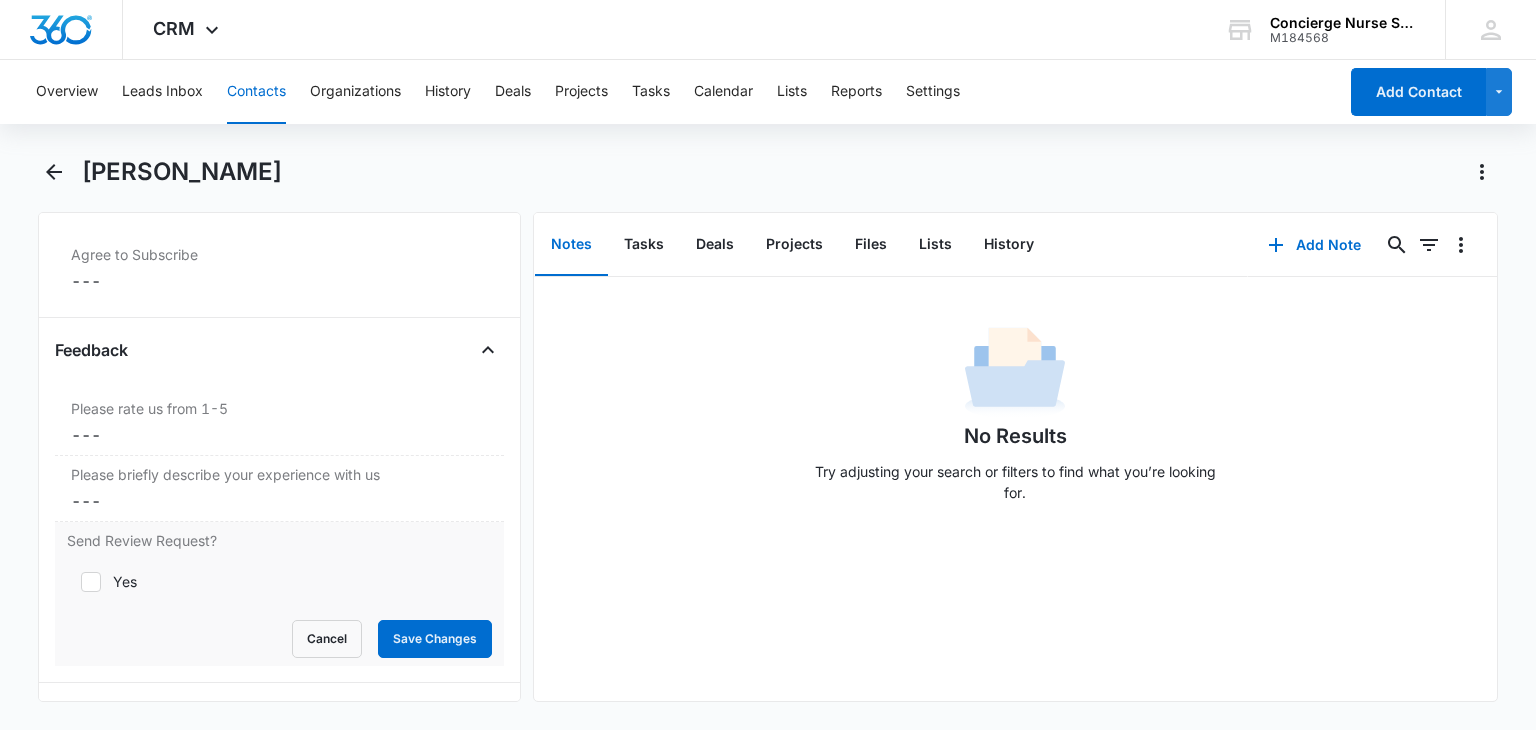 click 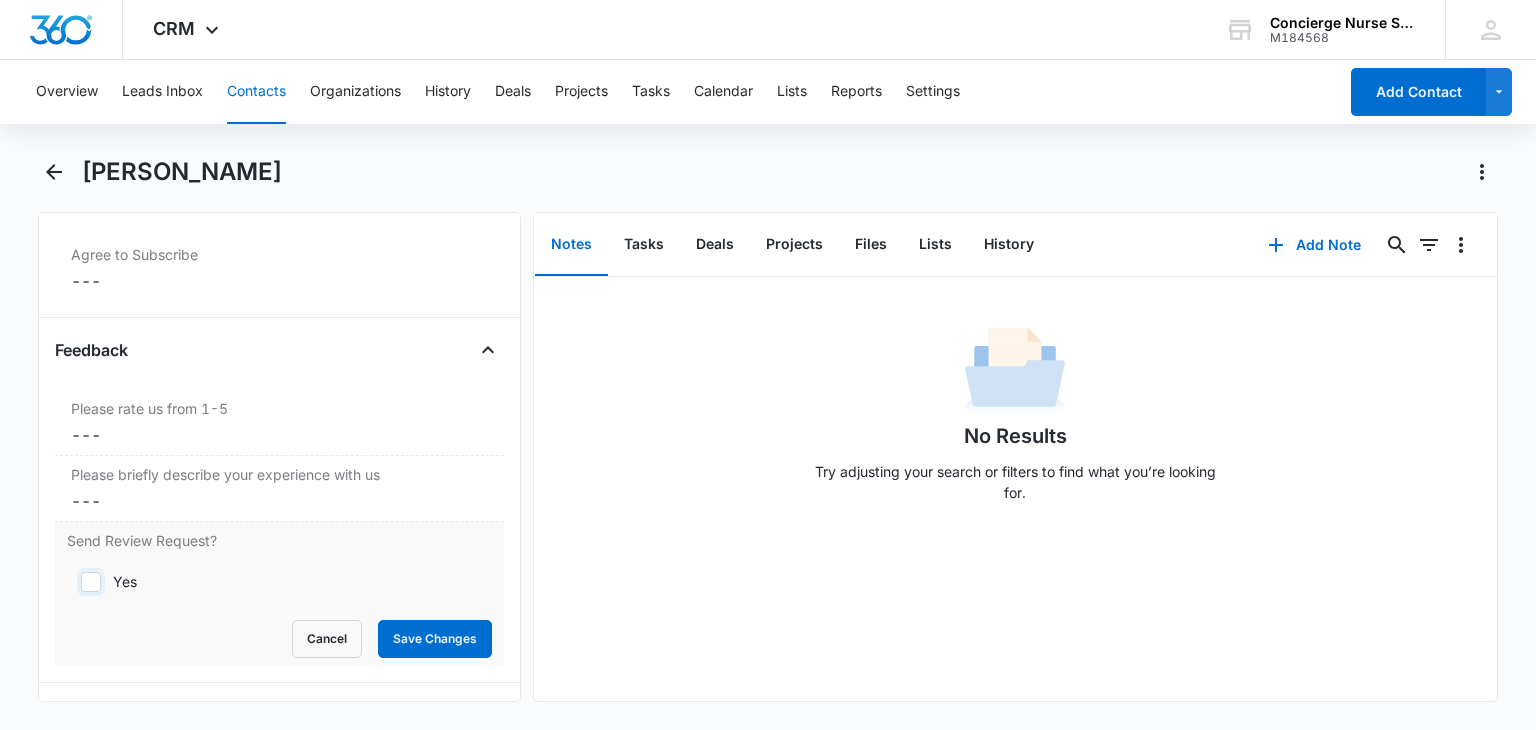 click on "Yes" at bounding box center [74, 582] 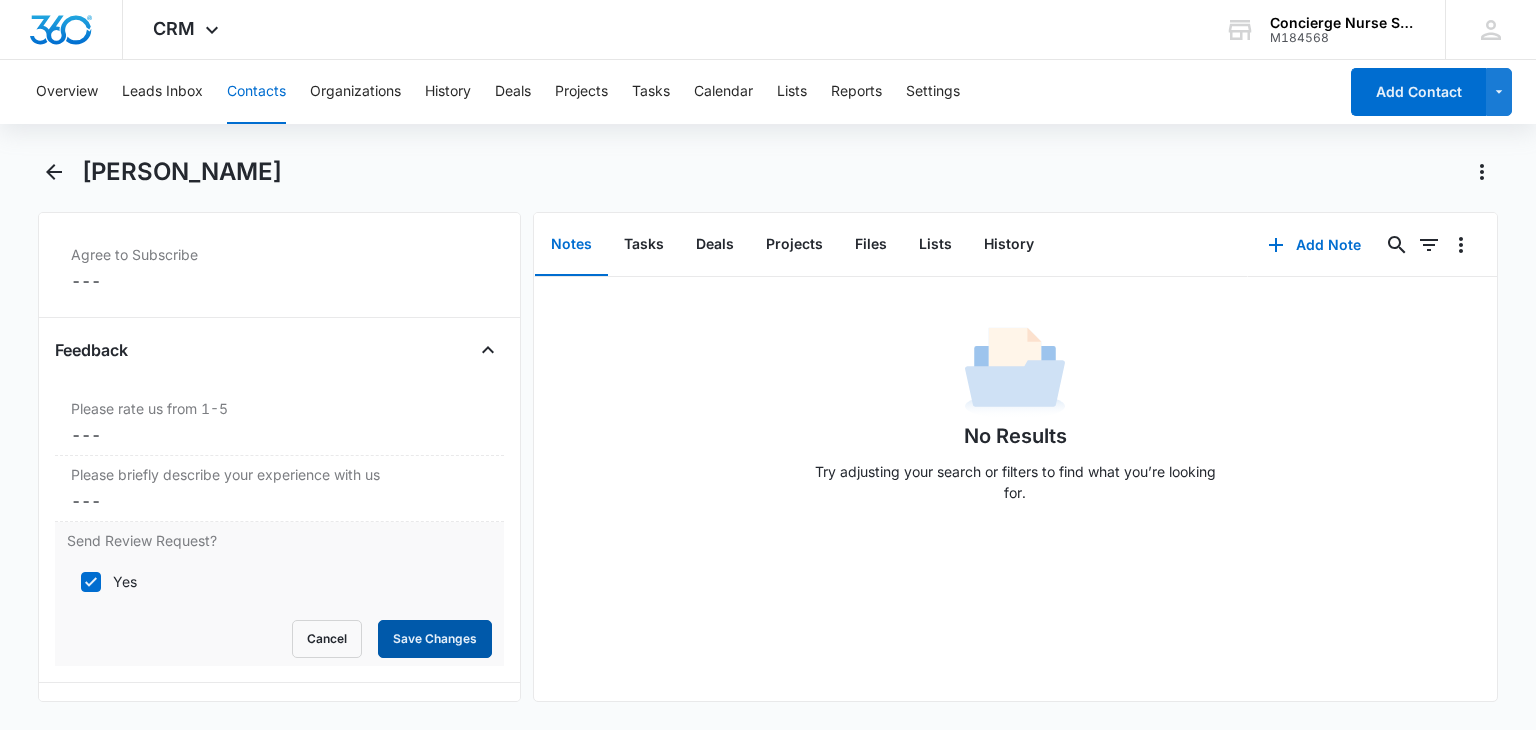 click on "Save Changes" at bounding box center [435, 639] 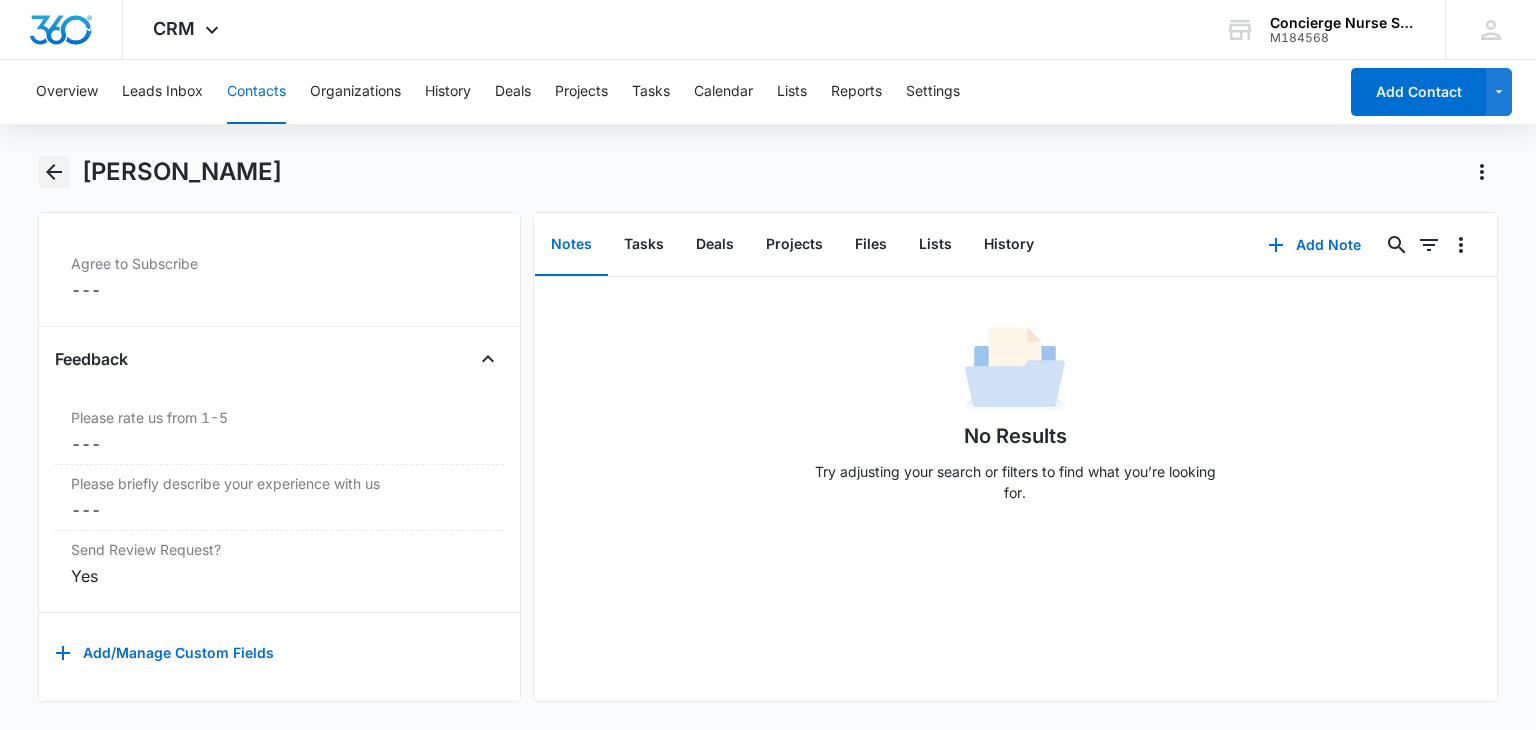 click at bounding box center [53, 172] 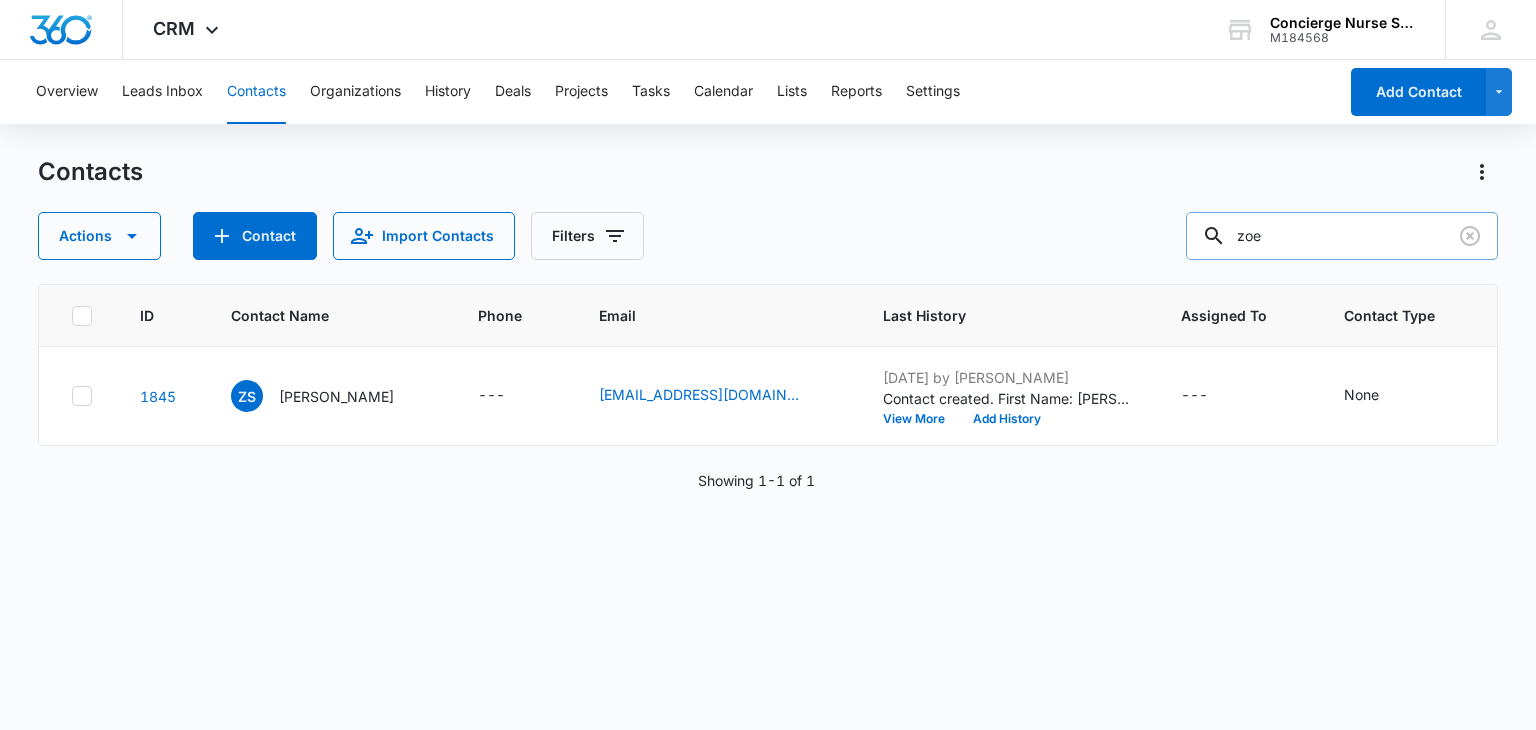 drag, startPoint x: 1355, startPoint y: 232, endPoint x: 1226, endPoint y: 232, distance: 129 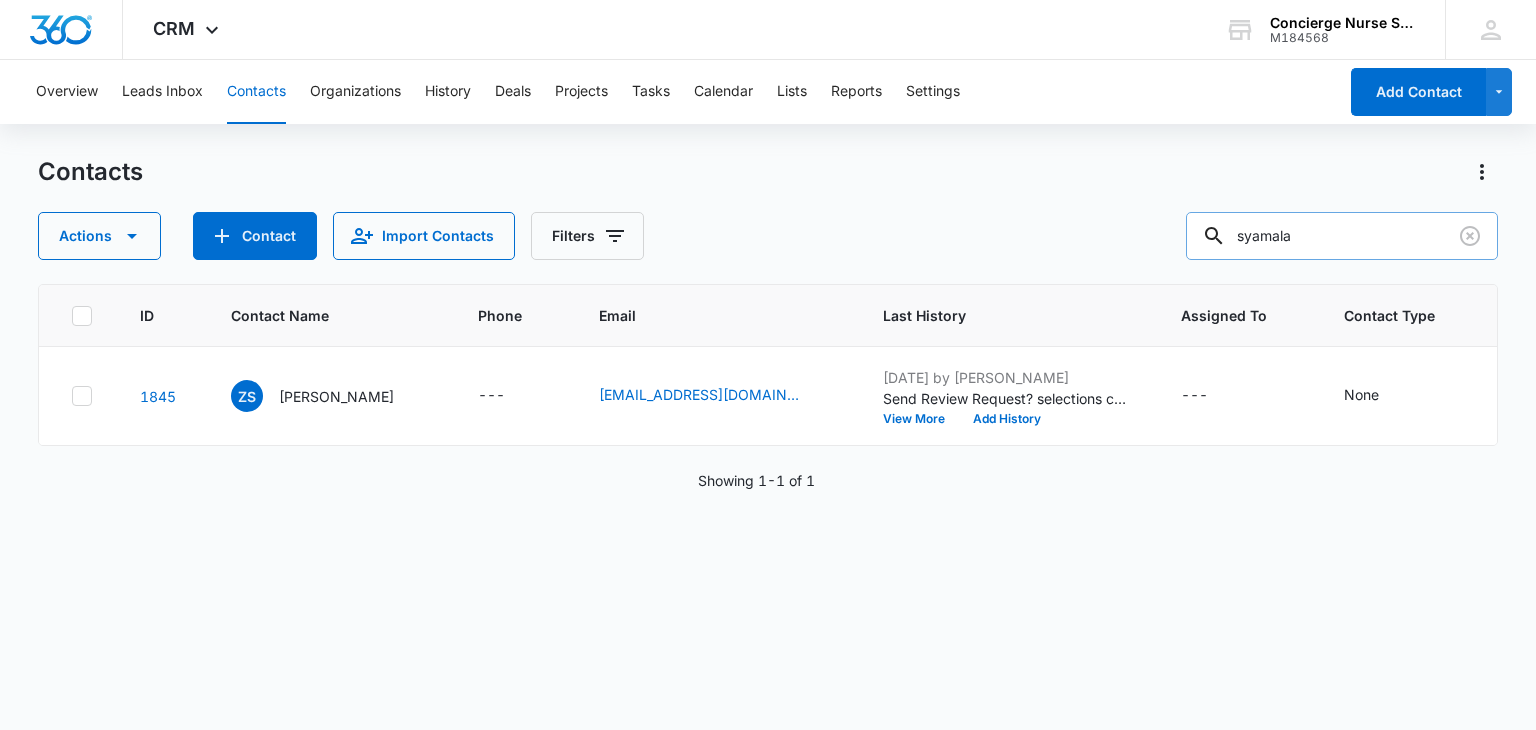 type on "syamala" 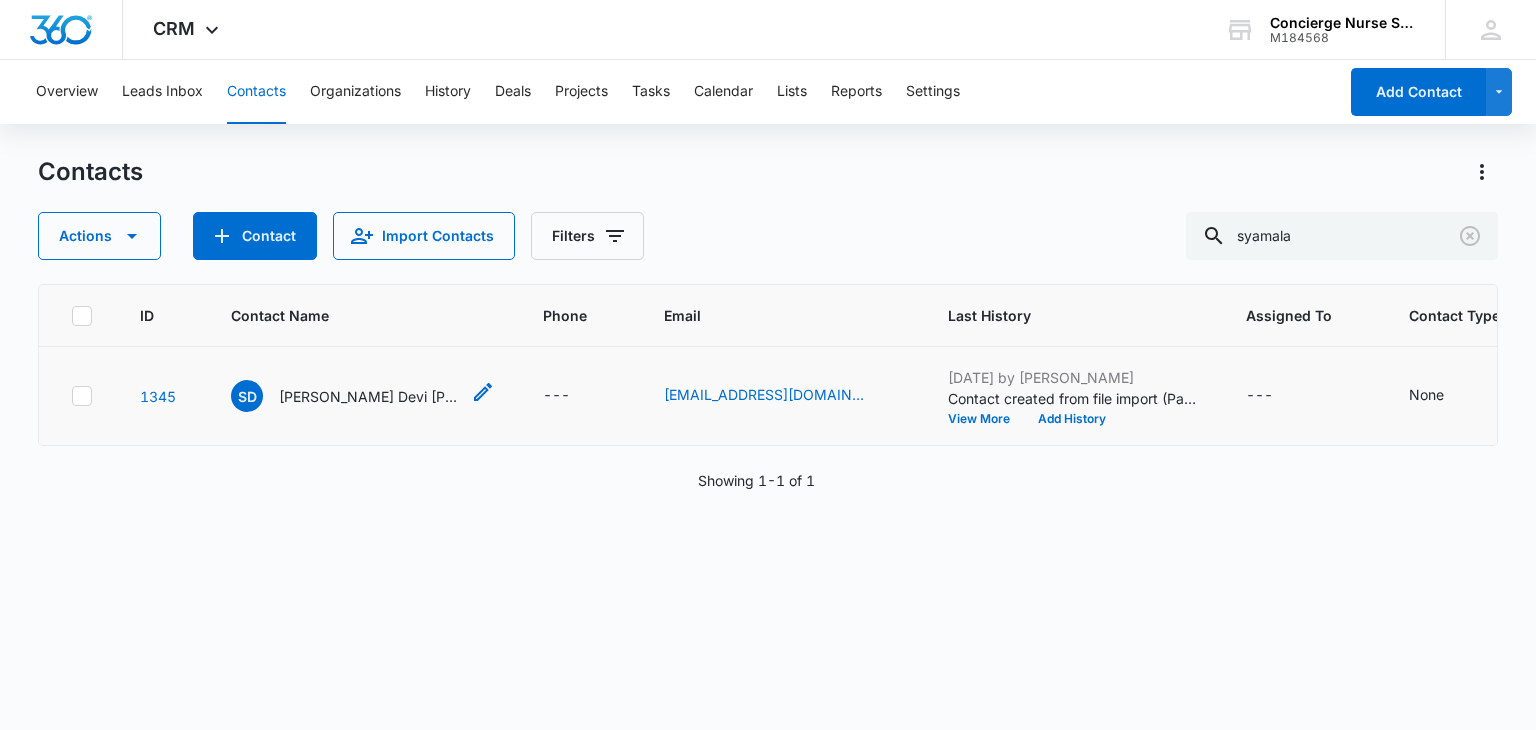 click on "[PERSON_NAME] Devi [PERSON_NAME]" at bounding box center [369, 396] 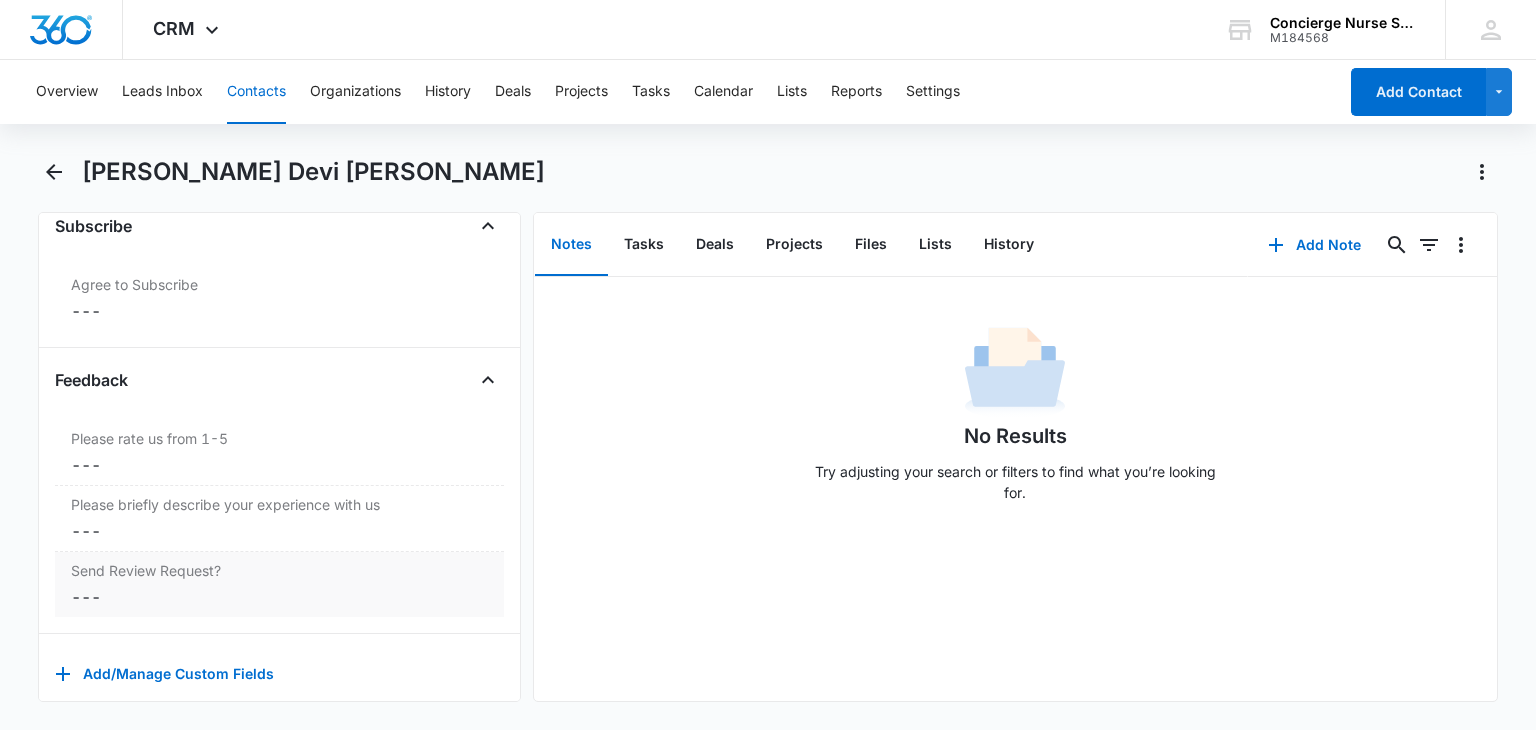 click on "Cancel Save Changes ---" at bounding box center [279, 597] 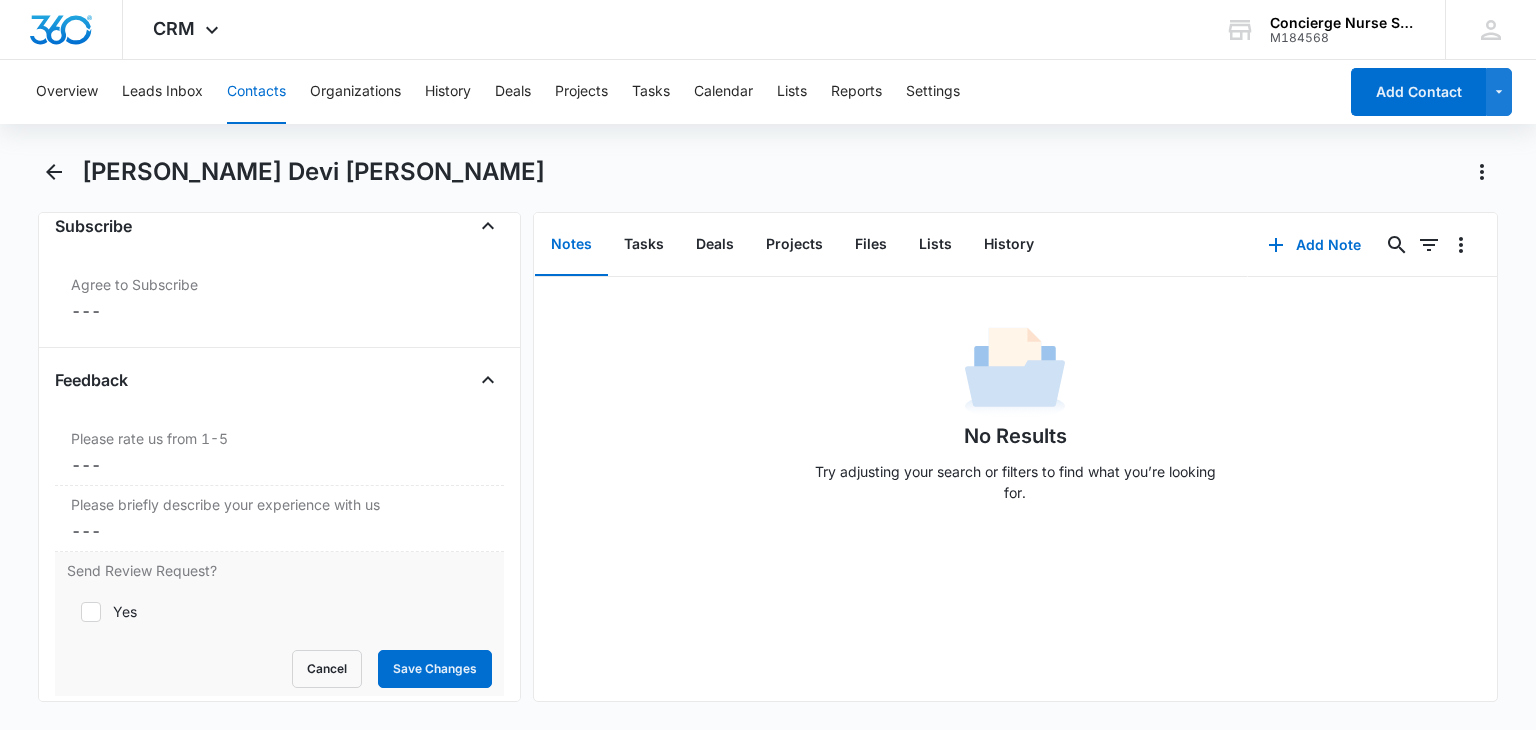 click on "Yes" at bounding box center [279, 611] 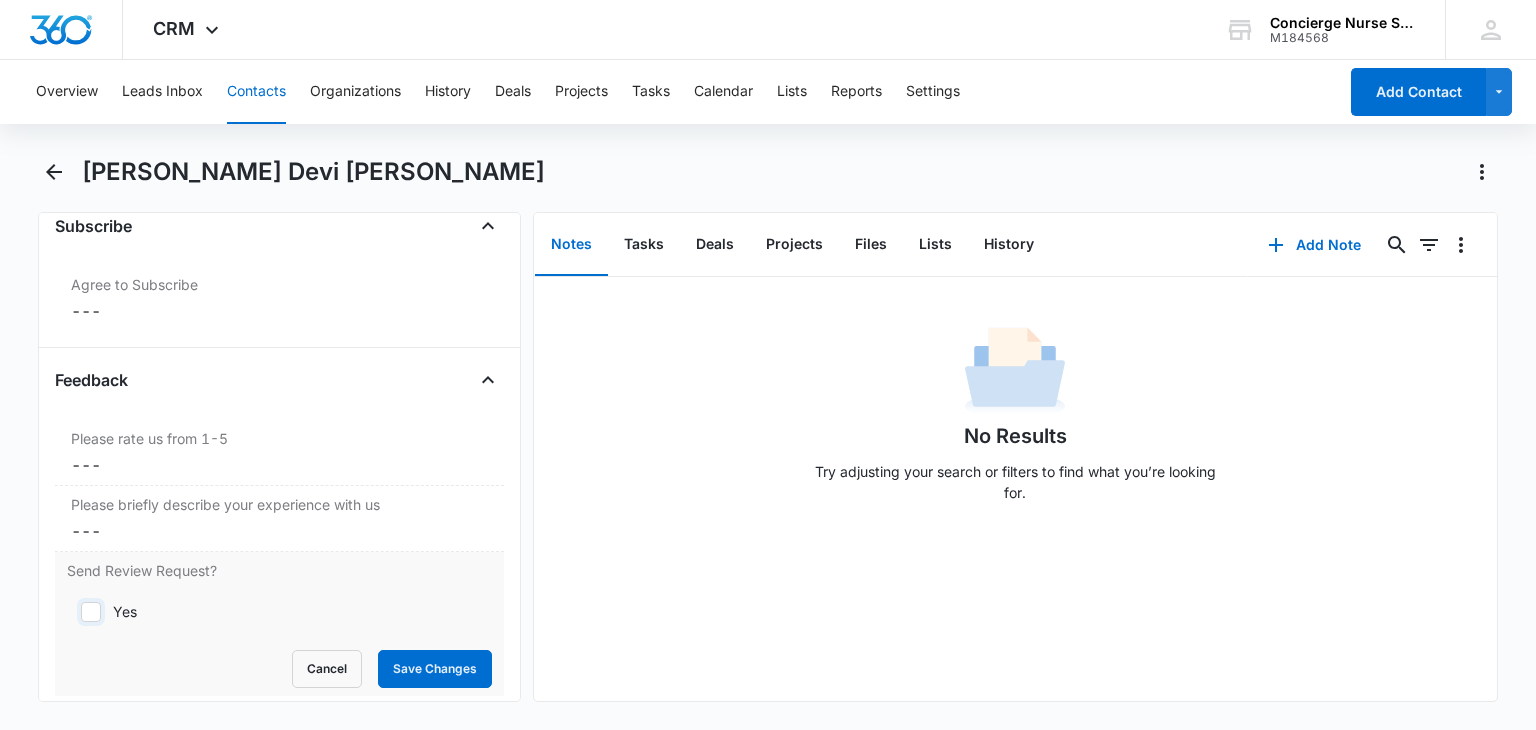 click on "Yes" at bounding box center (74, 612) 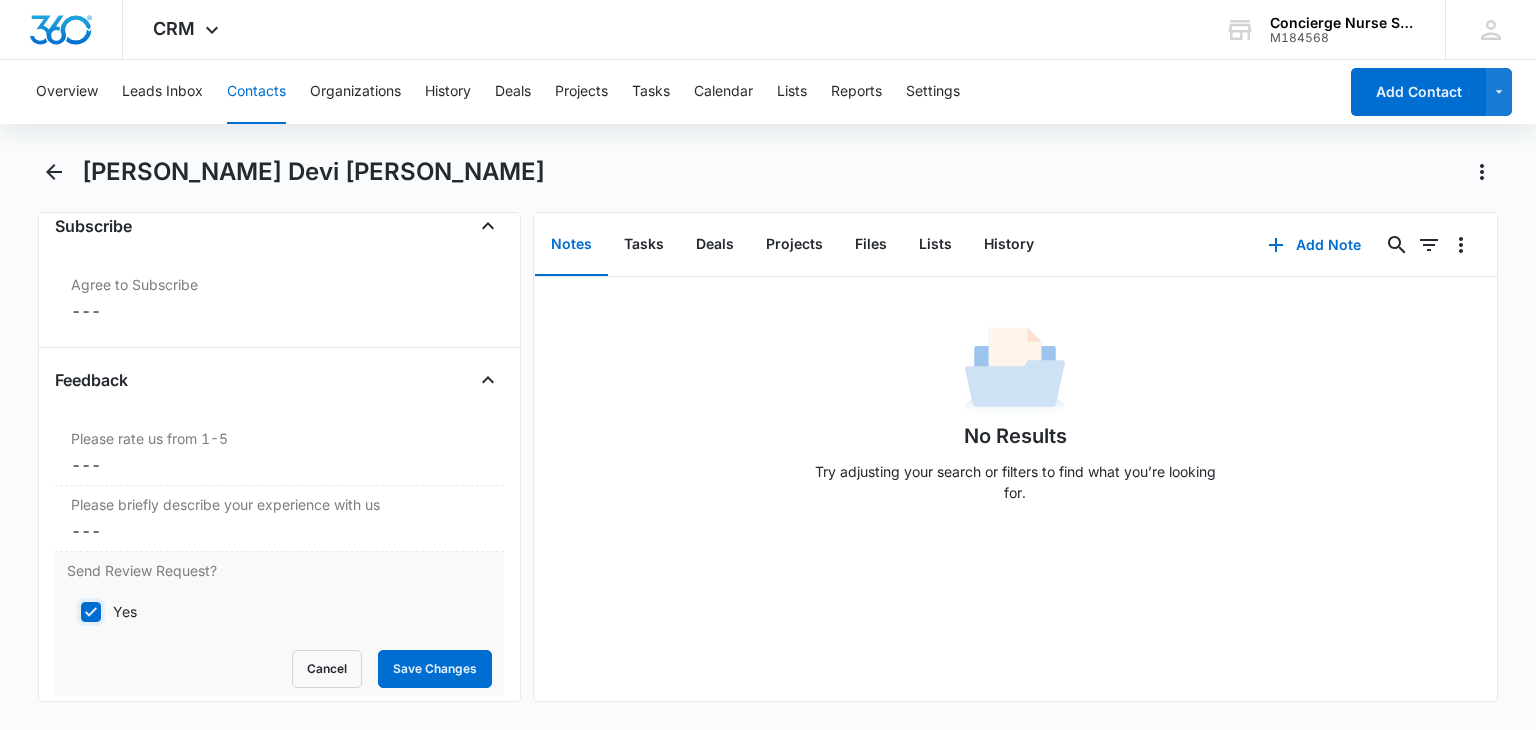 checkbox on "true" 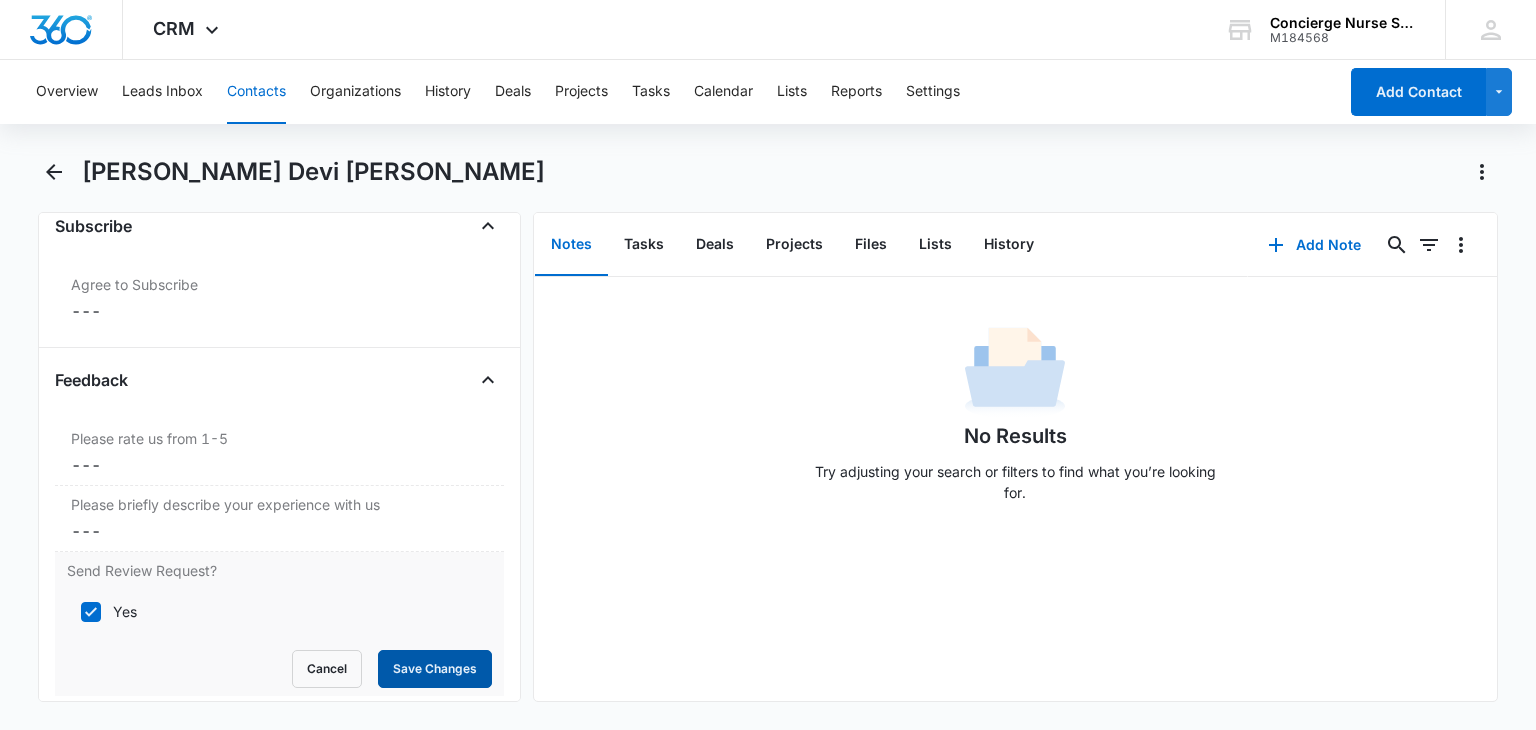 click on "Save Changes" at bounding box center (435, 669) 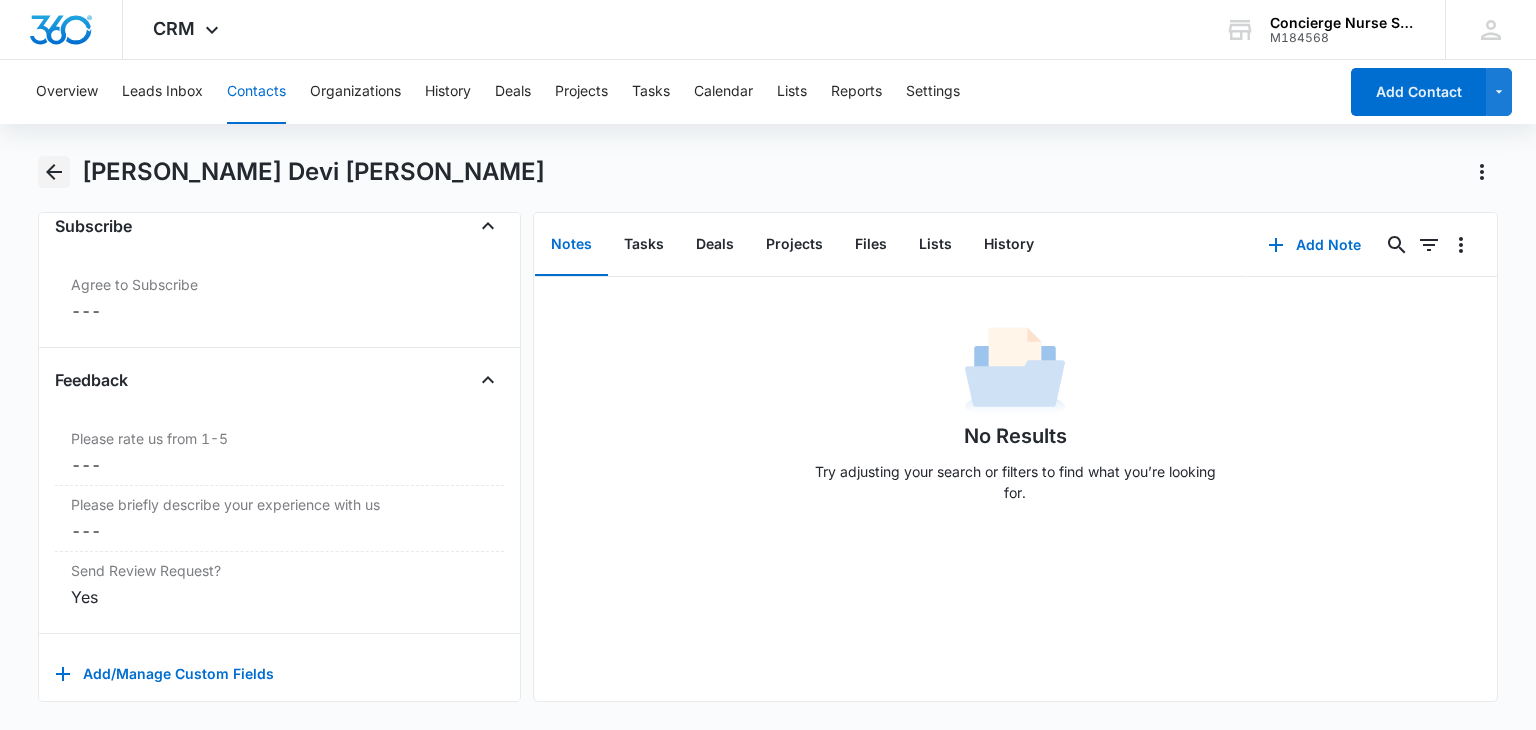 click 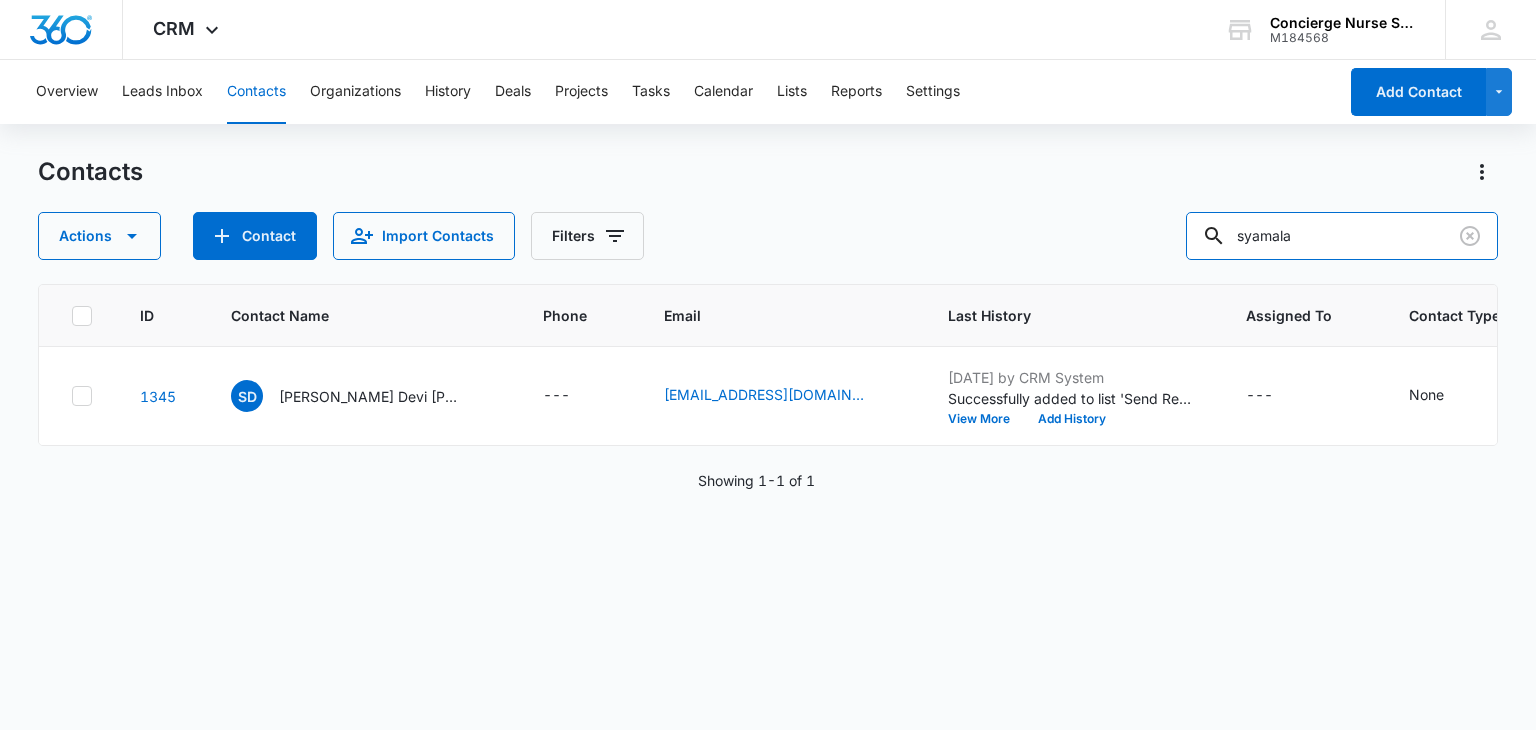 drag, startPoint x: 1355, startPoint y: 235, endPoint x: 1140, endPoint y: 228, distance: 215.11392 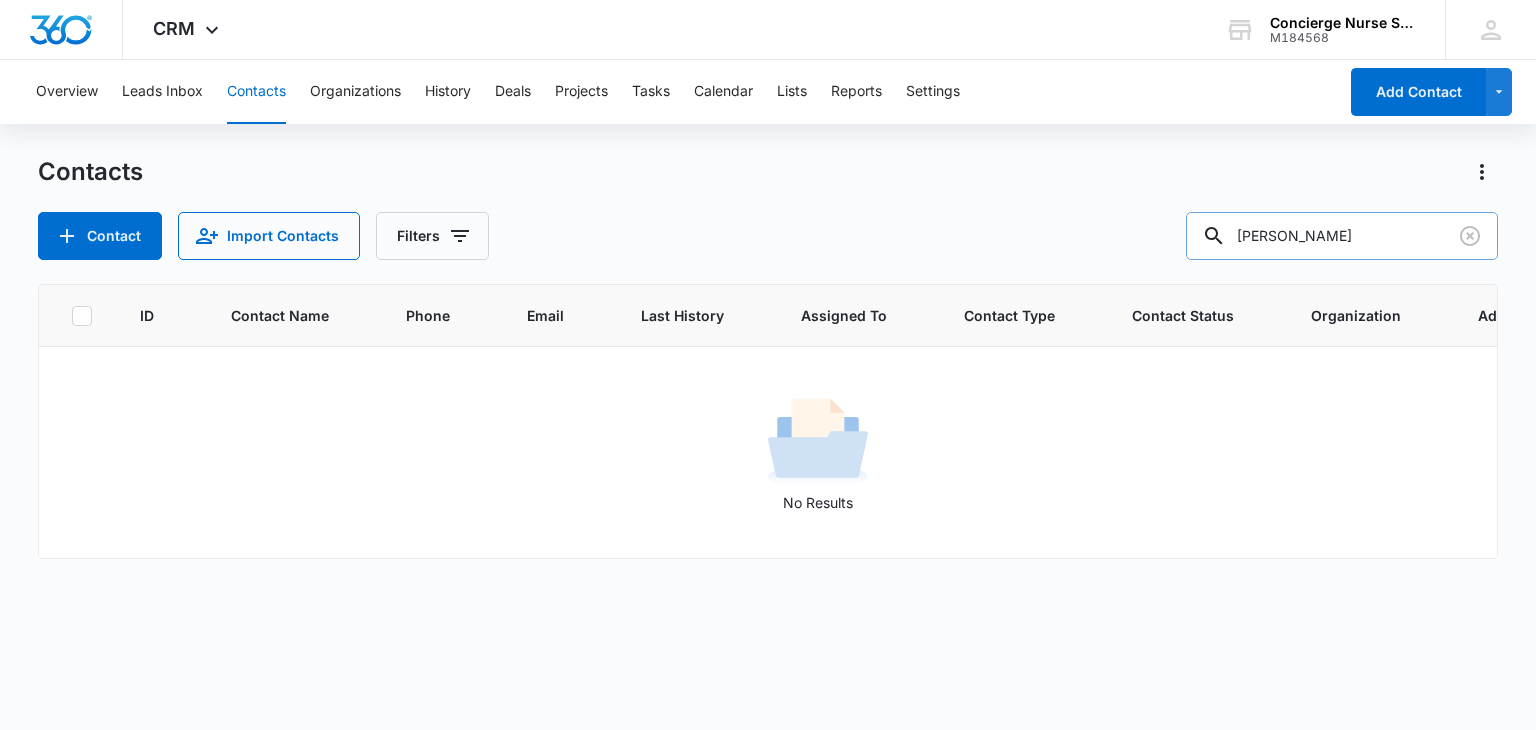 drag, startPoint x: 1337, startPoint y: 244, endPoint x: 1208, endPoint y: 236, distance: 129.24782 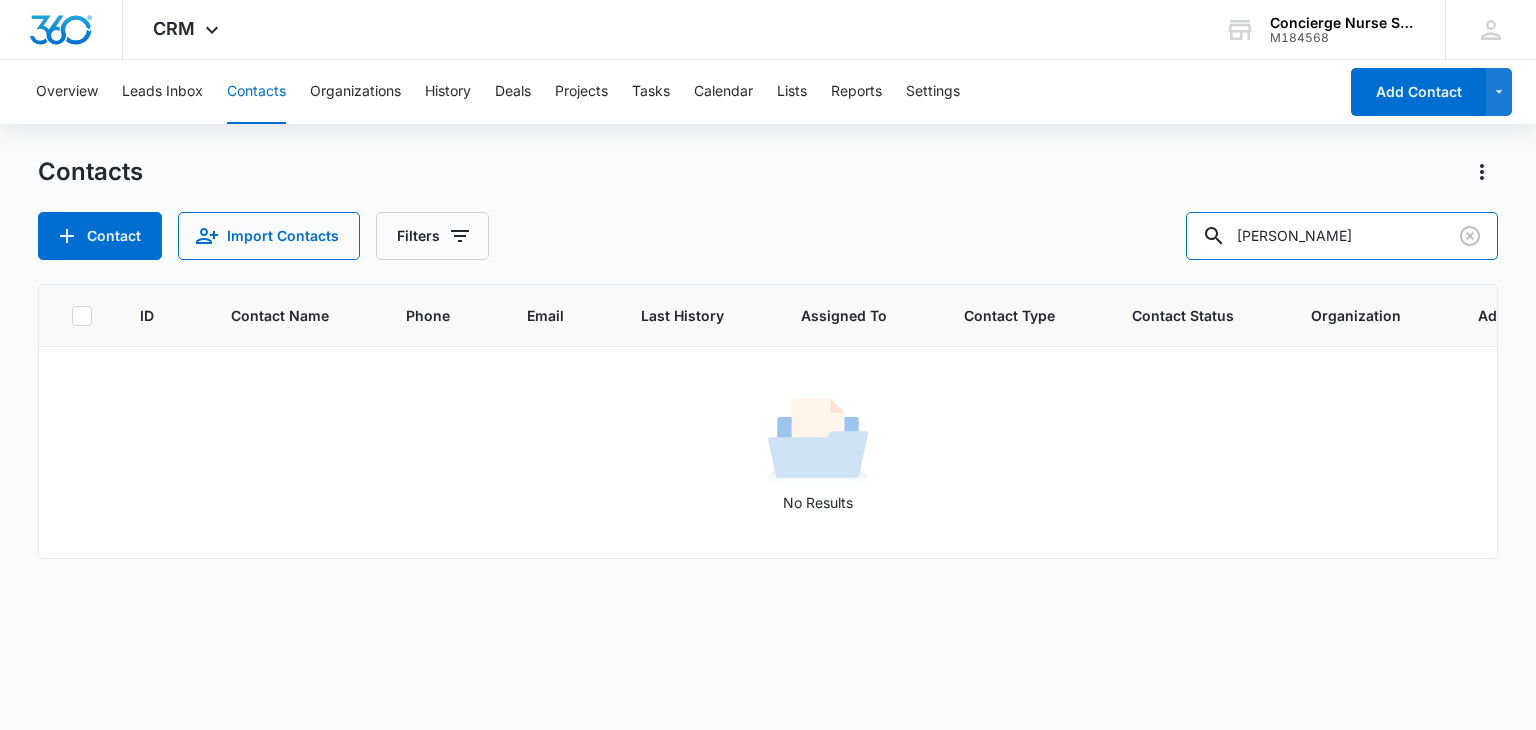 type on "[PERSON_NAME]" 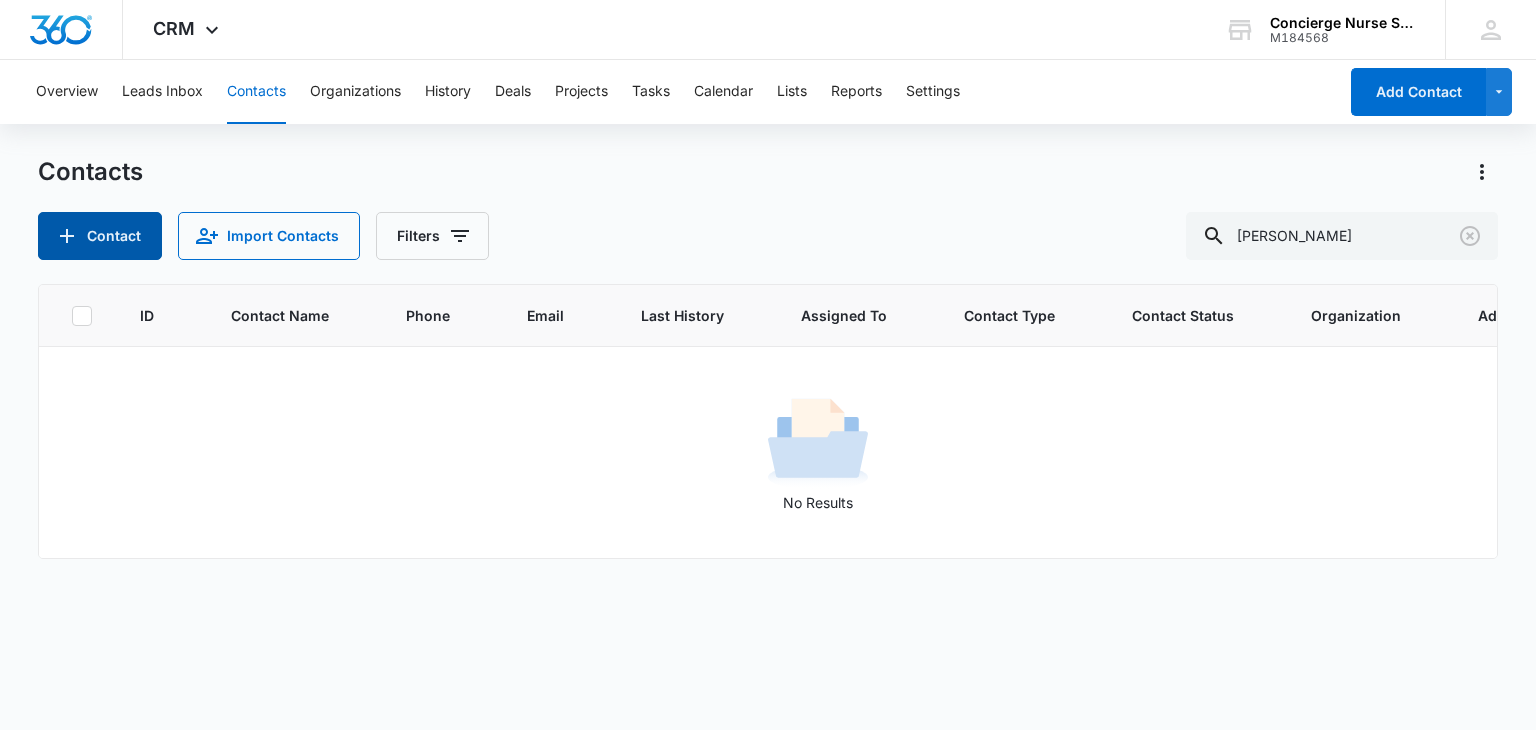 click on "Contact" at bounding box center (100, 236) 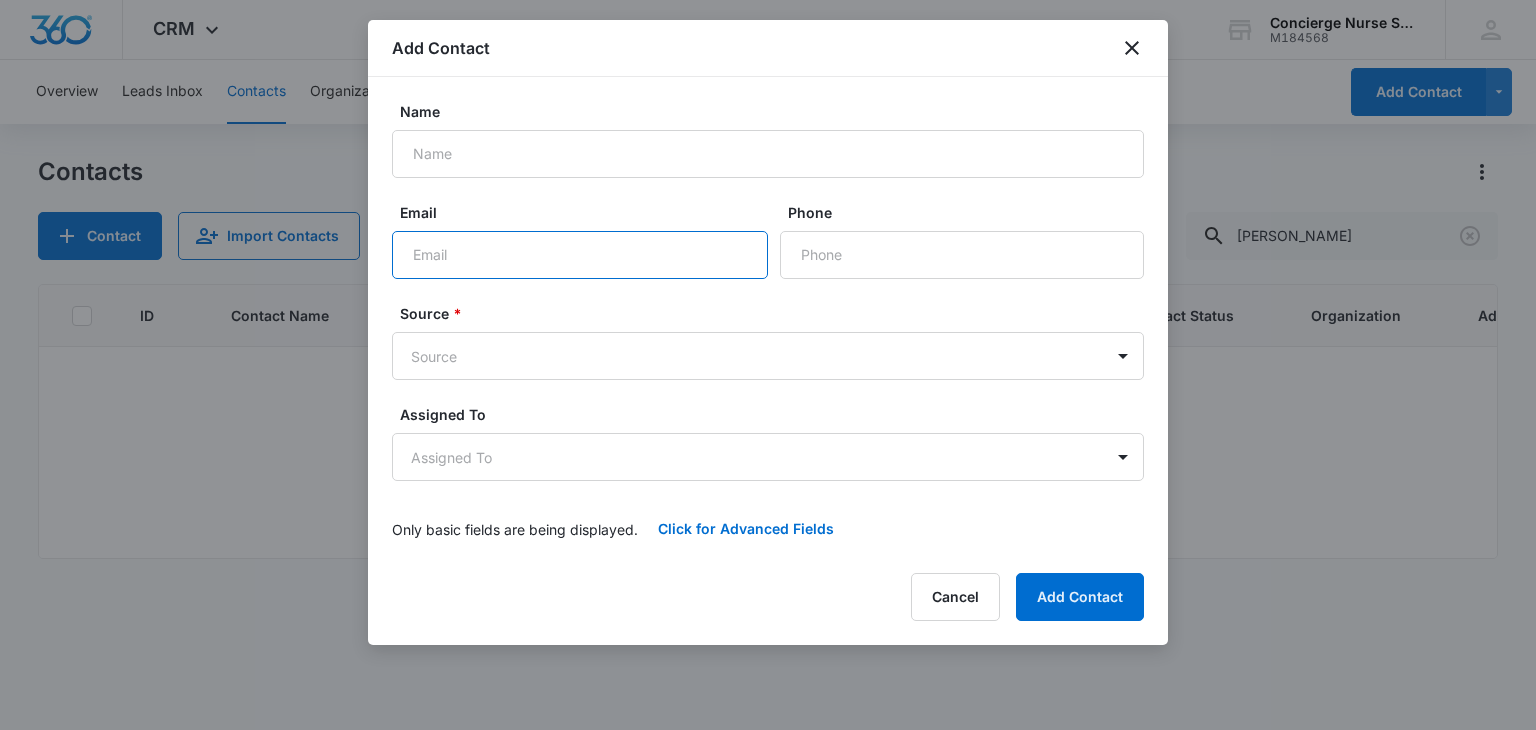 click on "Email" at bounding box center (580, 255) 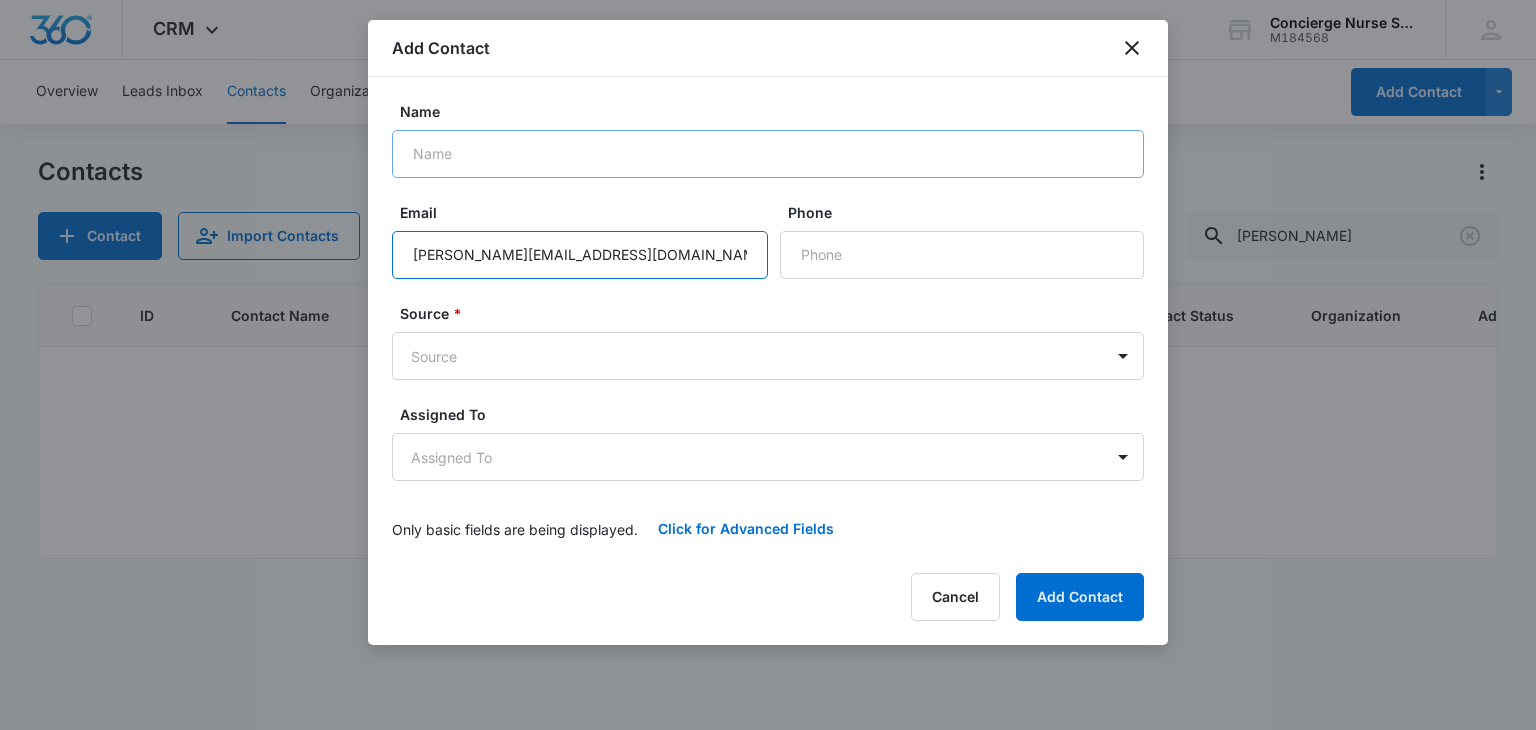 type on "[PERSON_NAME][EMAIL_ADDRESS][DOMAIN_NAME]" 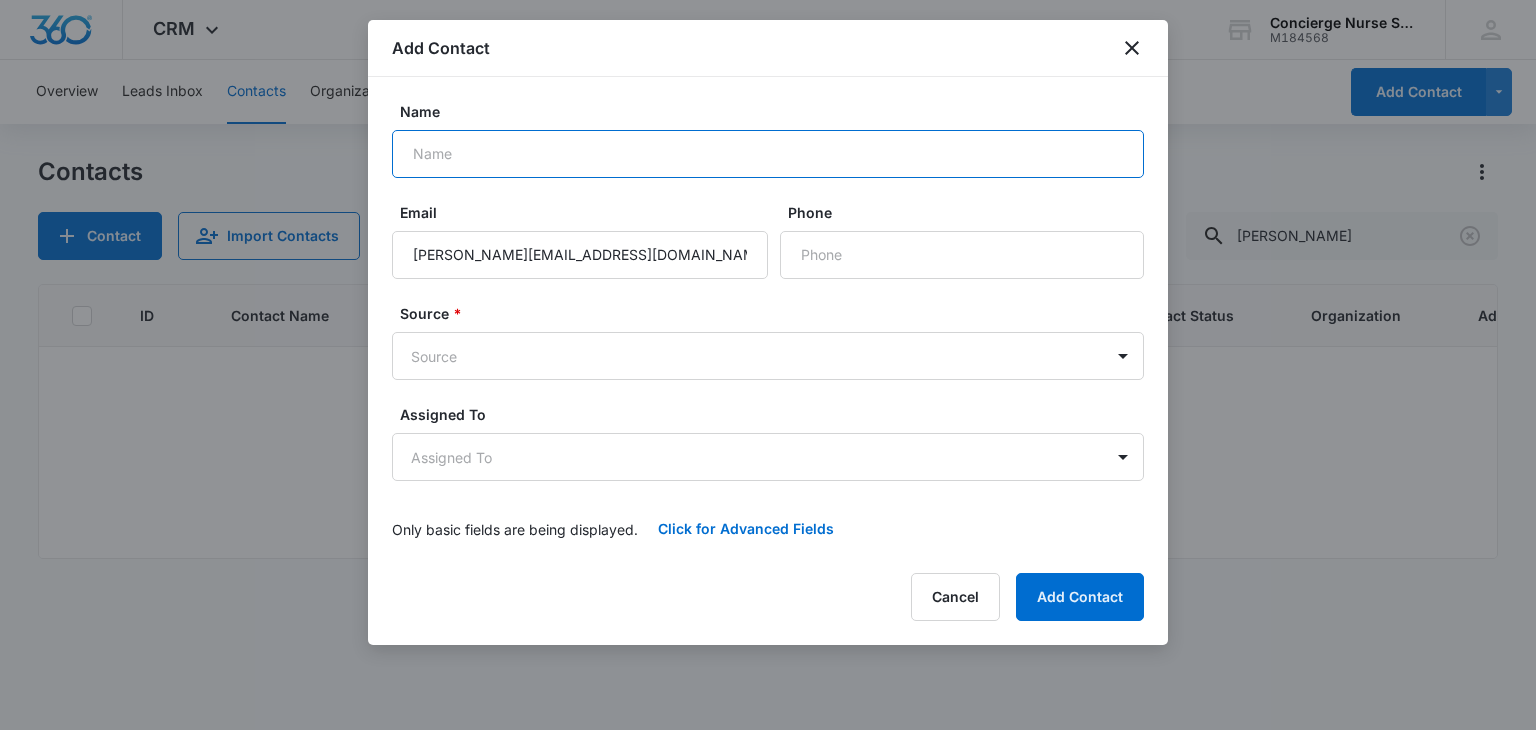click on "Name" at bounding box center [768, 154] 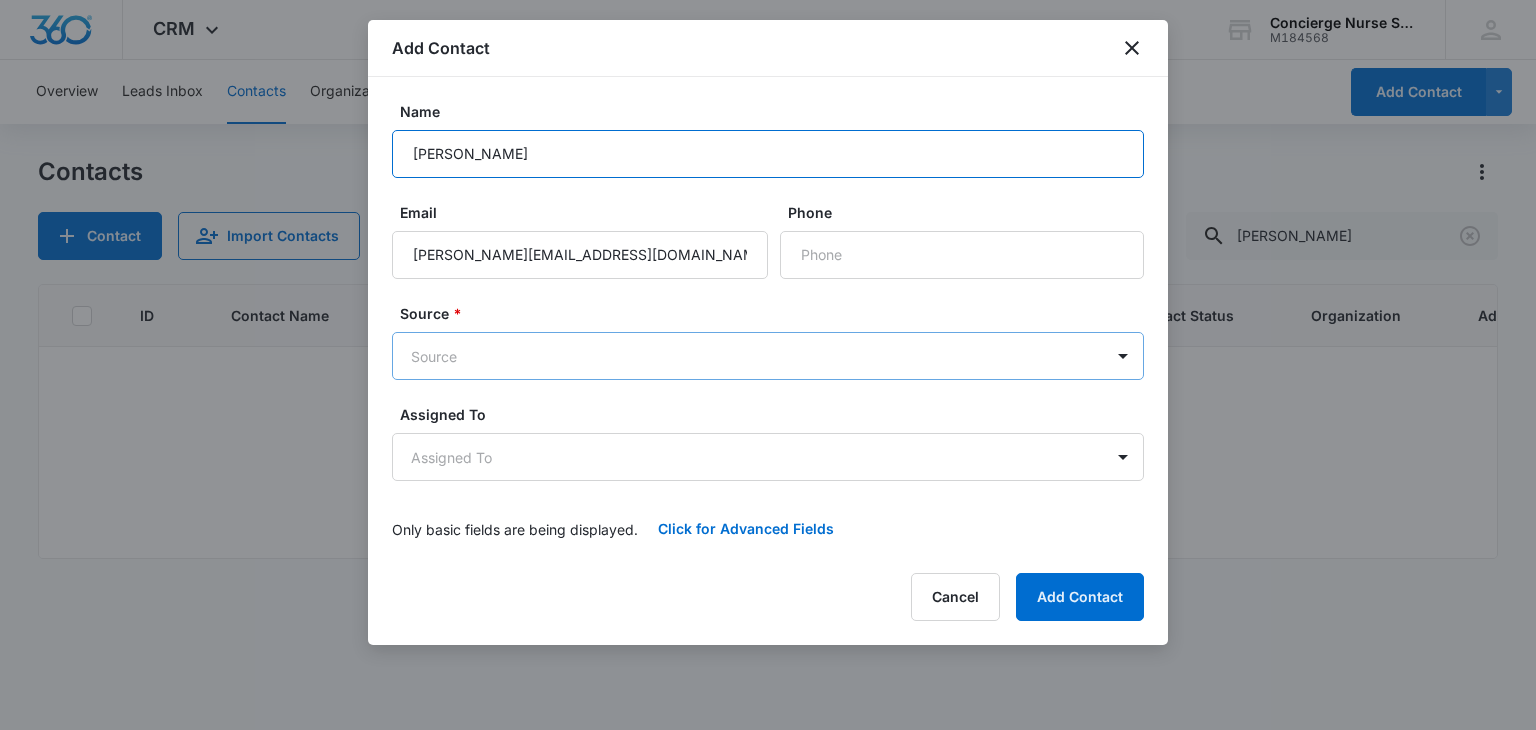 type on "[PERSON_NAME]" 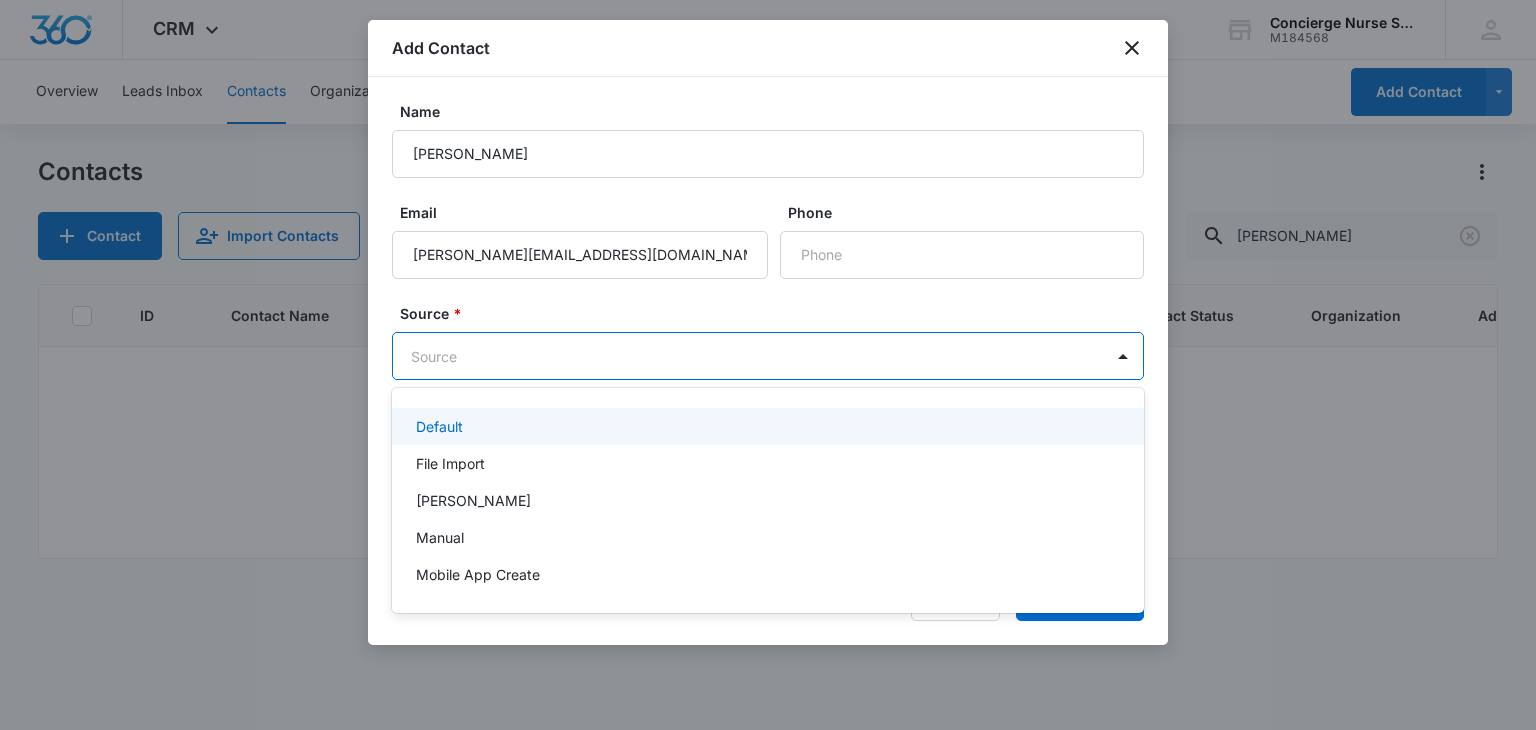 click on "CRM Apps Reputation Websites Forms CRM Email Social Payments POS Content Ads Intelligence Files Brand Settings Concierge Nurse Services M184568 Your Accounts View All DS [PERSON_NAME] [EMAIL_ADDRESS][DOMAIN_NAME] My Profile Notifications Support Logout Terms & Conditions   •   Privacy Policy Overview Leads Inbox Contacts Organizations History Deals Projects Tasks Calendar Lists Reports Settings Add Contact Contacts Contact Import Contacts Filters [PERSON_NAME] sun ID Contact Name Phone Email Last History Assigned To Contact Type Contact Status Organization Address No Results
Concierge Nurse Services - CRM Contacts - Marketing 360® Add Contact Name [PERSON_NAME] Email [PERSON_NAME][EMAIL_ADDRESS][DOMAIN_NAME] Phone Source * 5 results available. Use Up and Down to choose options, press Enter to select the currently focused option, press Escape to exit the menu, press Tab to select the option and exit the menu. Source Assigned To Assigned To Only basic fields are being displayed. Click for Advanced Fields Contact Type Color Tag" at bounding box center [768, 365] 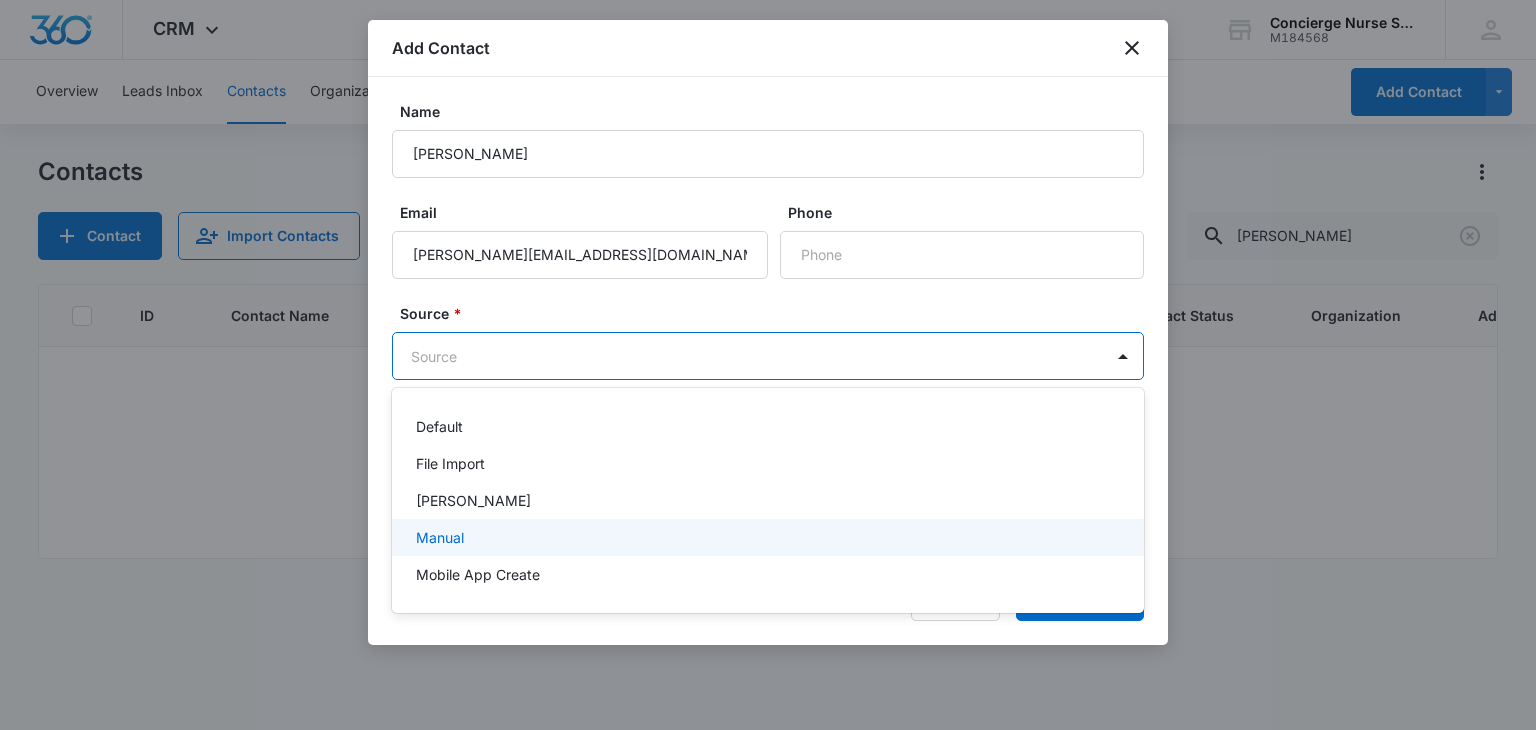 click on "Manual" at bounding box center (440, 537) 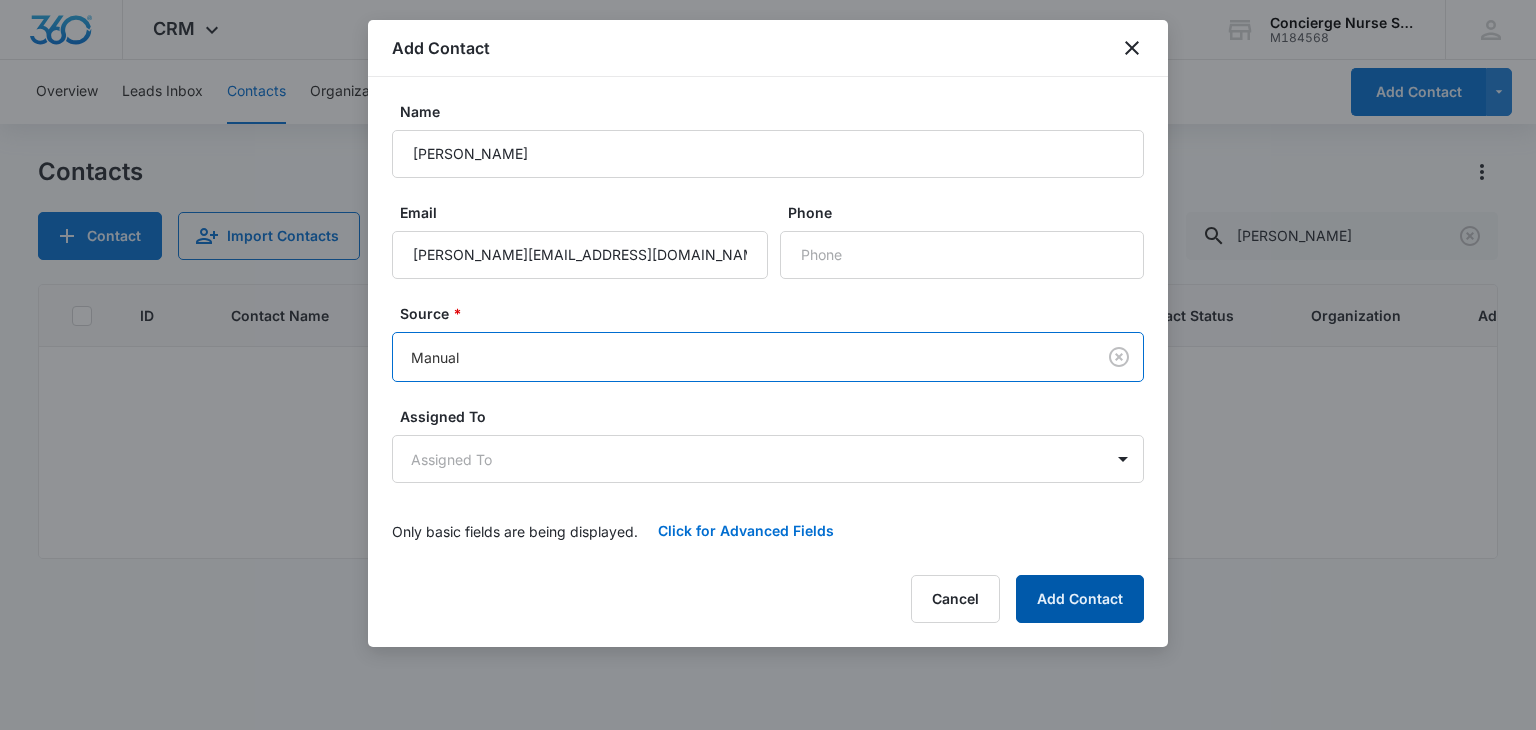 click on "Add Contact" at bounding box center (1080, 599) 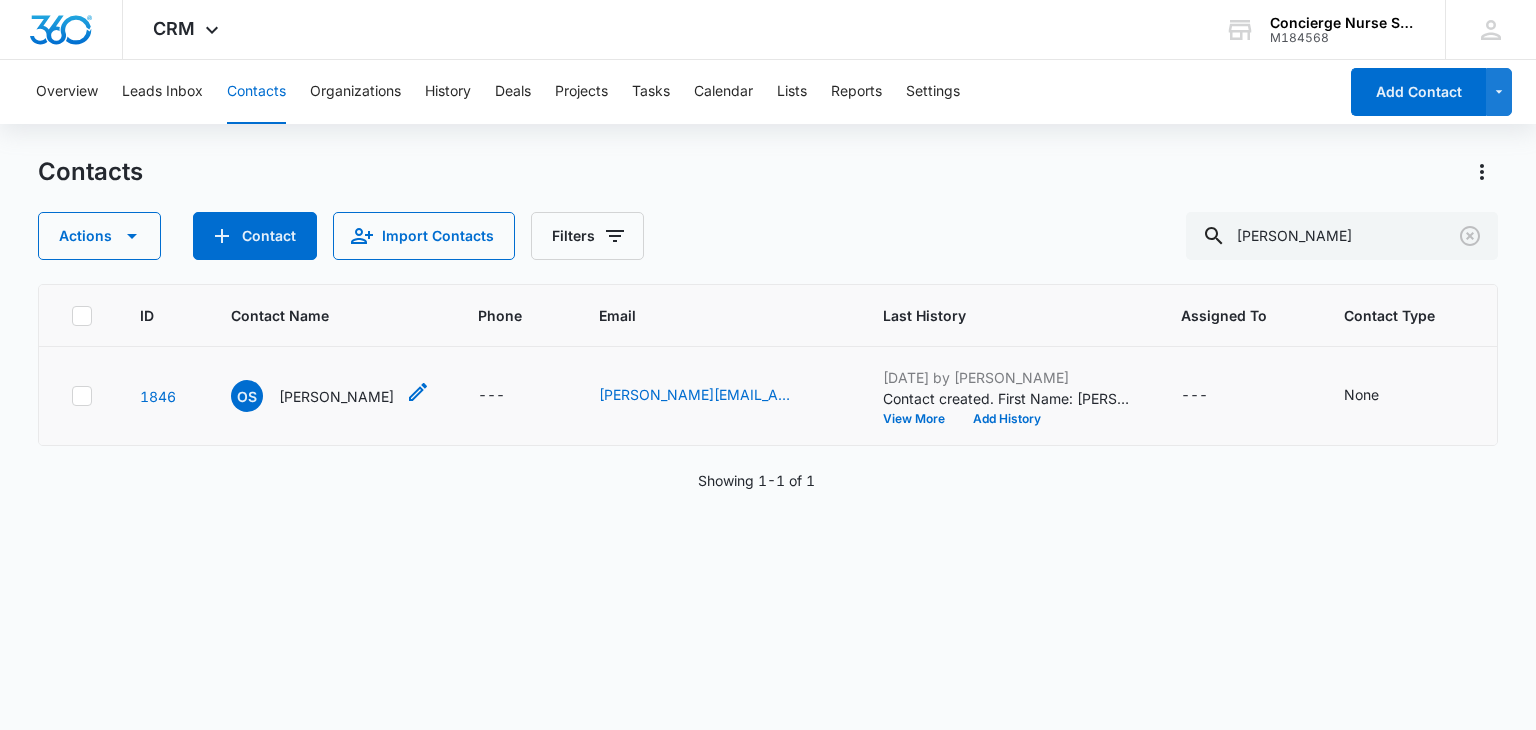 click on "[PERSON_NAME]" at bounding box center (336, 396) 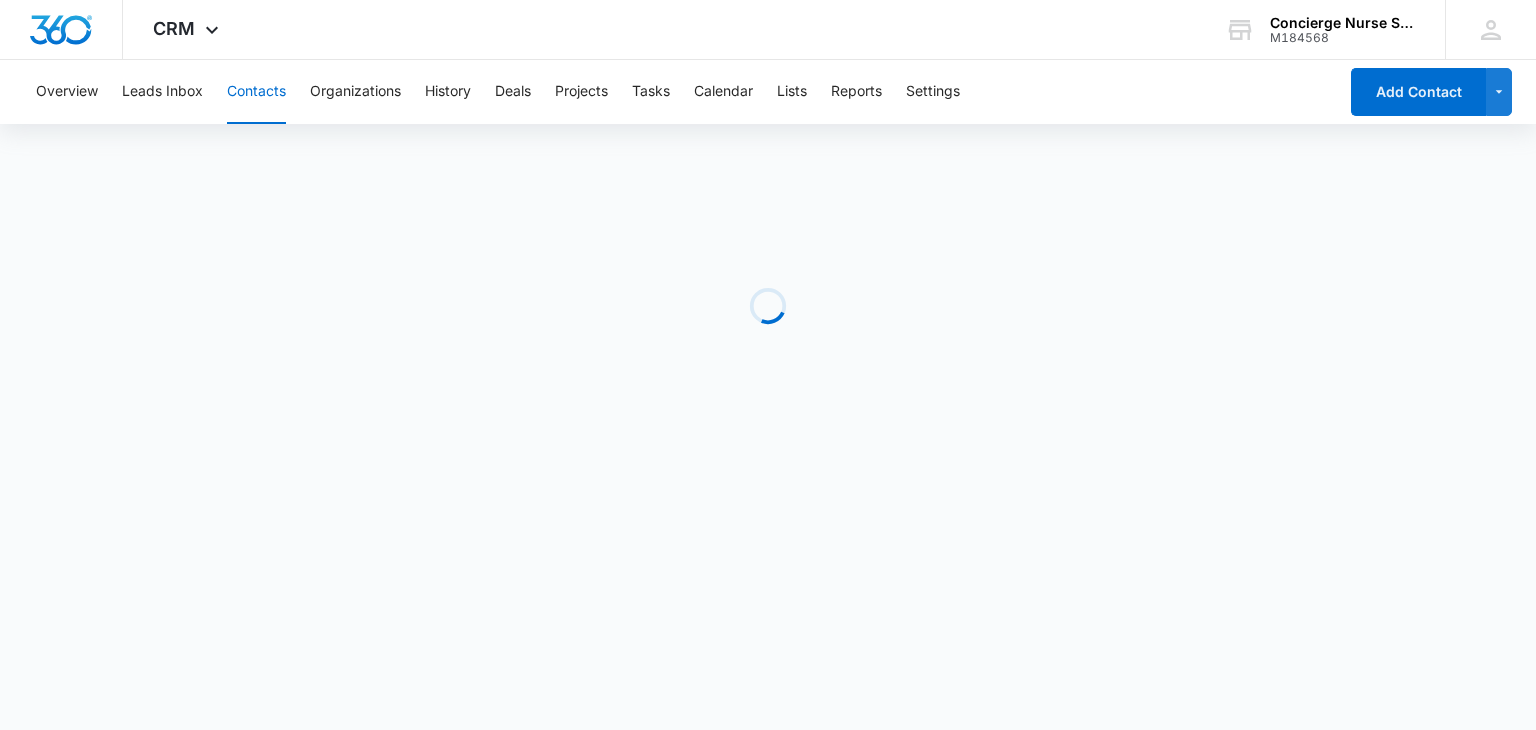click on "Loading" at bounding box center (767, 306) 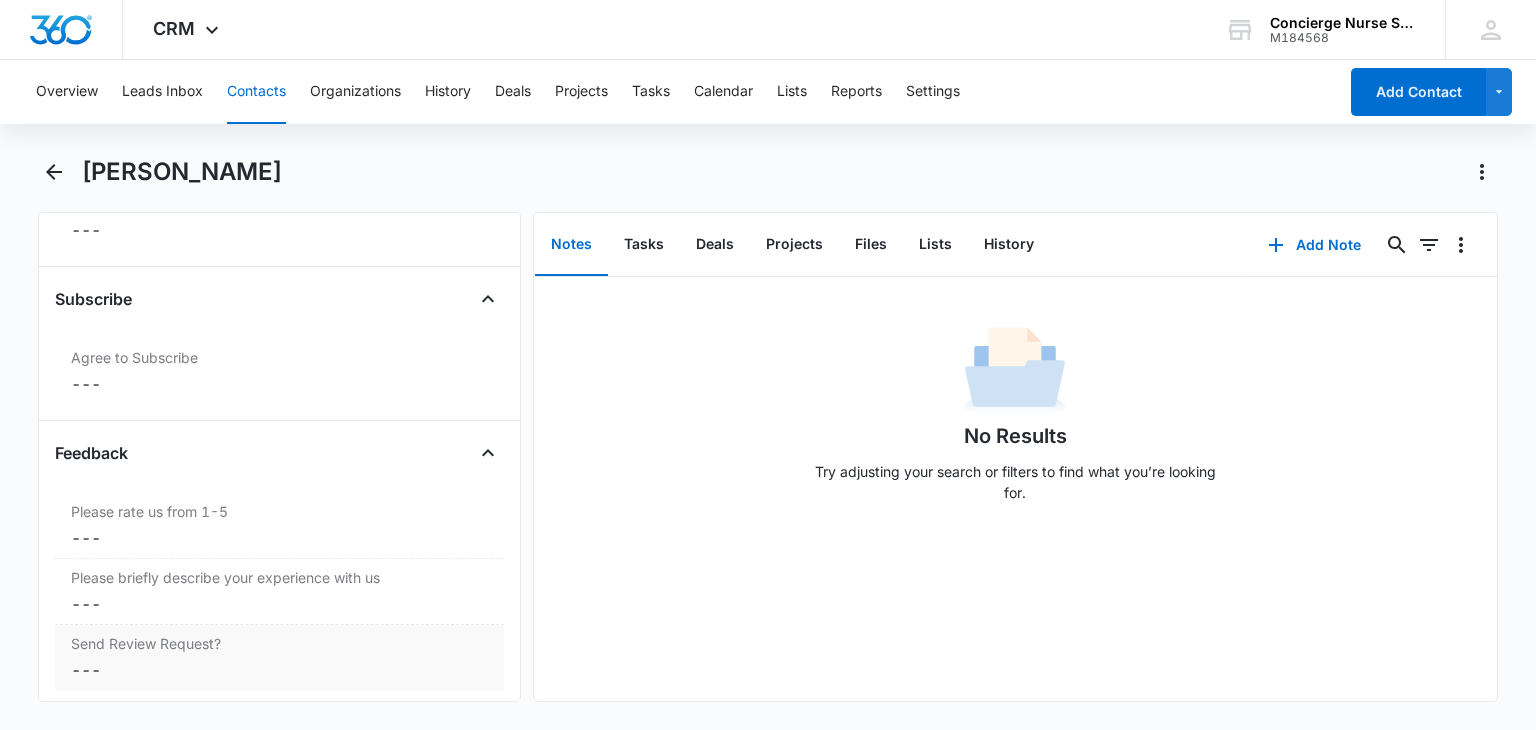 scroll, scrollTop: 2096, scrollLeft: 0, axis: vertical 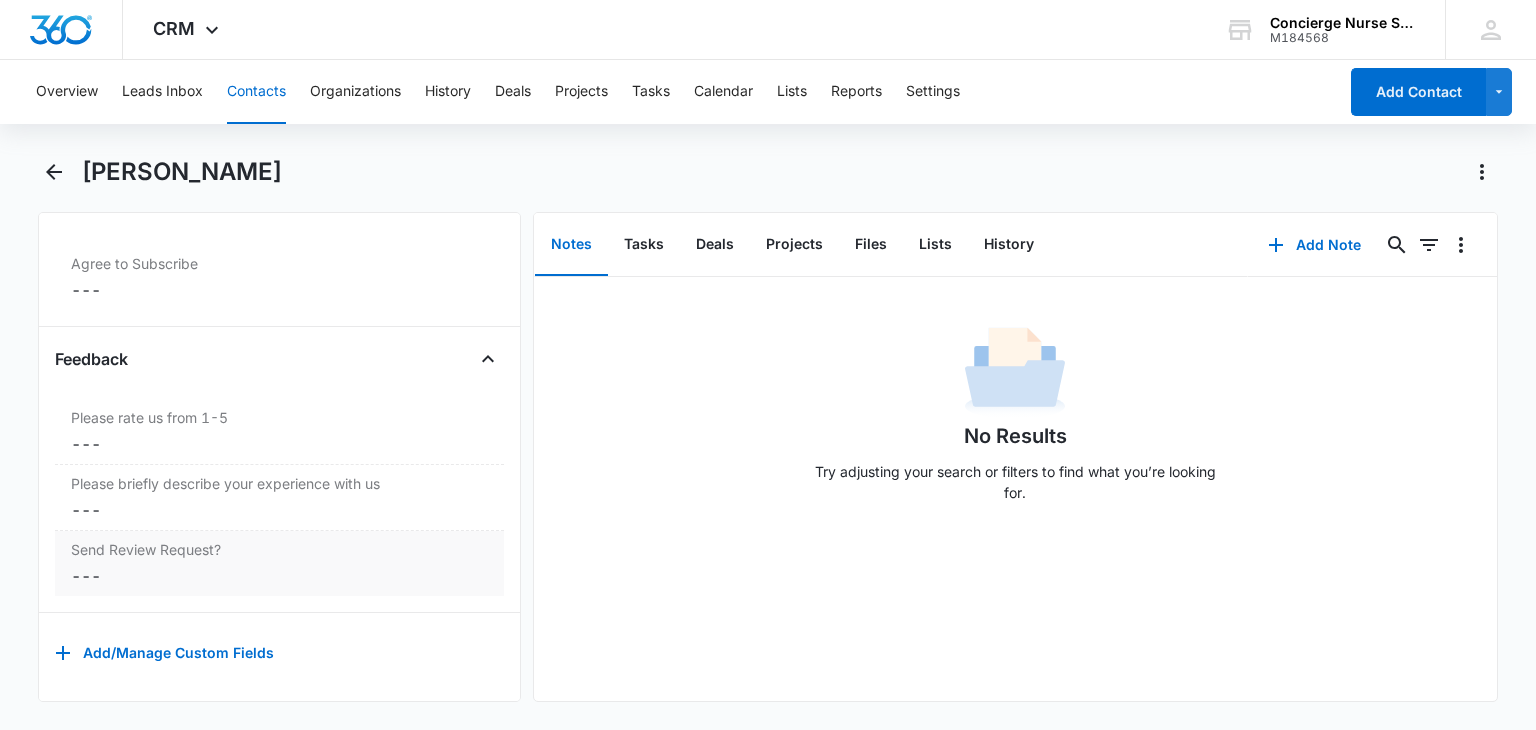 click on "Cancel Save Changes ---" at bounding box center (279, 576) 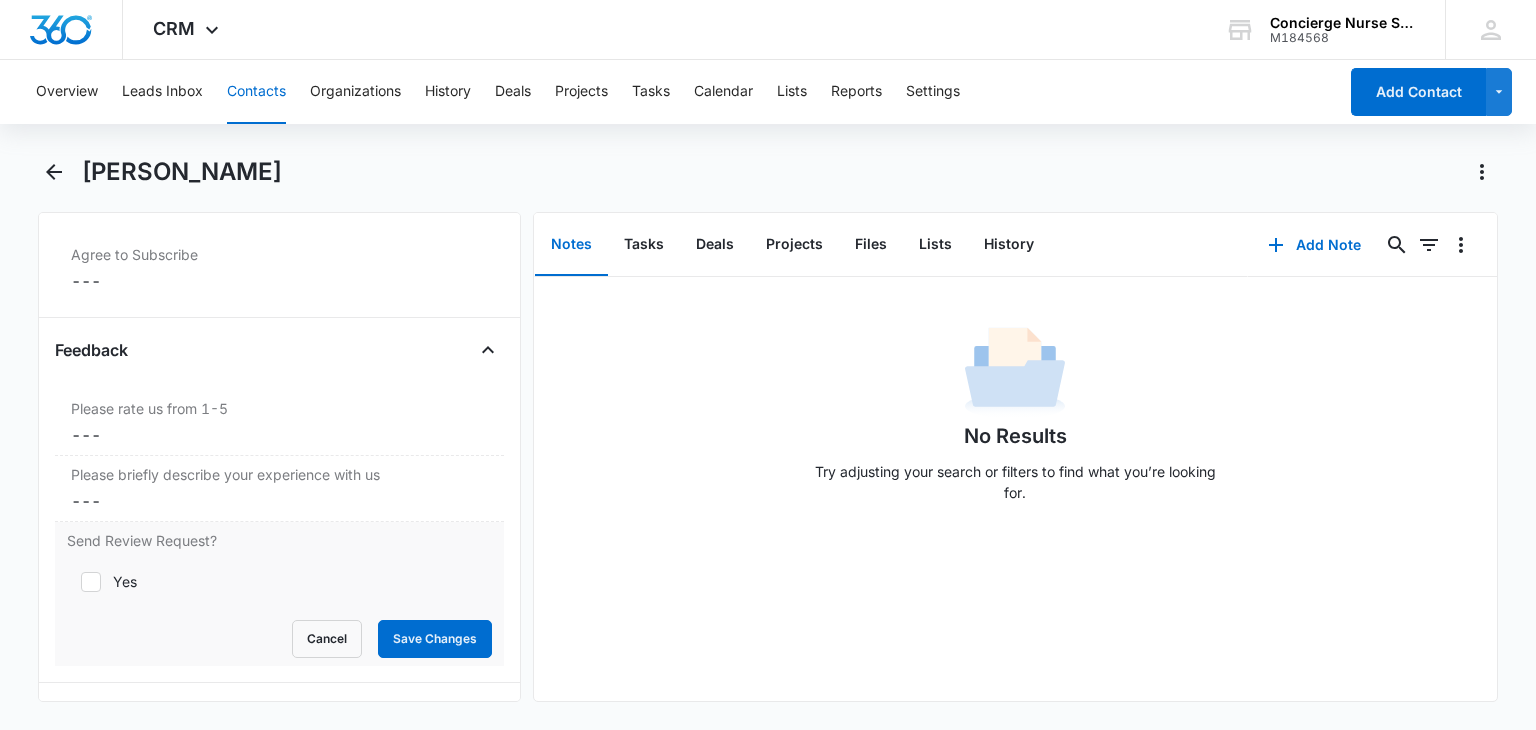 click 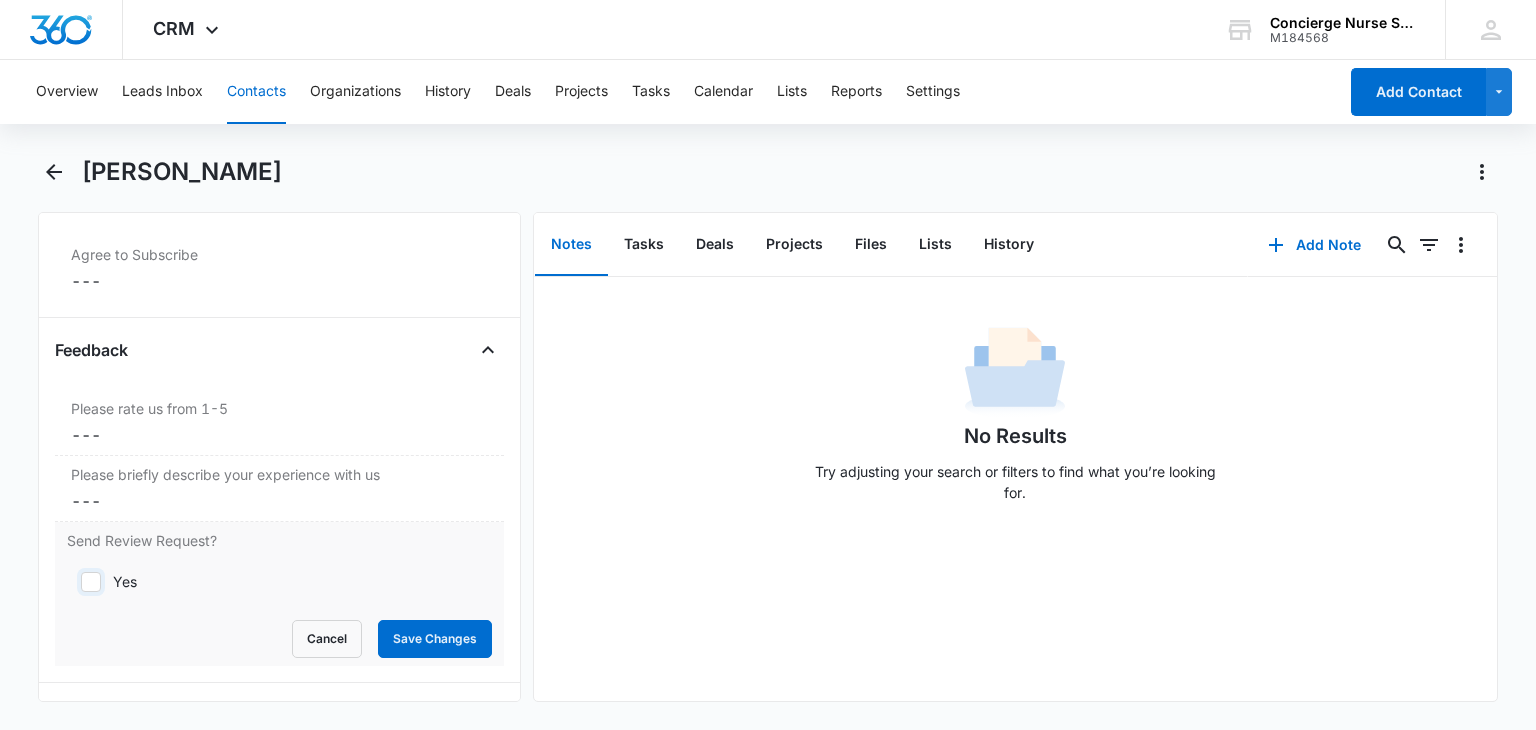 click on "Yes" at bounding box center [74, 582] 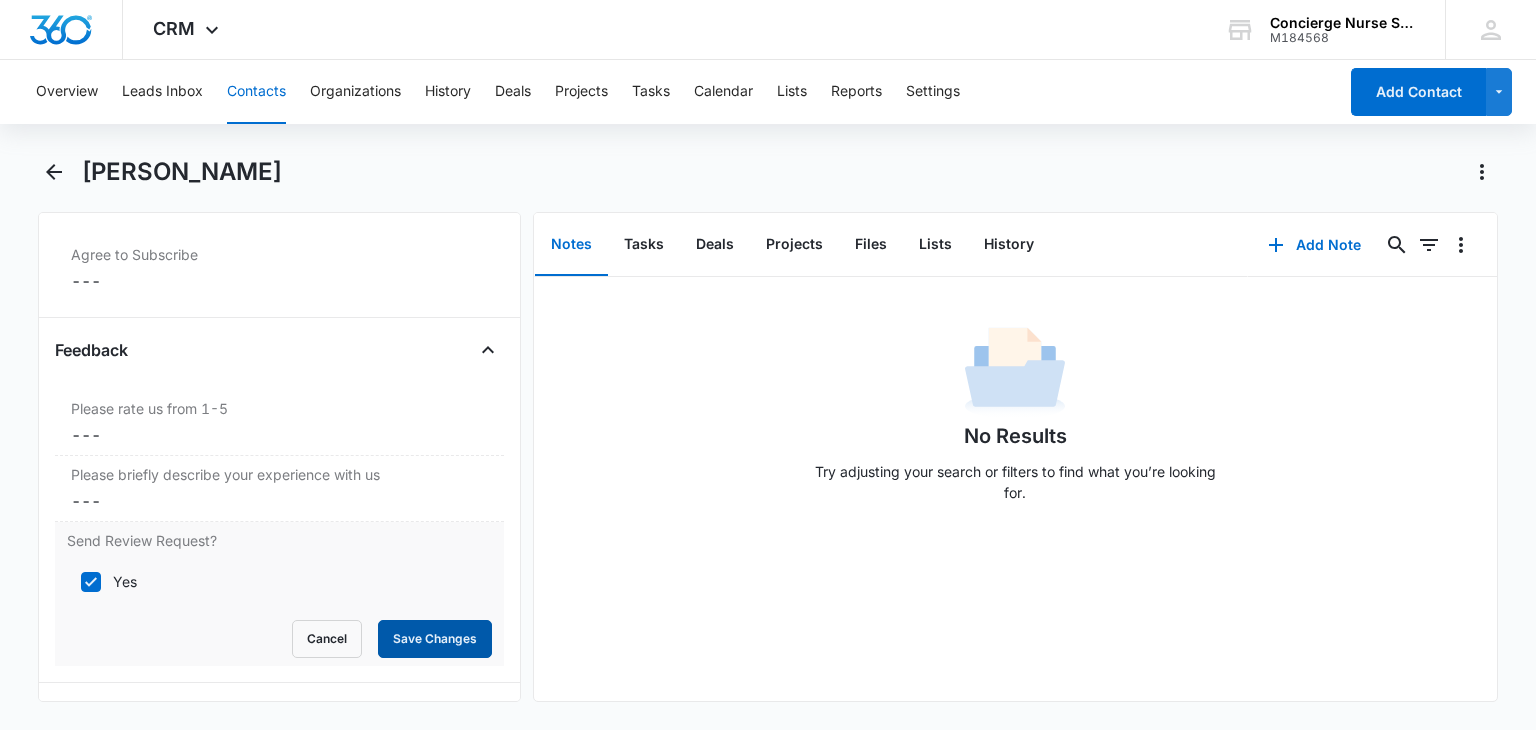 drag, startPoint x: 448, startPoint y: 636, endPoint x: 439, endPoint y: 621, distance: 17.492855 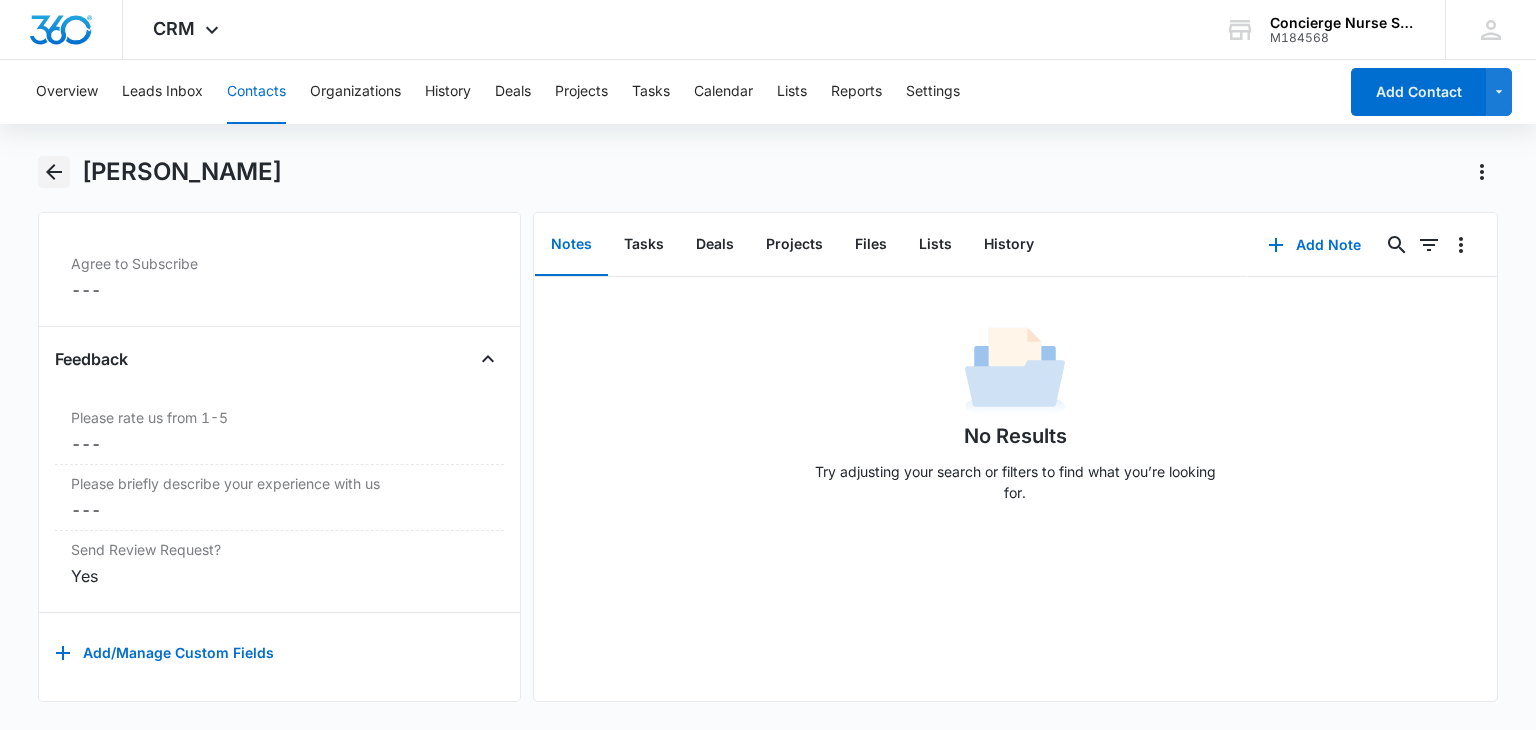 click 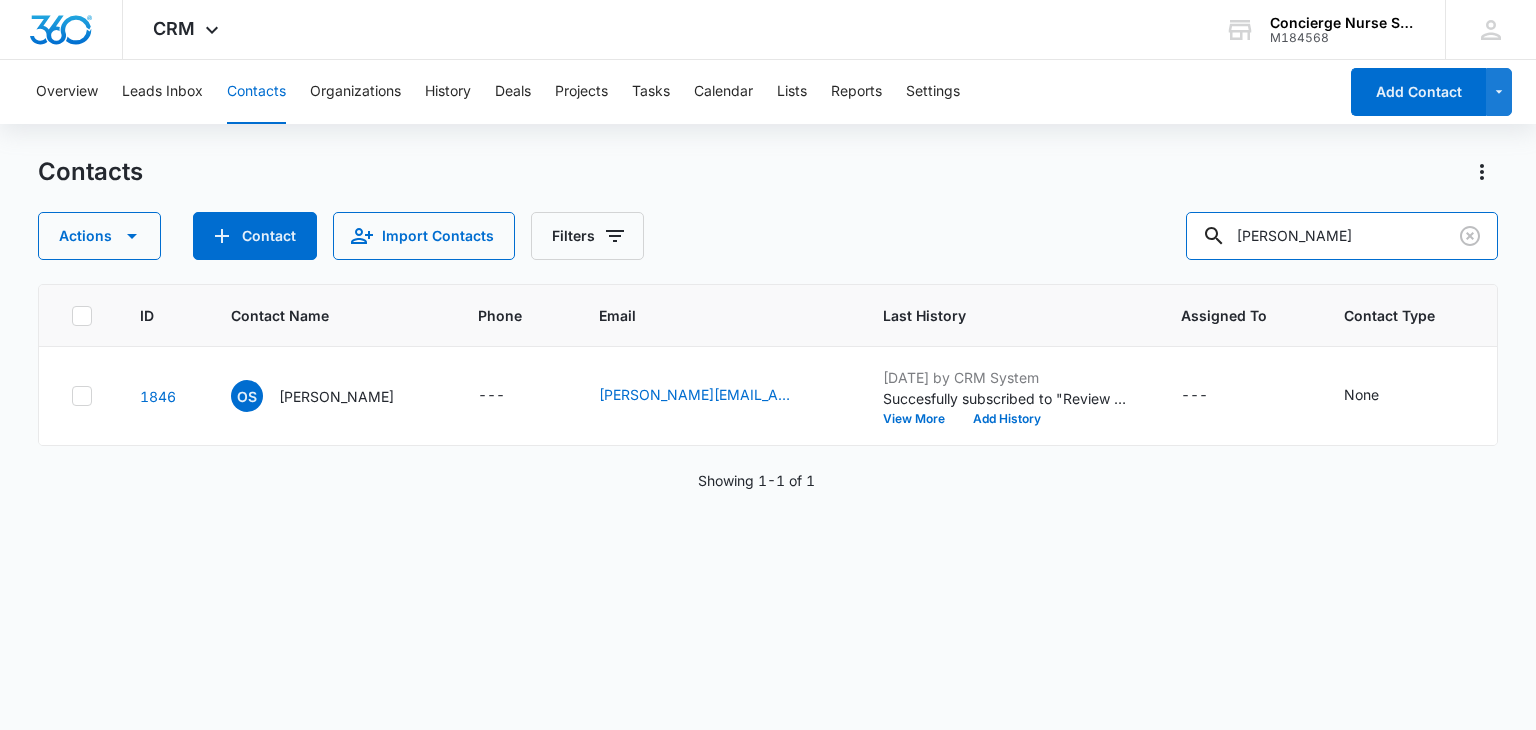drag, startPoint x: 1338, startPoint y: 237, endPoint x: 1180, endPoint y: 237, distance: 158 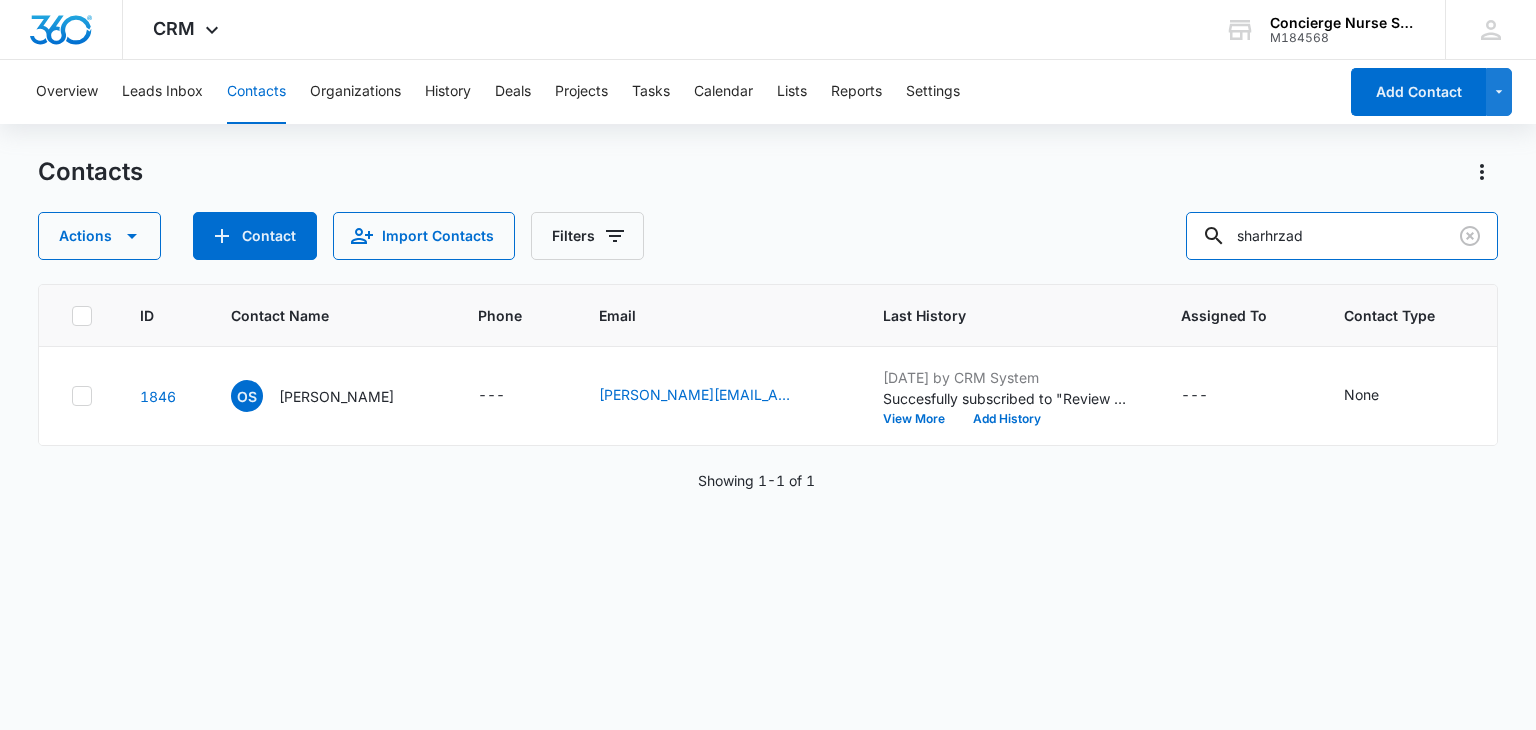type on "sharhrzad" 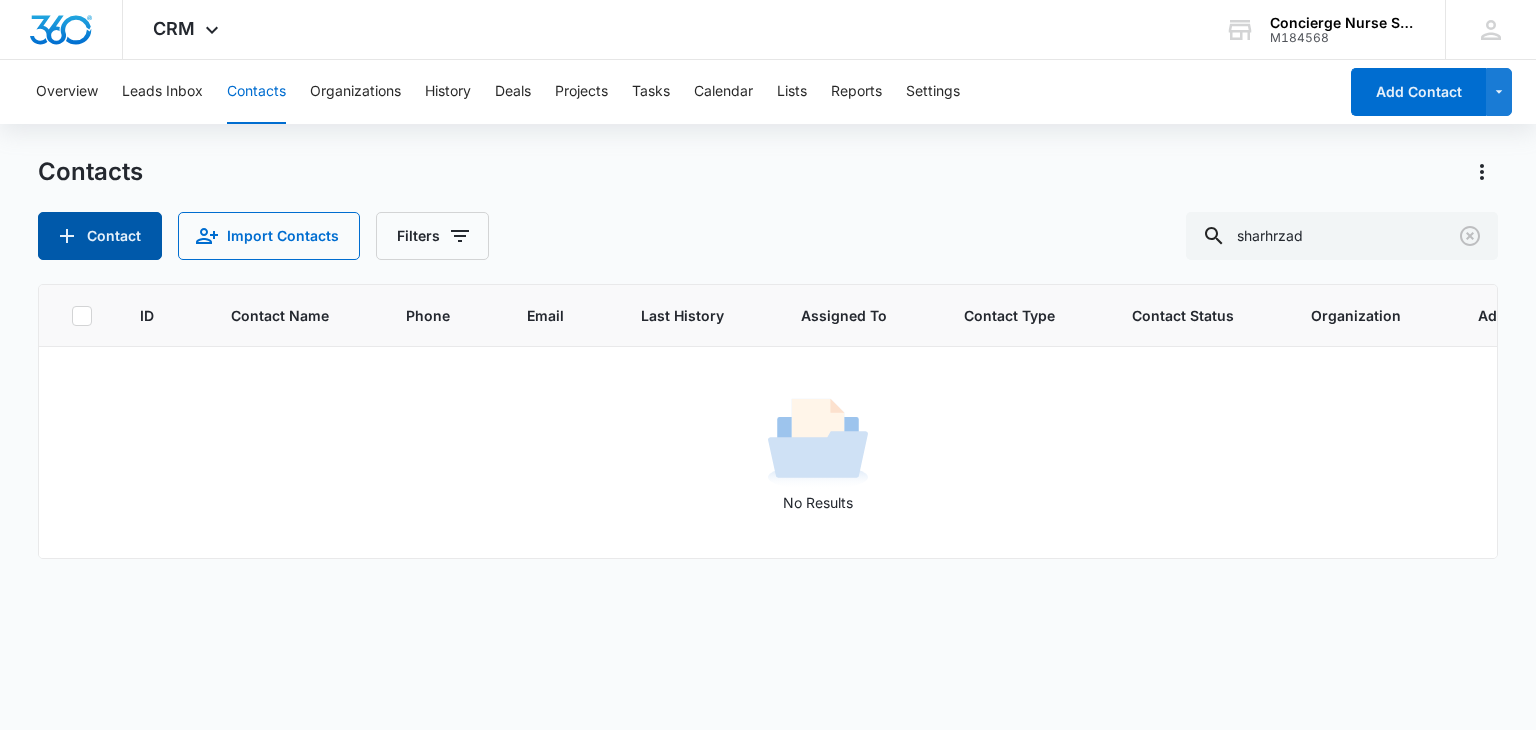 click on "Contact" at bounding box center [100, 236] 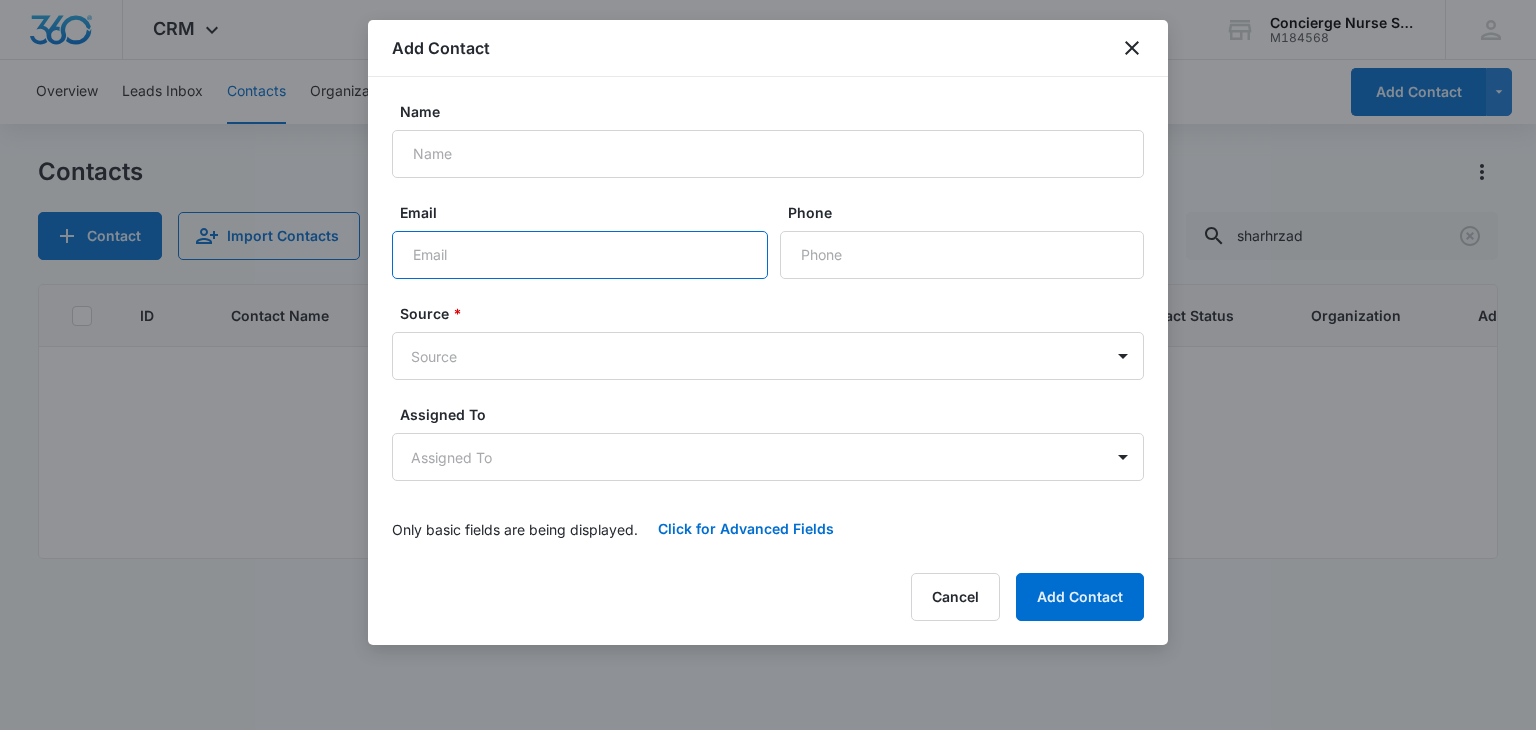 click on "Email" at bounding box center [580, 255] 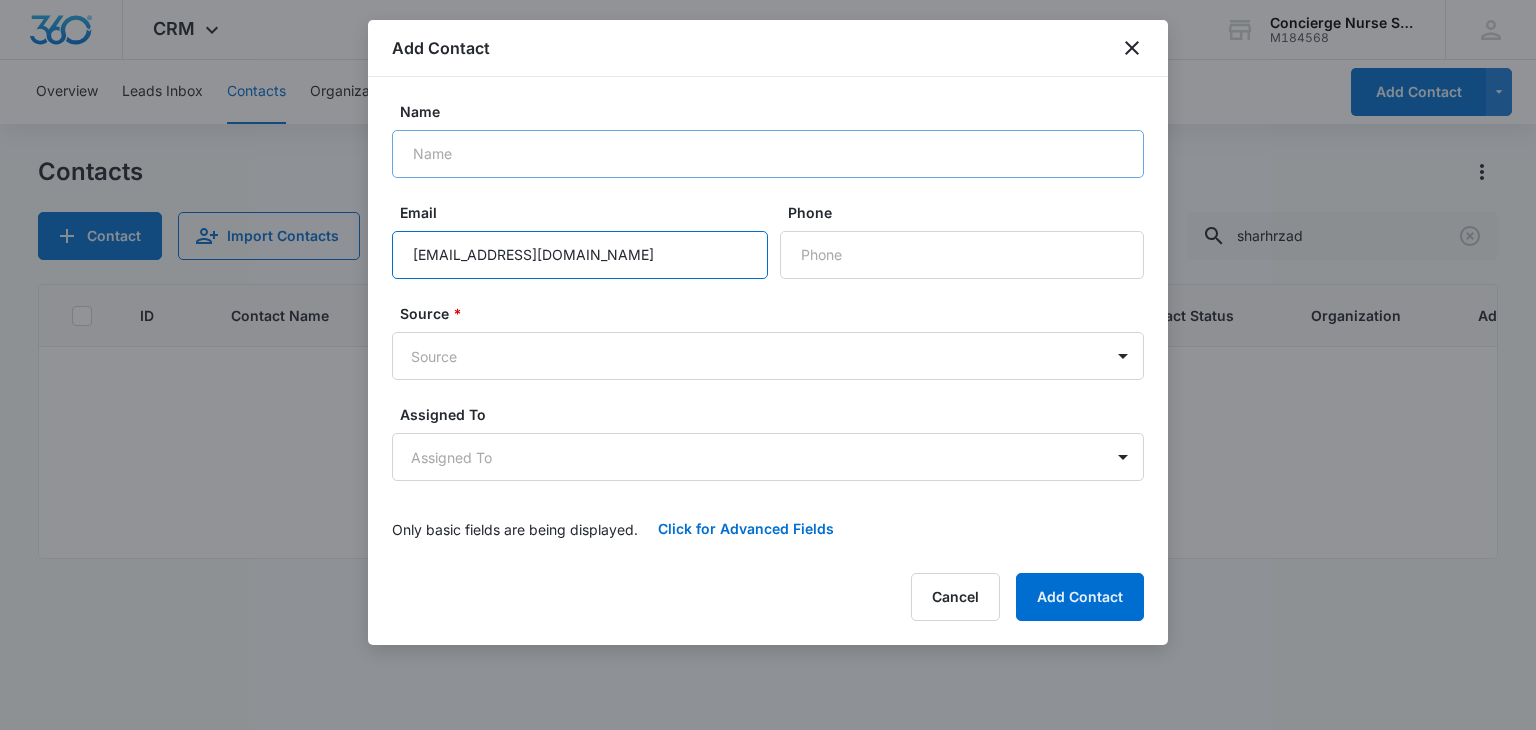 type on "[EMAIL_ADDRESS][DOMAIN_NAME]" 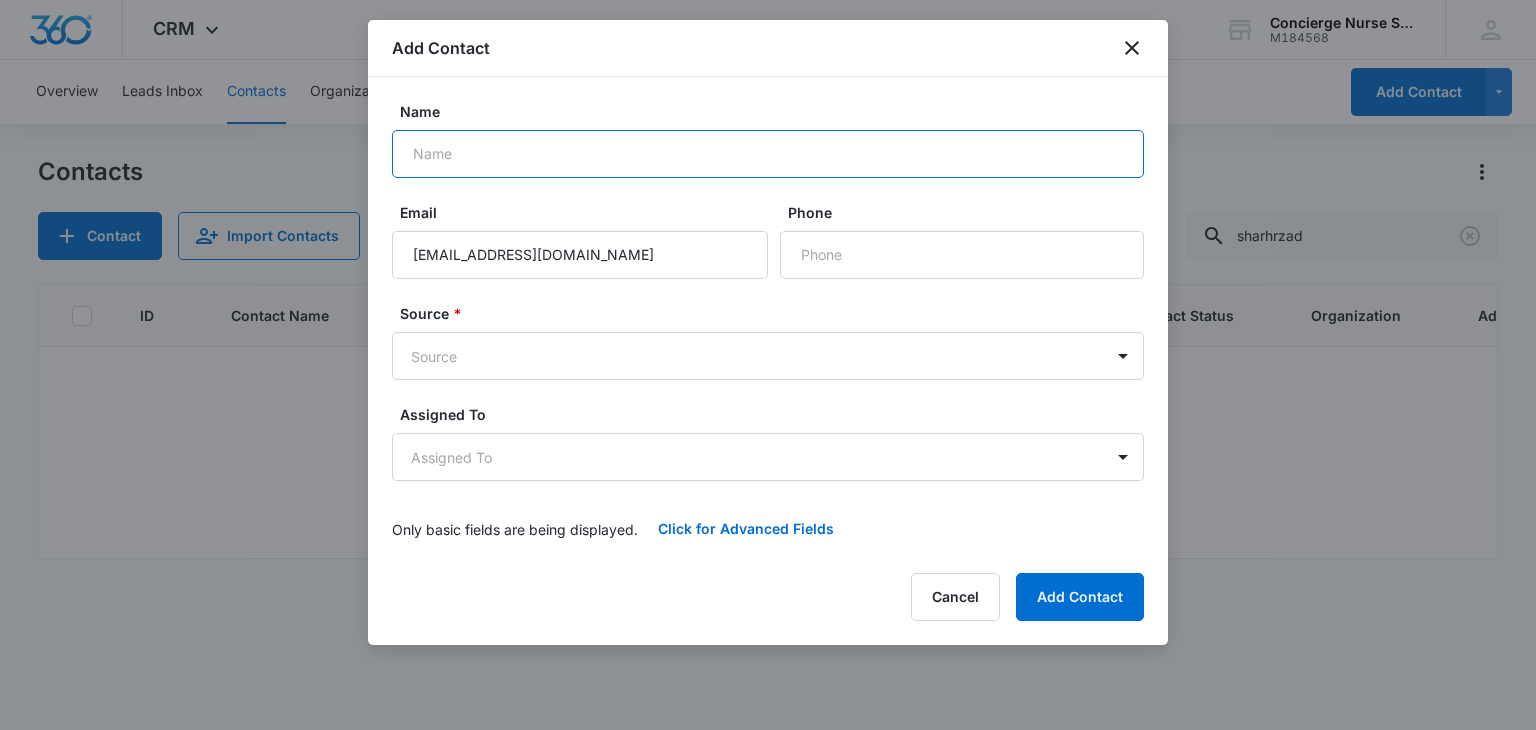click on "Name" at bounding box center (768, 154) 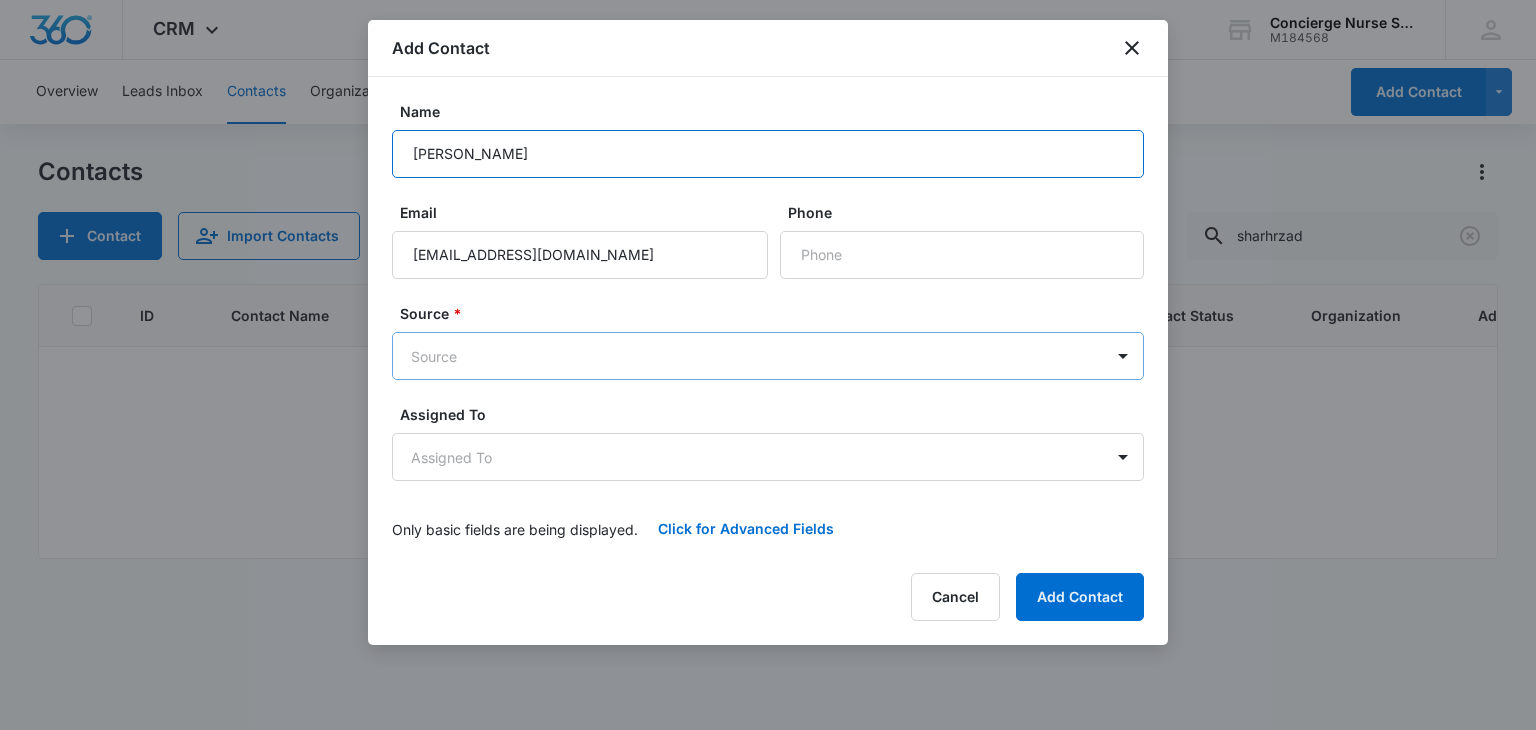 type on "[PERSON_NAME]" 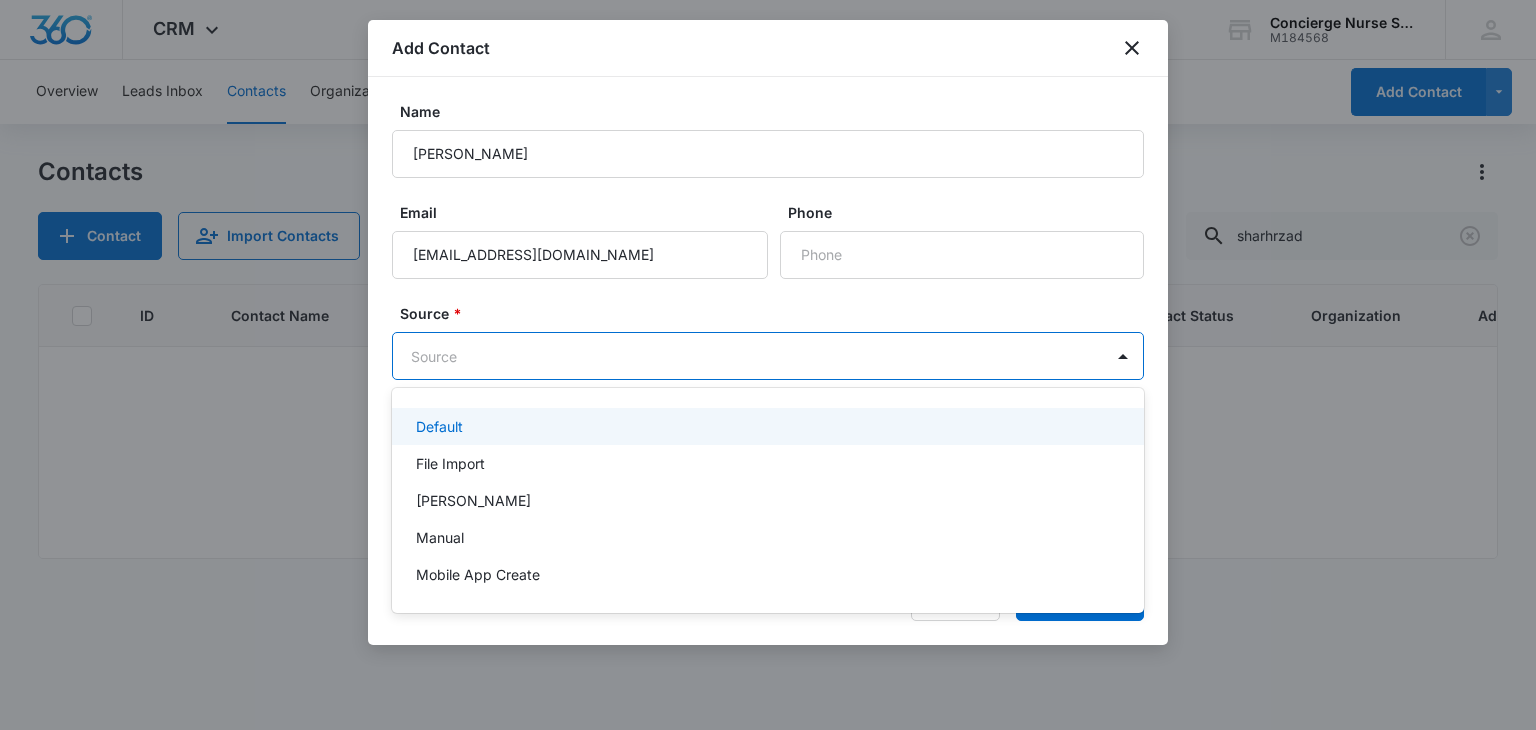 click on "CRM Apps Reputation Websites Forms CRM Email Social Payments POS Content Ads Intelligence Files Brand Settings Concierge Nurse Services M184568 Your Accounts View All DS [PERSON_NAME] [EMAIL_ADDRESS][DOMAIN_NAME] My Profile Notifications Support Logout Terms & Conditions   •   Privacy Policy Overview Leads Inbox Contacts Organizations History Deals Projects Tasks Calendar Lists Reports Settings Add Contact Contacts Contact Import Contacts Filters sharhrzad ID Contact Name Phone Email Last History Assigned To Contact Type Contact Status Organization Address No Results
Concierge Nurse Services - CRM Contacts - Marketing 360® Add Contact Name [PERSON_NAME] Email [EMAIL_ADDRESS][DOMAIN_NAME] Phone Source * 5 results available. Use Up and Down to choose options, press Enter to select the currently focused option, press Escape to exit the menu, press Tab to select the option and exit the menu. Source Assigned To Assigned To Only basic fields are being displayed. Click for Advanced Fields Color Tag" at bounding box center (768, 365) 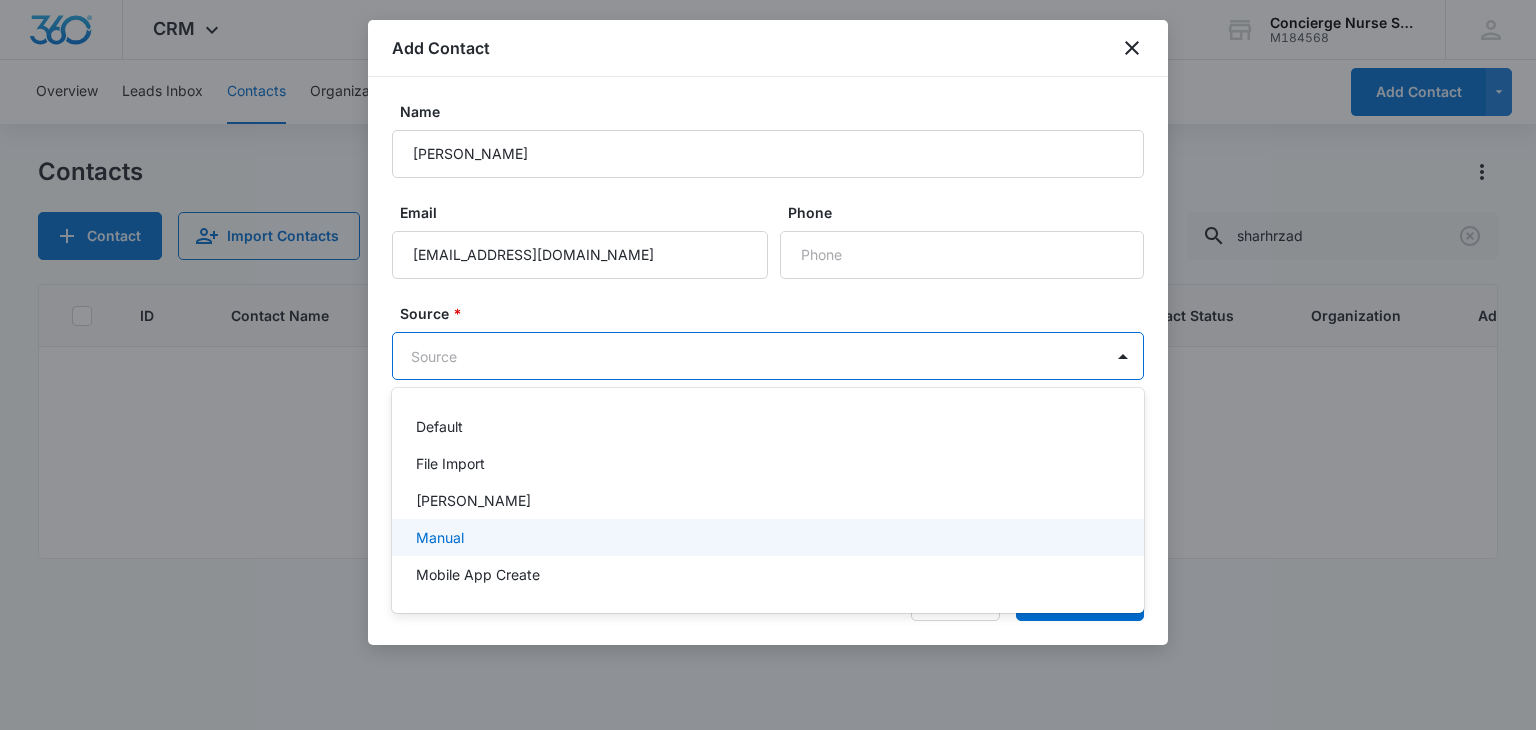 click on "Manual" at bounding box center [766, 537] 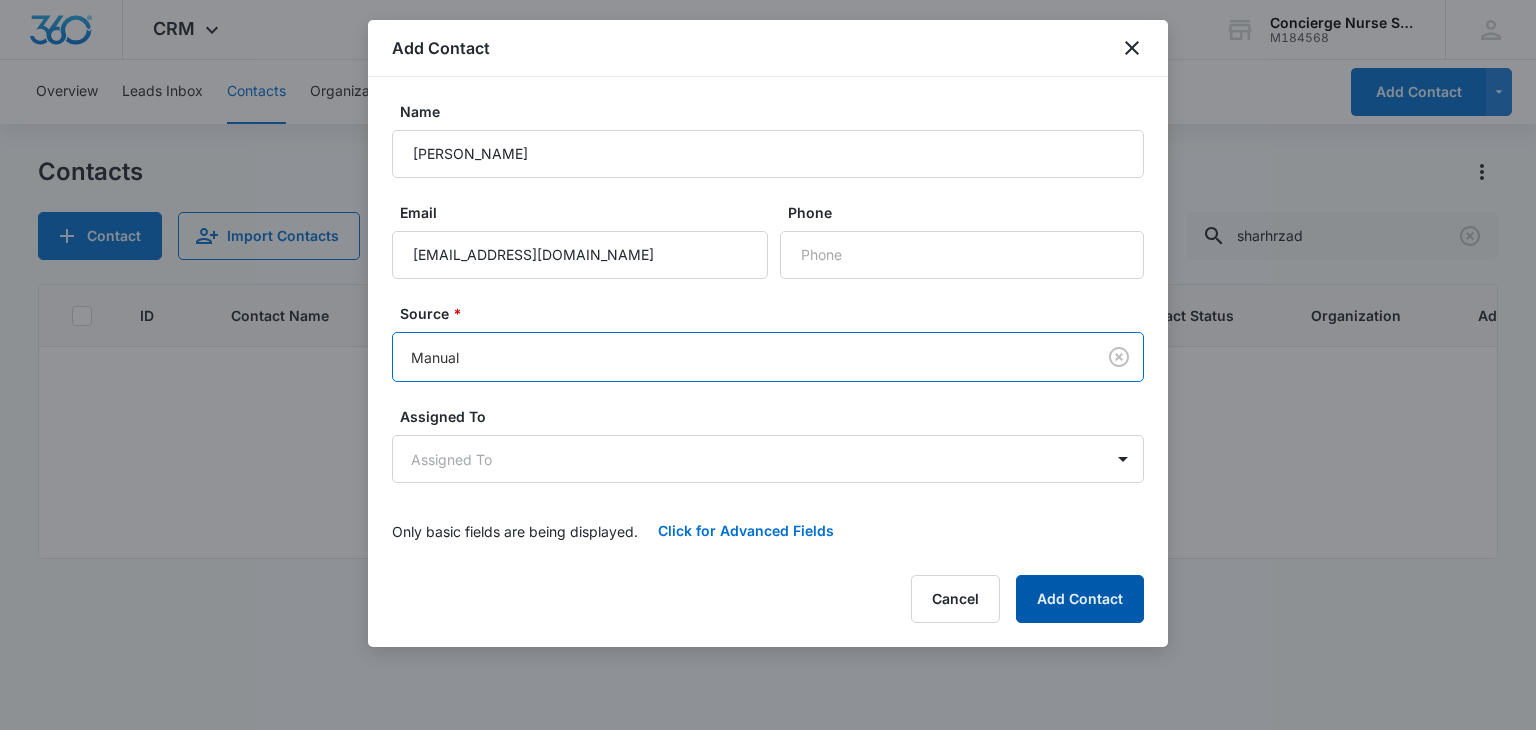 click on "Add Contact" at bounding box center [1080, 599] 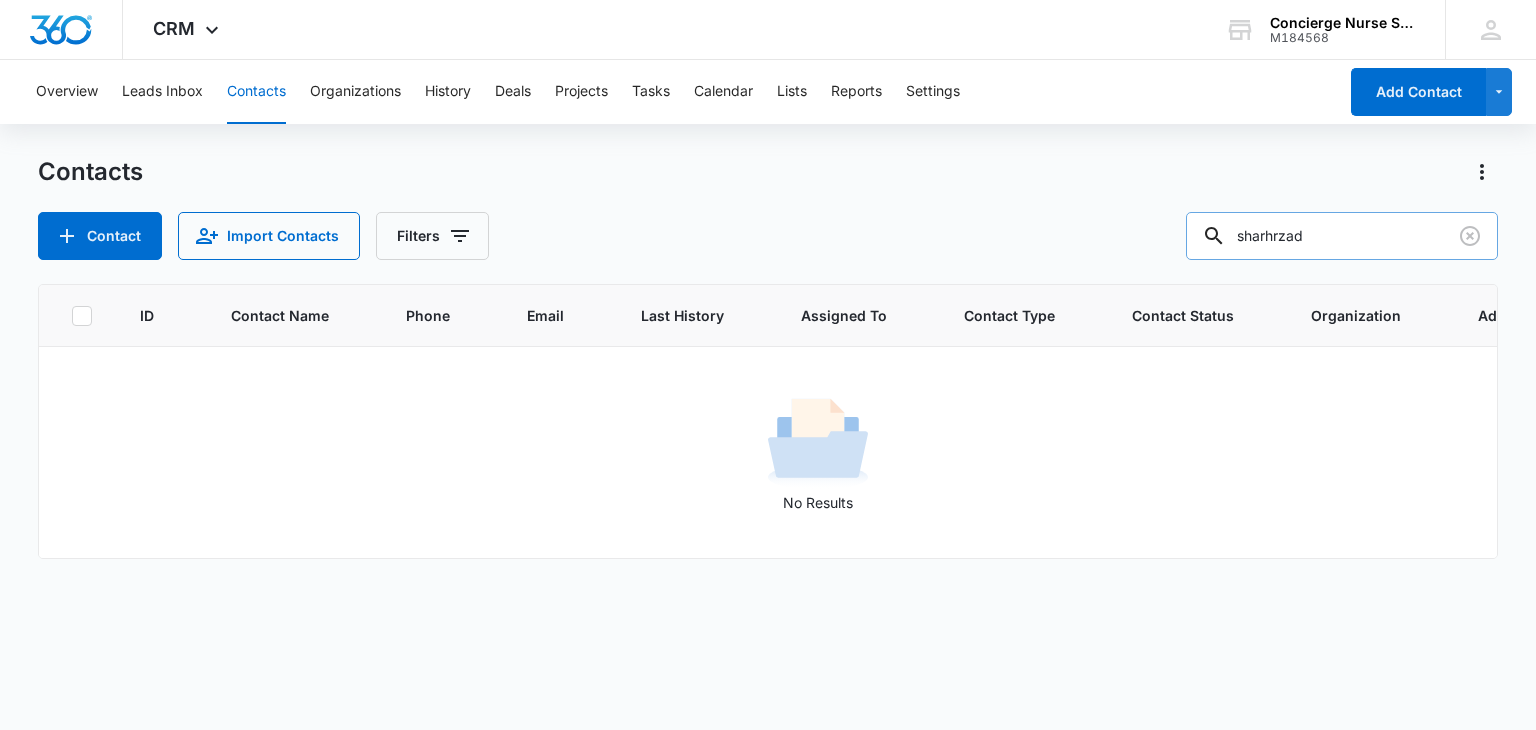 click on "sharhrzad" at bounding box center (1342, 236) 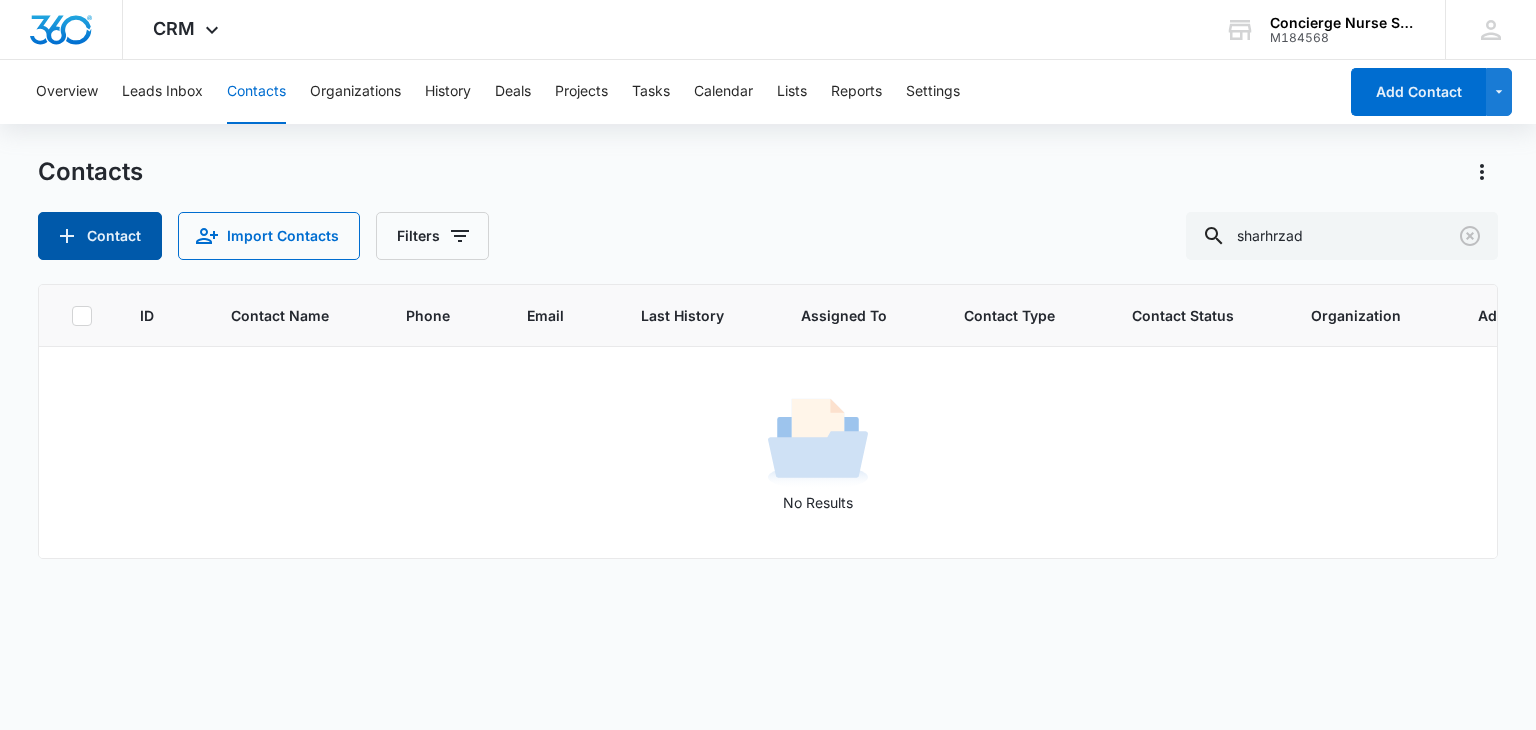 click on "Contact" at bounding box center (100, 236) 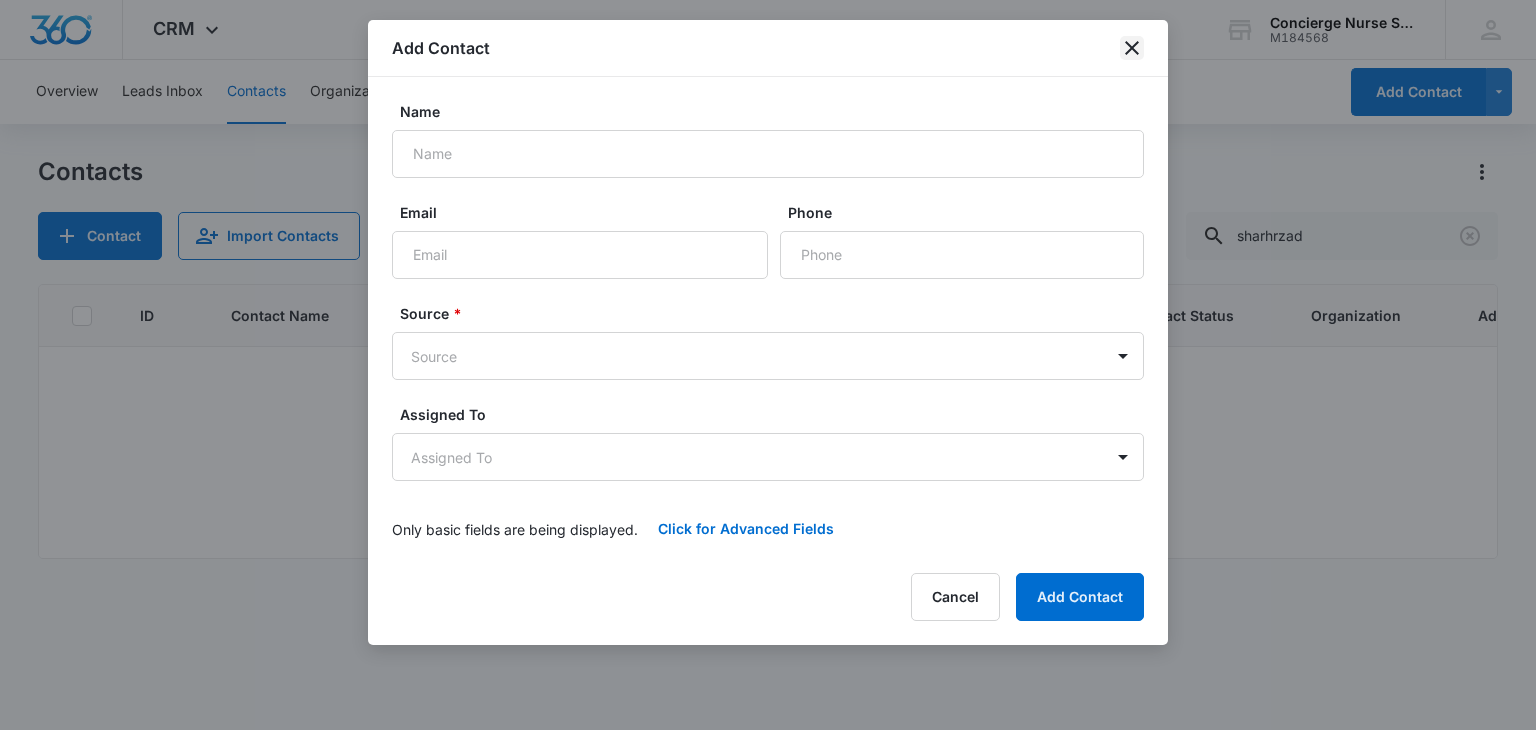 click 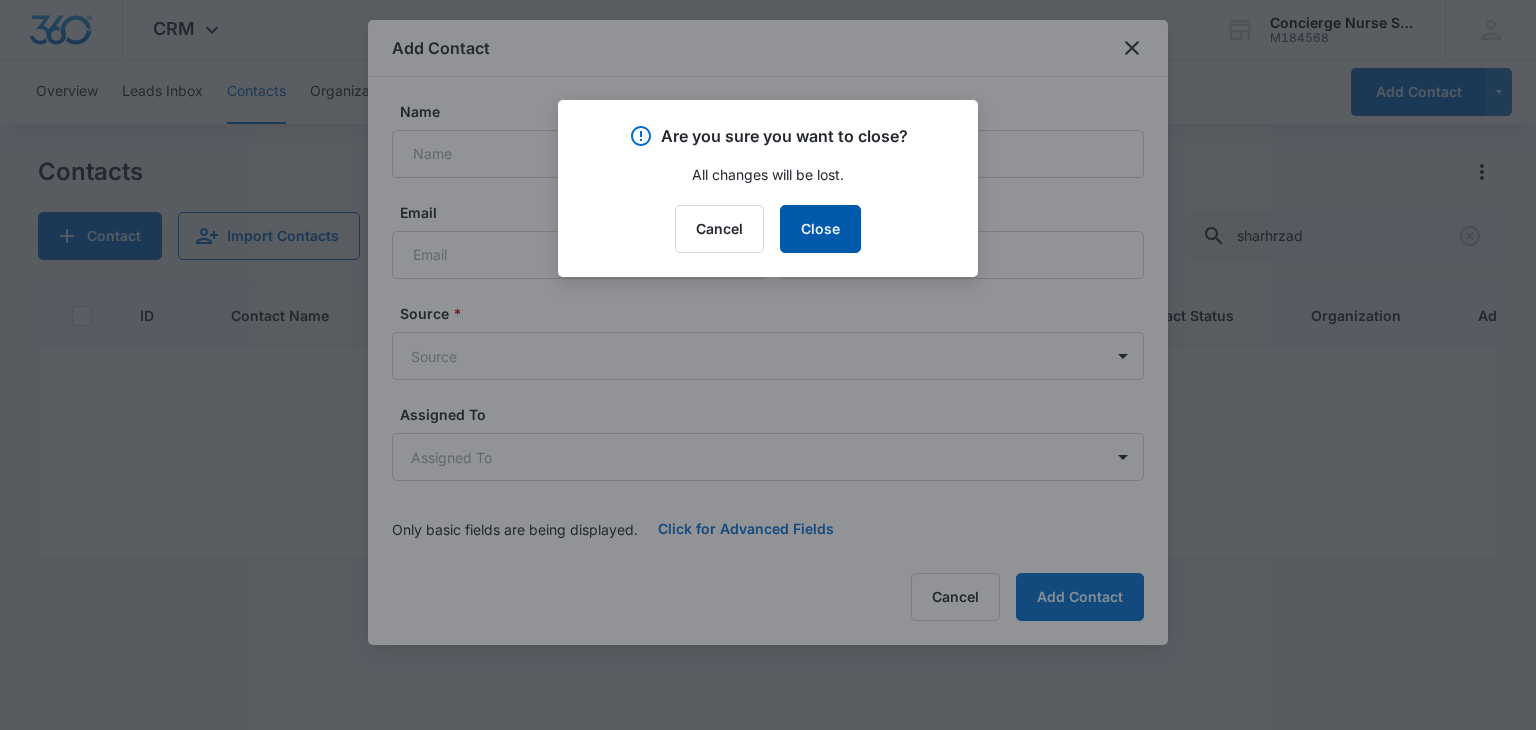 click on "Close" at bounding box center (820, 229) 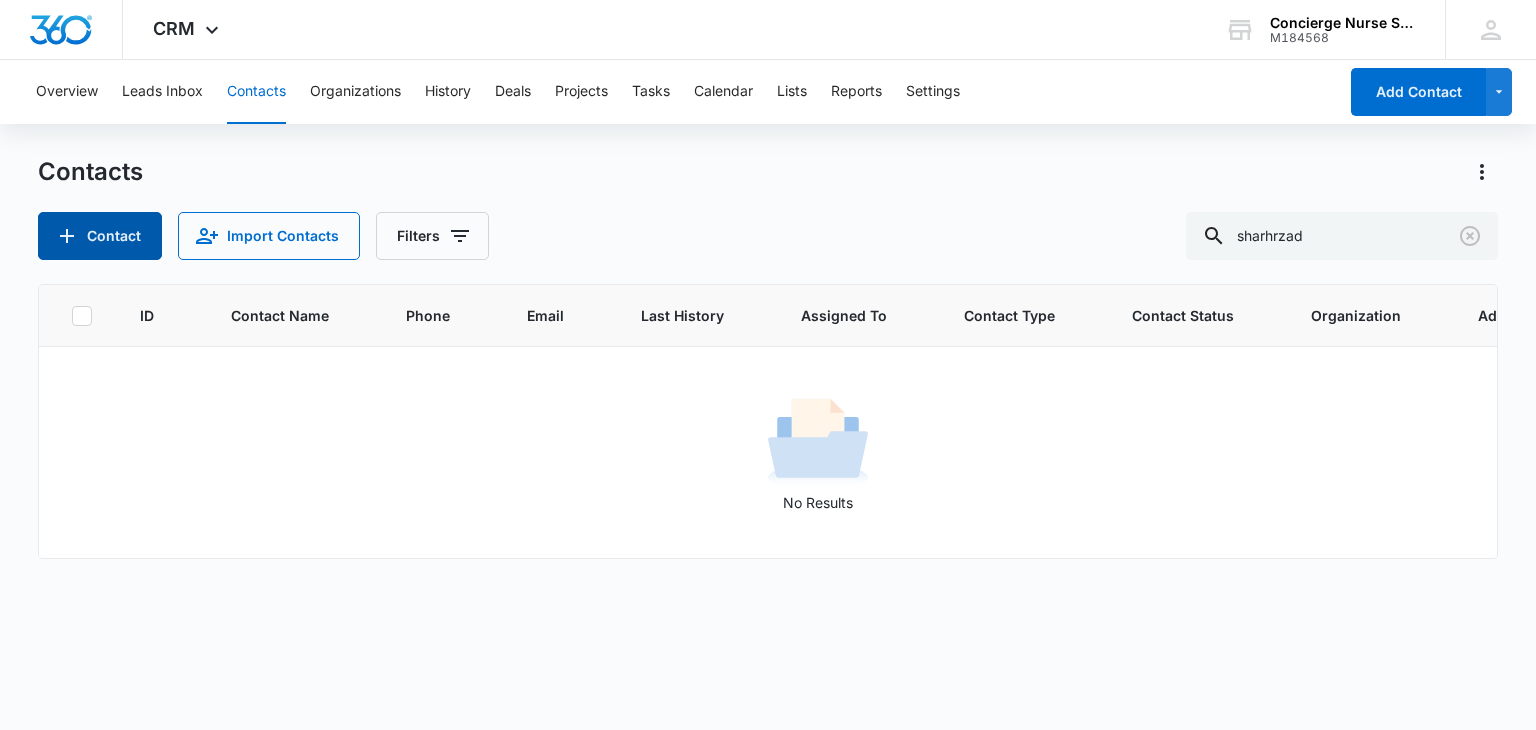 click on "Contact" at bounding box center [100, 236] 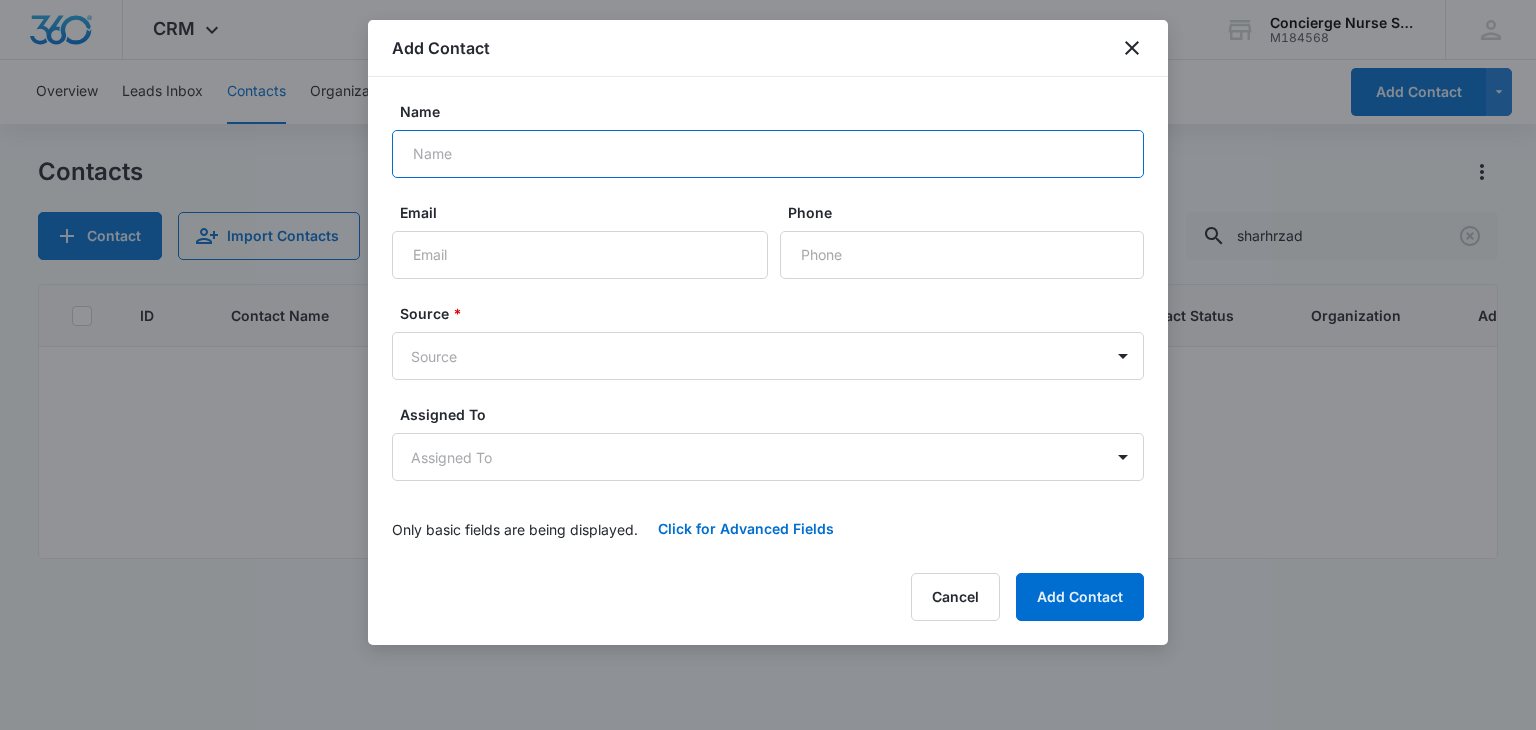 click on "Name" at bounding box center (768, 154) 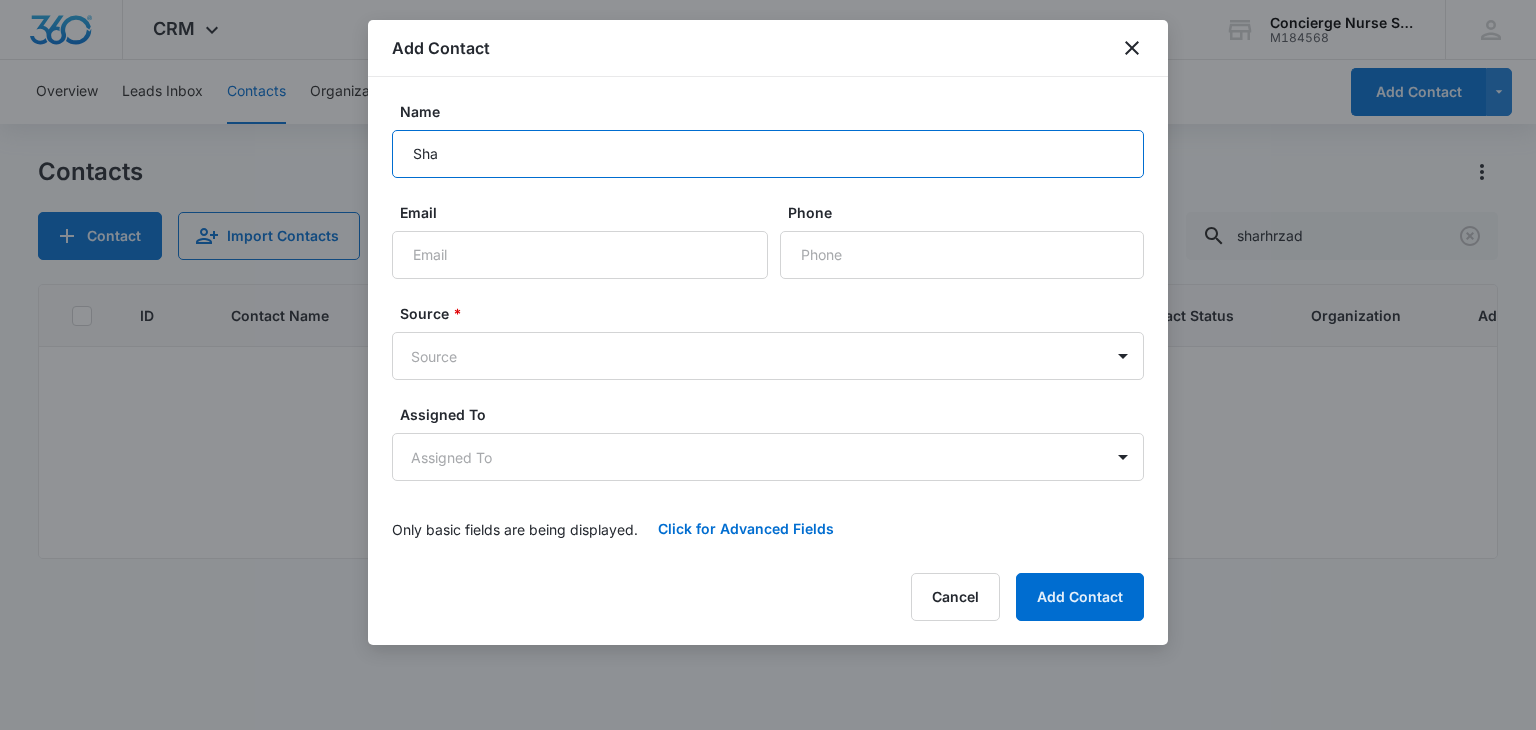type on "[PERSON_NAME]" 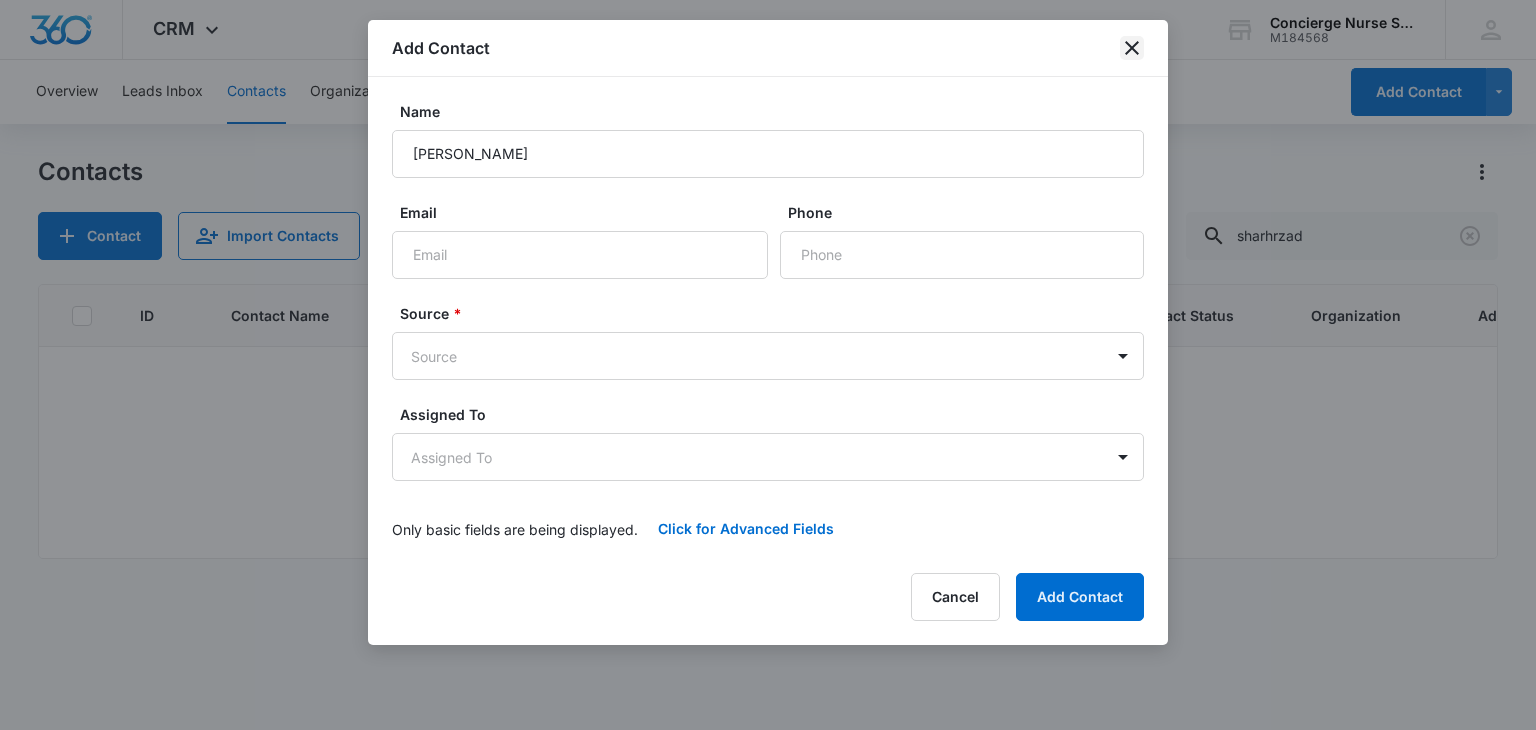 click 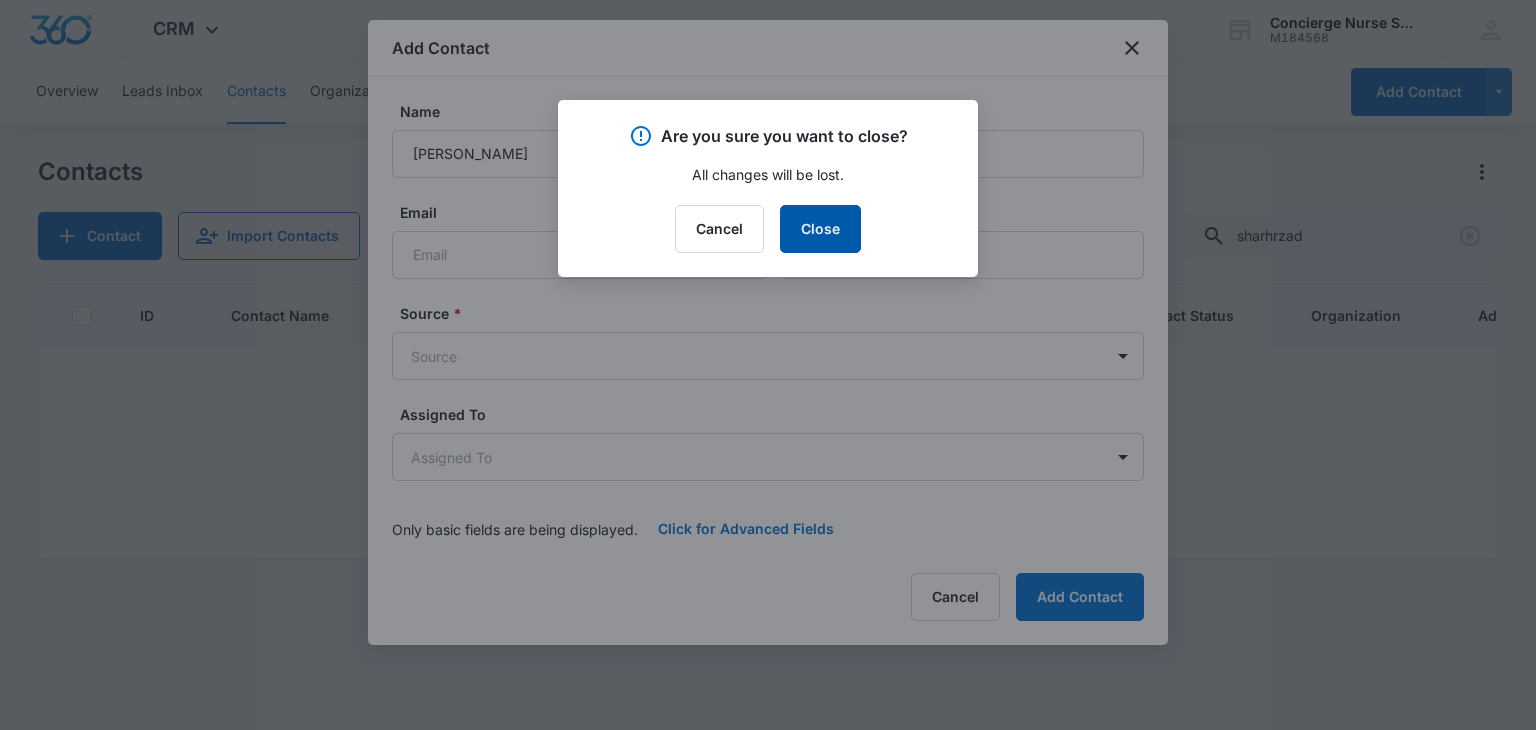 click on "Close" at bounding box center [820, 229] 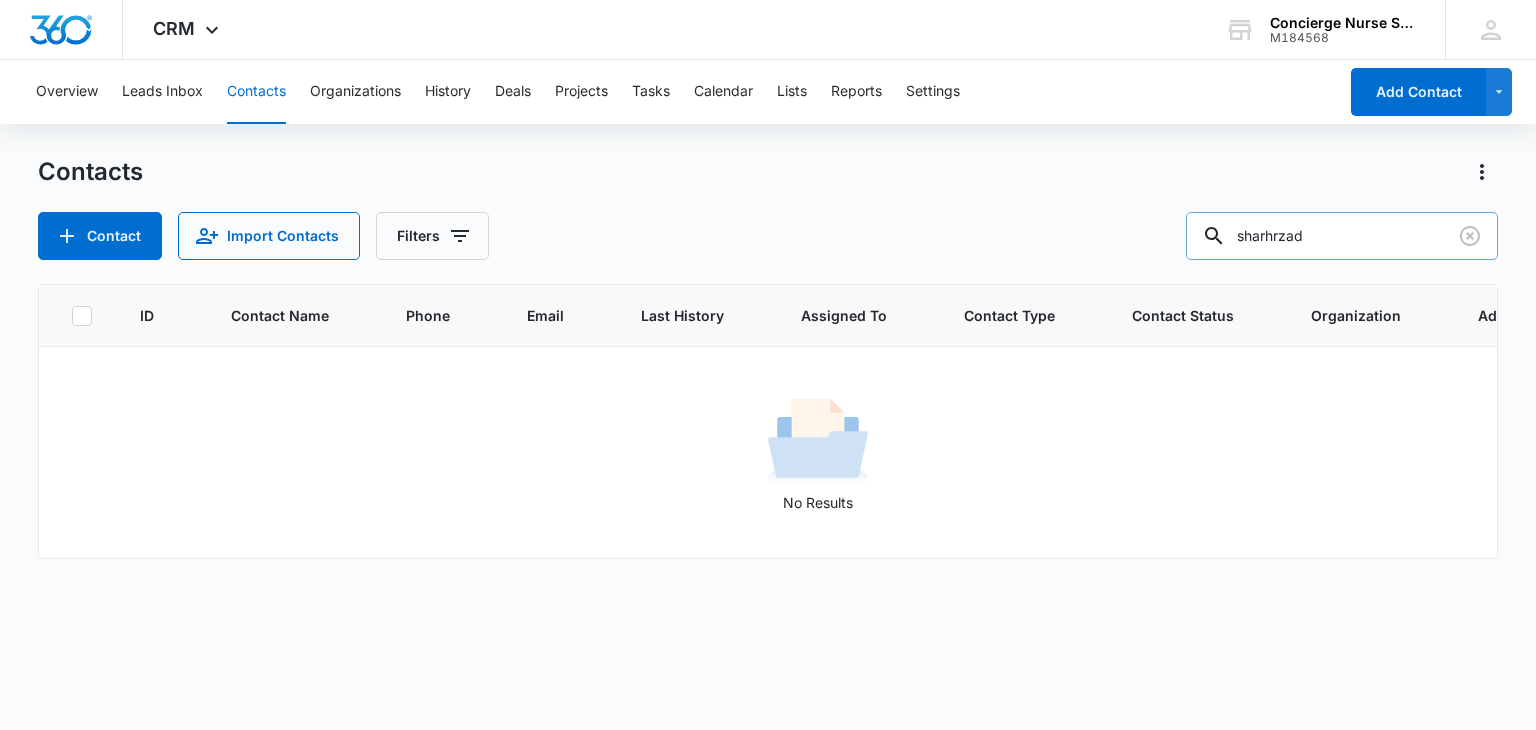 click on "sharhrzad" at bounding box center [1342, 236] 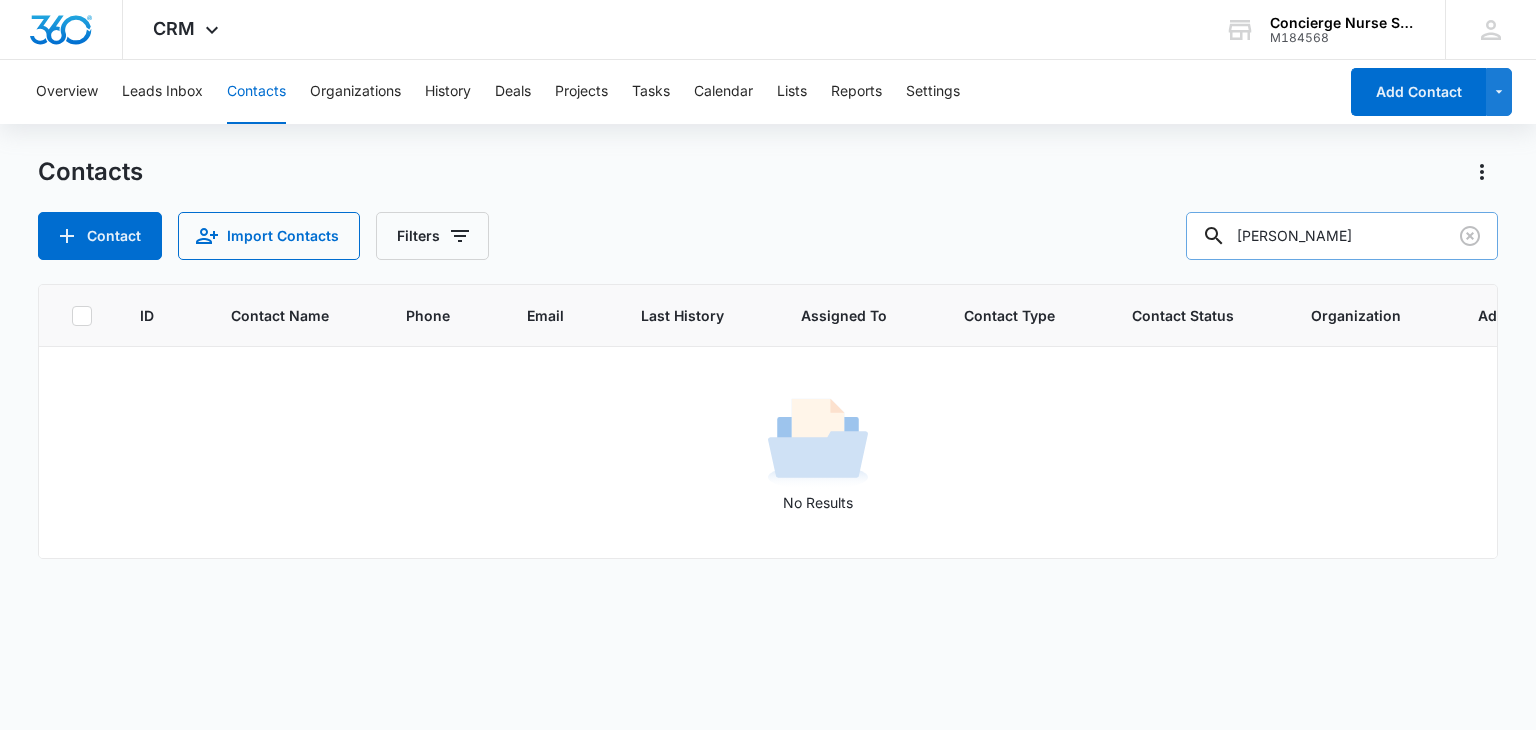 type on "[PERSON_NAME]" 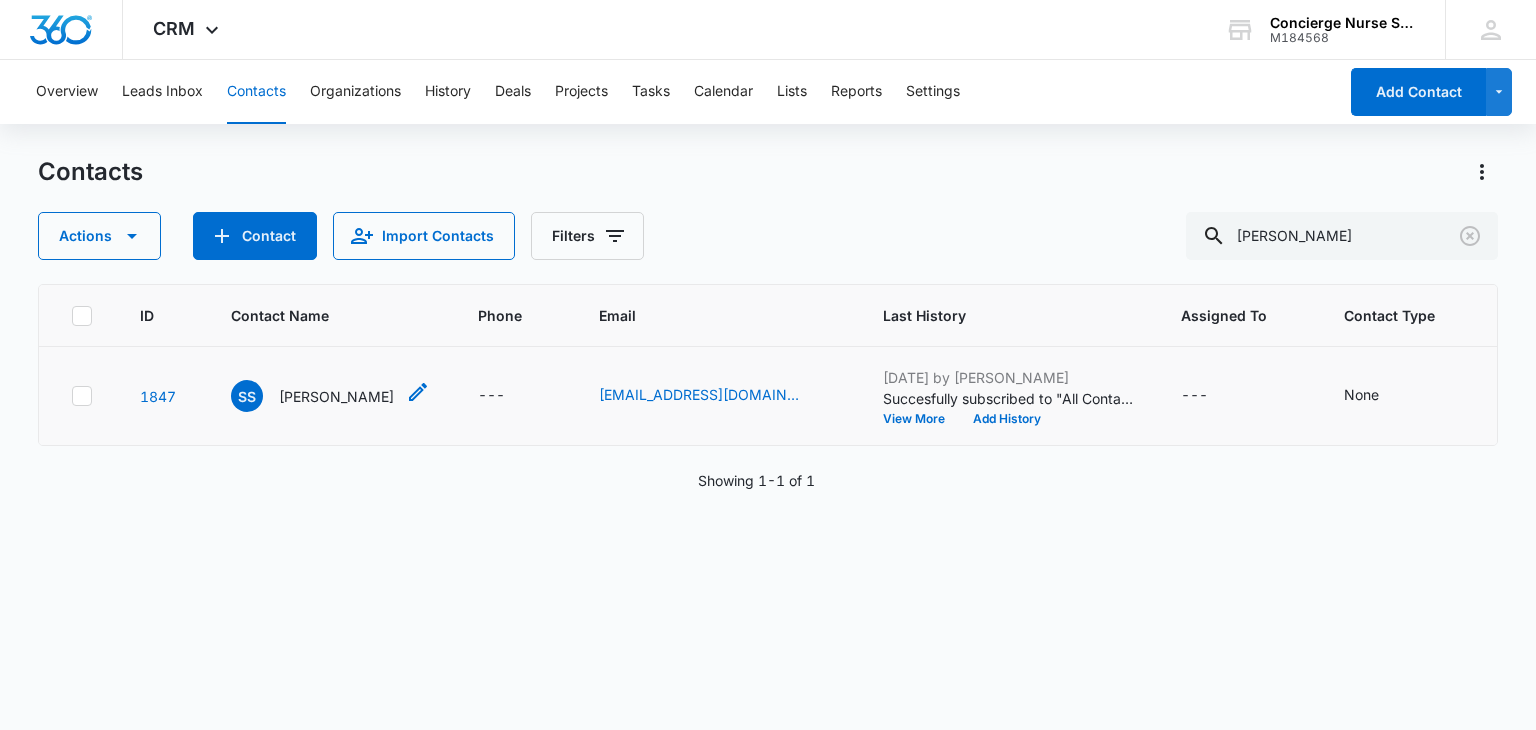click on "[PERSON_NAME]" at bounding box center [336, 396] 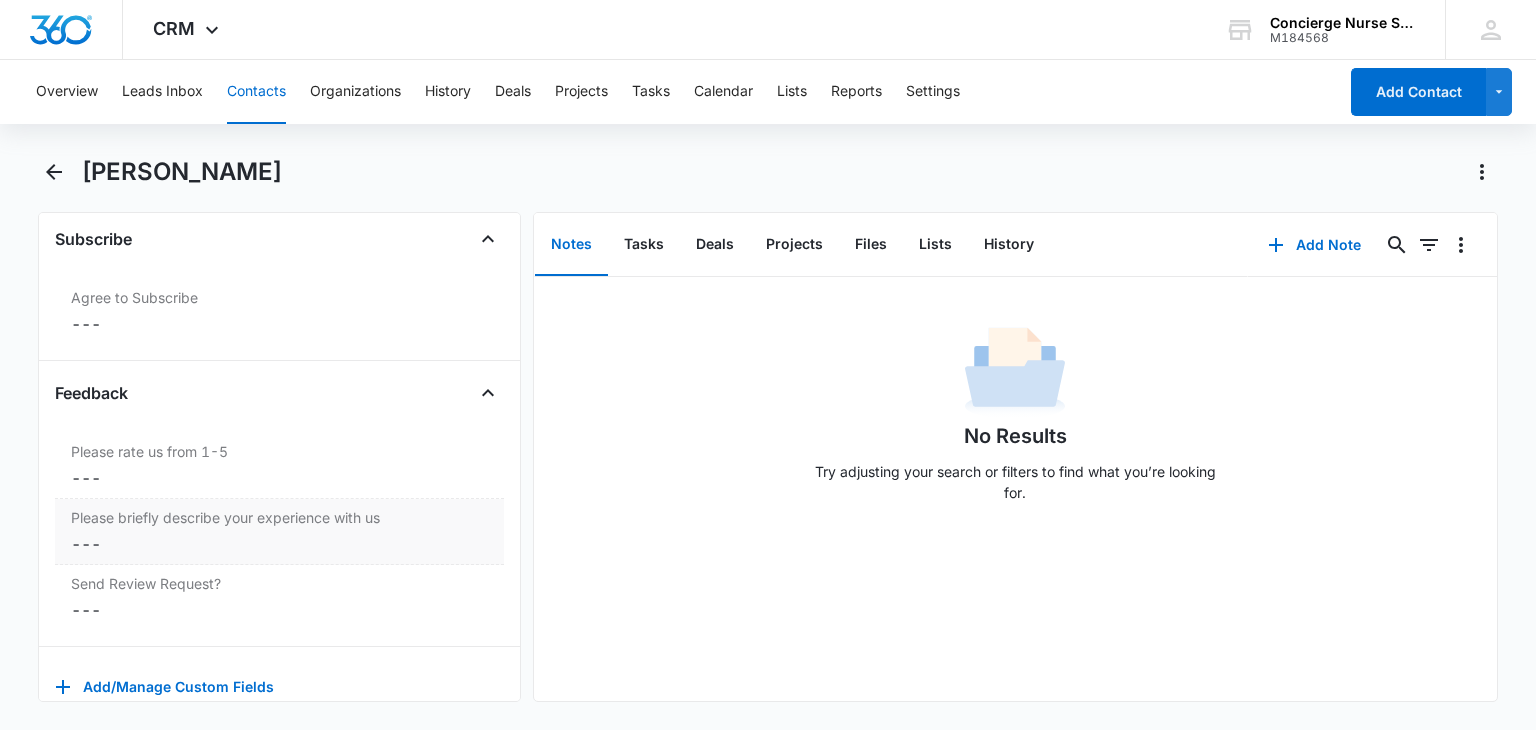 scroll, scrollTop: 2096, scrollLeft: 0, axis: vertical 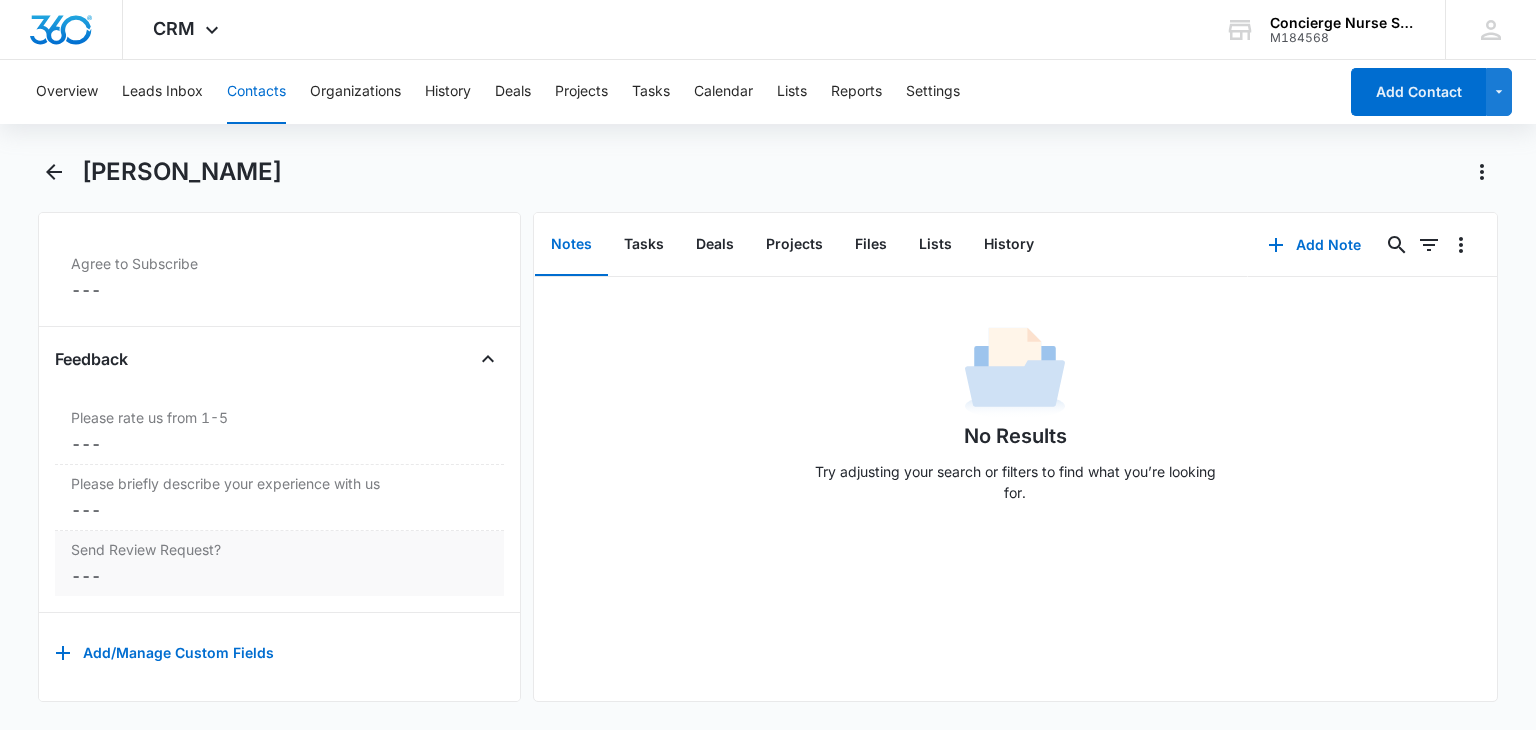 click on "Cancel Save Changes ---" at bounding box center (279, 576) 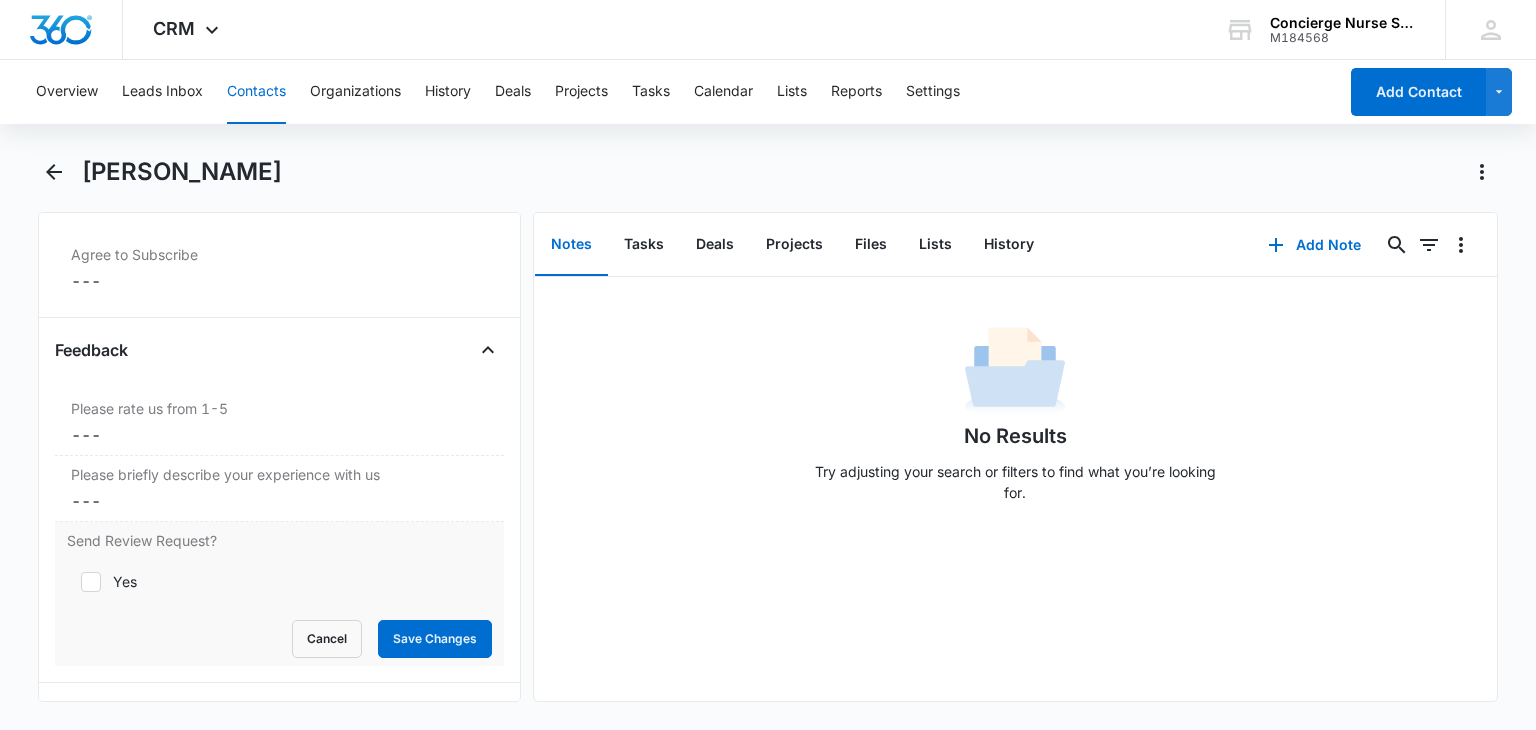 click 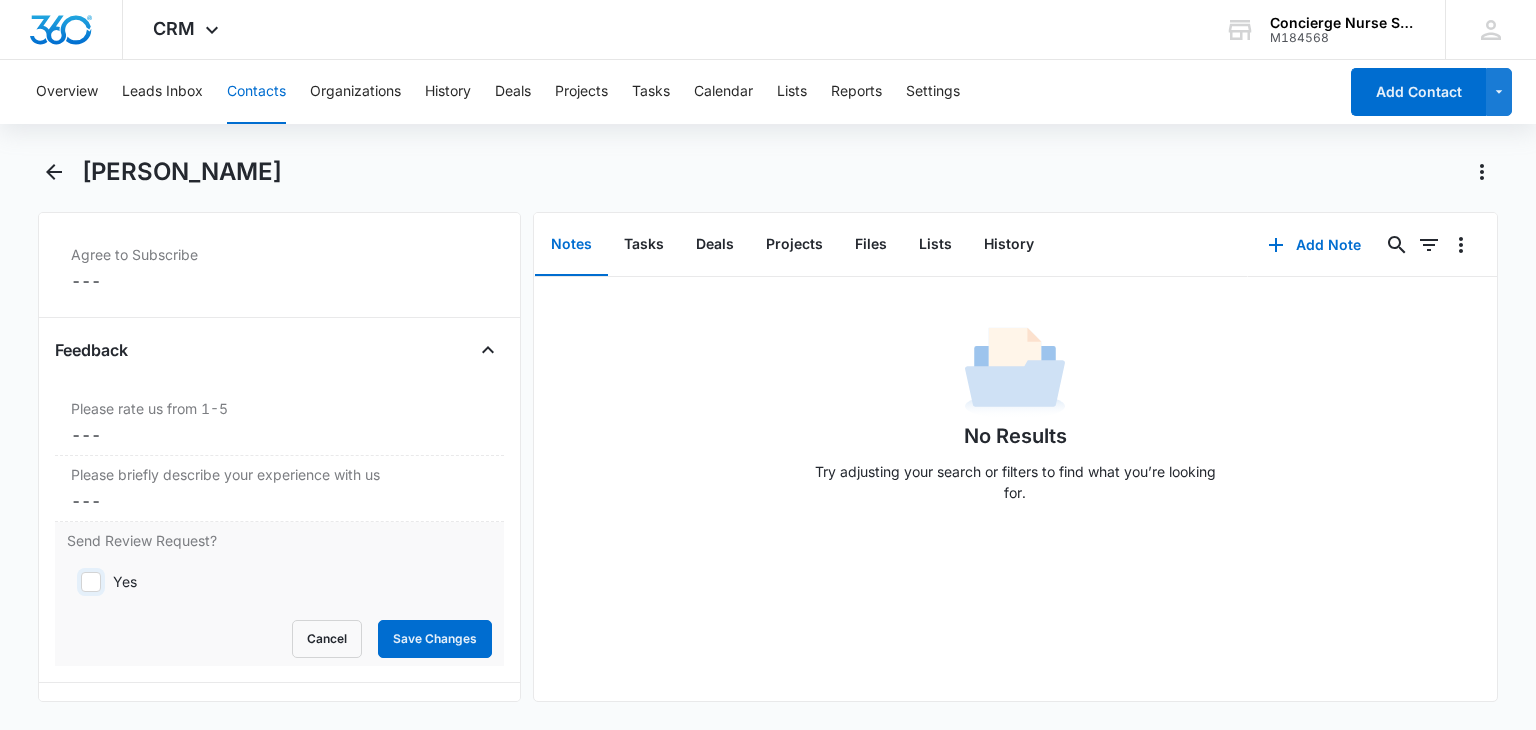 checkbox on "true" 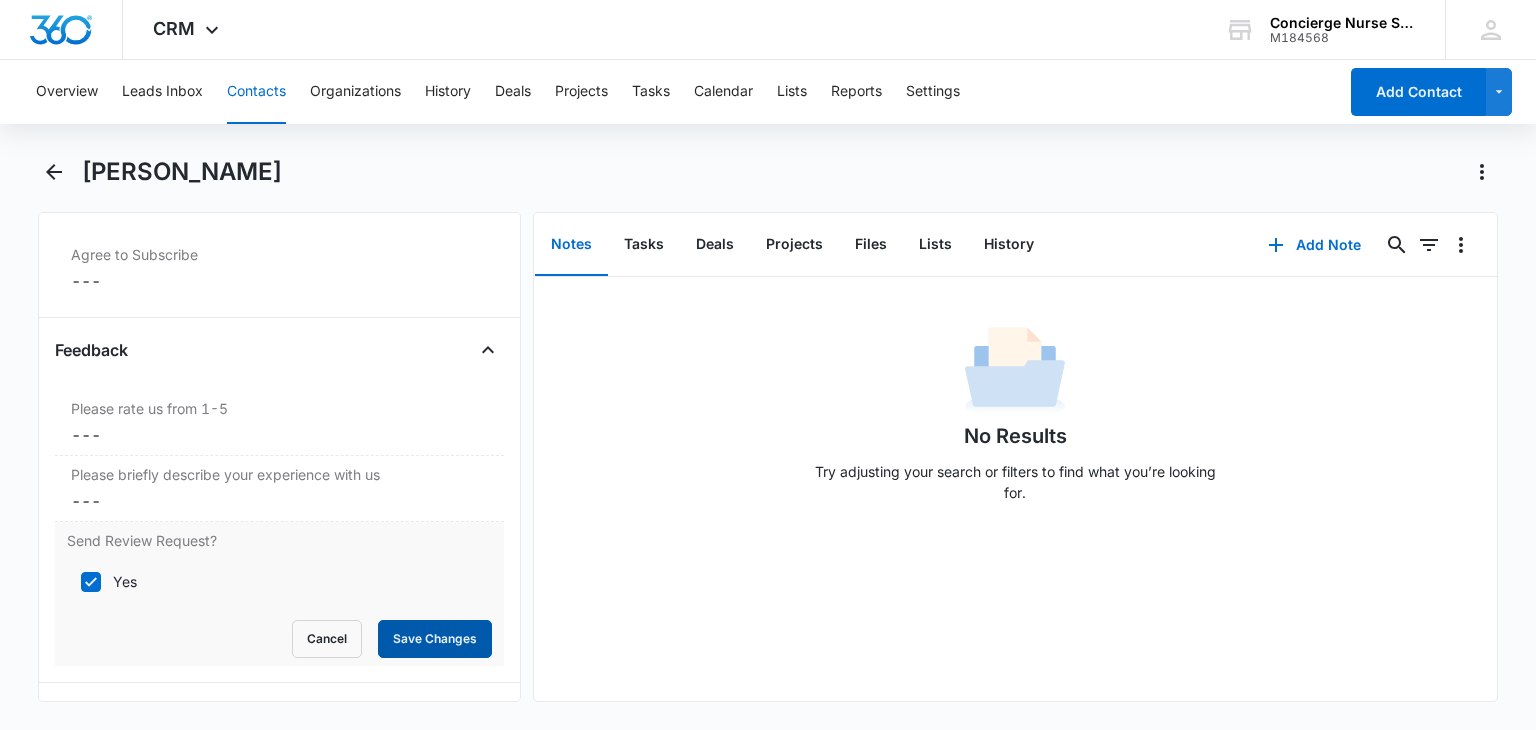 click on "Save Changes" at bounding box center [435, 639] 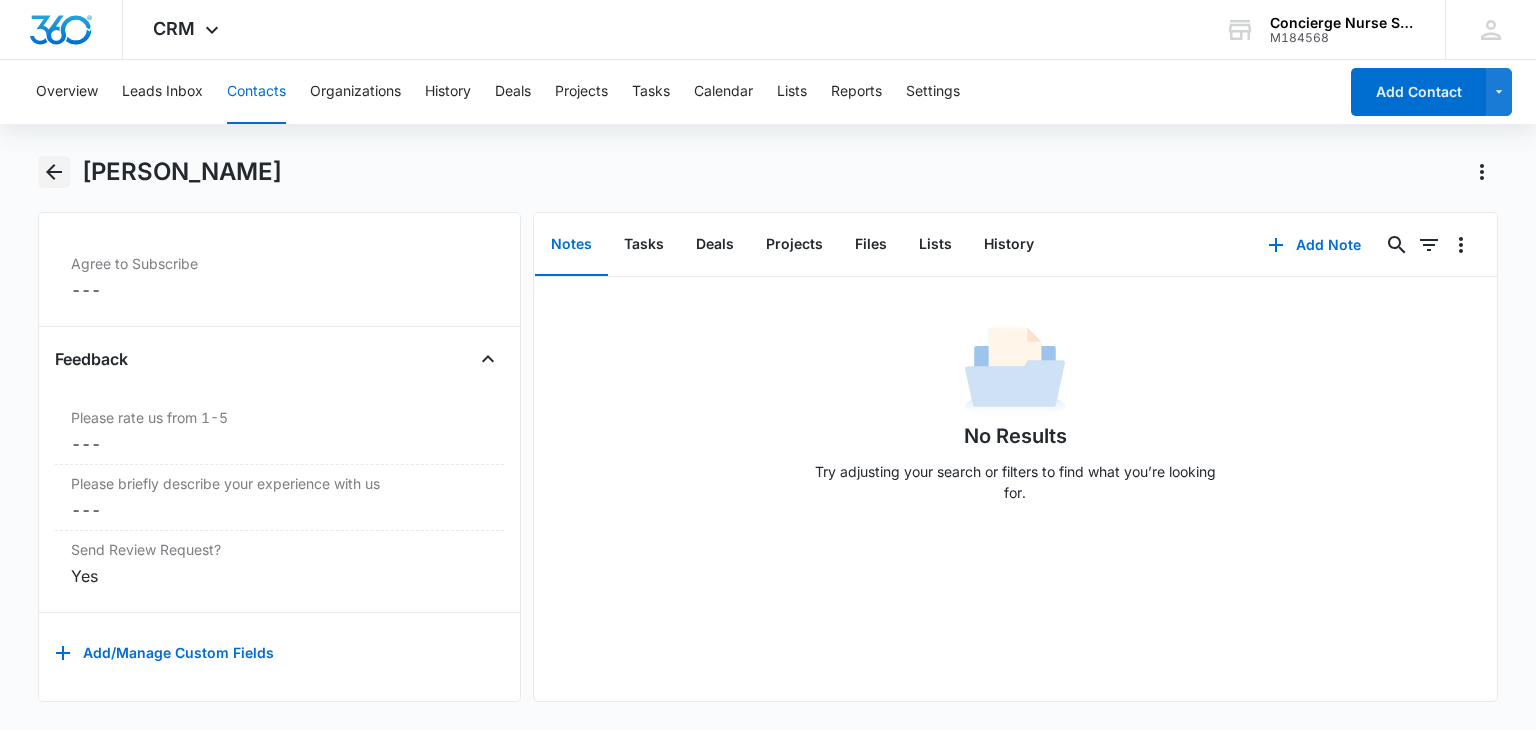 click 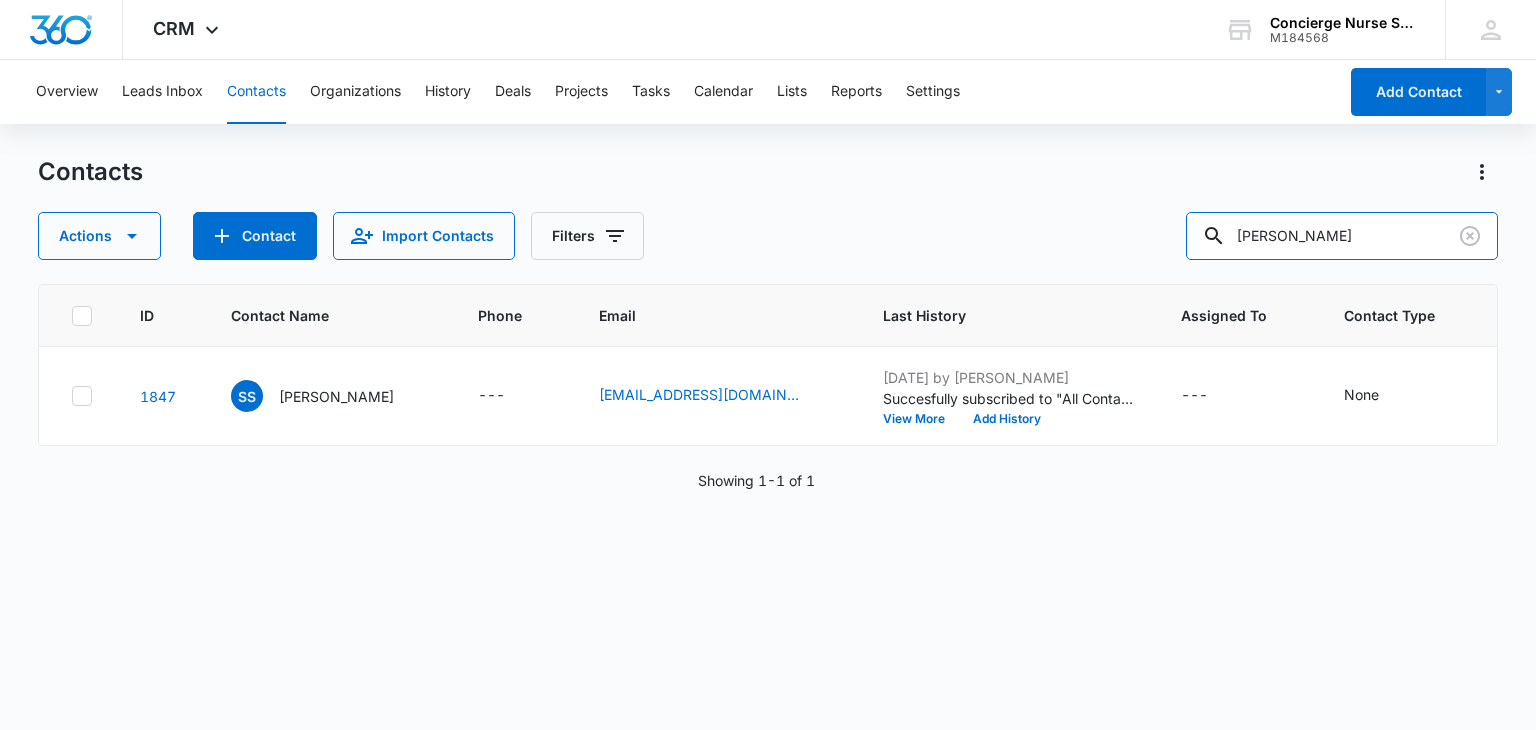 drag, startPoint x: 1368, startPoint y: 245, endPoint x: 1188, endPoint y: 235, distance: 180.27756 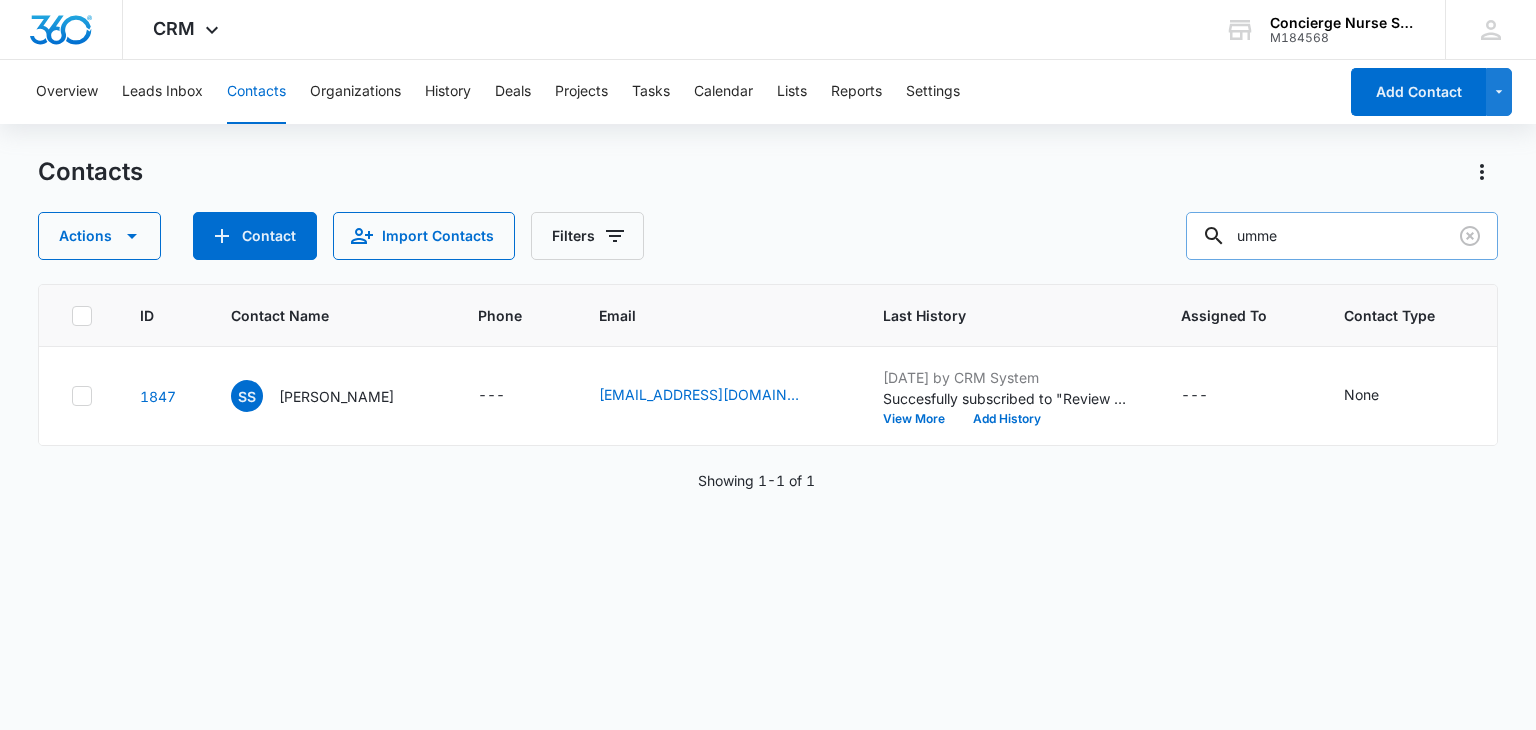 type on "umme" 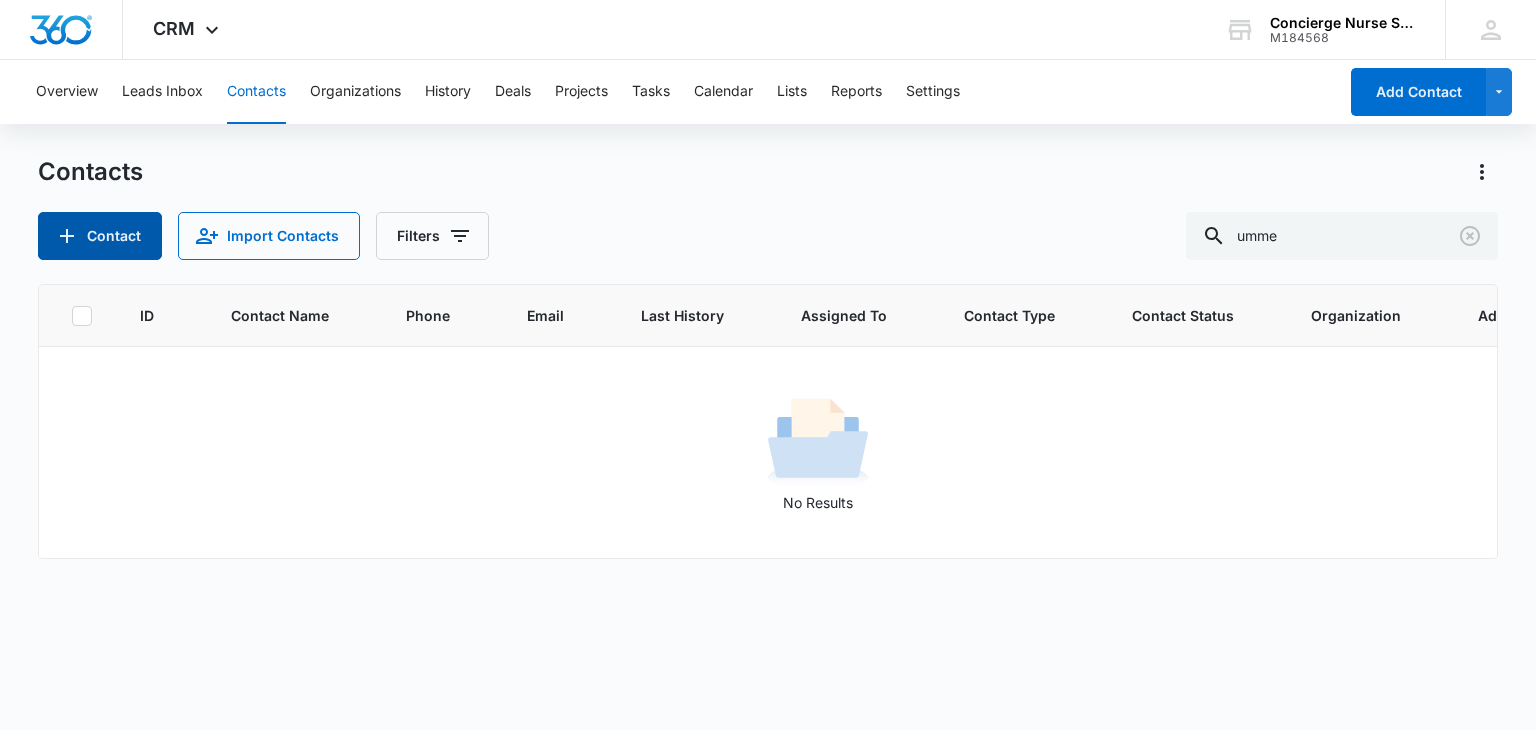 click on "Contact" at bounding box center (100, 236) 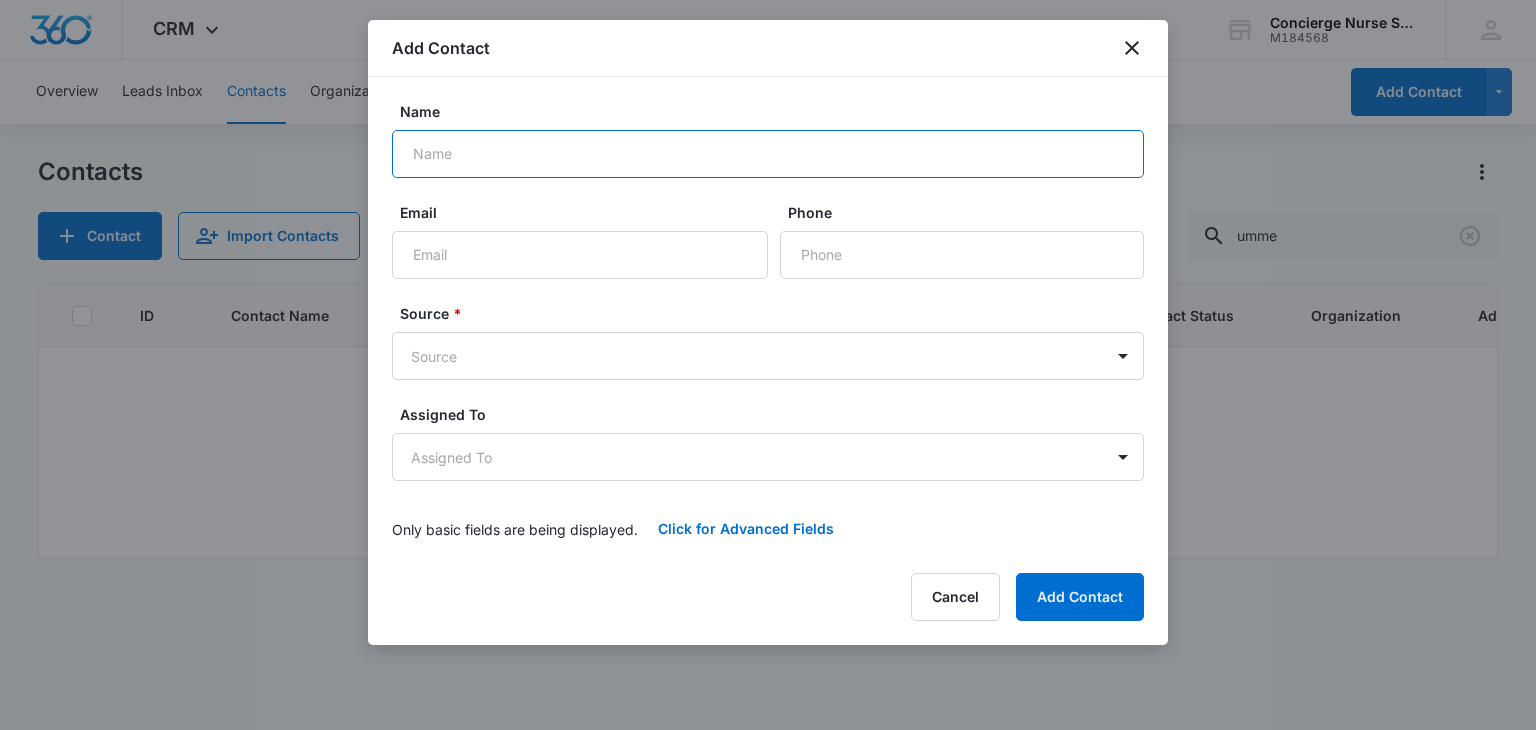 click on "Name" at bounding box center (768, 154) 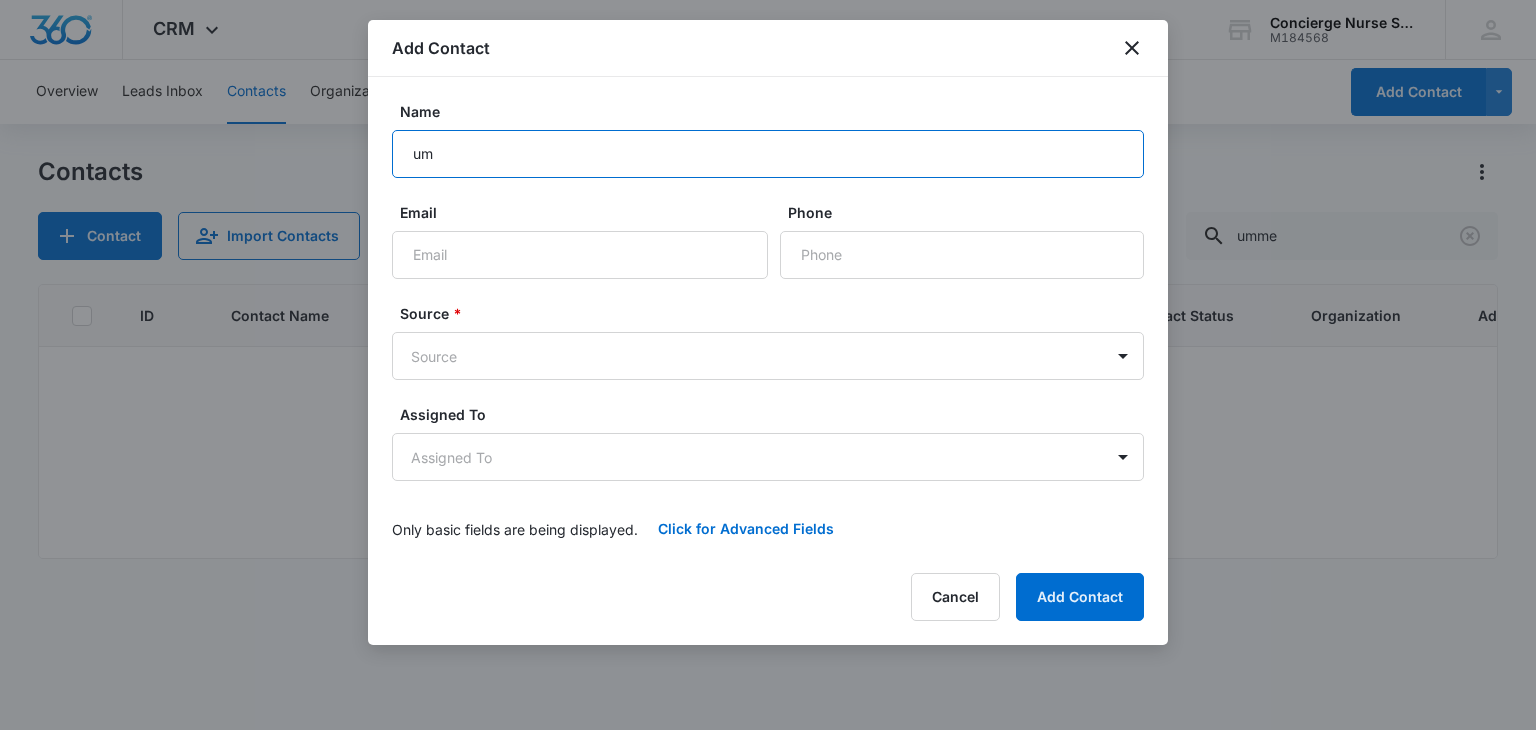 type on "u" 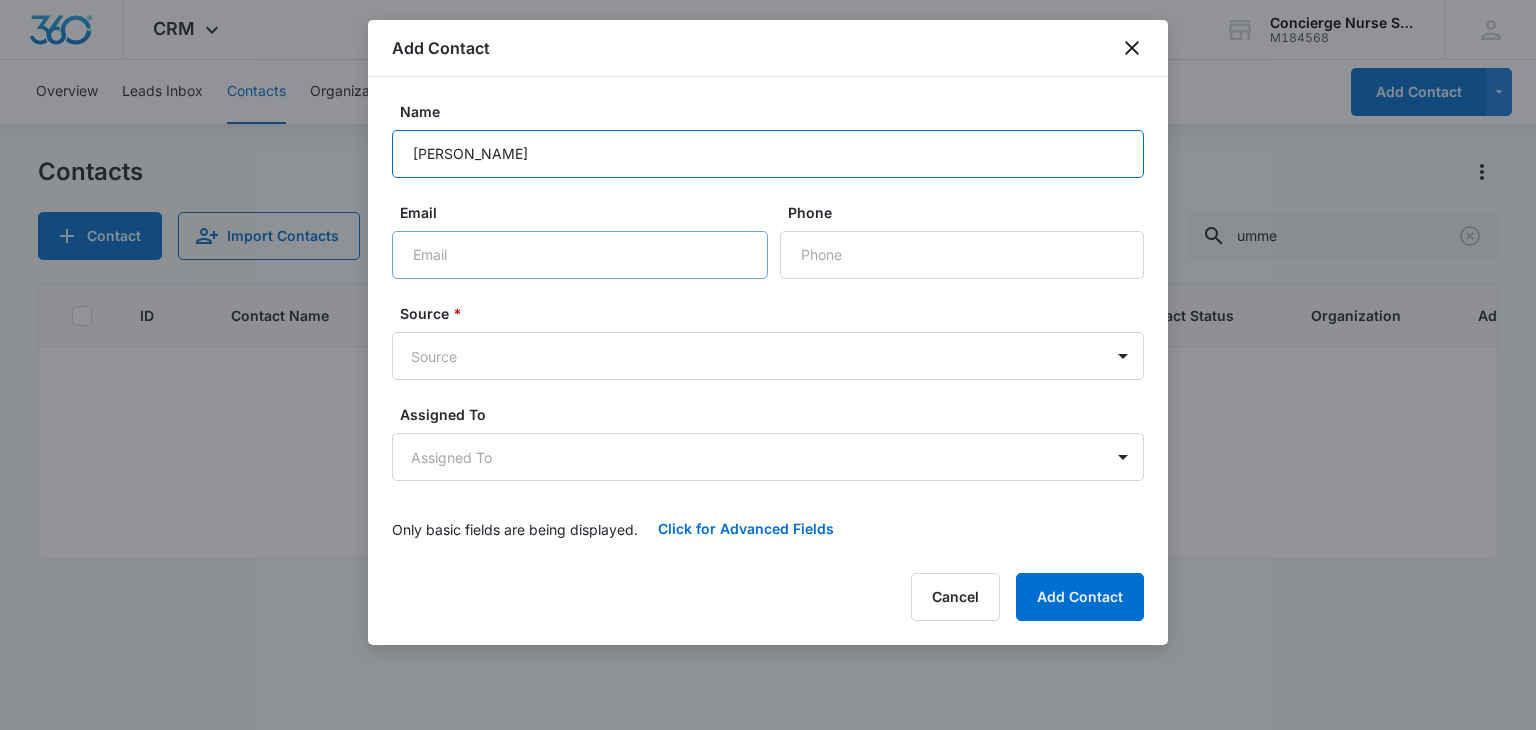 type on "[PERSON_NAME]" 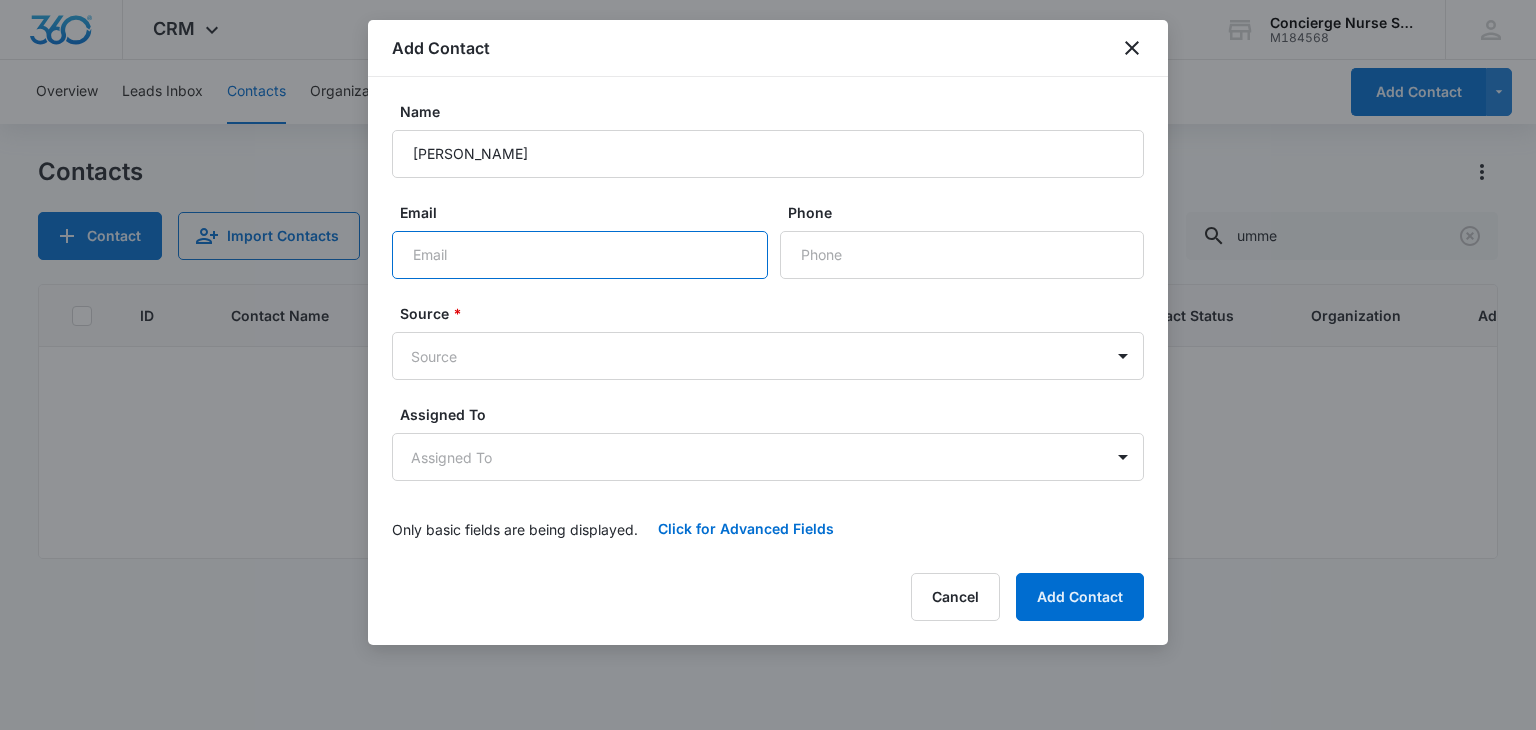 click on "Email" at bounding box center (580, 255) 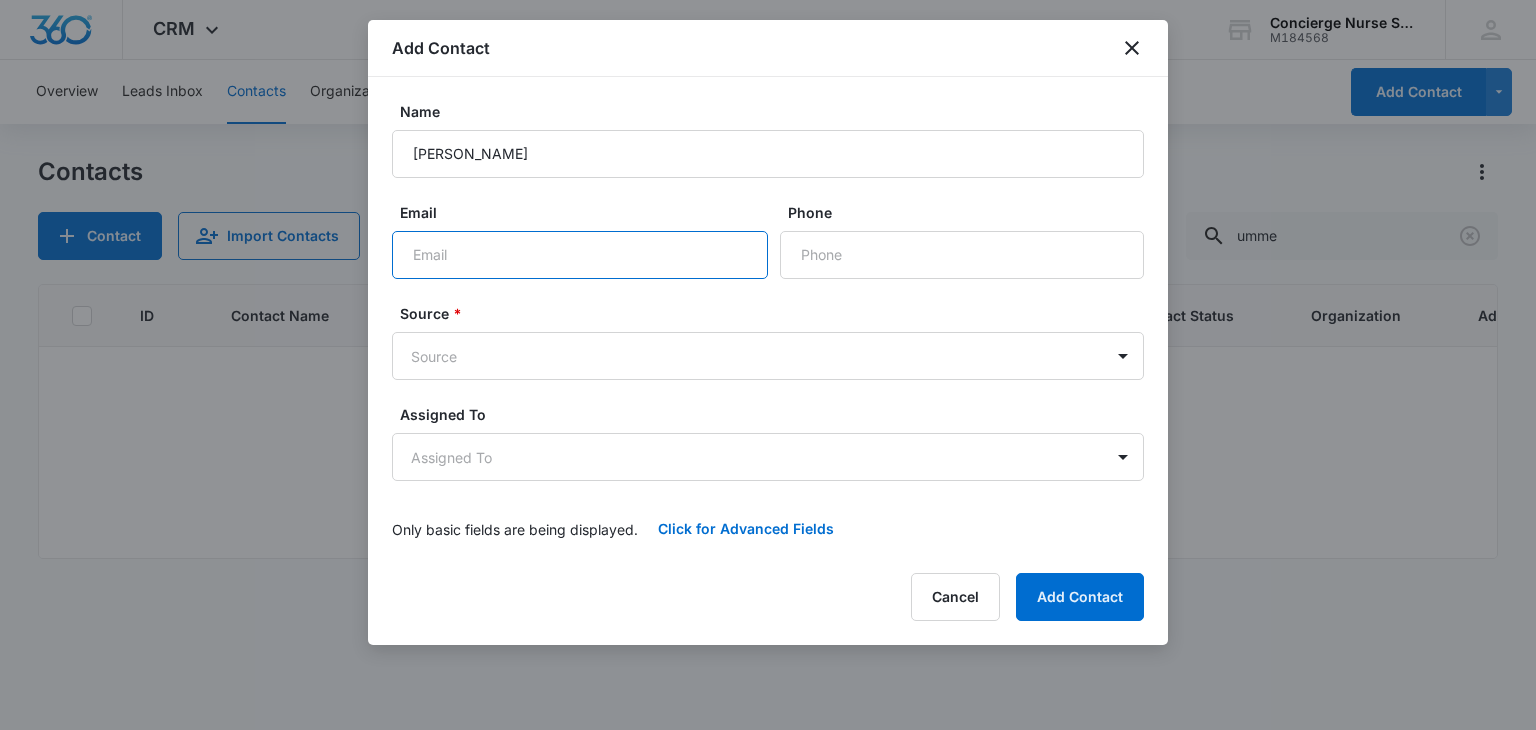 paste on "[EMAIL_ADDRESS][DOMAIN_NAME]" 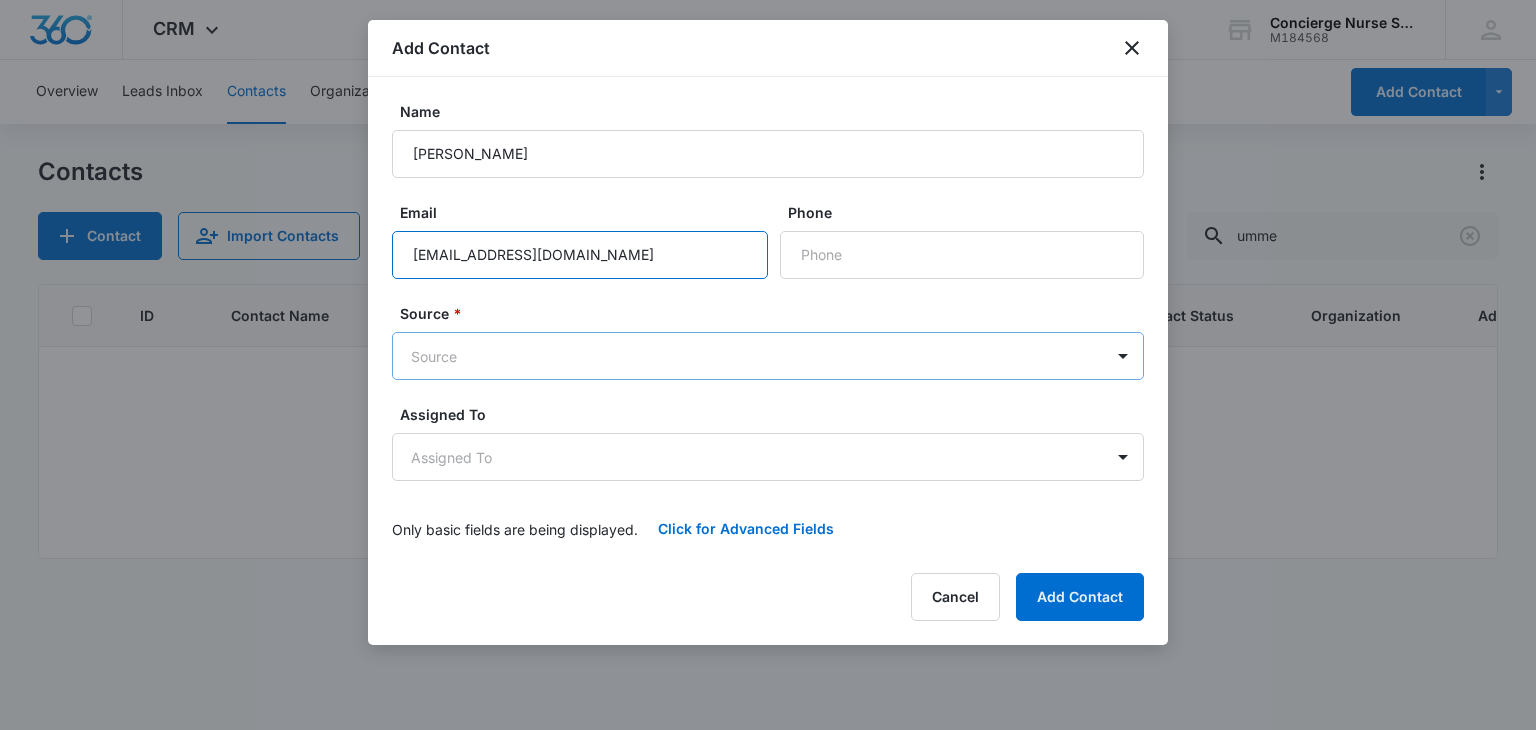 type on "[EMAIL_ADDRESS][DOMAIN_NAME]" 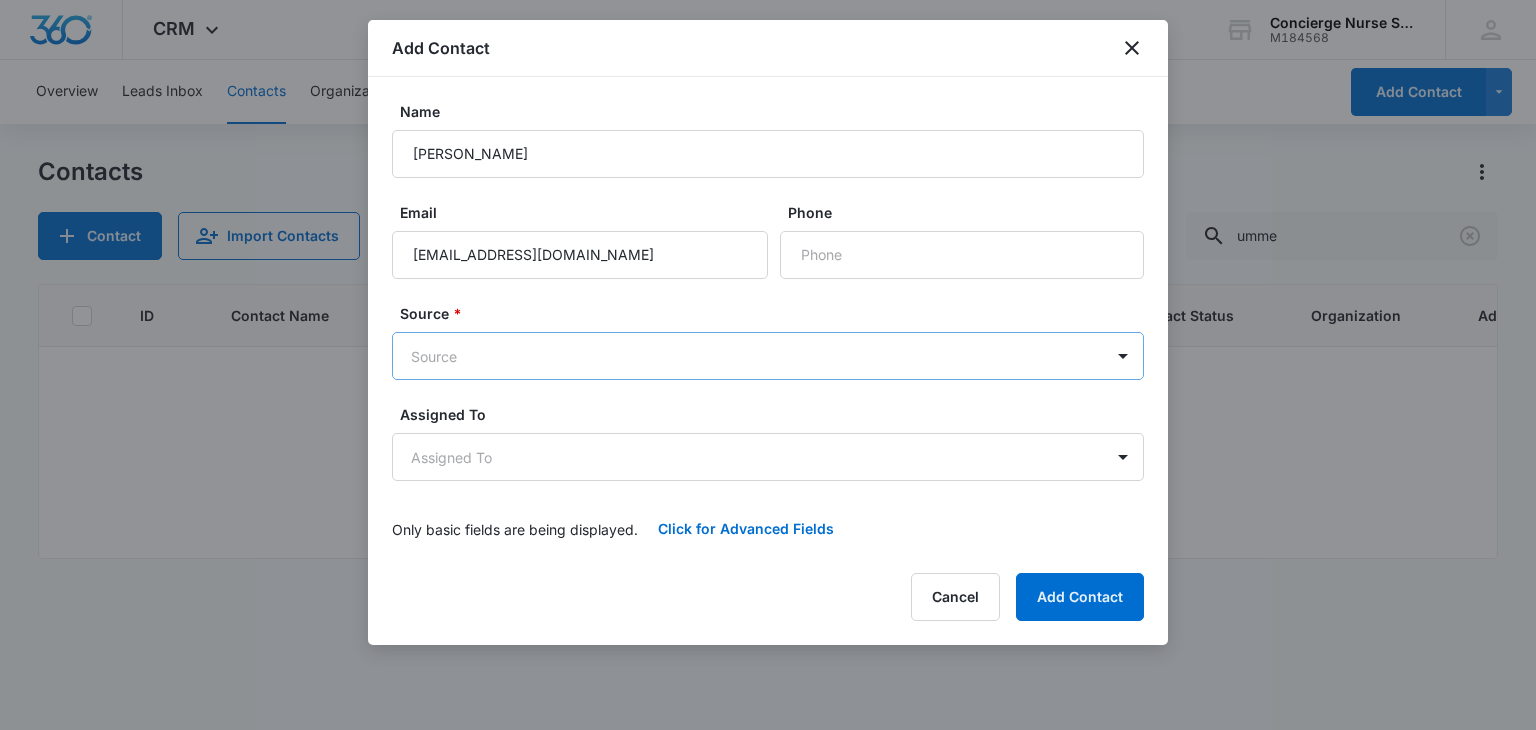 click on "CRM Apps Reputation Websites Forms CRM Email Social Payments POS Content Ads Intelligence Files Brand Settings Concierge Nurse Services M184568 Your Accounts View All DS [PERSON_NAME] [EMAIL_ADDRESS][DOMAIN_NAME] My Profile Notifications Support Logout Terms & Conditions   •   Privacy Policy Overview Leads Inbox Contacts Organizations History Deals Projects Tasks Calendar Lists Reports Settings Add Contact Contacts Contact Import Contacts Filters umme ID Contact Name Phone Email Last History Assigned To Contact Type Contact Status Organization Address No Results
Concierge Nurse Services - CRM Contacts - Marketing 360® Add Contact Name [PERSON_NAME] Email [EMAIL_ADDRESS][DOMAIN_NAME] Phone Source * Source Assigned To Assigned To Only basic fields are being displayed. Click for Advanced Fields Contact Type Contact Type Contact Status Contact Status Color Tag Current Color: Best Way To Contact Best Way To Contact Other Phone Which home health care service are you interested in? Post Op Care Other" at bounding box center [768, 365] 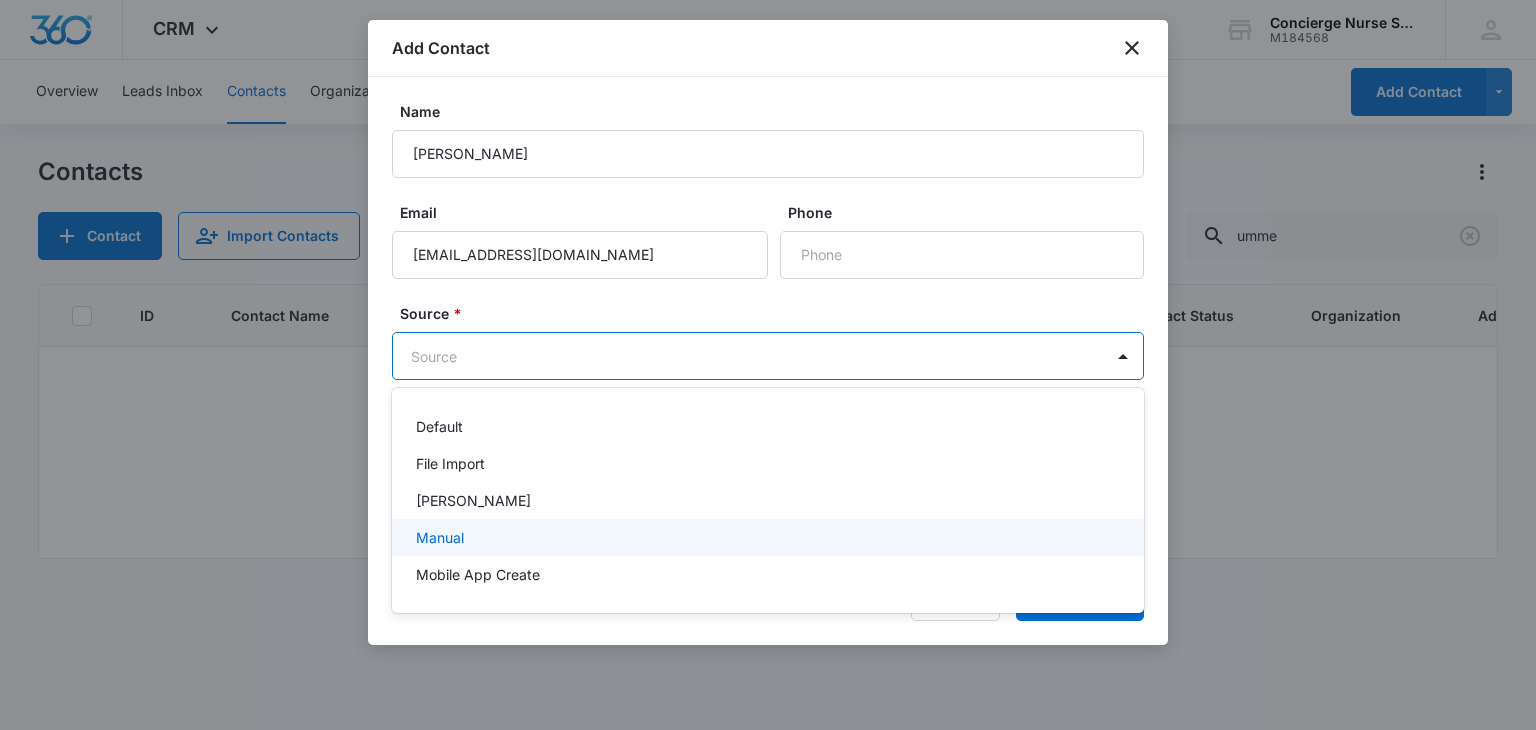 click on "Manual" at bounding box center [766, 537] 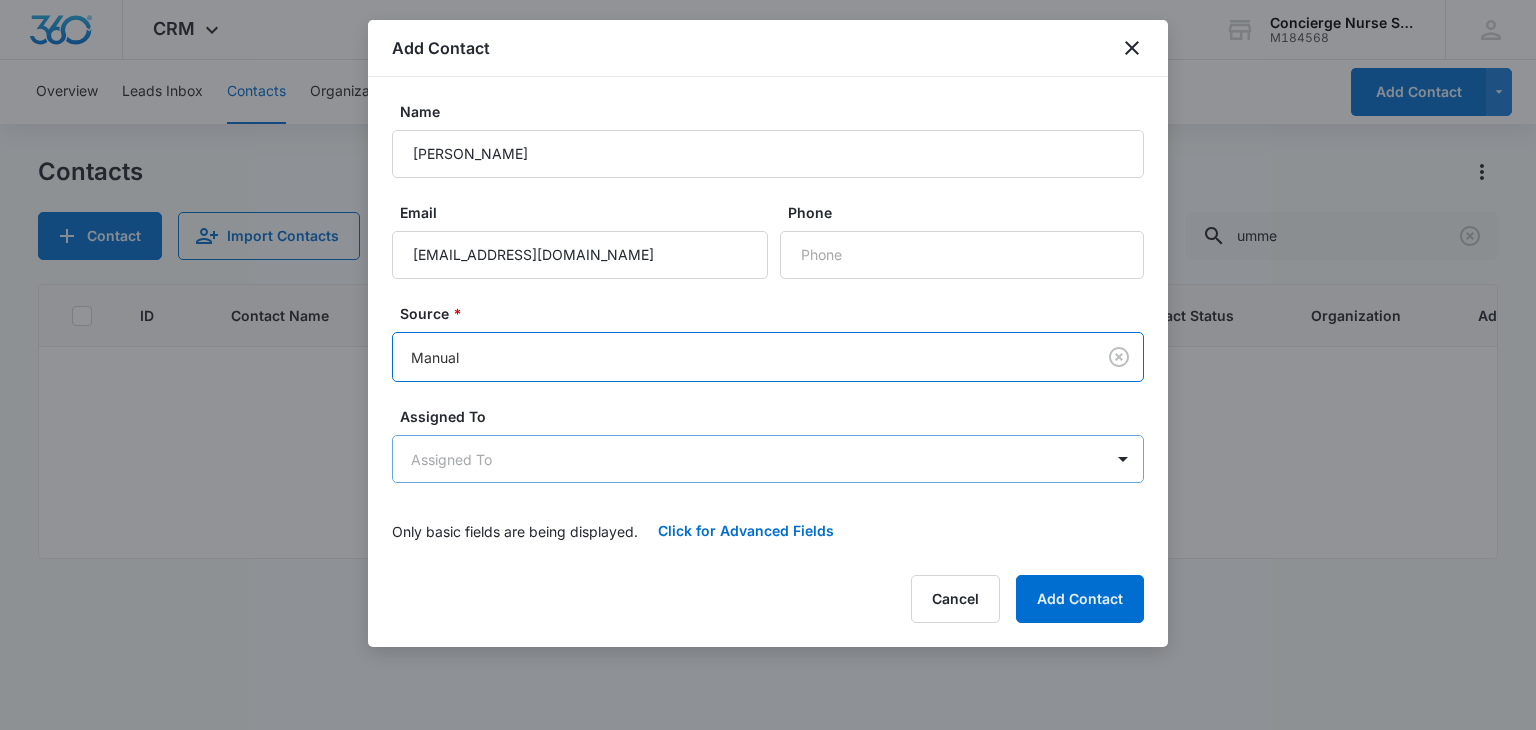 click on "CRM Apps Reputation Websites Forms CRM Email Social Payments POS Content Ads Intelligence Files Brand Settings Concierge Nurse Services M184568 Your Accounts View All DS [PERSON_NAME] [EMAIL_ADDRESS][DOMAIN_NAME] My Profile Notifications Support Logout Terms & Conditions   •   Privacy Policy Overview Leads Inbox Contacts Organizations History Deals Projects Tasks Calendar Lists Reports Settings Add Contact Contacts Contact Import Contacts Filters umme ID Contact Name Phone Email Last History Assigned To Contact Type Contact Status Organization Address No Results
Concierge Nurse Services - CRM Contacts - Marketing 360® Add Contact Name [PERSON_NAME] Email [EMAIL_ADDRESS][DOMAIN_NAME] Phone Source * option Manual, selected. Manual Assigned To Assigned To Only basic fields are being displayed. Click for Advanced Fields Contact Type Contact Type Contact Status Contact Status Color Tag Current Color: Best Way To Contact Best Way To Contact Other Phone Post Op Care Senior Care RN Administered Medications" at bounding box center (768, 365) 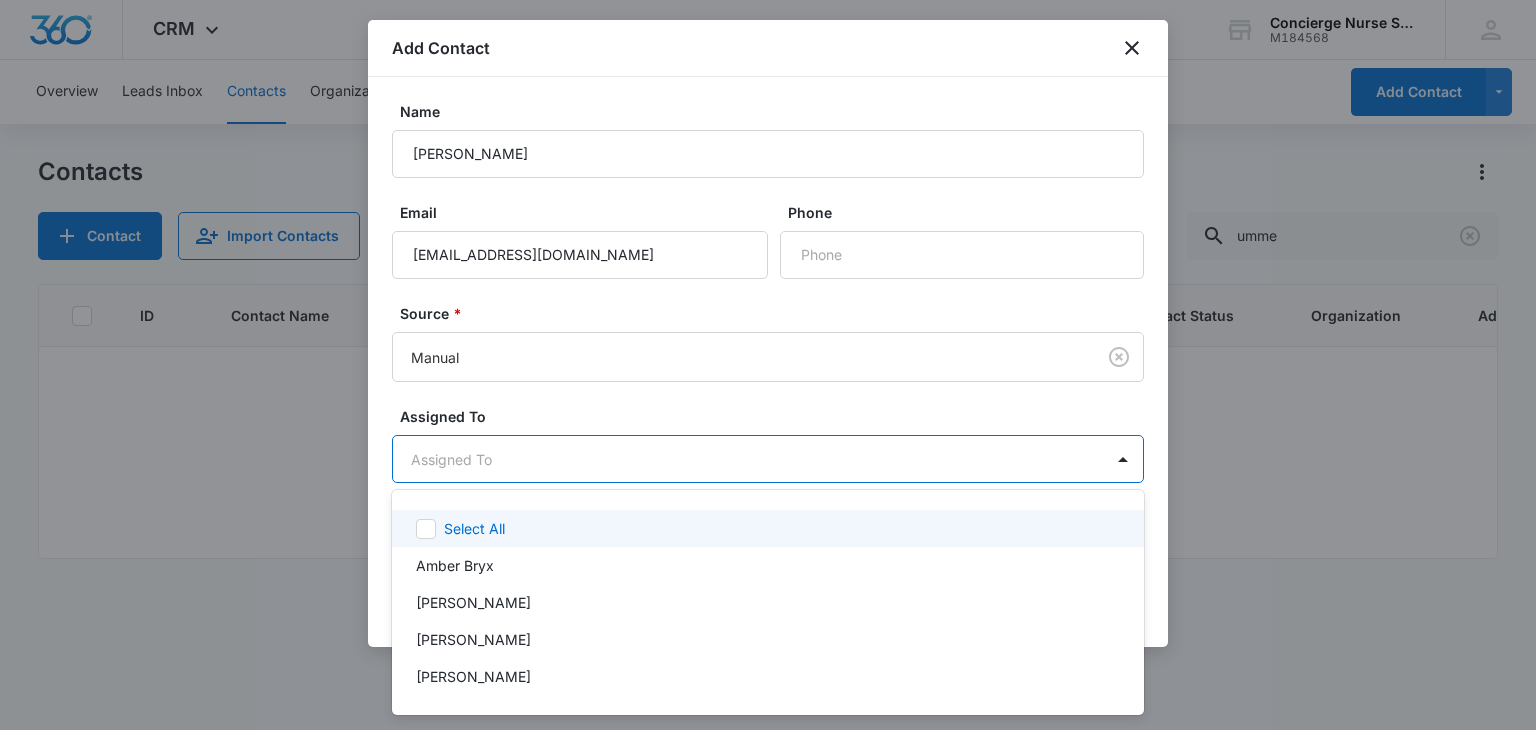 click at bounding box center [768, 365] 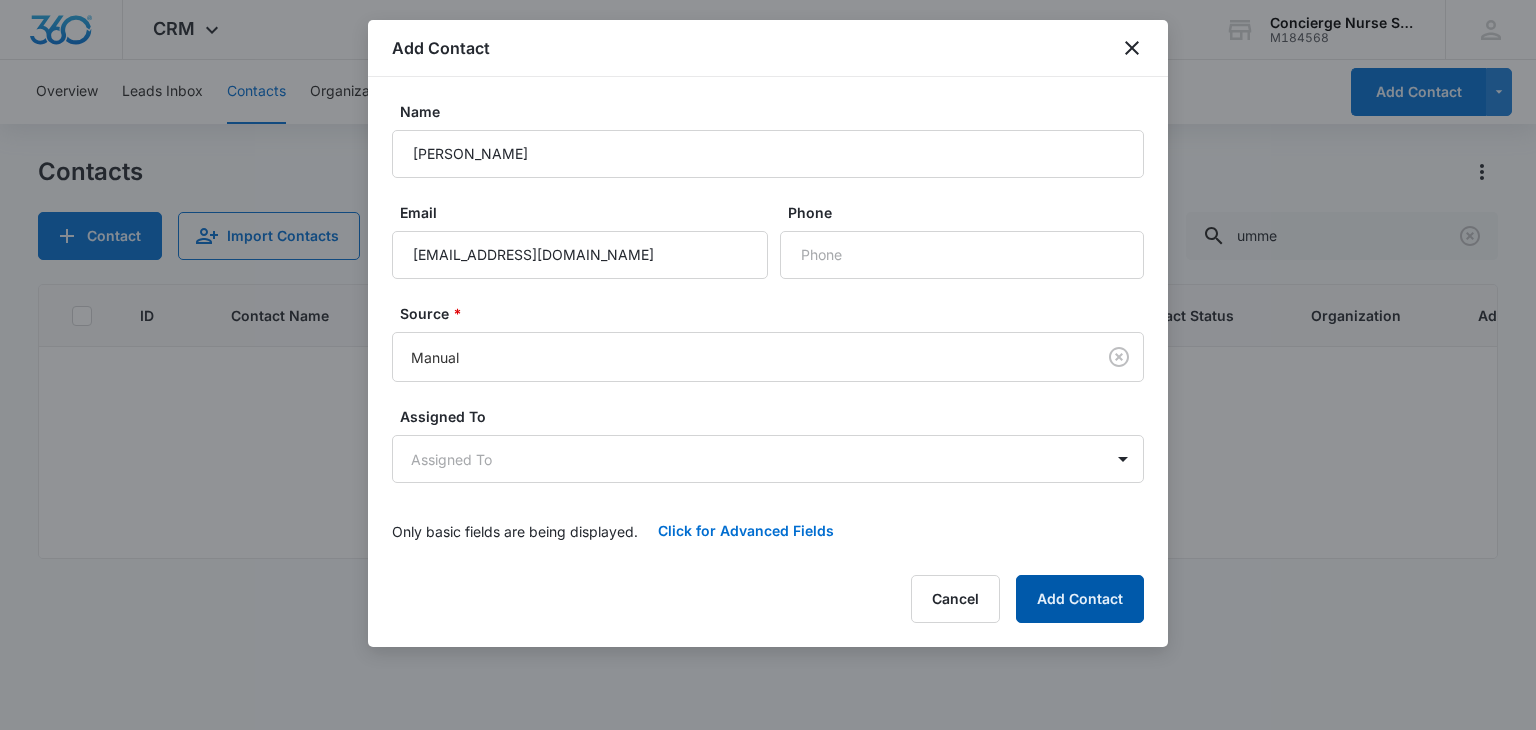 click on "Add Contact" at bounding box center [1080, 599] 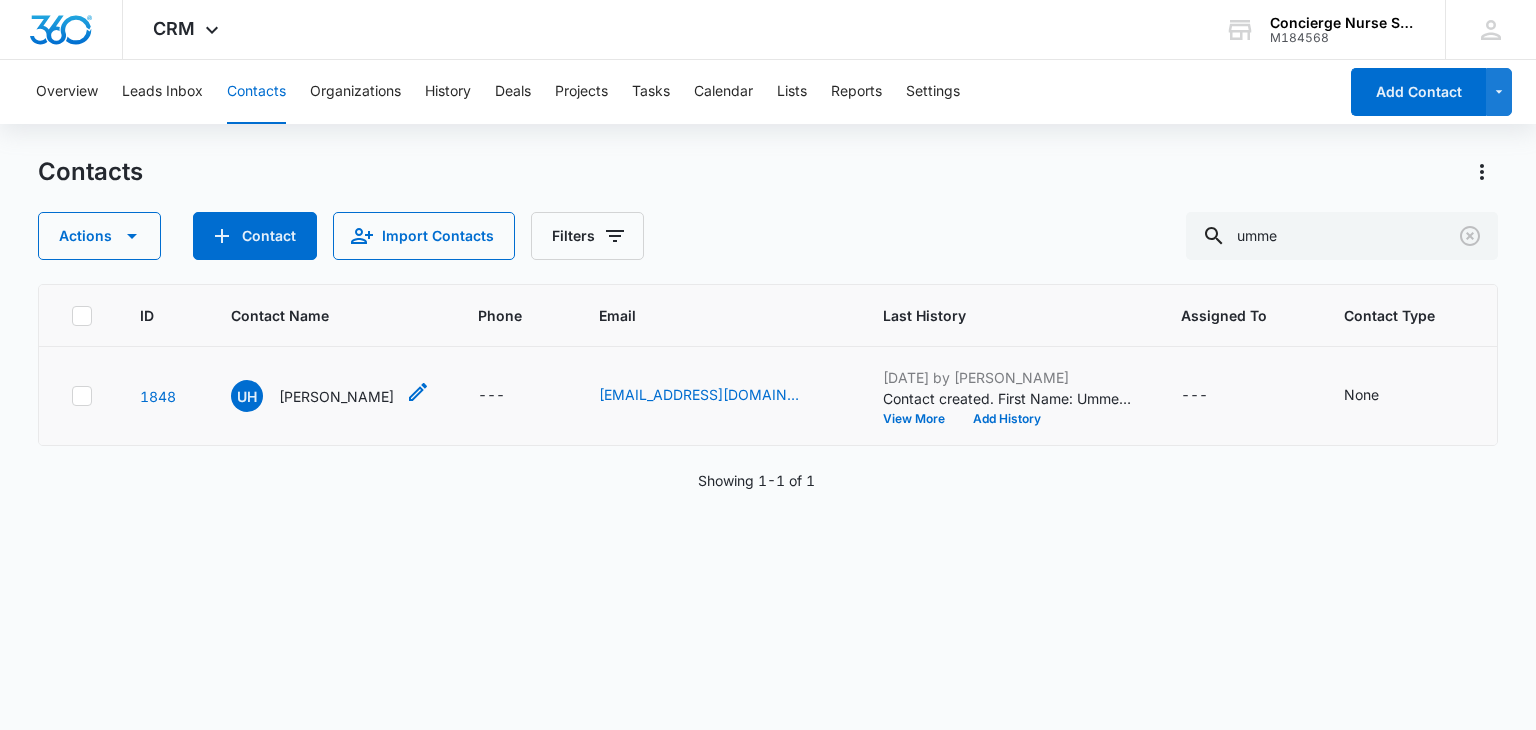 click on "[PERSON_NAME]" at bounding box center [336, 396] 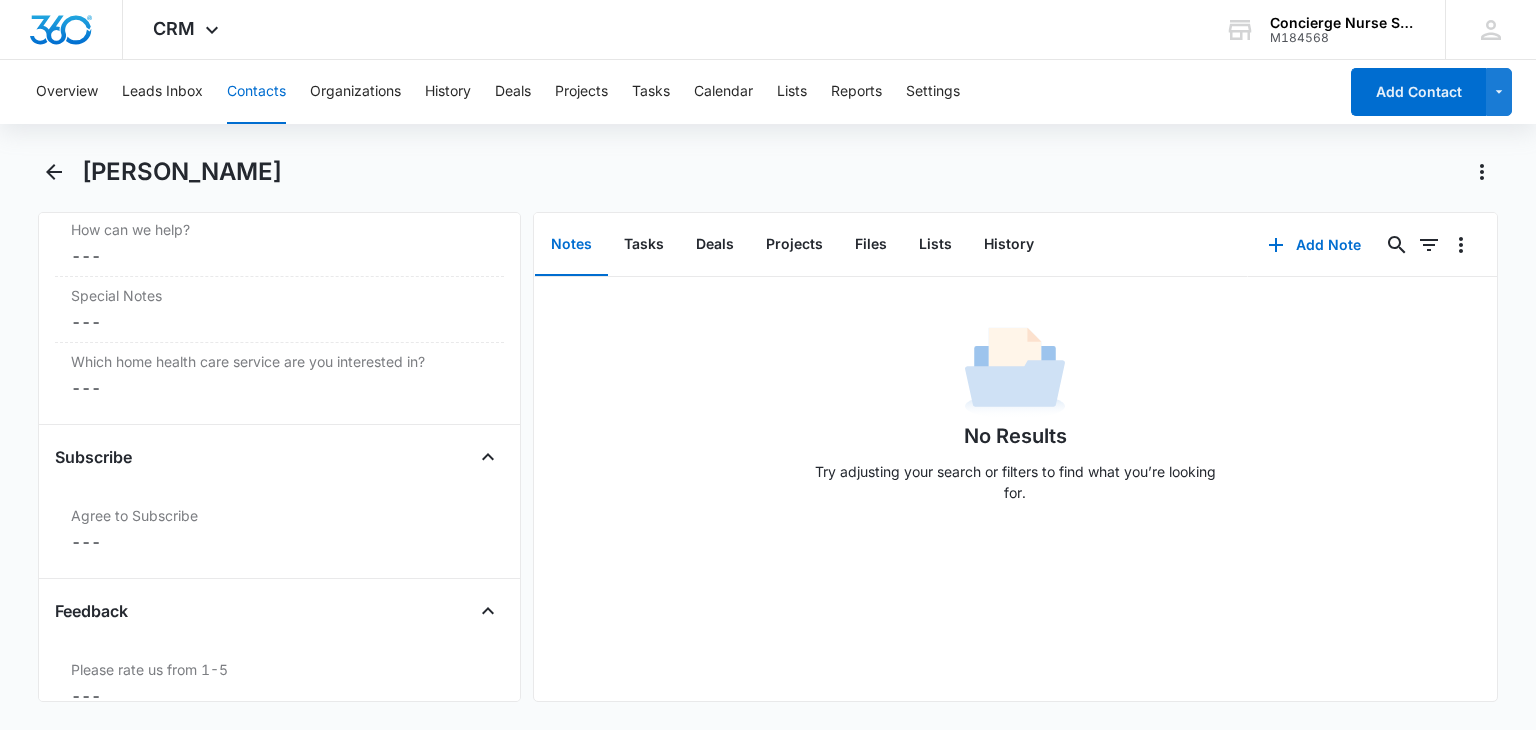 scroll, scrollTop: 2096, scrollLeft: 0, axis: vertical 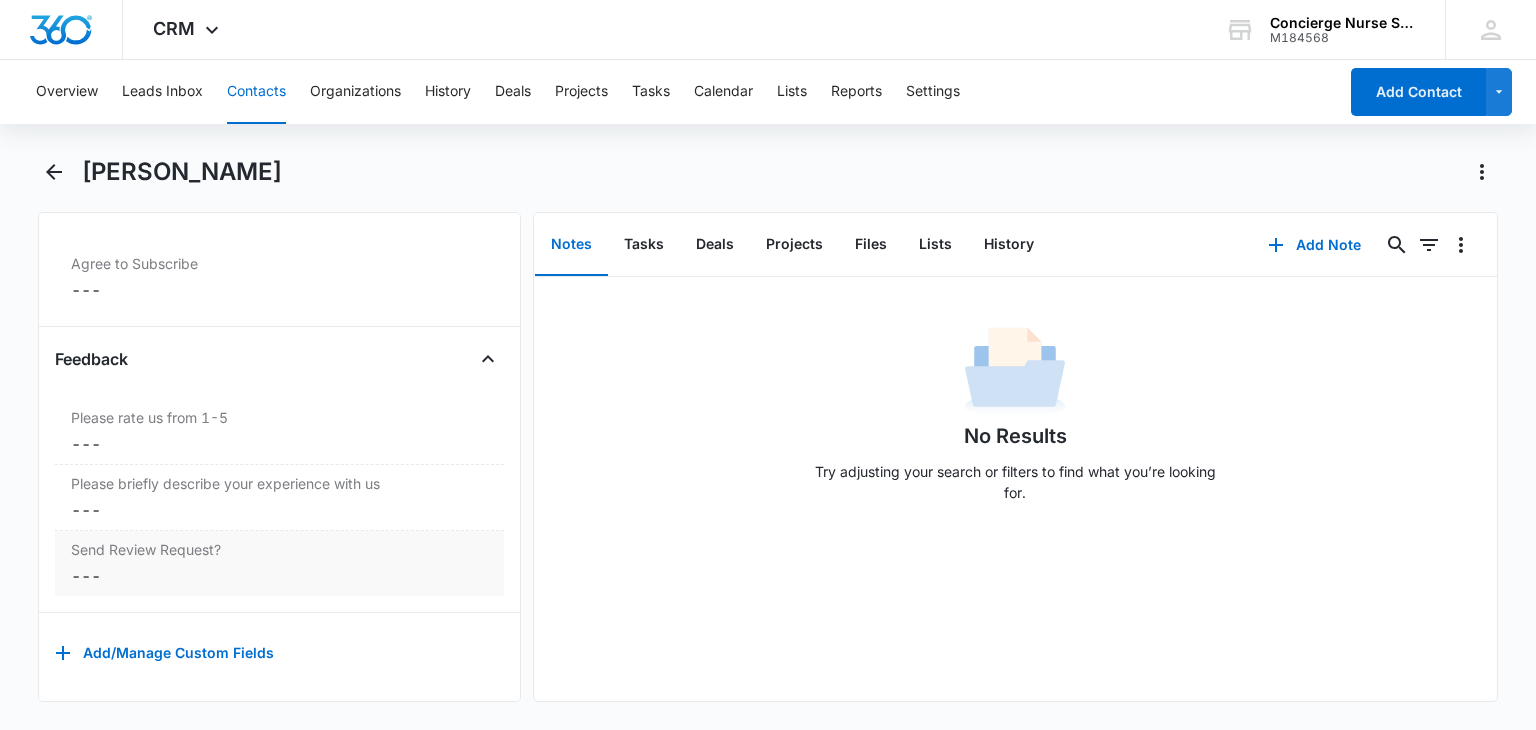 click on "Cancel Save Changes ---" at bounding box center (279, 576) 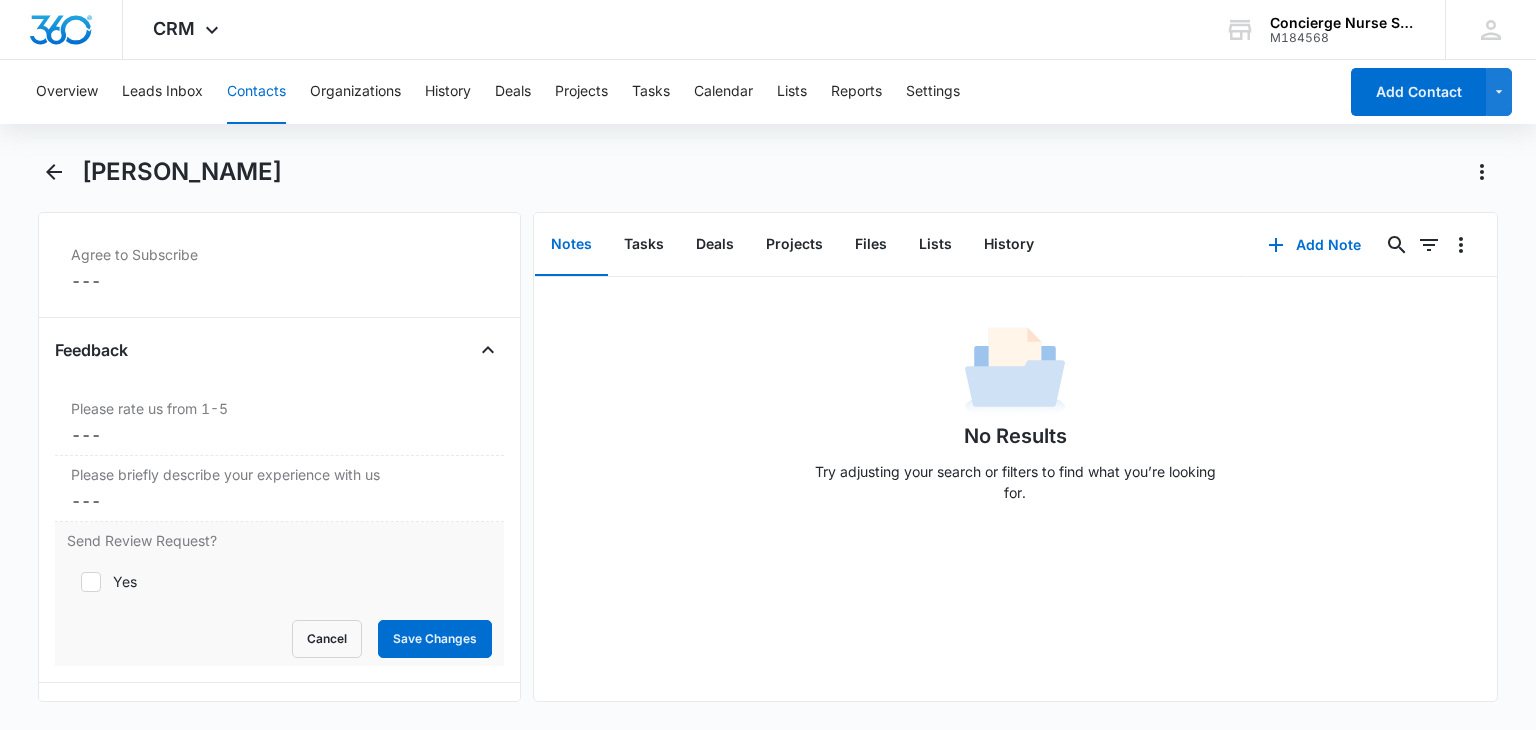 click 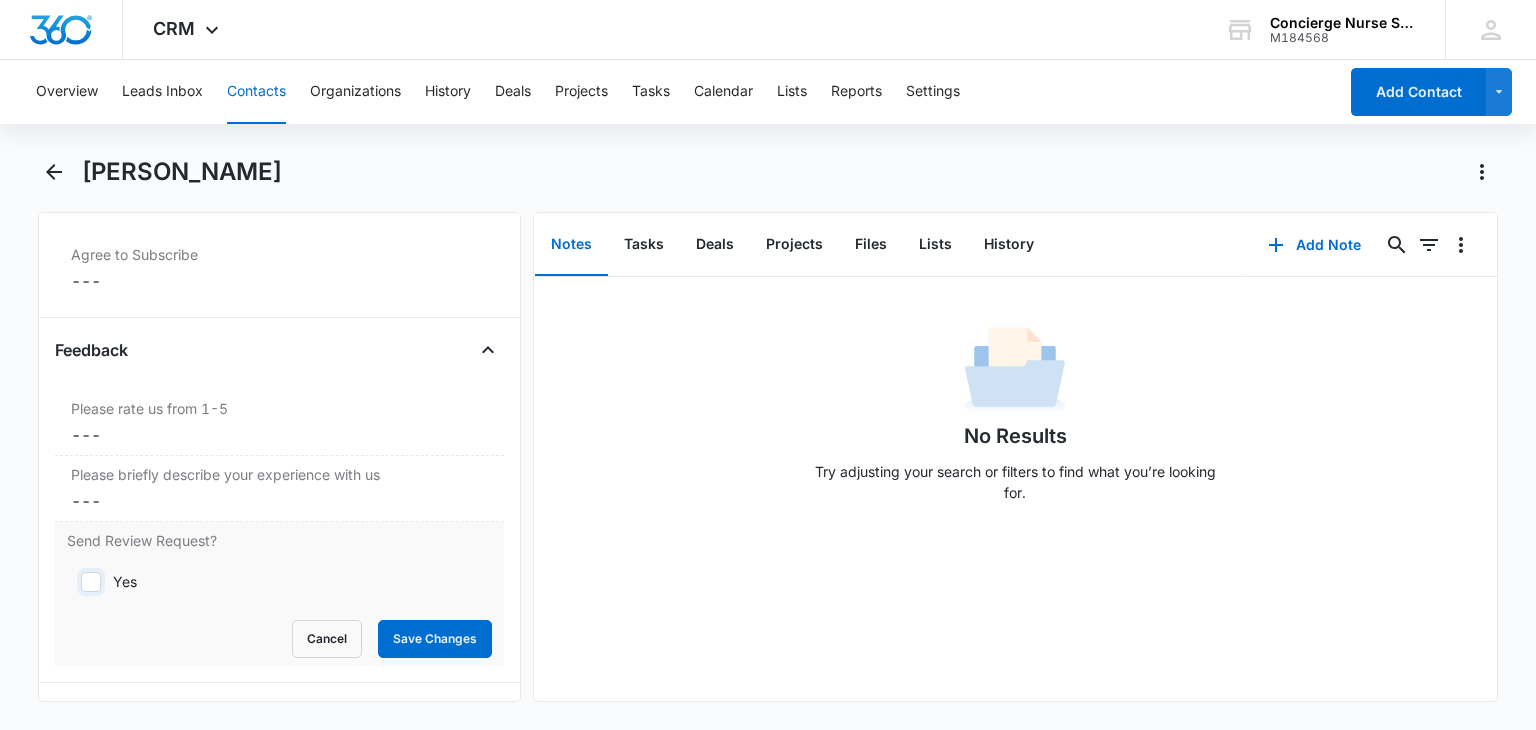 checkbox on "true" 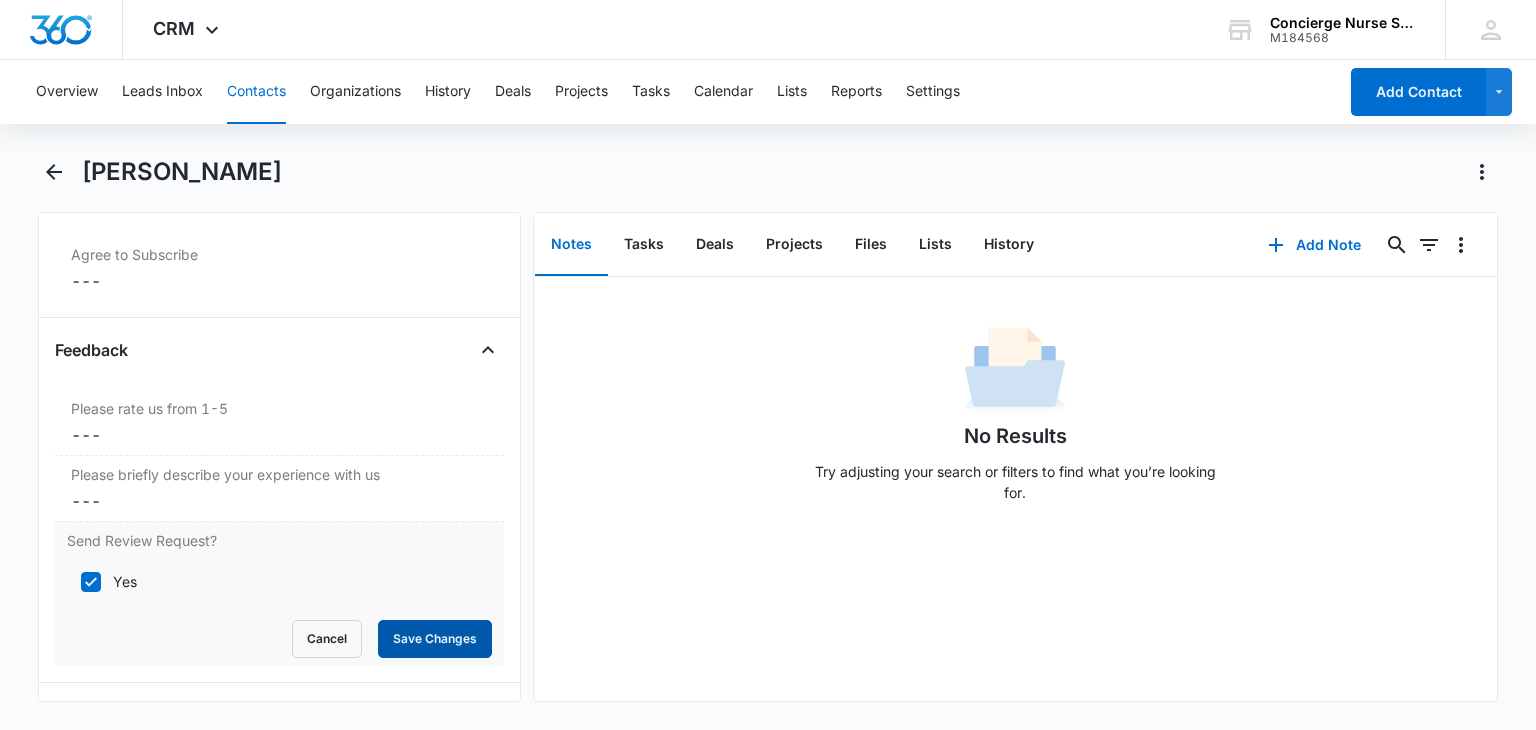 click on "Save Changes" at bounding box center (435, 639) 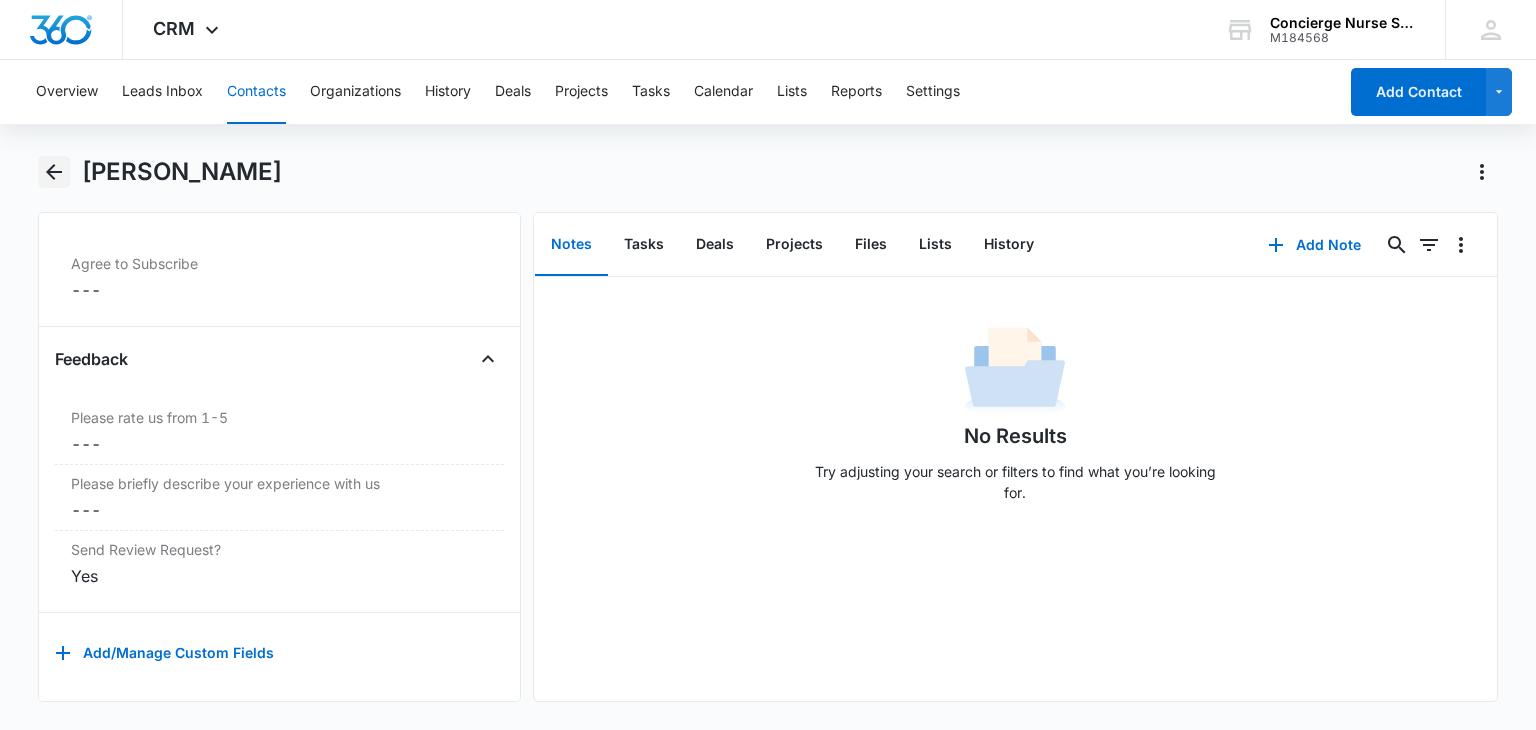 click 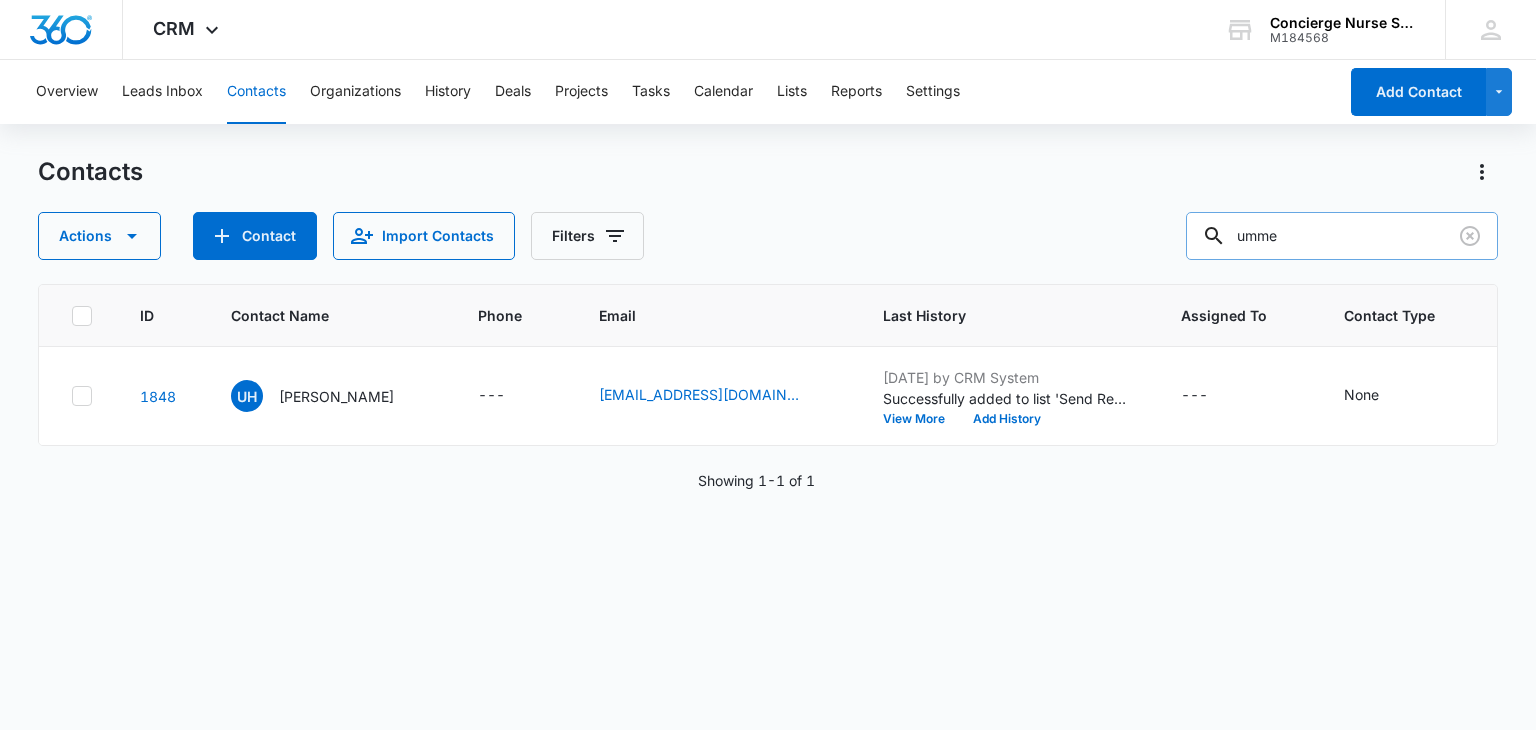drag, startPoint x: 1330, startPoint y: 237, endPoint x: 1217, endPoint y: 237, distance: 113 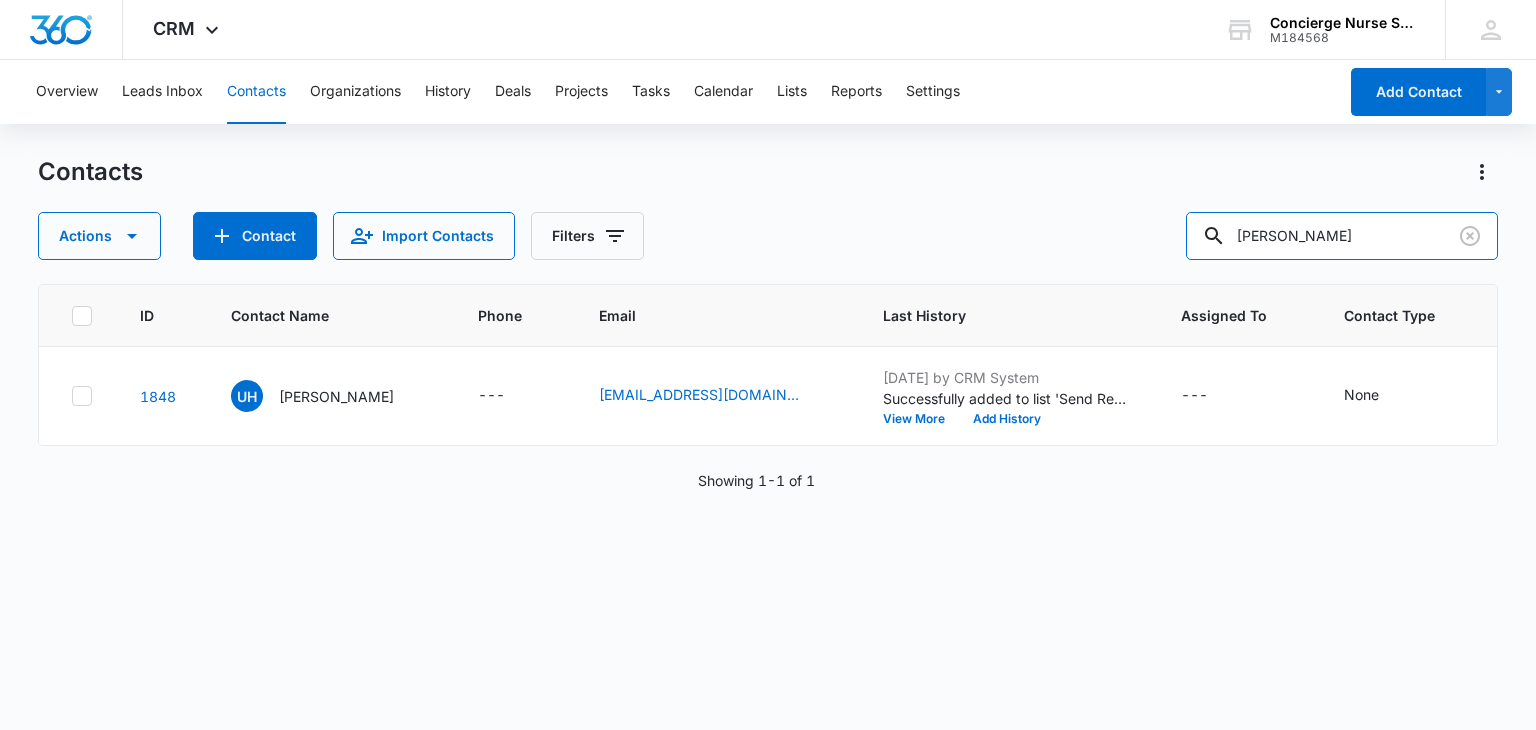 type on "[PERSON_NAME]" 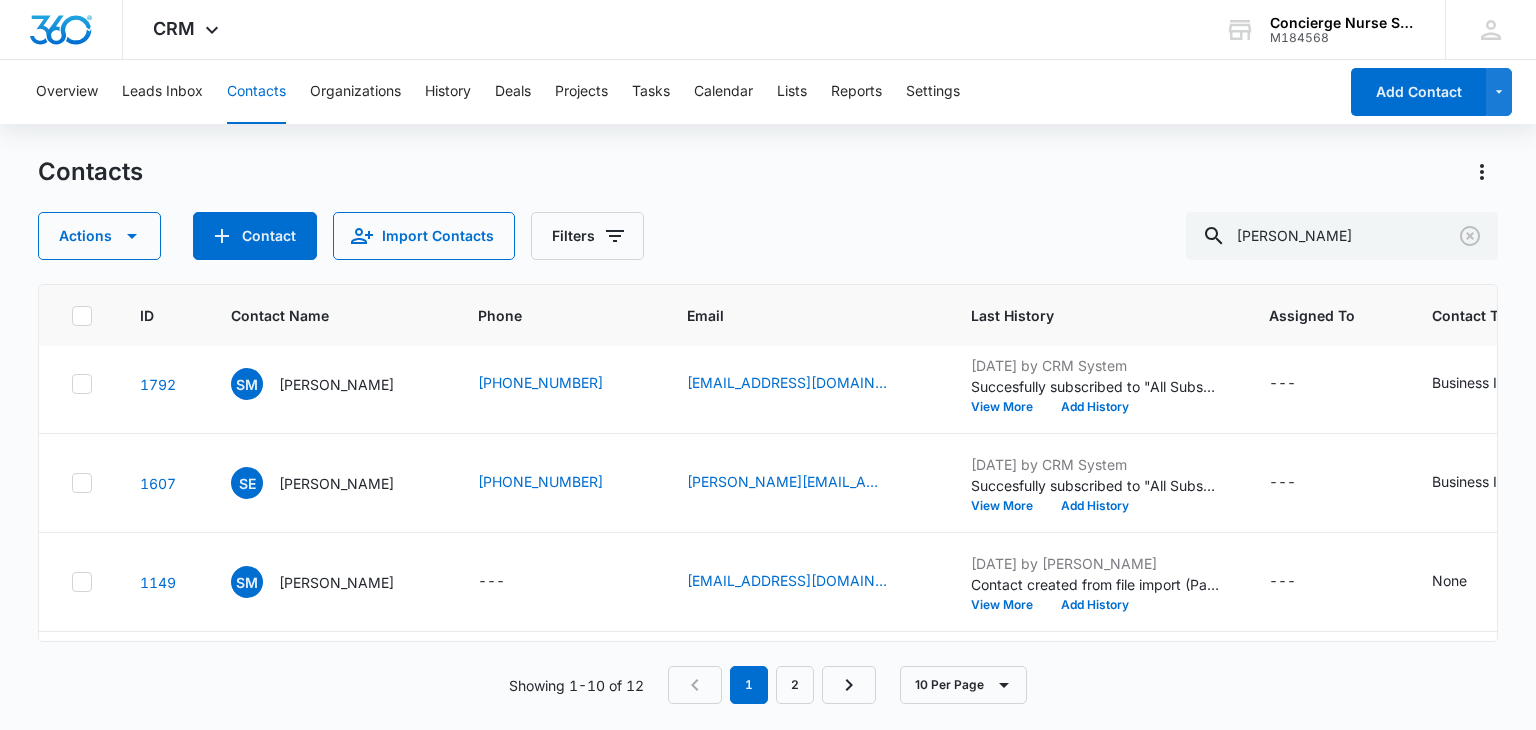 scroll, scrollTop: 0, scrollLeft: 0, axis: both 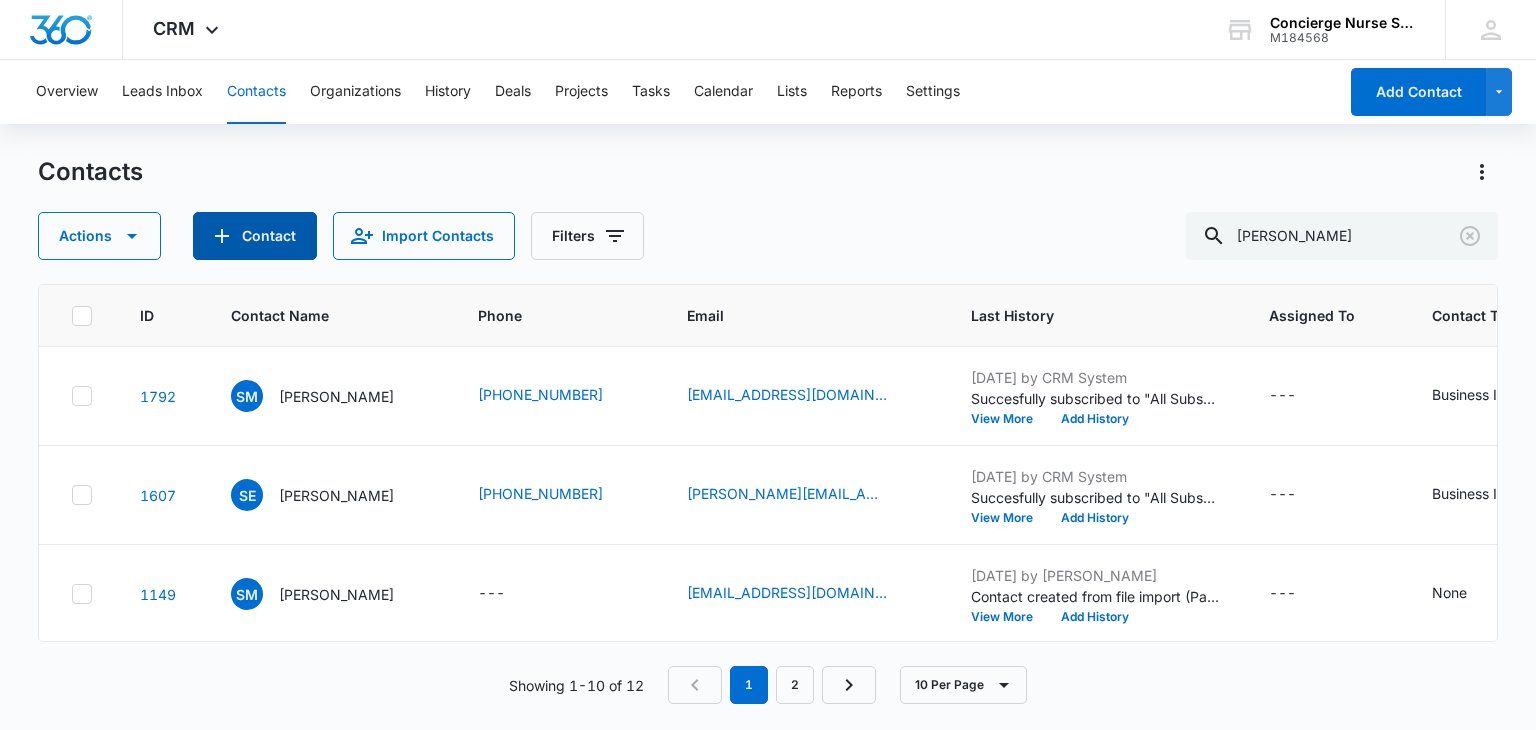 click 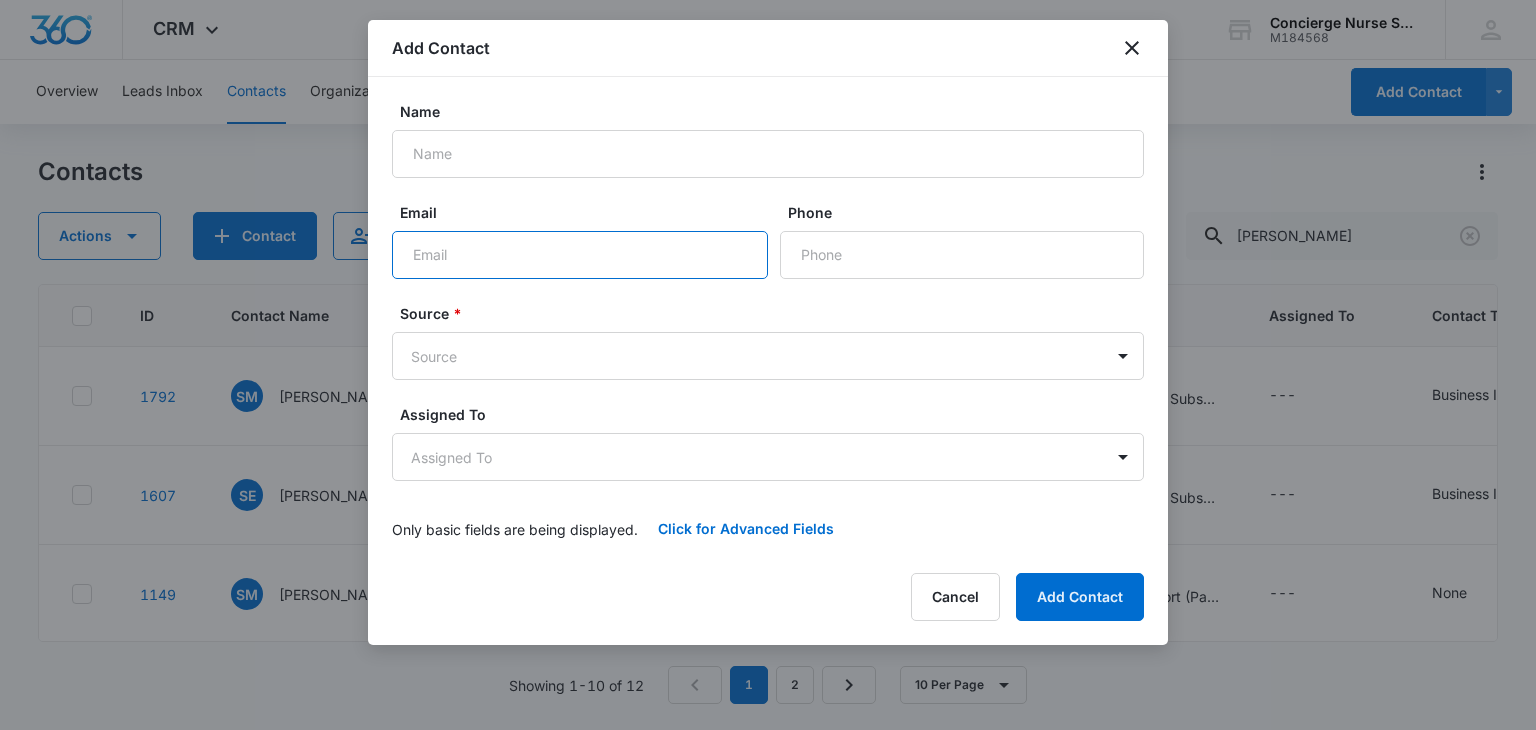 click on "Email" at bounding box center [580, 255] 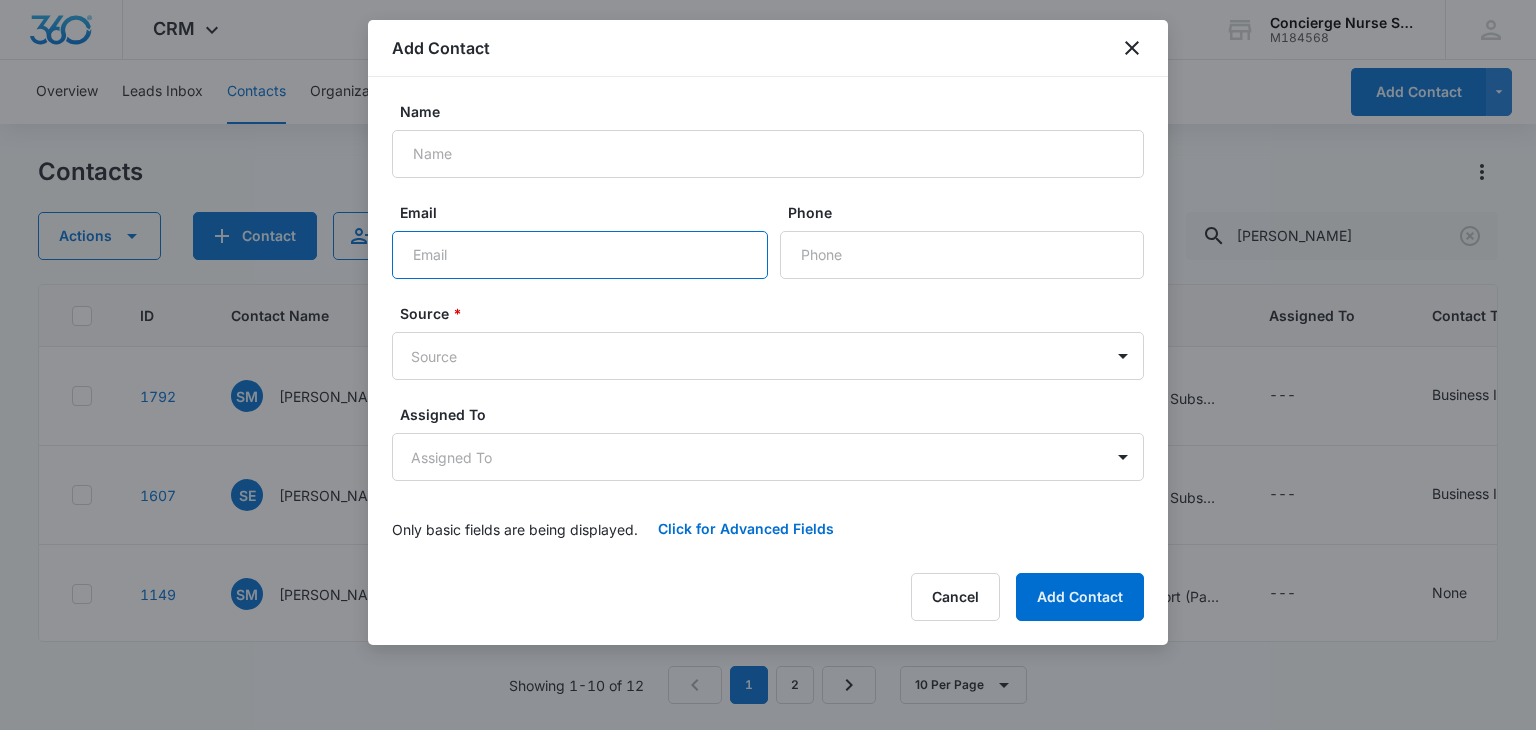 paste on "[EMAIL_ADDRESS][DOMAIN_NAME]" 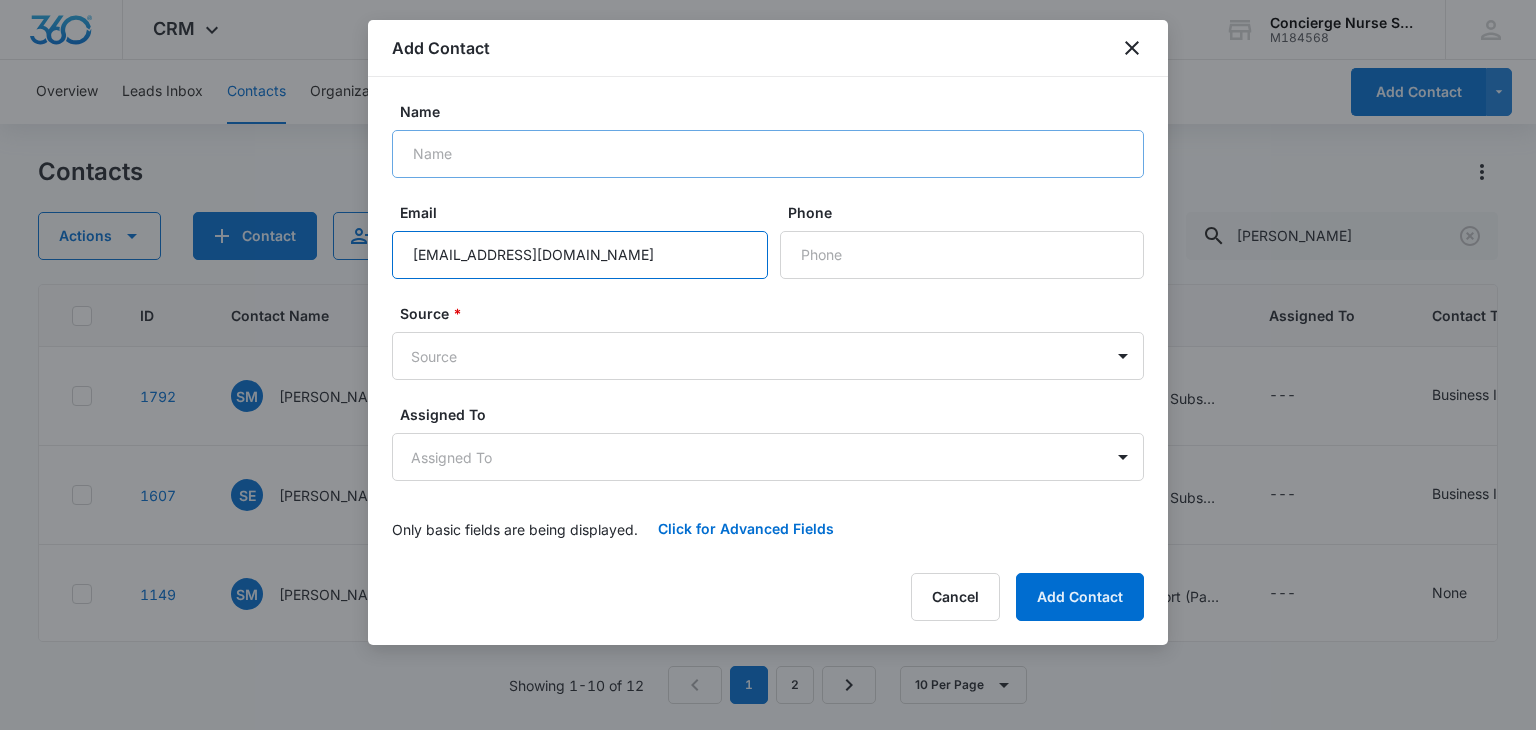 type on "[EMAIL_ADDRESS][DOMAIN_NAME]" 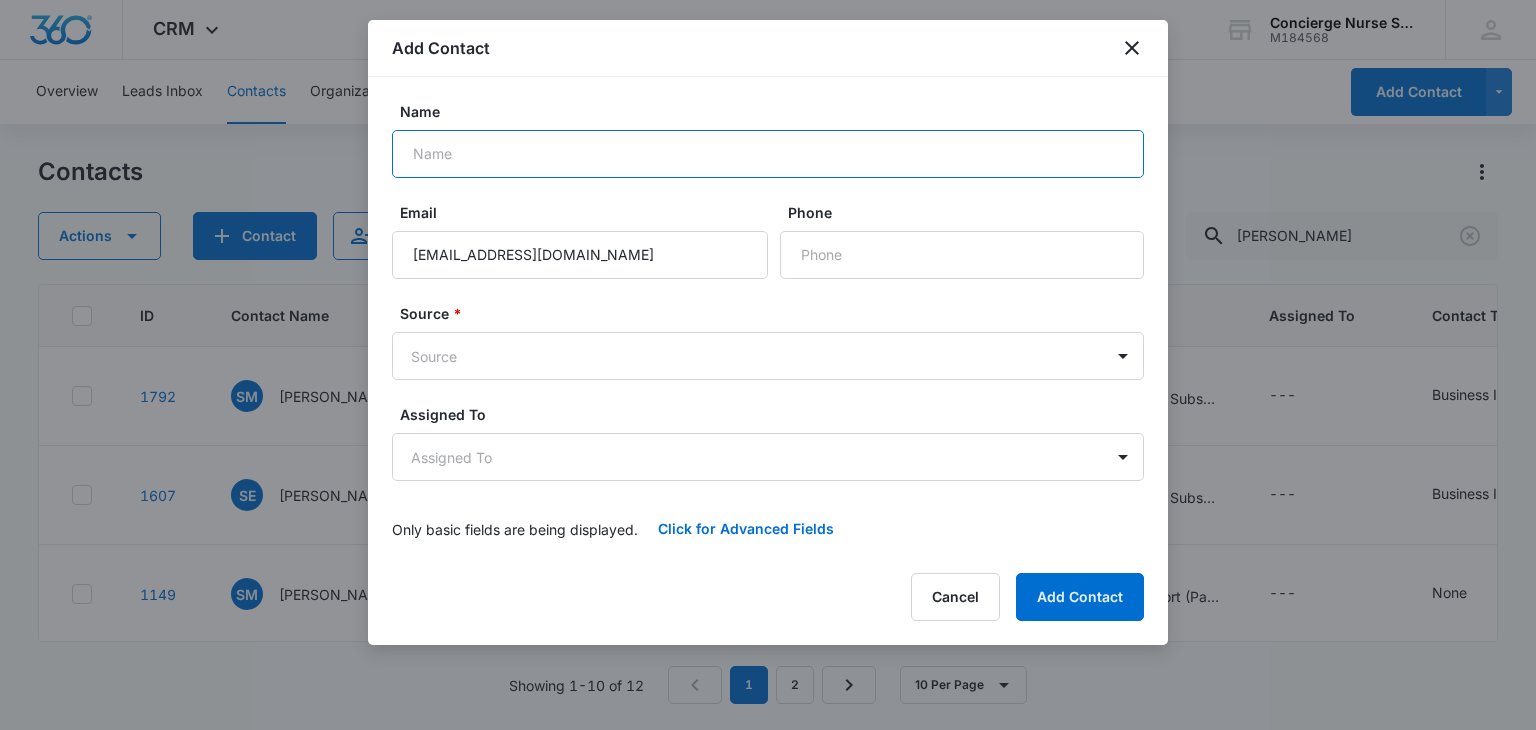 click on "Name" at bounding box center (768, 154) 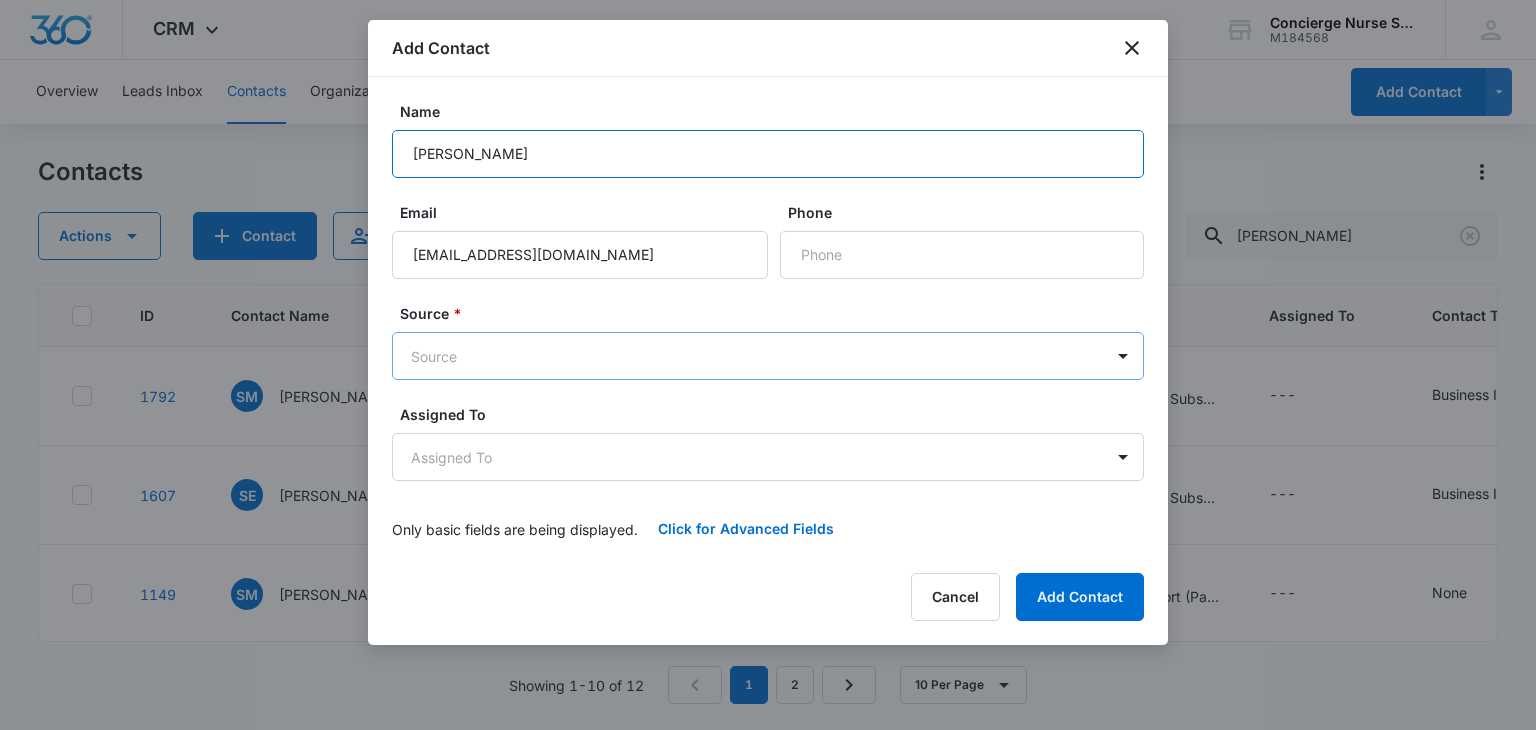 type on "[PERSON_NAME]" 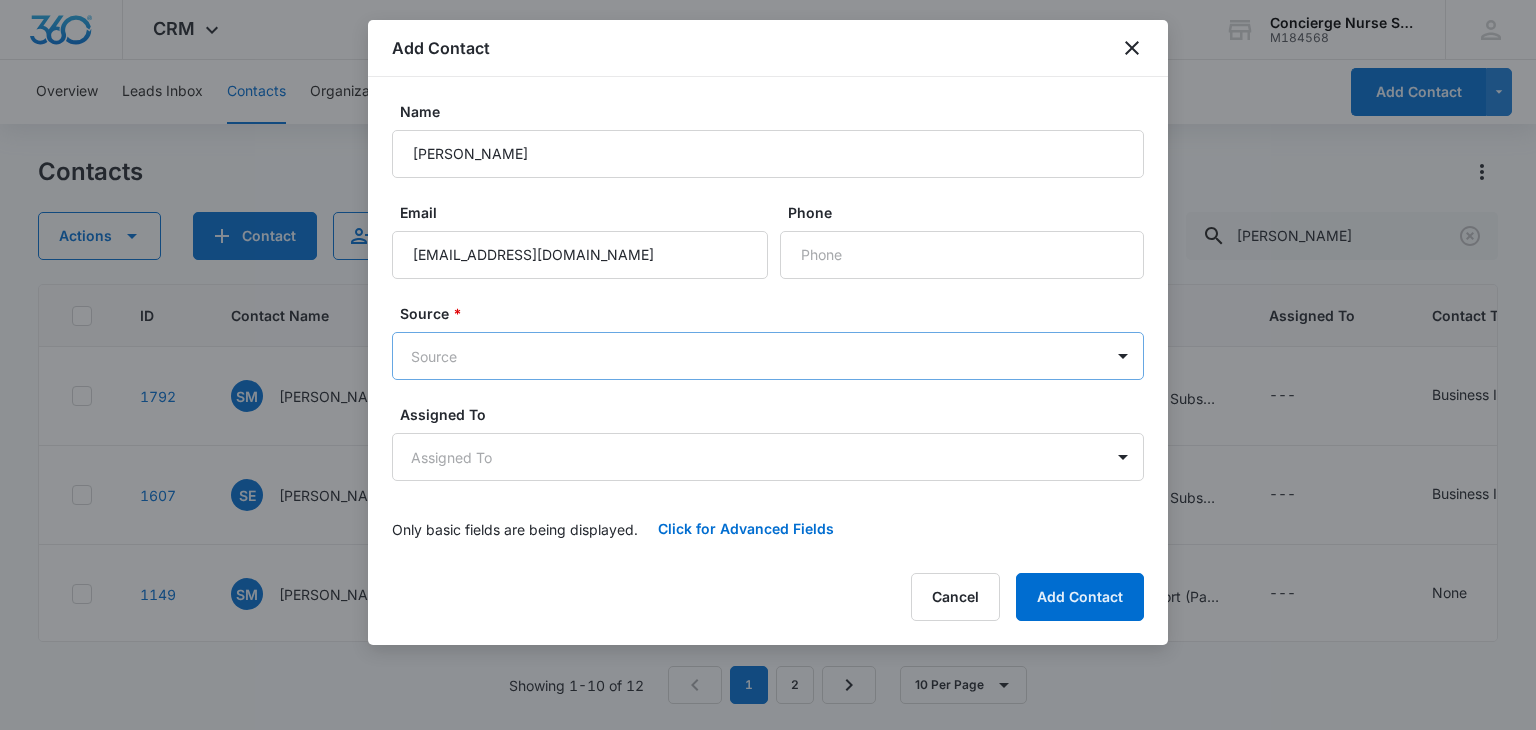 click on "CRM Apps Reputation Websites Forms CRM Email Social Payments POS Content Ads Intelligence Files Brand Settings Concierge Nurse Services M184568 Your Accounts View All DS [PERSON_NAME] [EMAIL_ADDRESS][DOMAIN_NAME] My Profile Notifications Support Logout Terms & Conditions   •   Privacy Policy Overview Leads Inbox Contacts Organizations History Deals Projects Tasks Calendar Lists Reports Settings Add Contact Contacts Actions Contact Import Contacts Filters [PERSON_NAME] ID Contact Name Phone Email Last History Assigned To Contact Type Contact Status Organization Address 1792 SM [PERSON_NAME] [PHONE_NUMBER] [EMAIL_ADDRESS][DOMAIN_NAME] [DATE] by CRM System Succesfully subscribed to "All Subscribers". View More Add History --- Business Inquiry Other --- --- 1607 SE [PERSON_NAME] [PHONE_NUMBER] [PERSON_NAME][EMAIL_ADDRESS][PERSON_NAME][DOMAIN_NAME] [DATE] by CRM System Succesfully subscribed to "All Subscribers". View More Add History --- Business Inquiry Other --- --- 1149 SM [PERSON_NAME] --- View More --- SM" at bounding box center [768, 365] 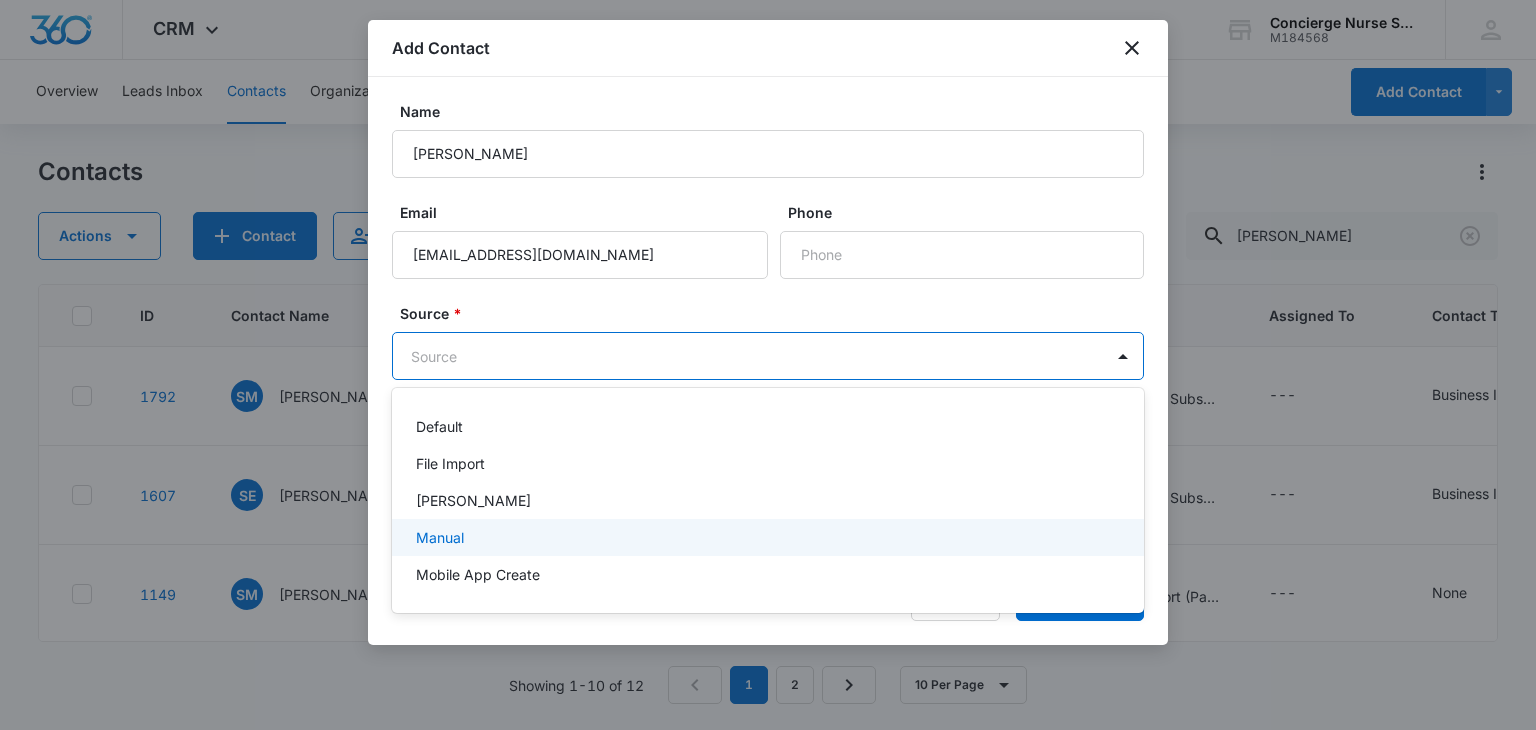 click on "Manual" at bounding box center (440, 537) 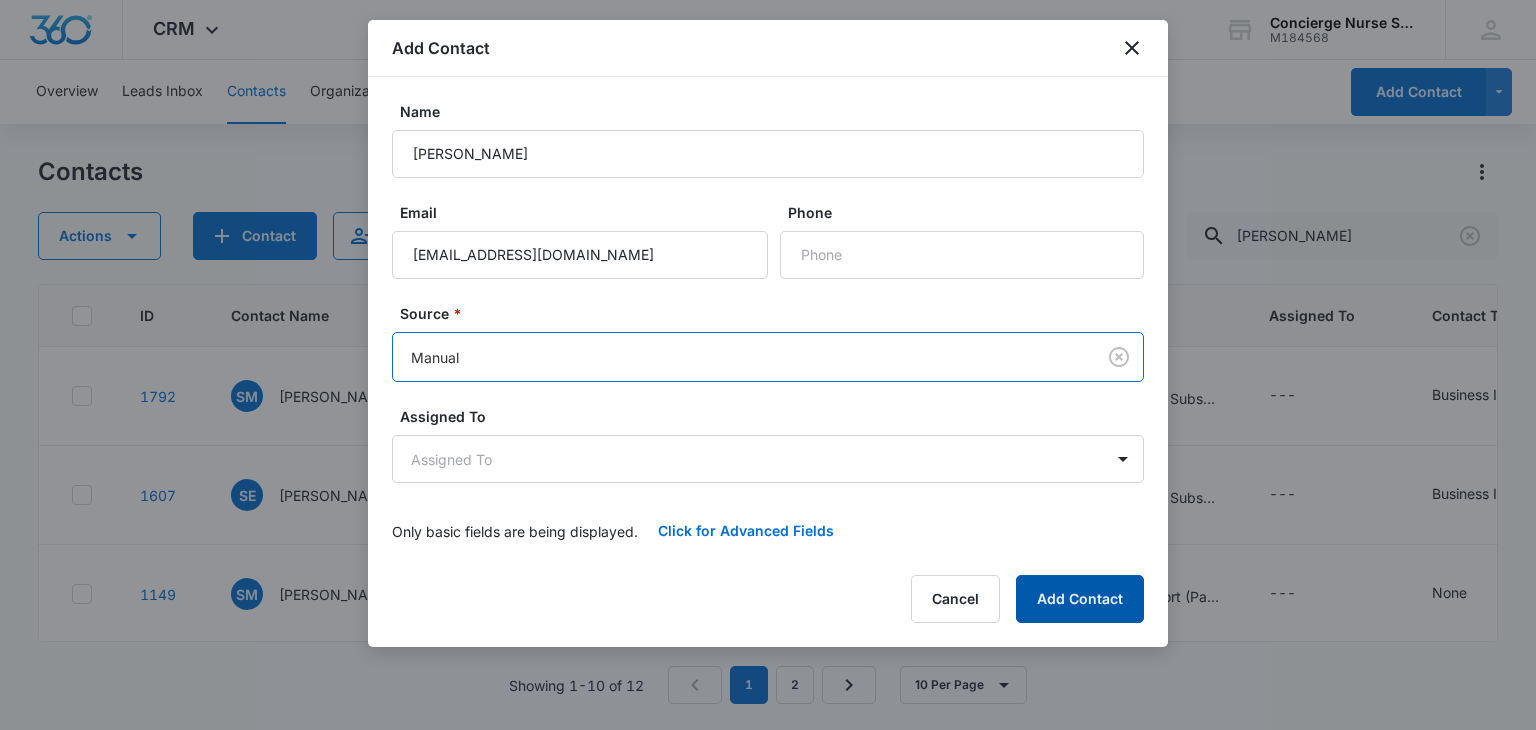 click on "Add Contact" at bounding box center (1080, 599) 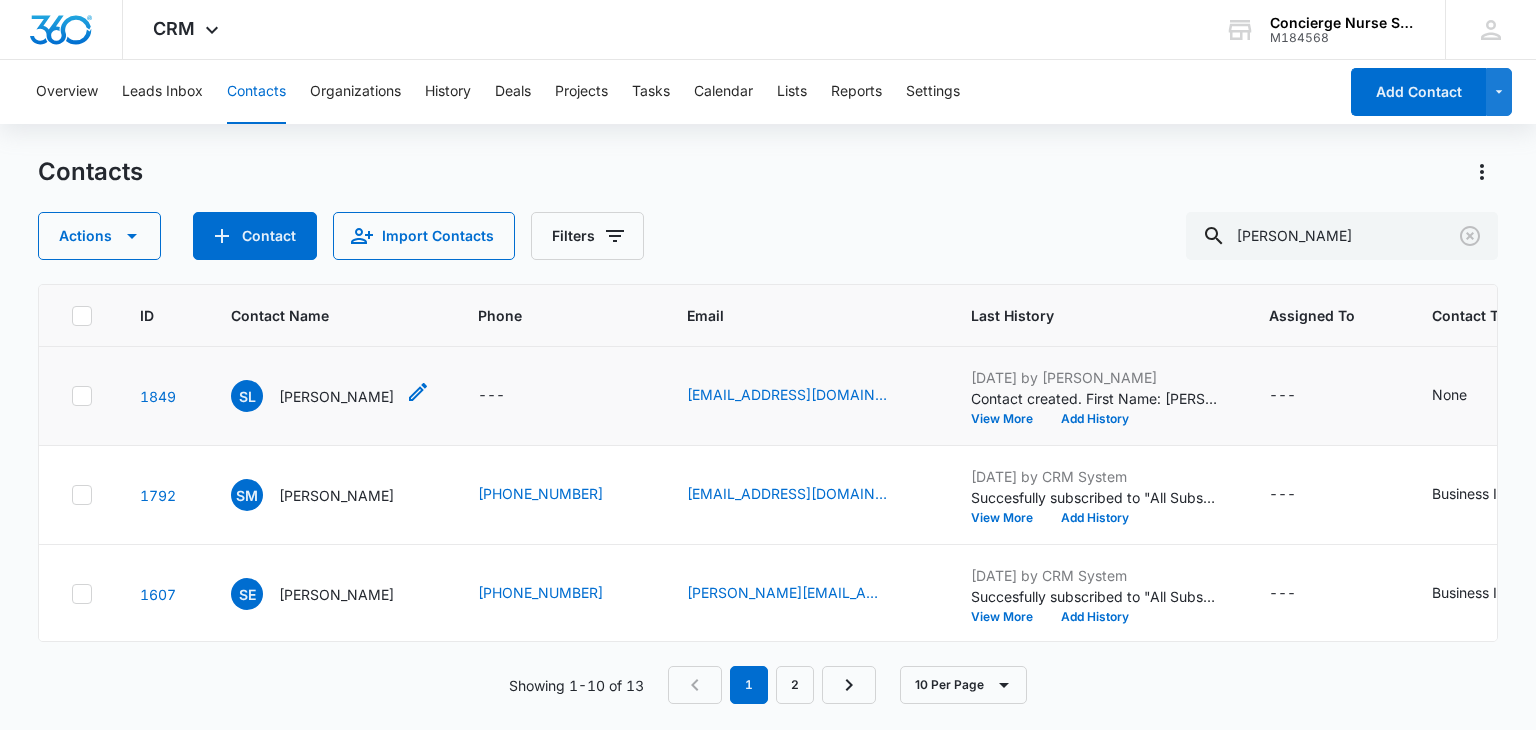 click on "[PERSON_NAME]" at bounding box center [336, 396] 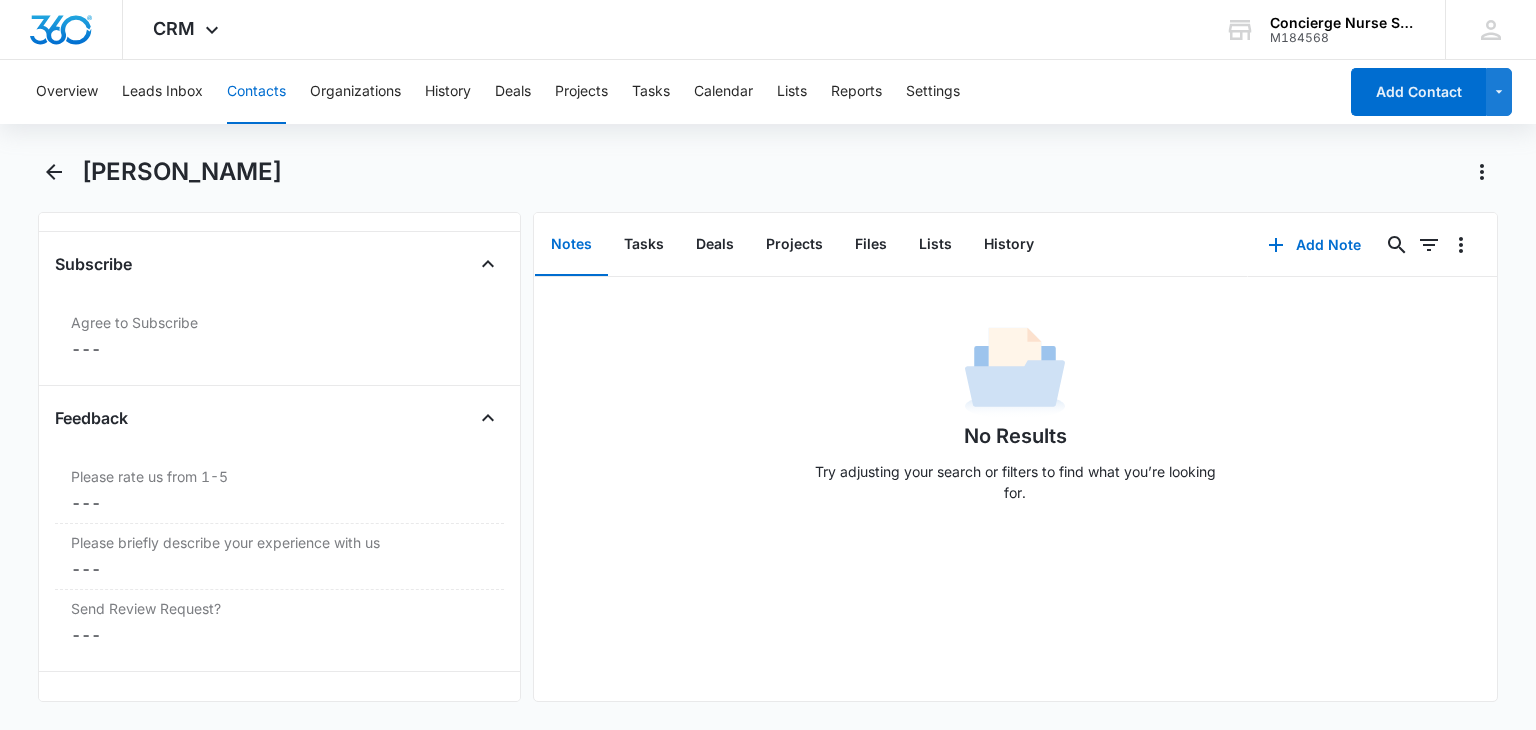 scroll, scrollTop: 2096, scrollLeft: 0, axis: vertical 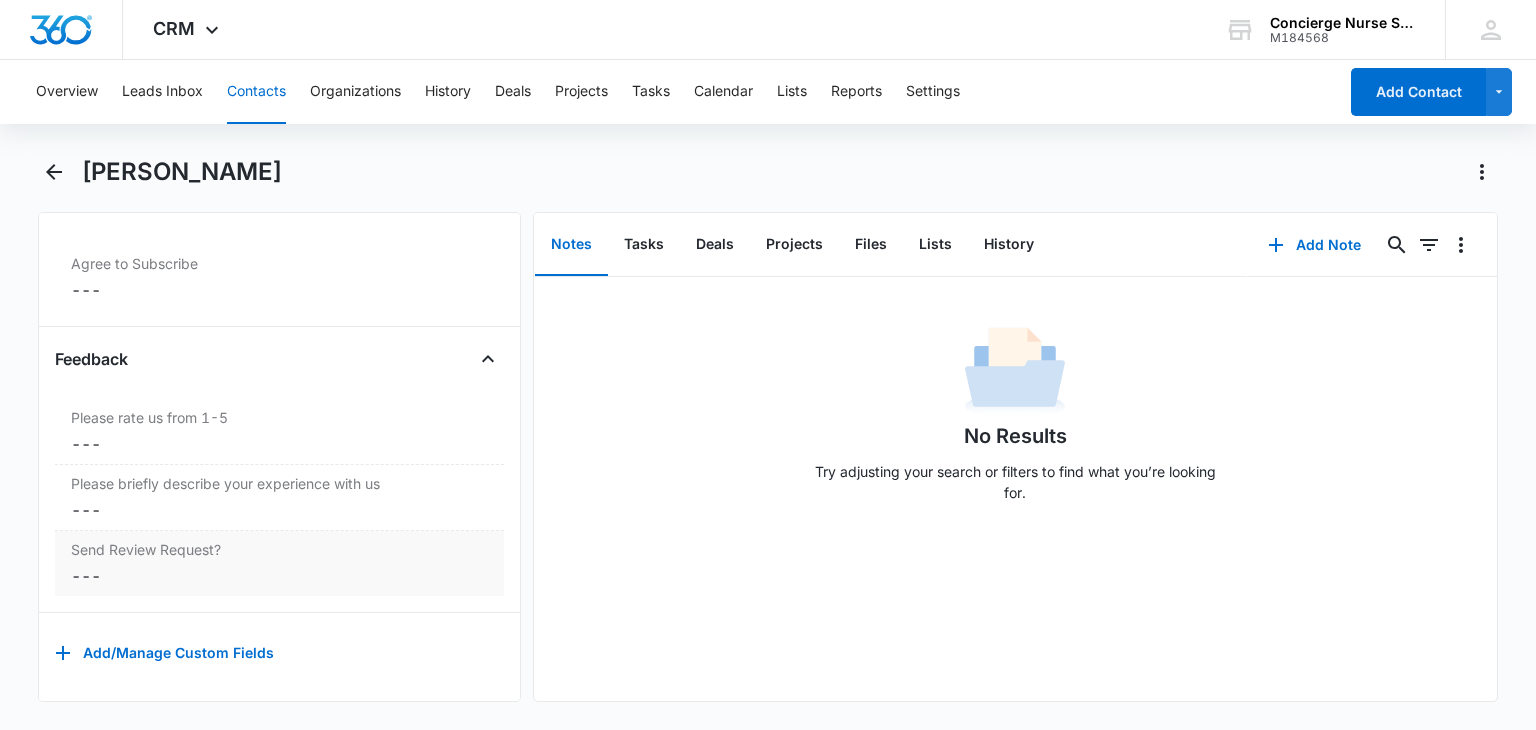 click on "Cancel Save Changes ---" at bounding box center (279, 576) 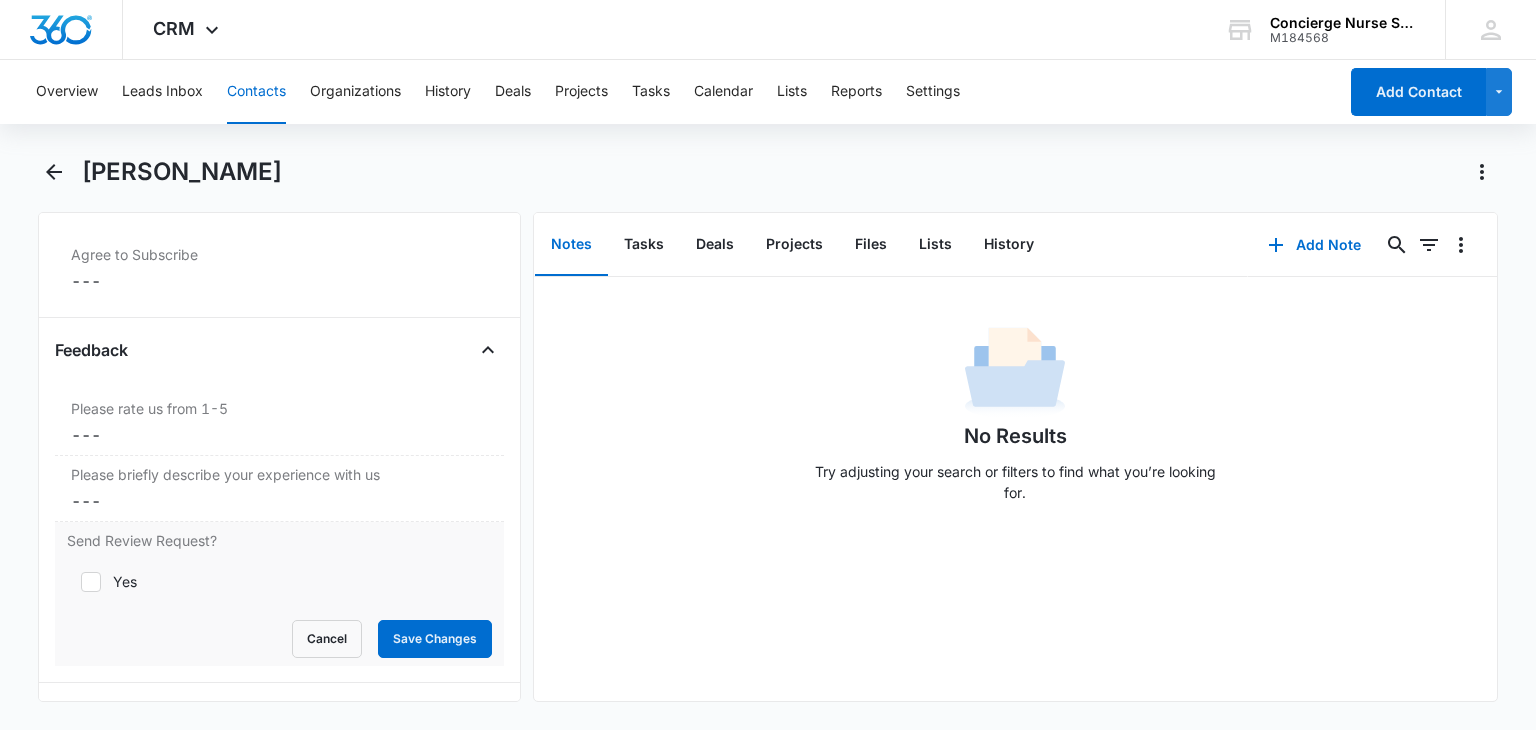 click 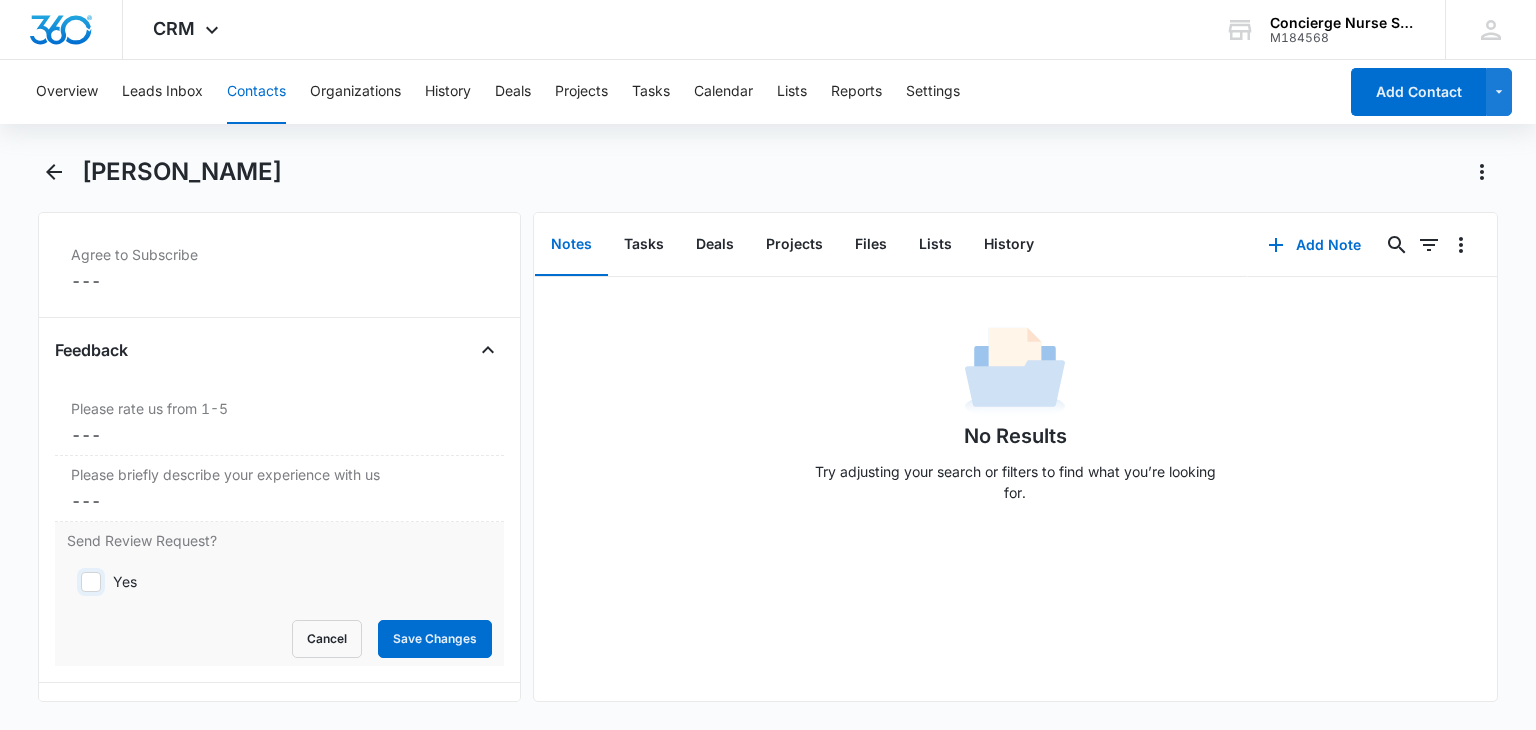 click on "Yes" at bounding box center (74, 582) 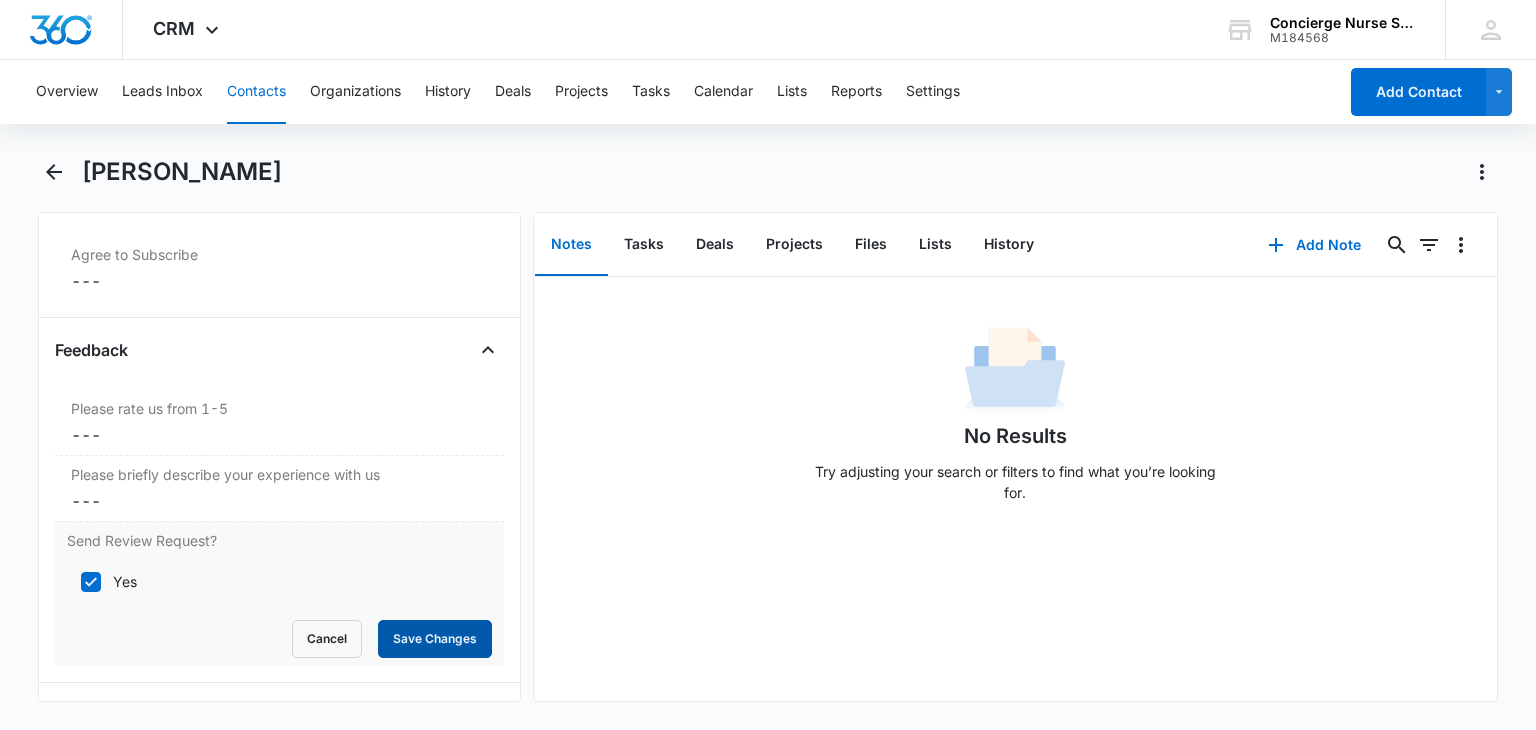 click on "Save Changes" at bounding box center [435, 639] 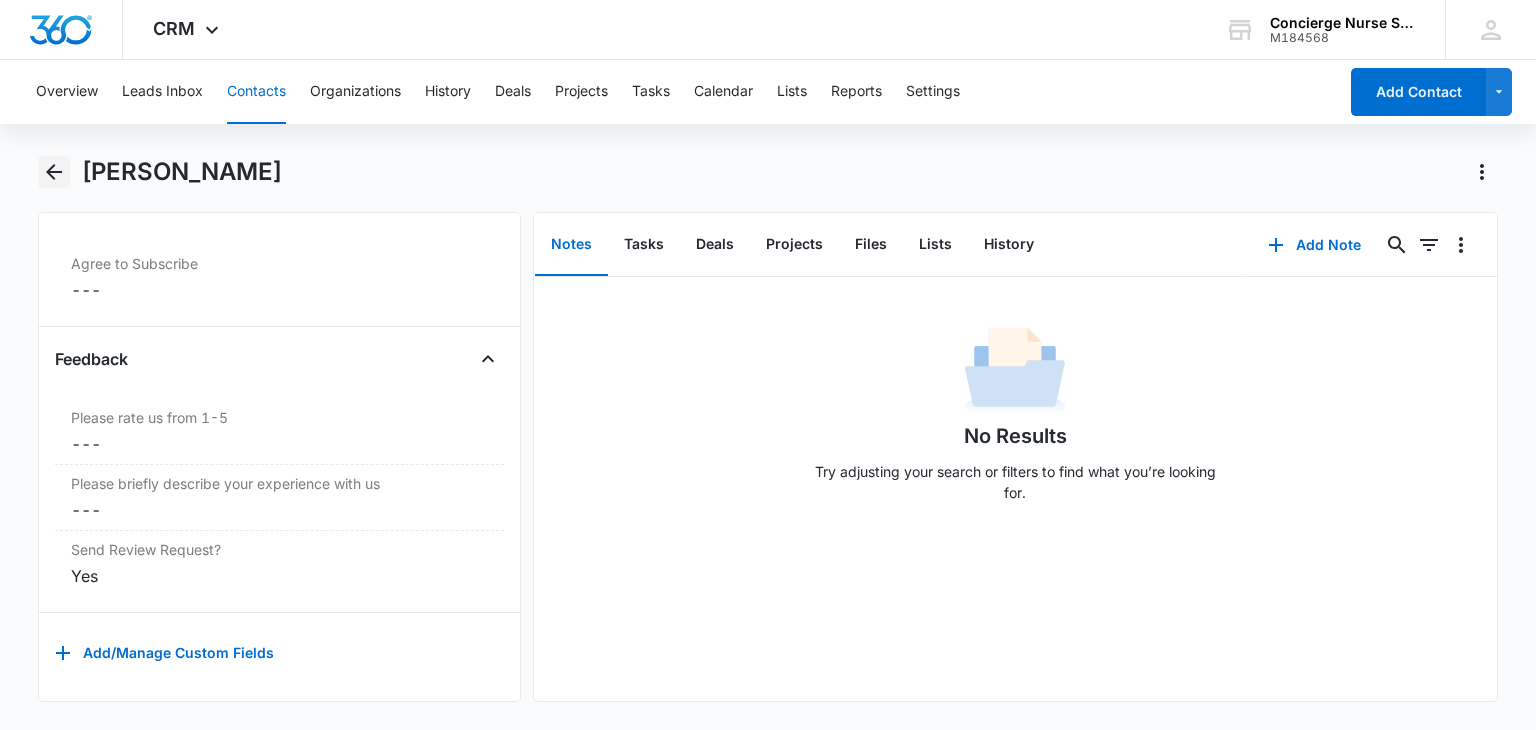 click 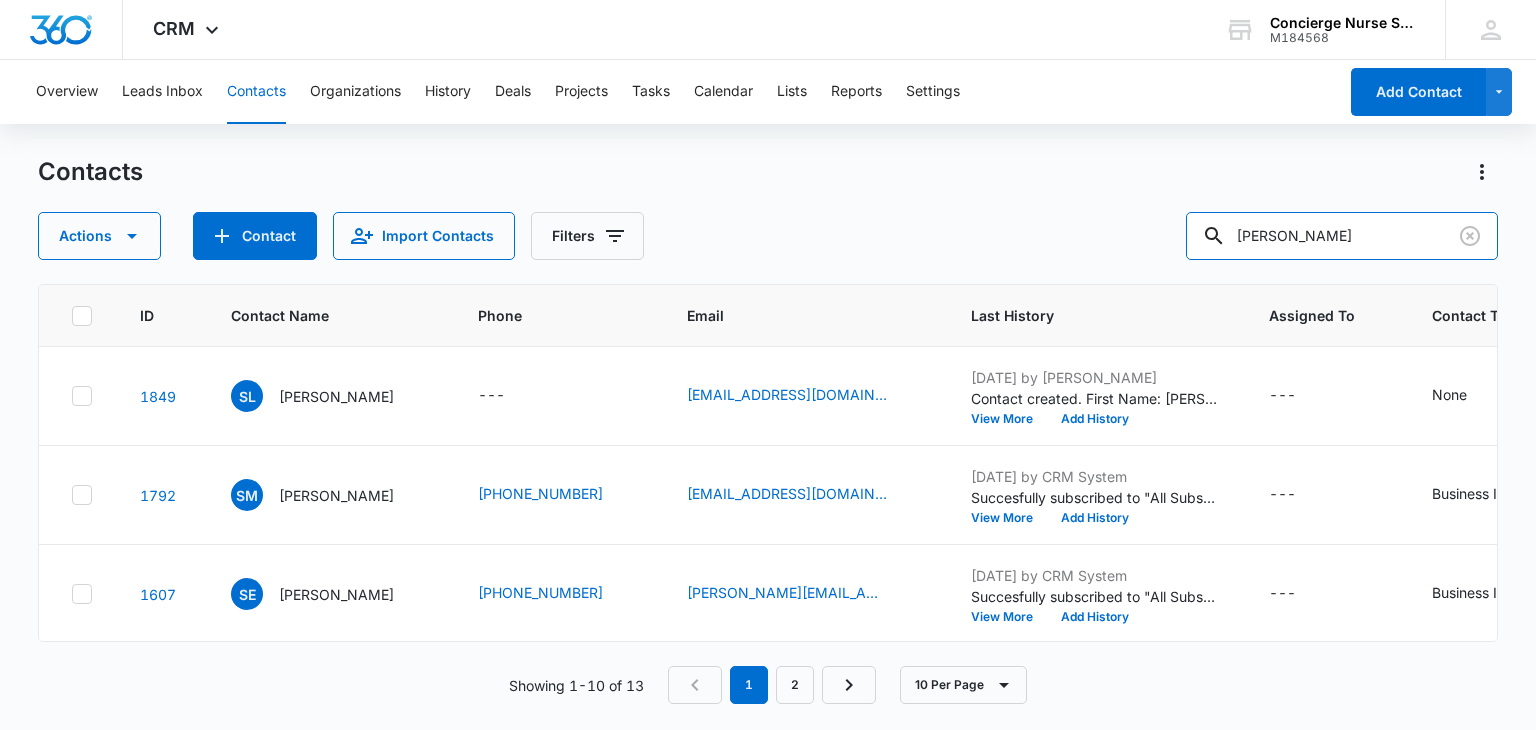drag, startPoint x: 1383, startPoint y: 228, endPoint x: 1154, endPoint y: 233, distance: 229.05458 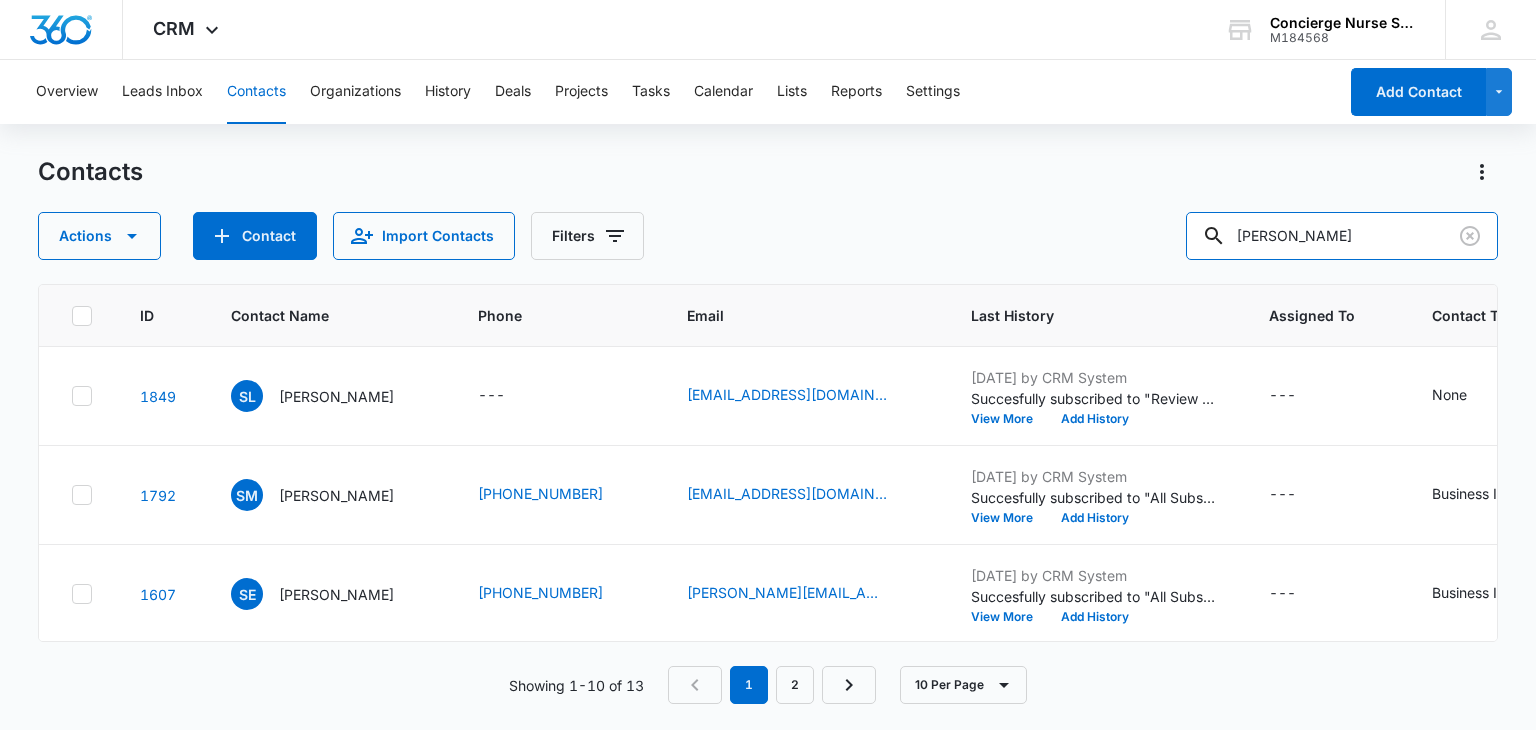 type on "[PERSON_NAME]" 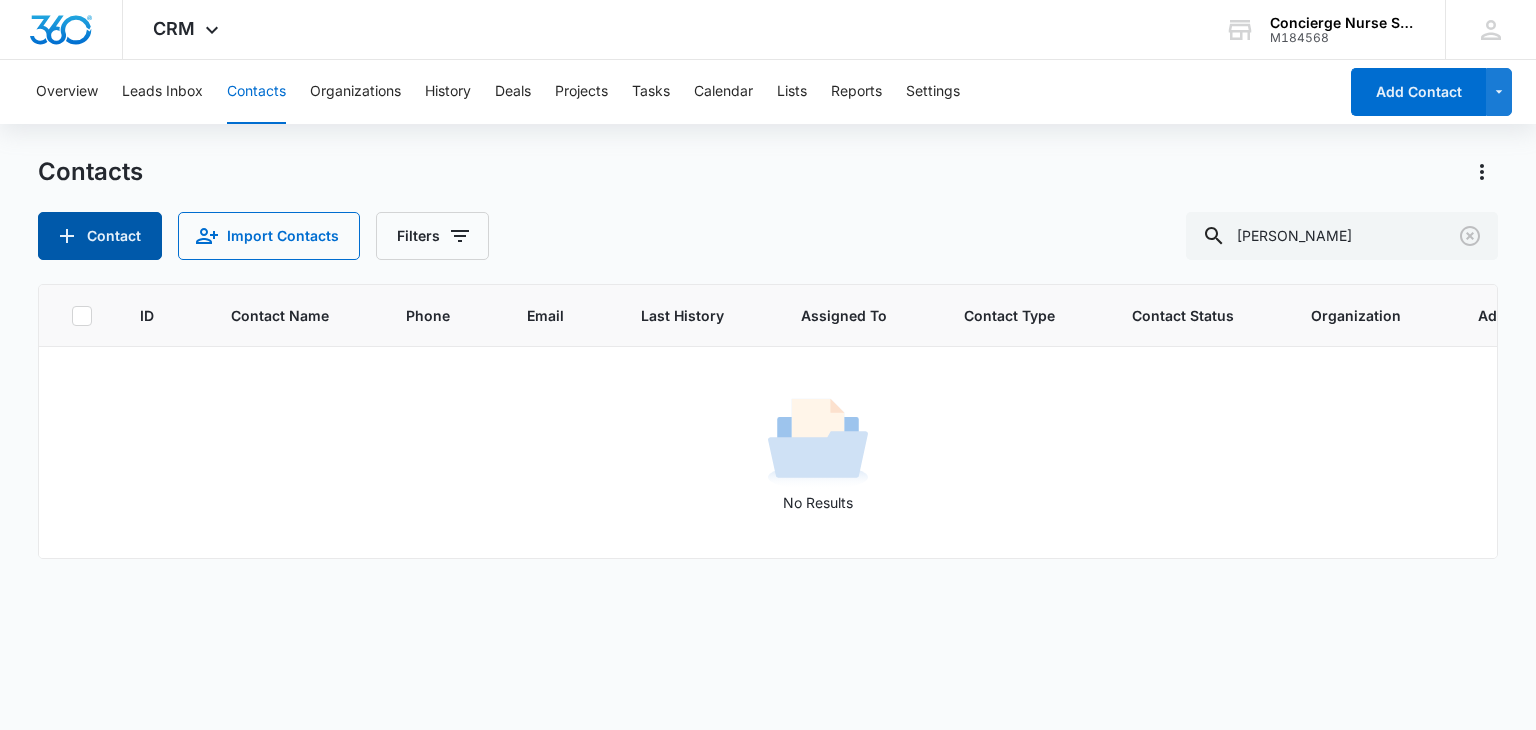 click on "Contact" at bounding box center [100, 236] 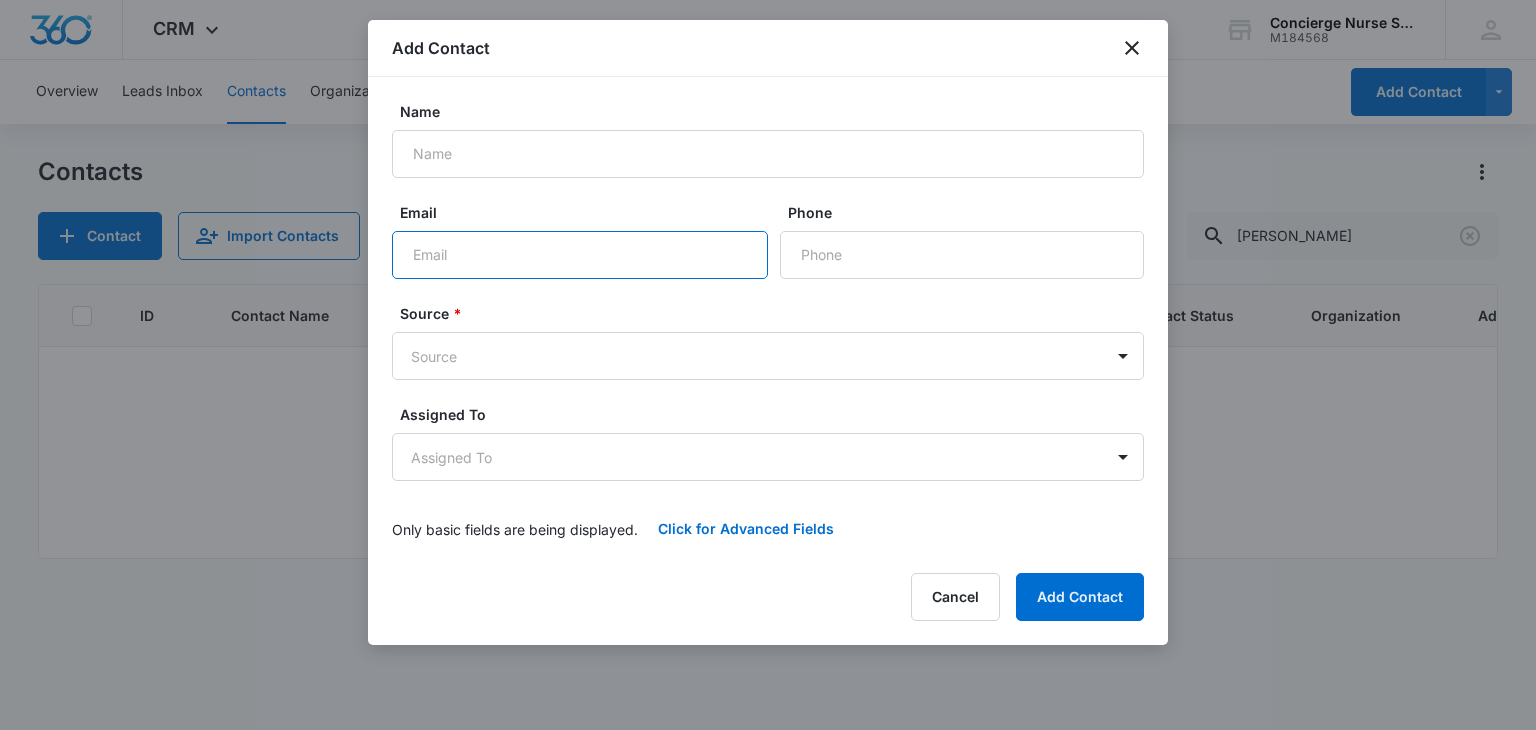 click on "Email" at bounding box center (580, 255) 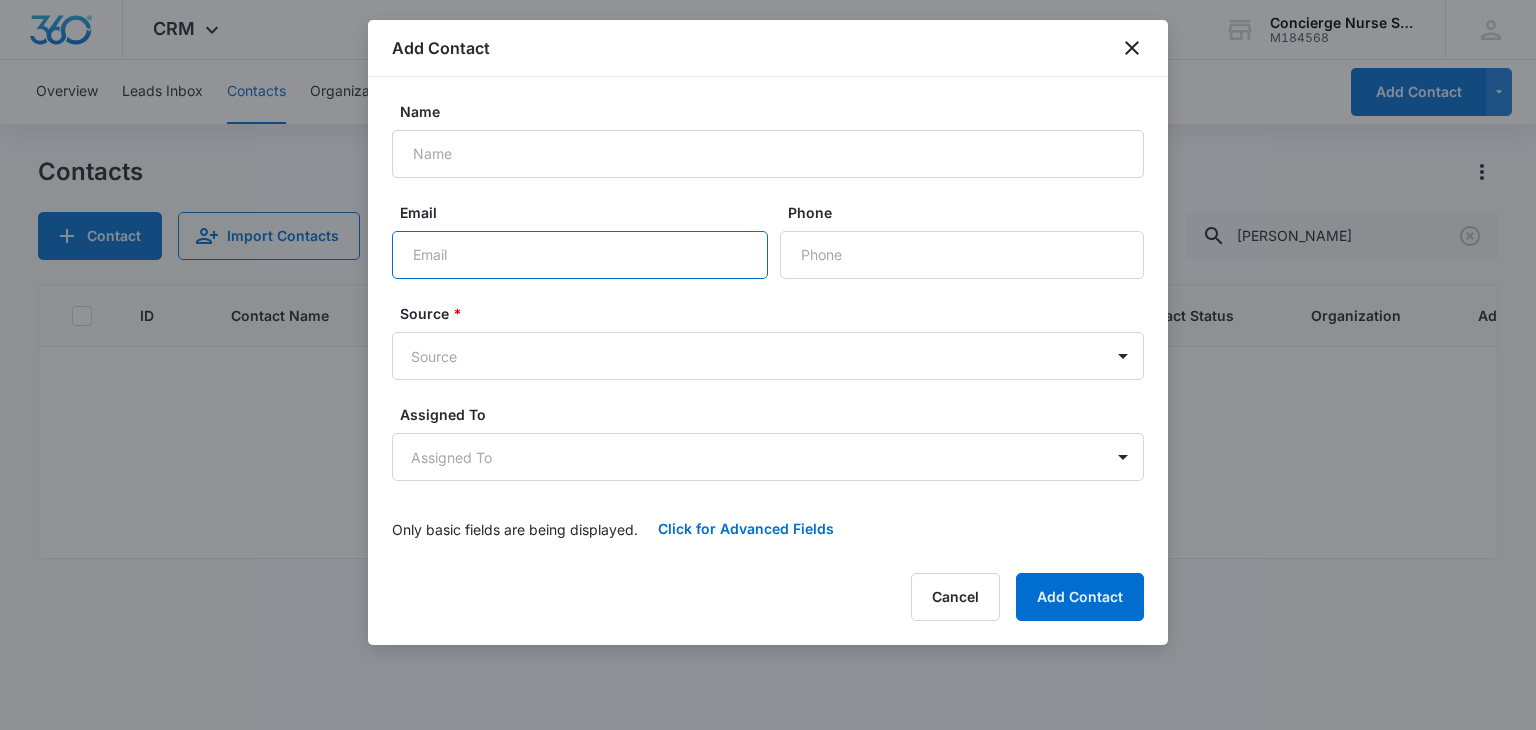 paste on "[EMAIL_ADDRESS][DOMAIN_NAME]" 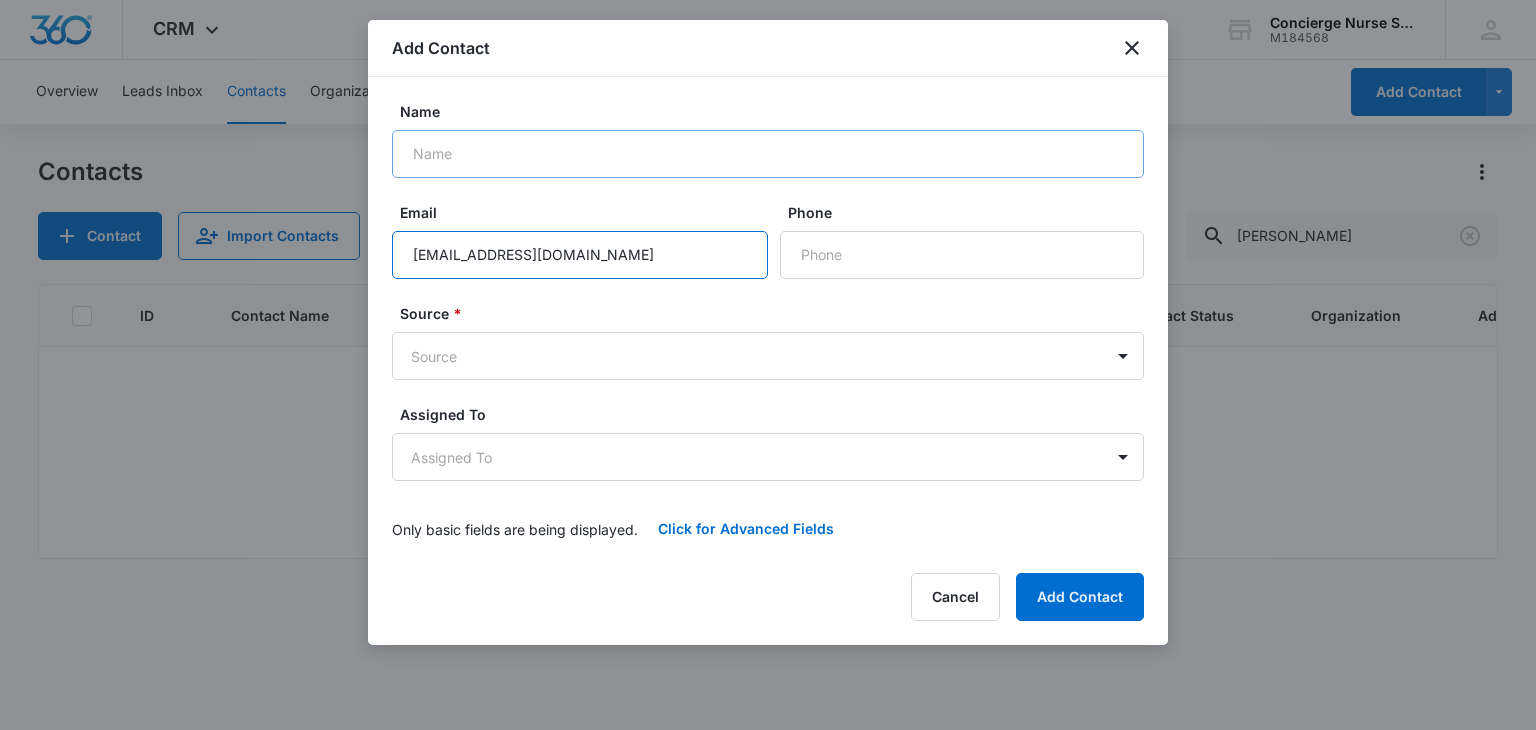 type on "[EMAIL_ADDRESS][DOMAIN_NAME]" 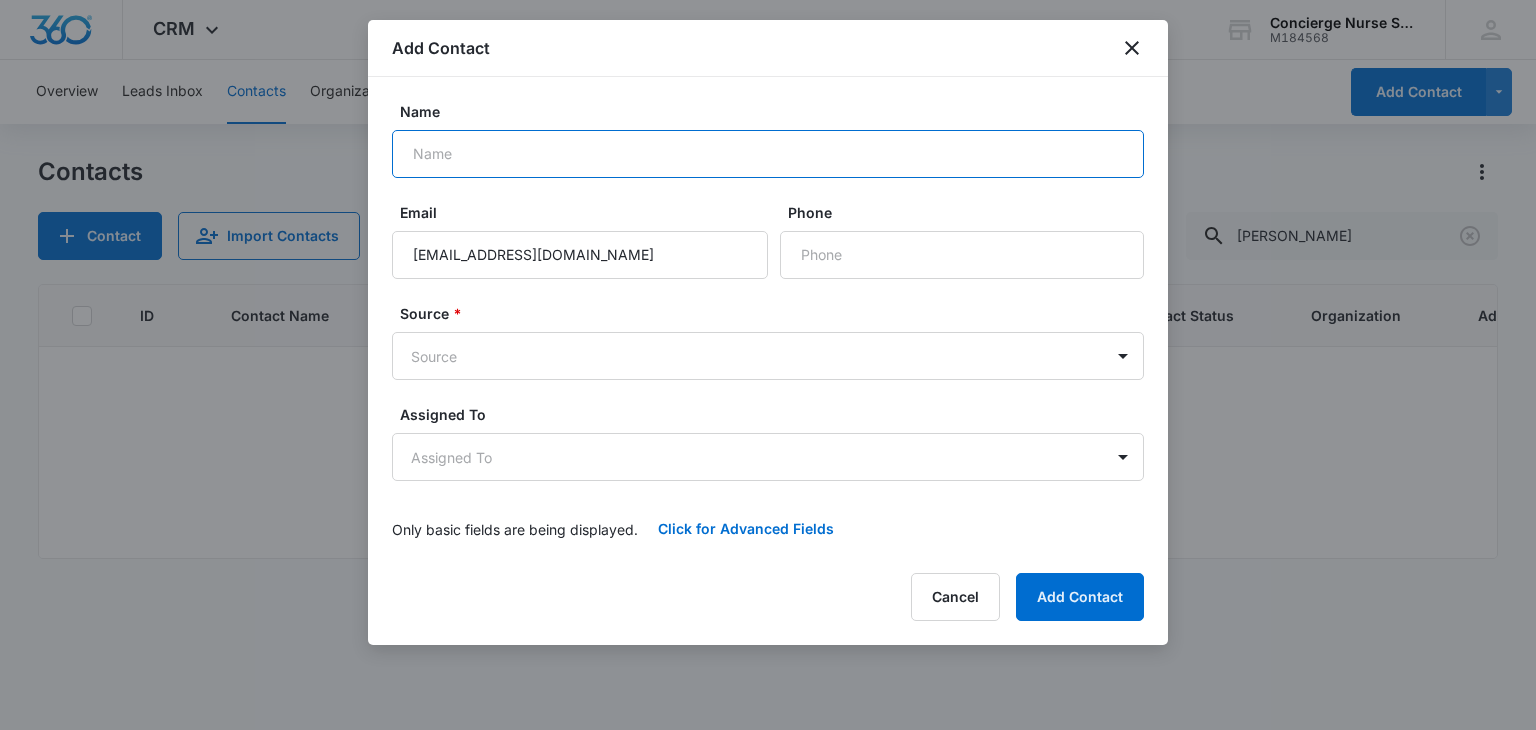 click on "Name" at bounding box center [768, 154] 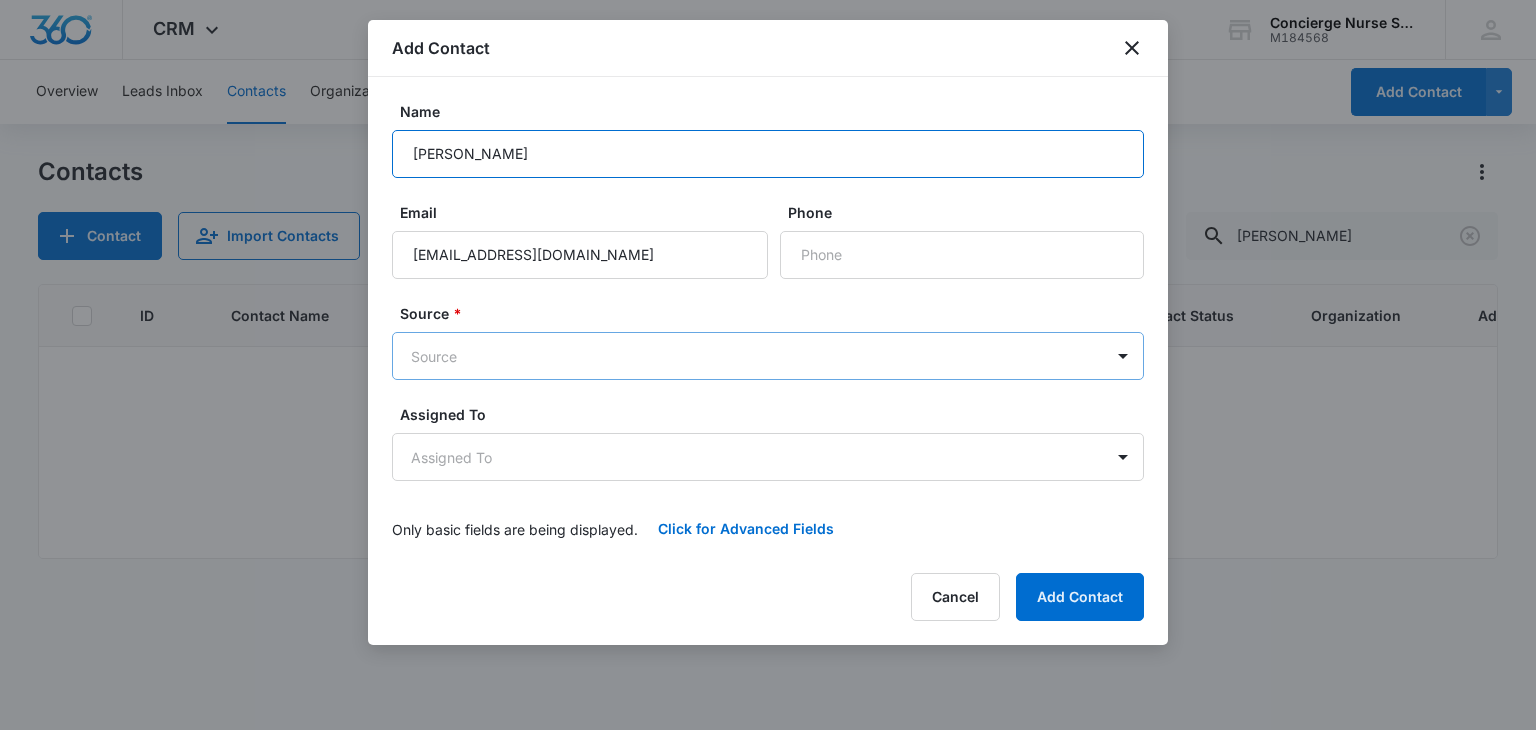 type on "[PERSON_NAME]" 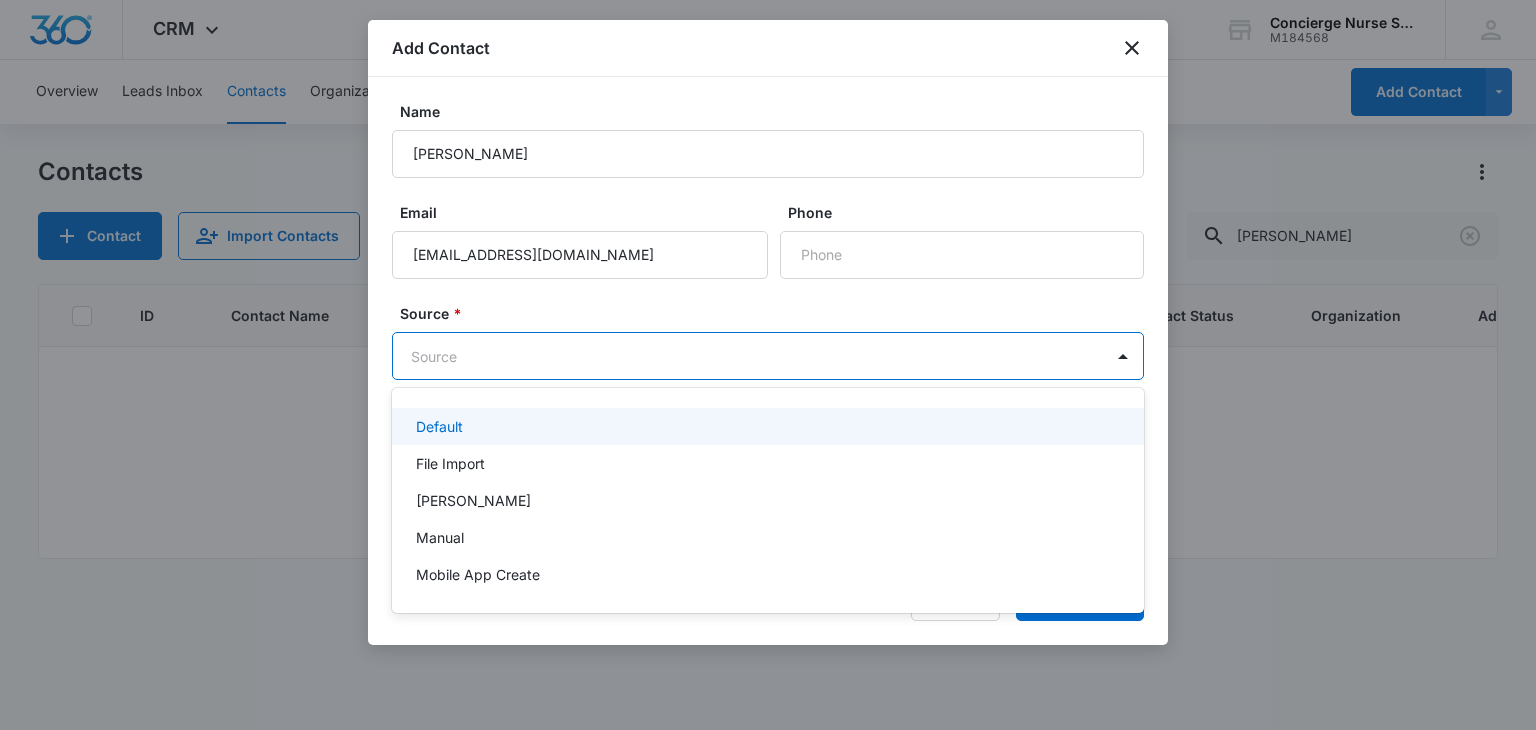 click on "CRM Apps Reputation Websites Forms CRM Email Social Payments POS Content Ads Intelligence Files Brand Settings Concierge Nurse Services M184568 Your Accounts View All DS [PERSON_NAME] [EMAIL_ADDRESS][DOMAIN_NAME] My Profile Notifications Support Logout Terms & Conditions   •   Privacy Policy Overview Leads Inbox Contacts Organizations History Deals Projects Tasks Calendar Lists Reports Settings Add Contact Contacts Contact Import Contacts Filters [PERSON_NAME] ID Contact Name Phone Email Last History Assigned To Contact Type Contact Status Organization Address No Results
Concierge Nurse Services - CRM Contacts - Marketing 360® Add Contact Name [PERSON_NAME] Email [EMAIL_ADDRESS][DOMAIN_NAME] Phone Source * 5 results available. Use Up and Down to choose options, press Enter to select the currently focused option, press Escape to exit the menu, press Tab to select the option and exit the menu. Source Assigned To Assigned To Only basic fields are being displayed. Click for Advanced Fields Contact Type" at bounding box center (768, 365) 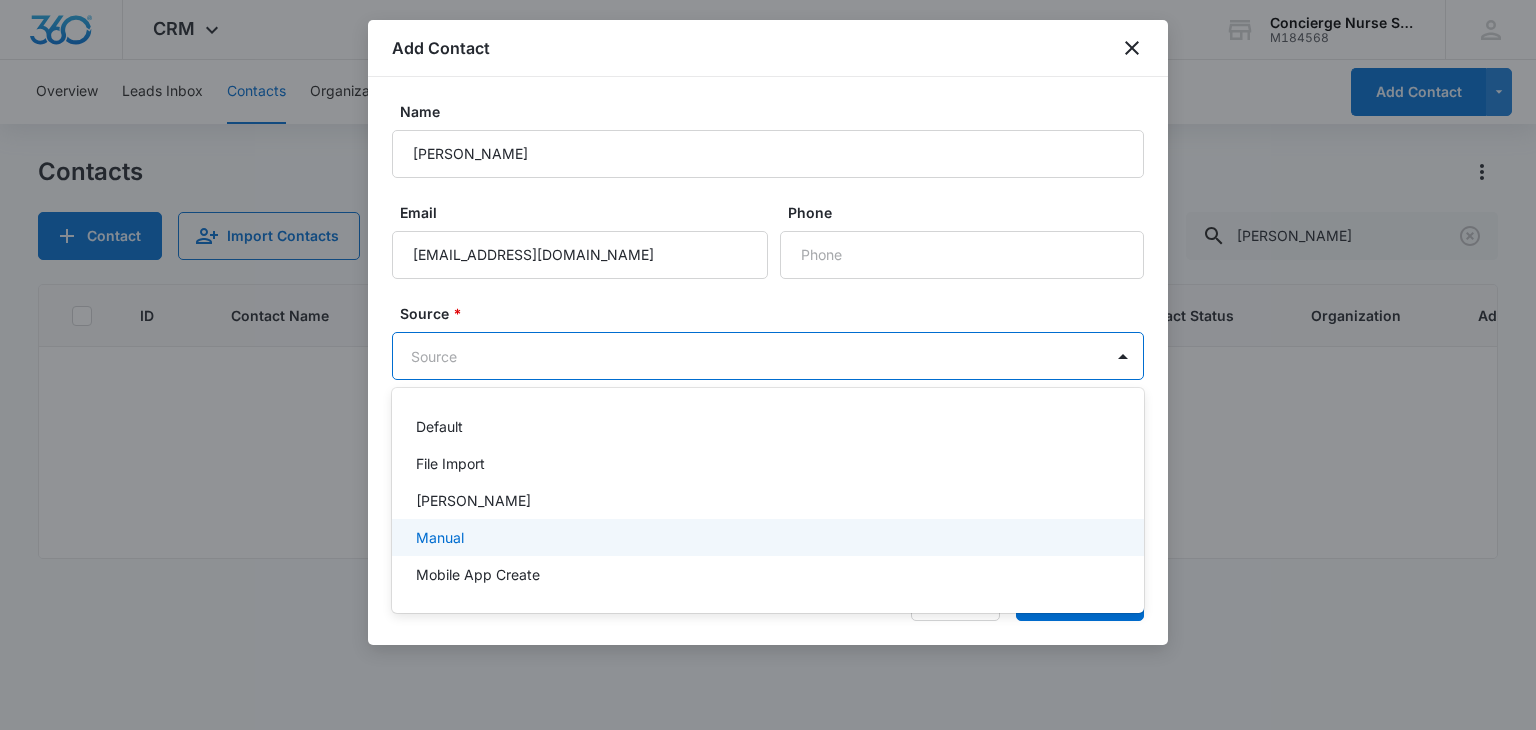 click on "Manual" at bounding box center [440, 537] 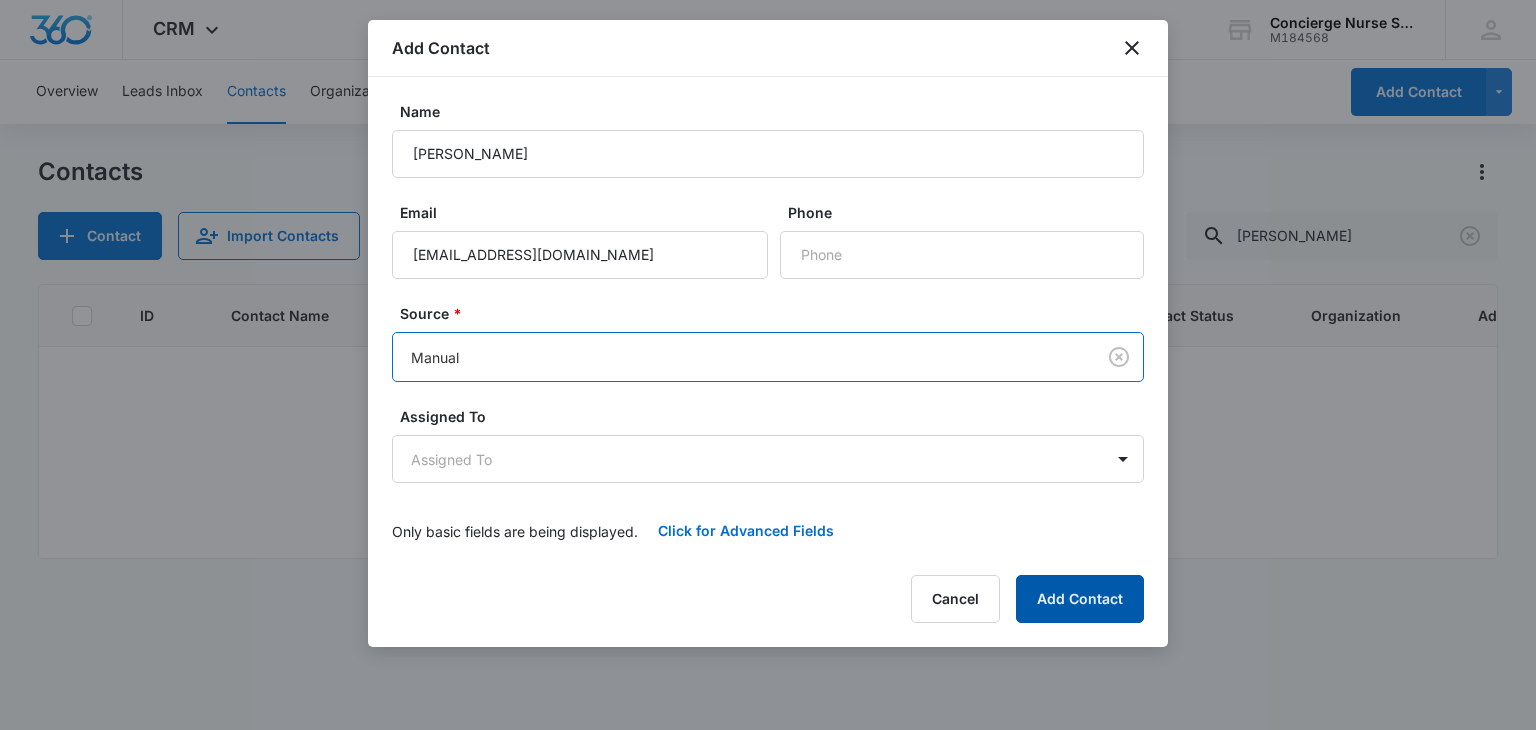 click on "Add Contact" at bounding box center [1080, 599] 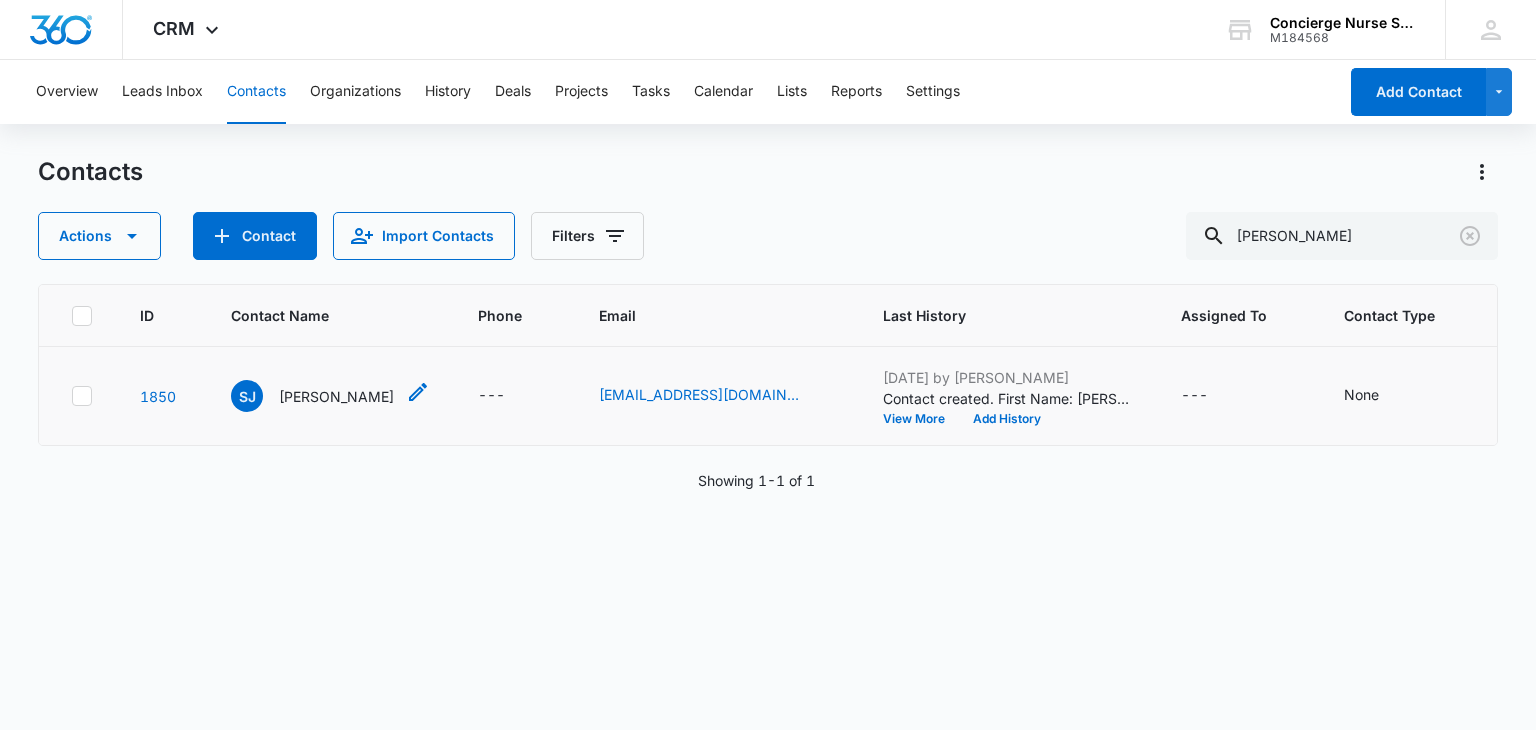 click on "[PERSON_NAME]" at bounding box center (336, 396) 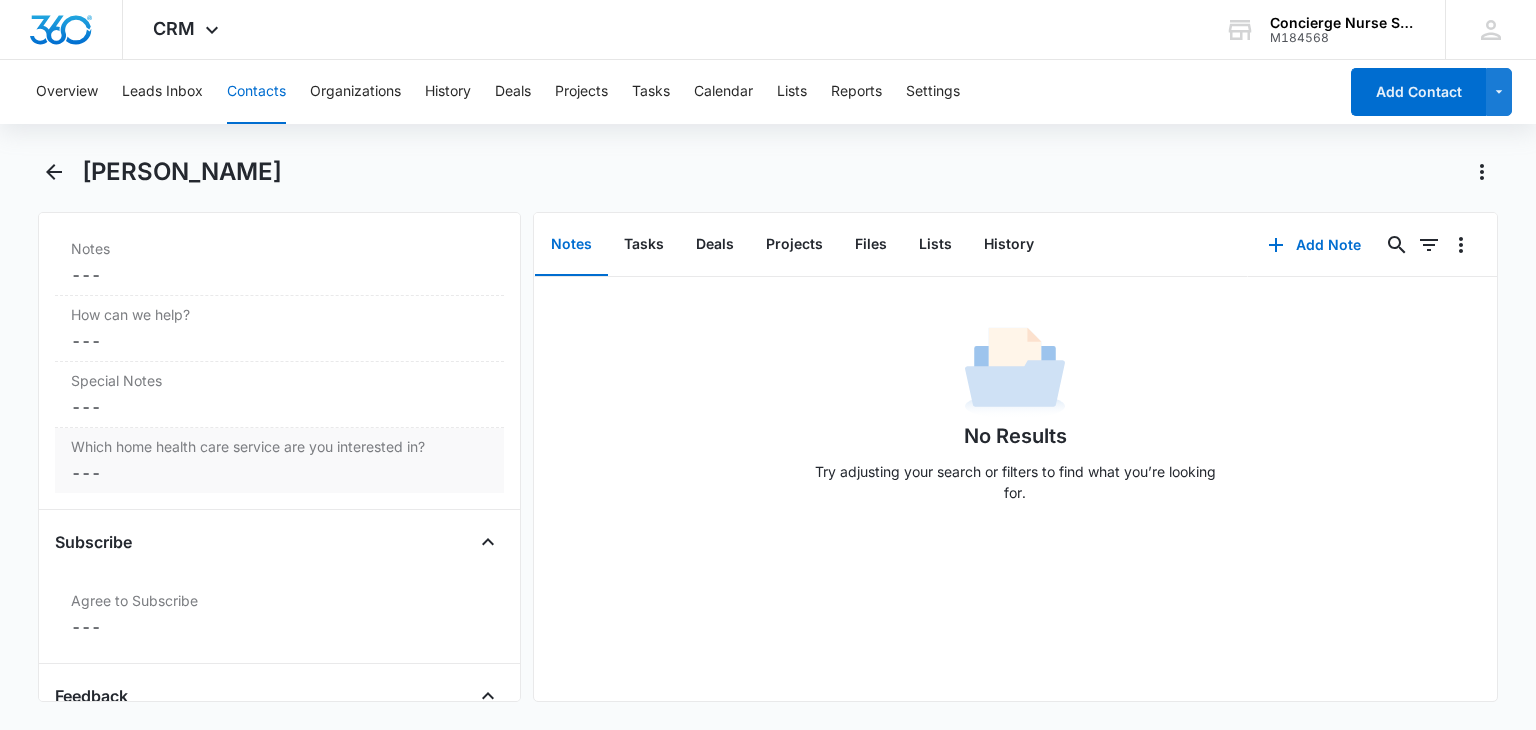scroll, scrollTop: 2096, scrollLeft: 0, axis: vertical 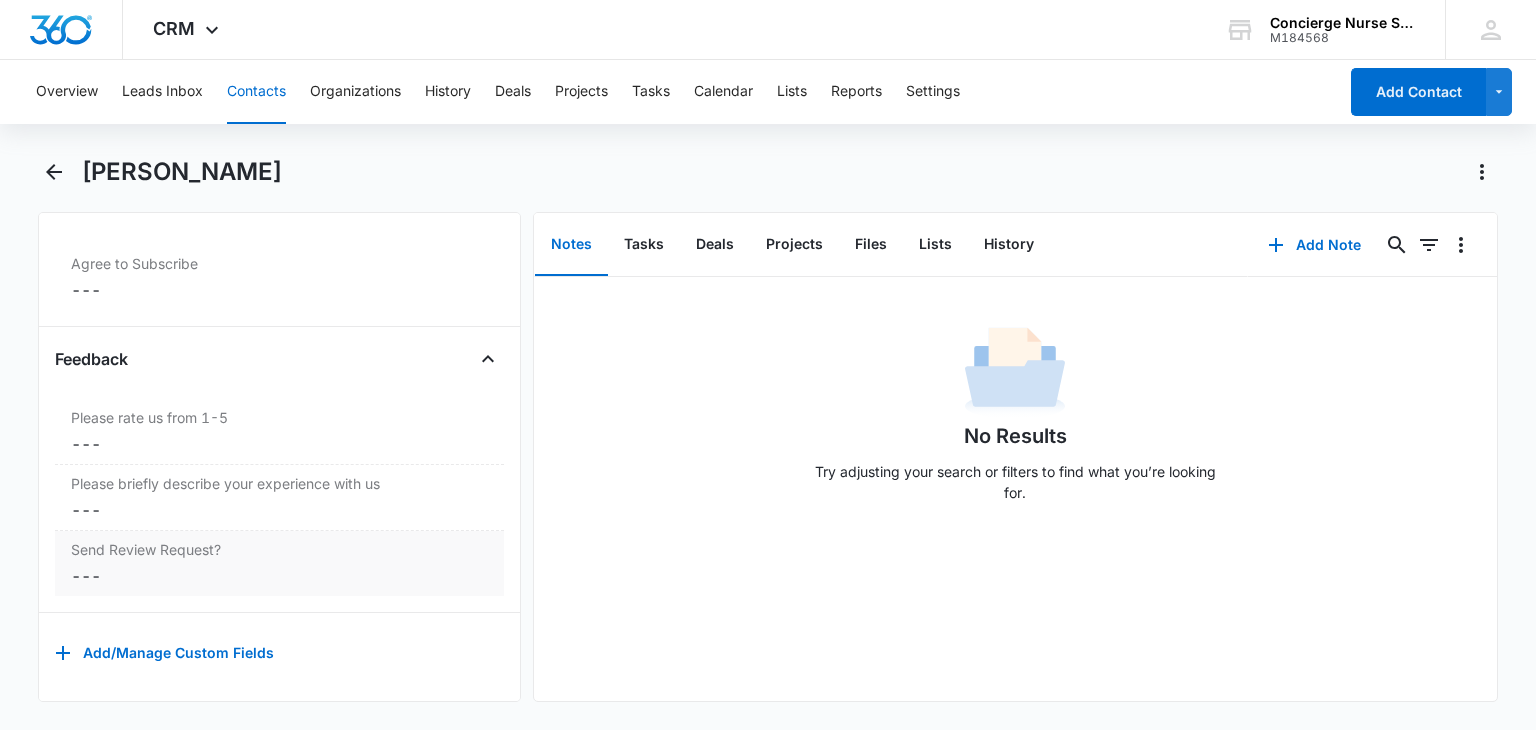 click on "Cancel Save Changes ---" at bounding box center [279, 576] 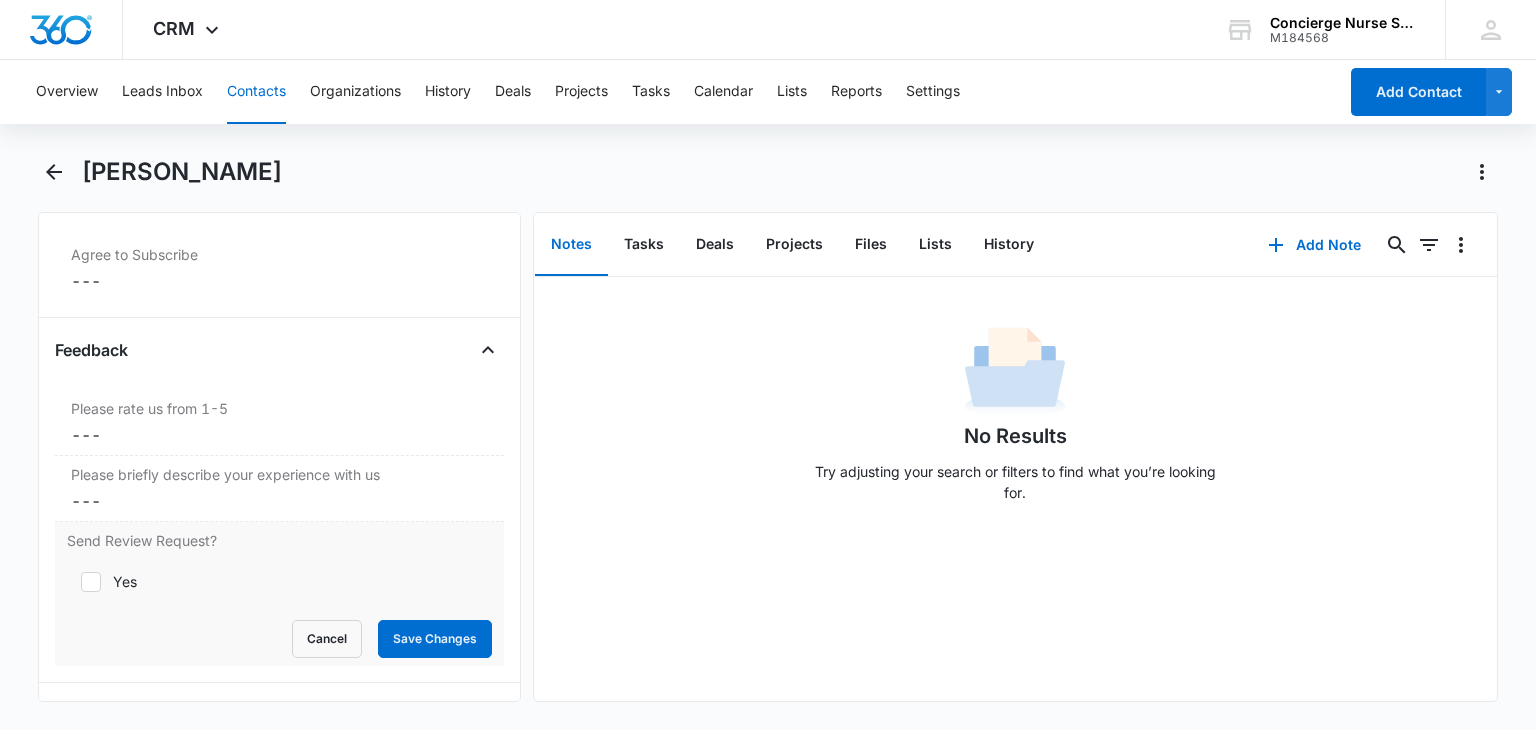 click 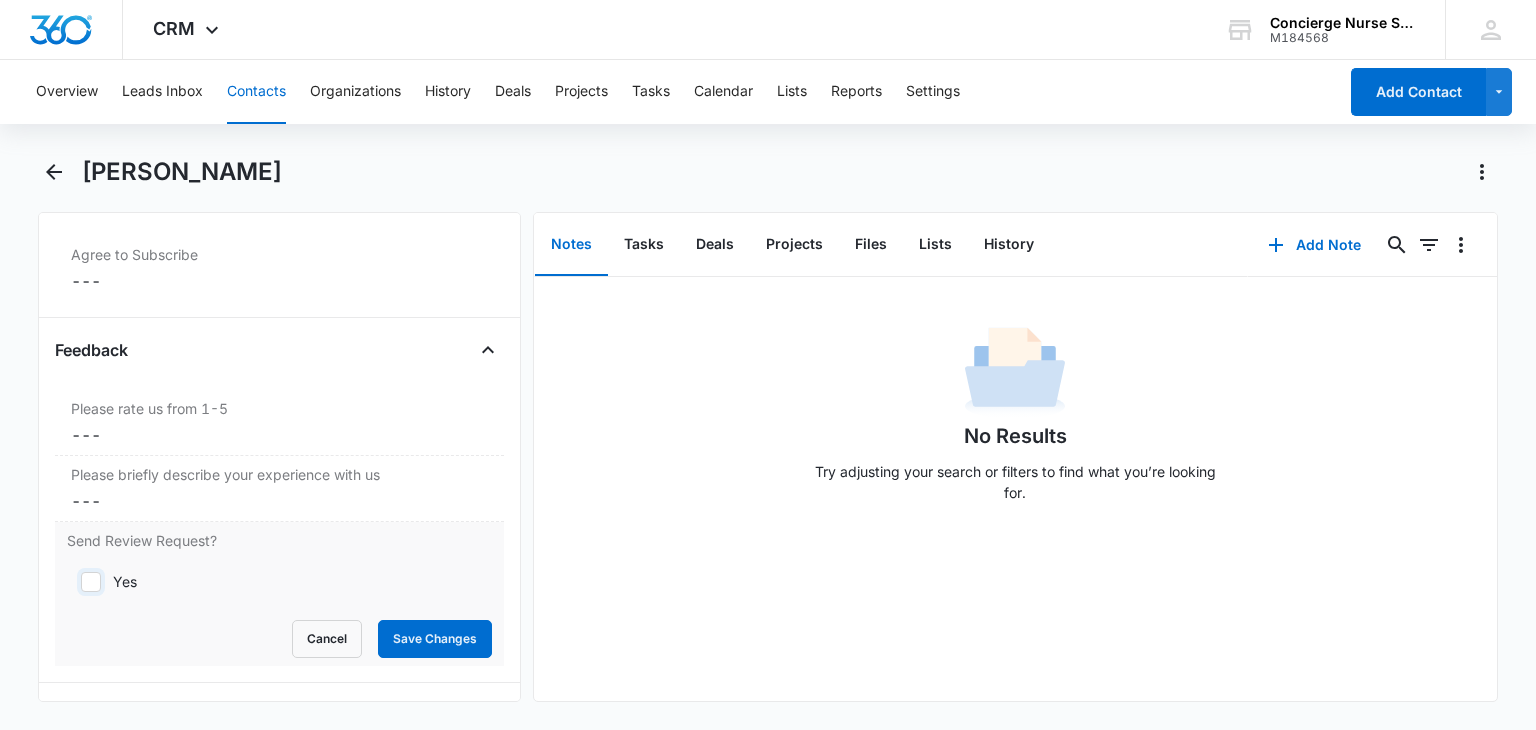 click on "Yes" at bounding box center [74, 582] 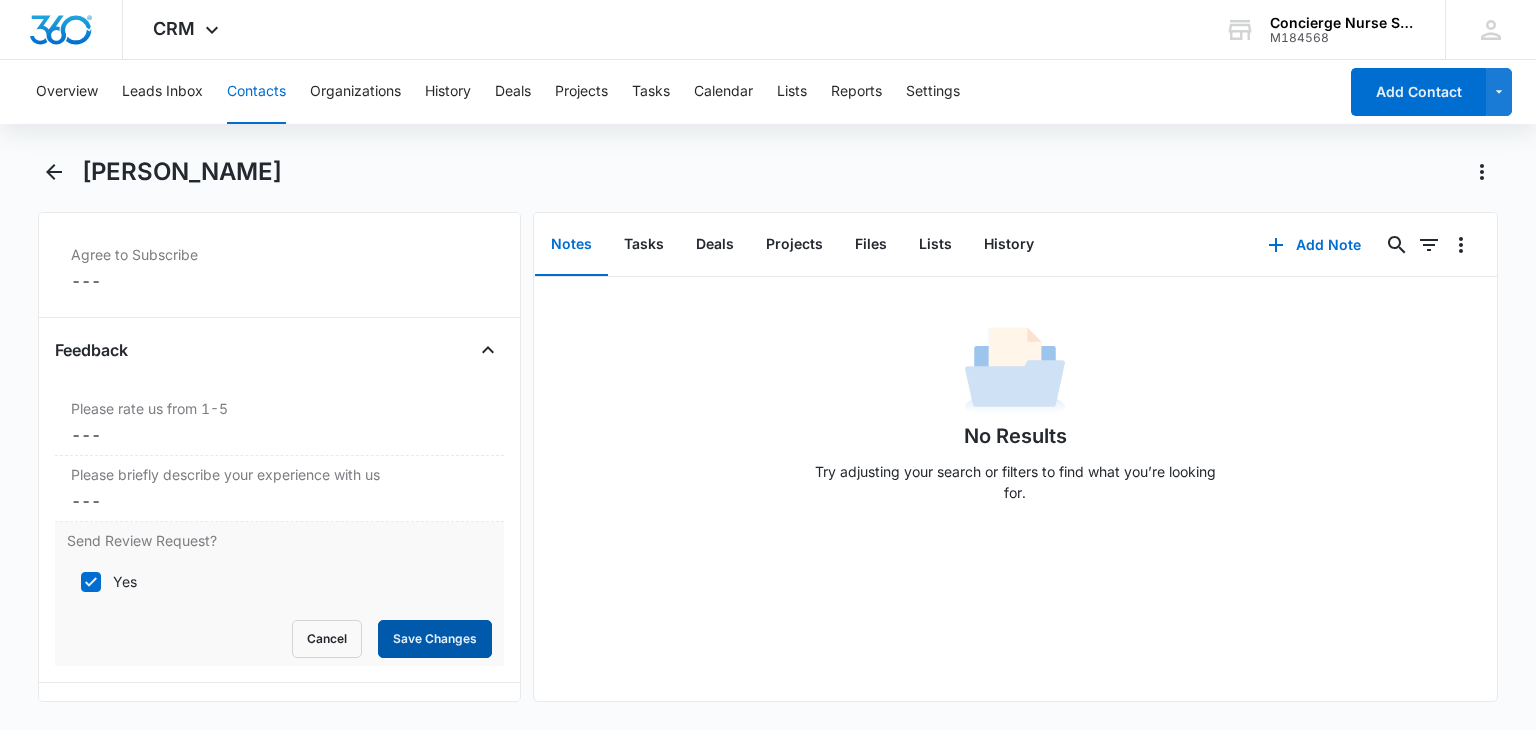 click on "Save Changes" at bounding box center [435, 639] 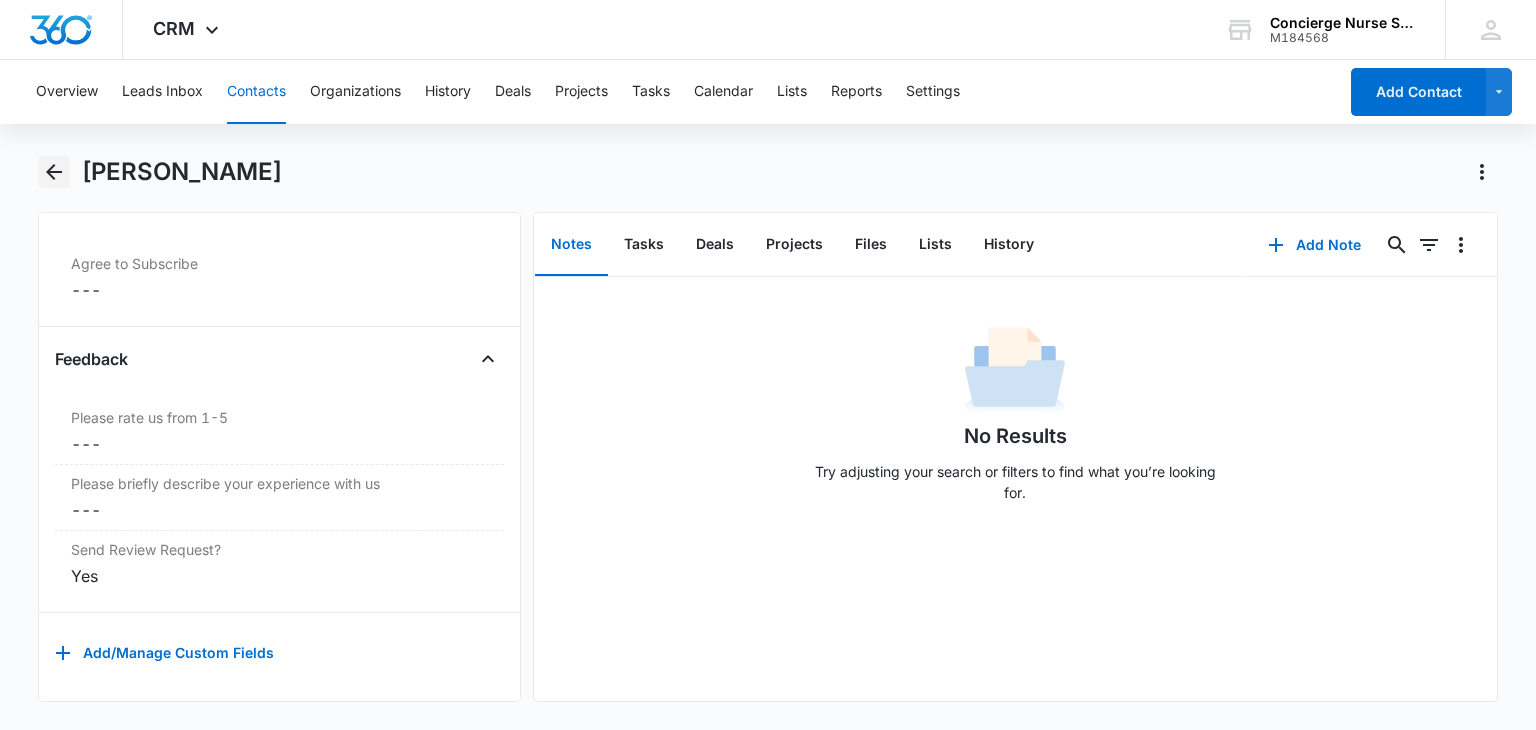 click 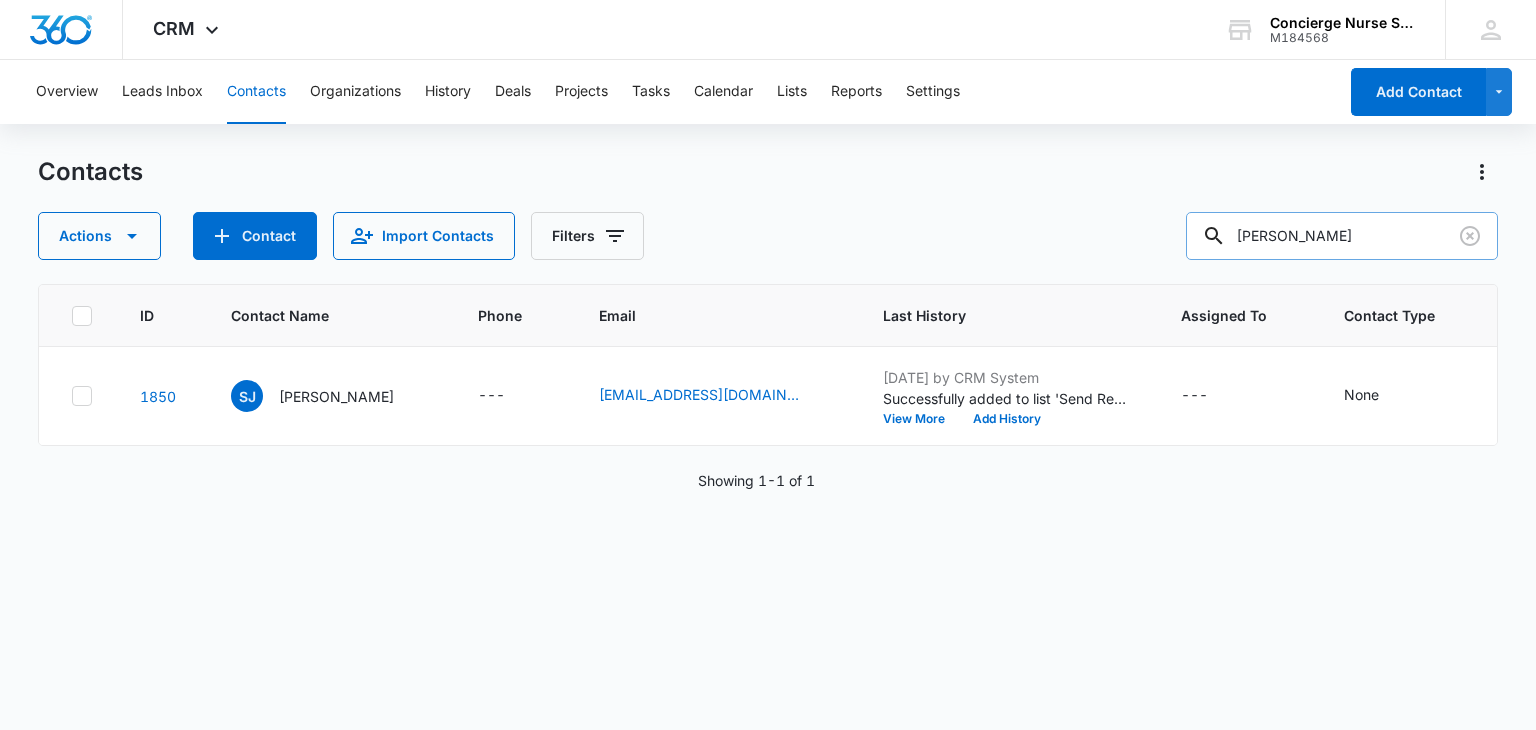 drag, startPoint x: 1340, startPoint y: 237, endPoint x: 1238, endPoint y: 238, distance: 102.0049 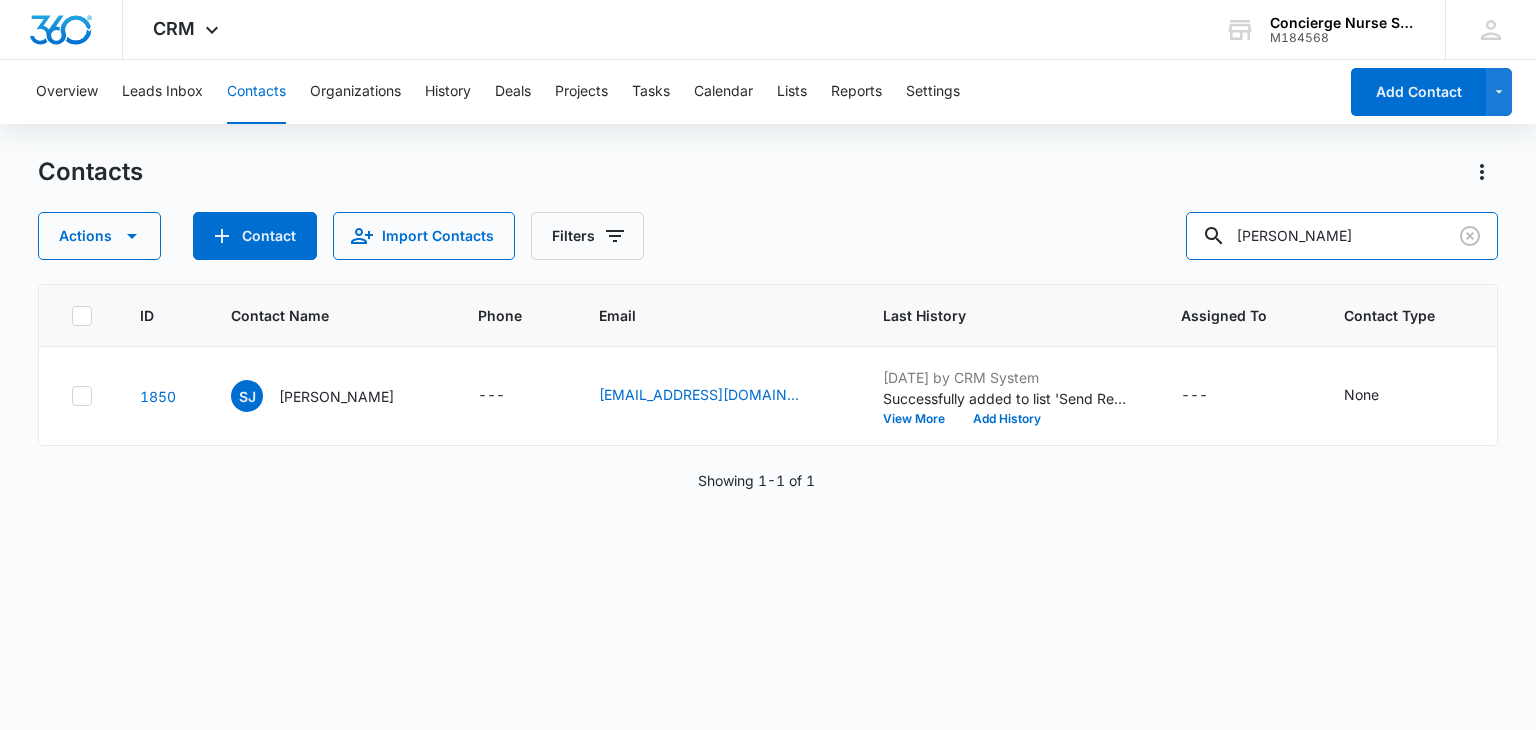 type on "[PERSON_NAME]" 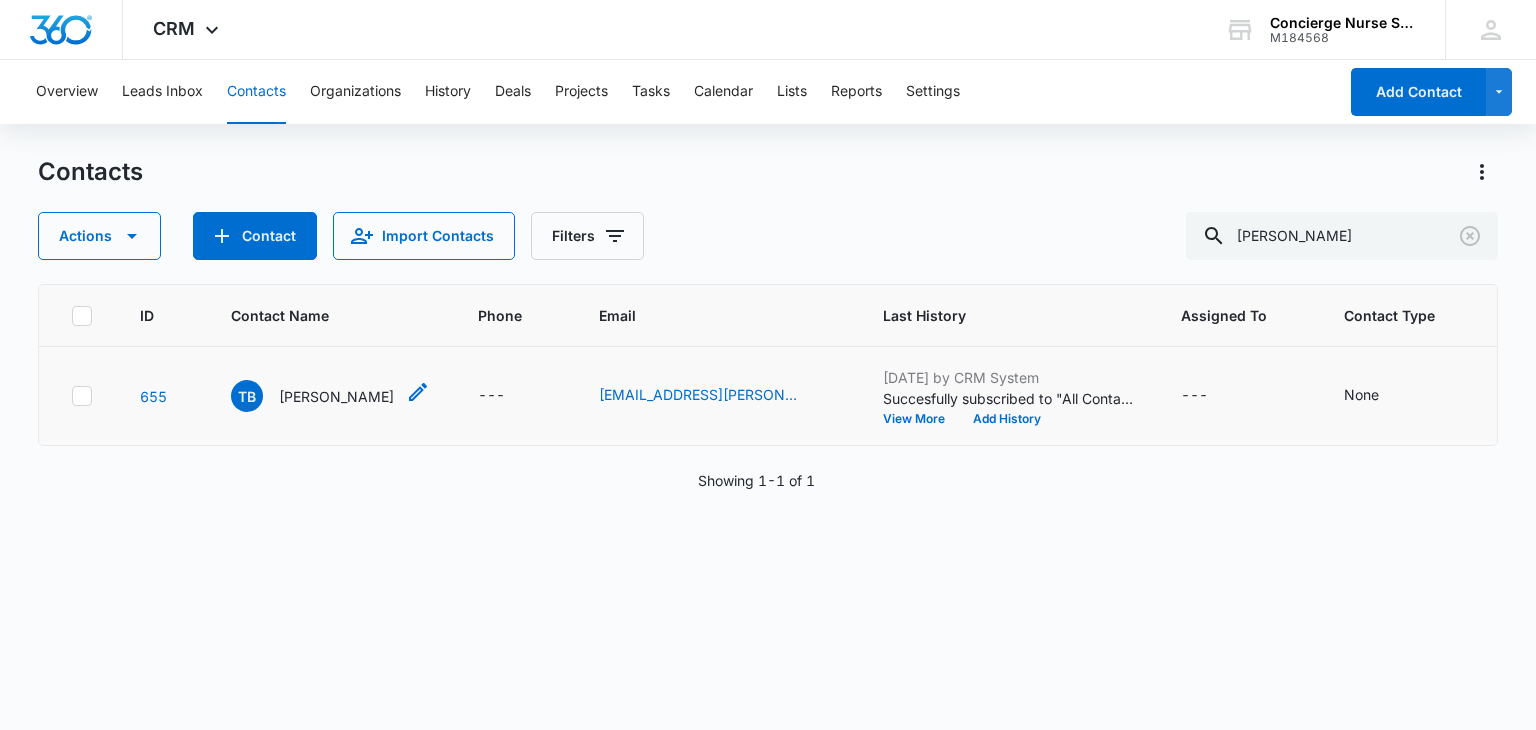 click on "[PERSON_NAME]" at bounding box center [336, 396] 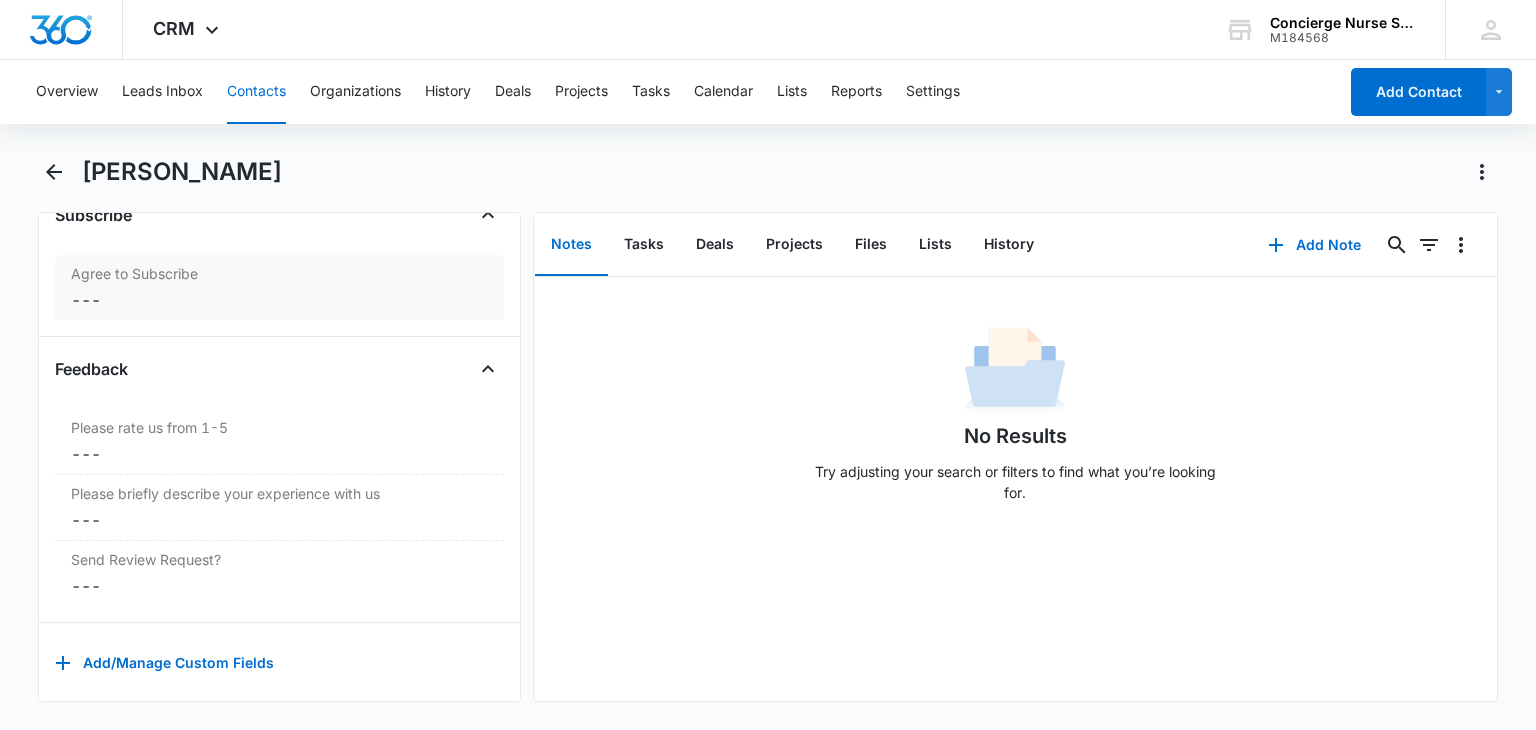 scroll, scrollTop: 2096, scrollLeft: 0, axis: vertical 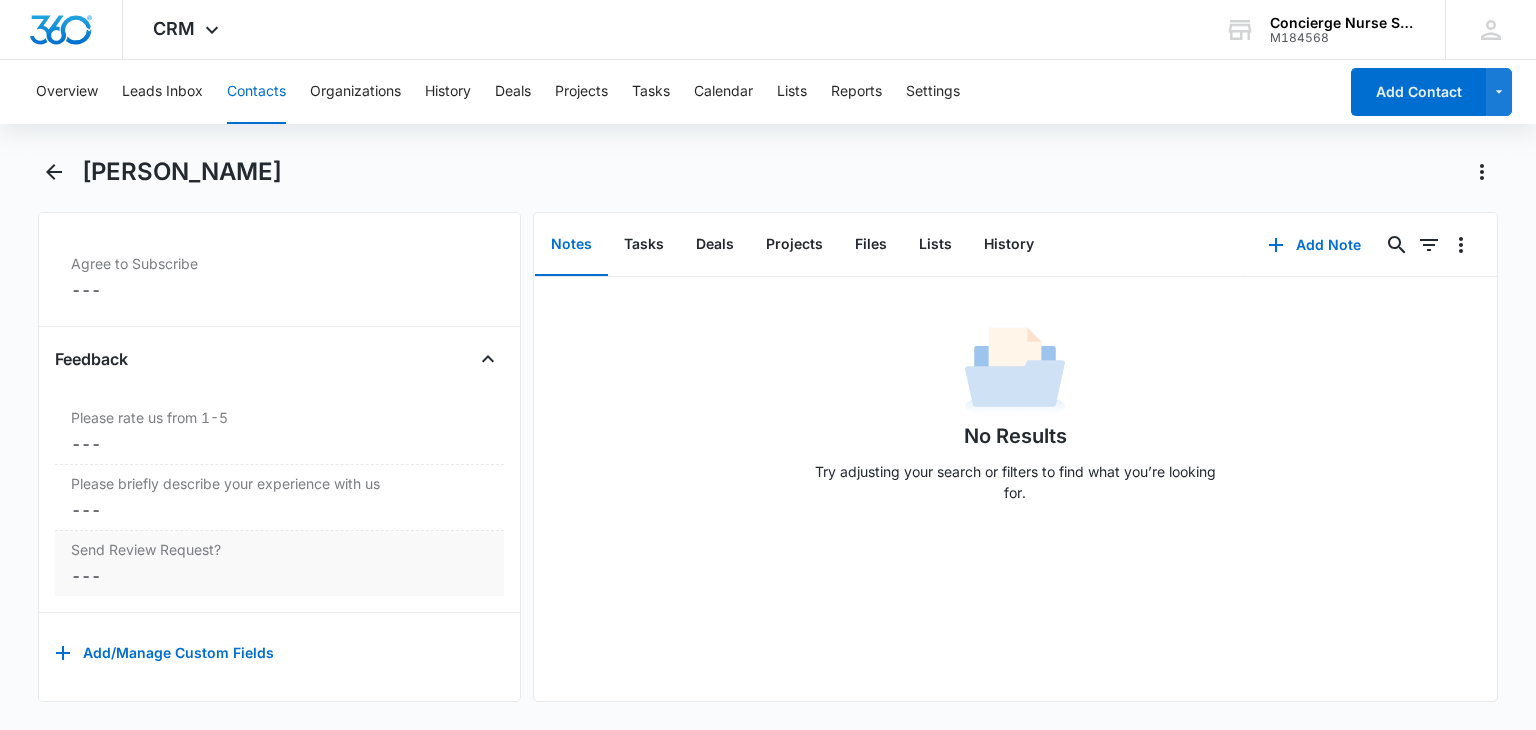 click on "Cancel Save Changes ---" at bounding box center [279, 576] 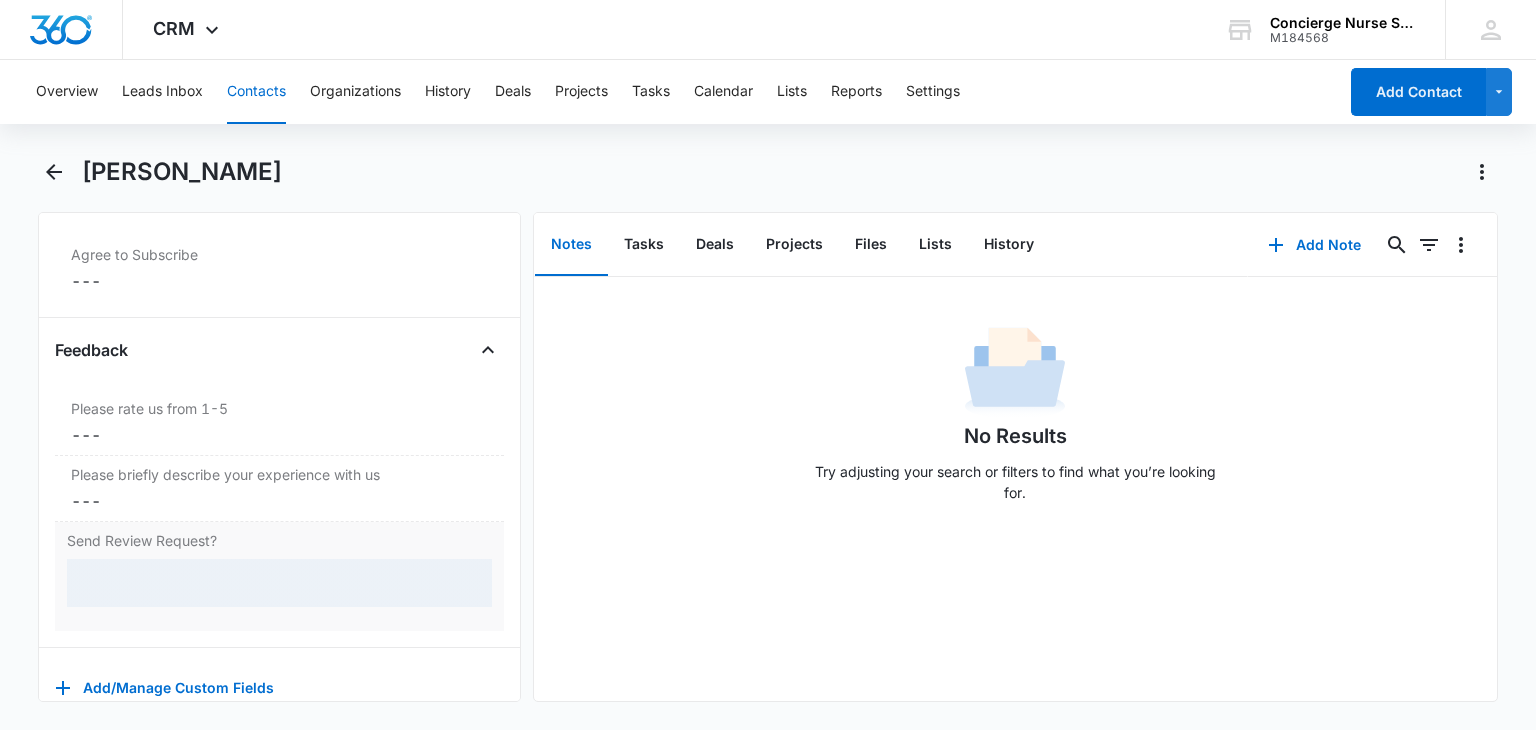 scroll, scrollTop: 2096, scrollLeft: 0, axis: vertical 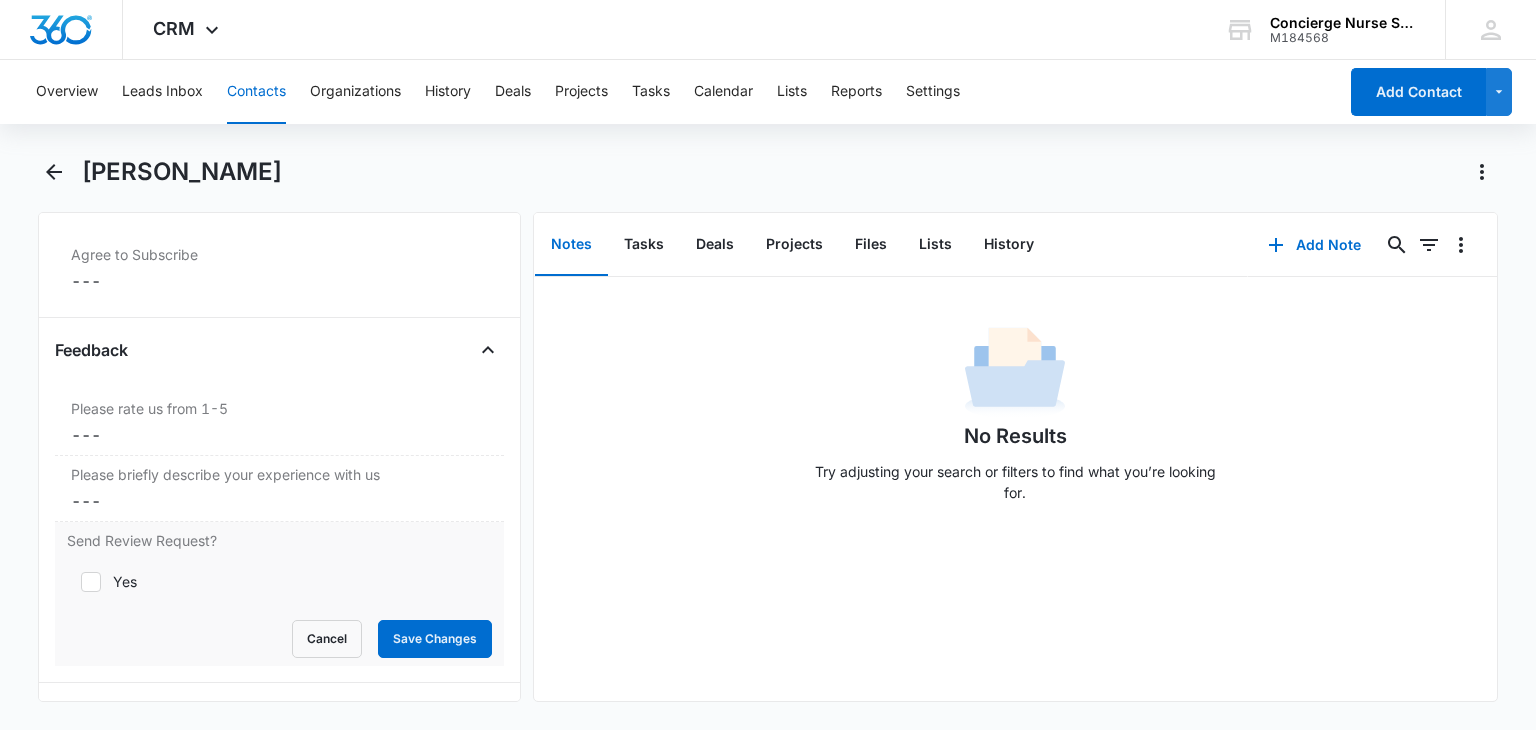 click 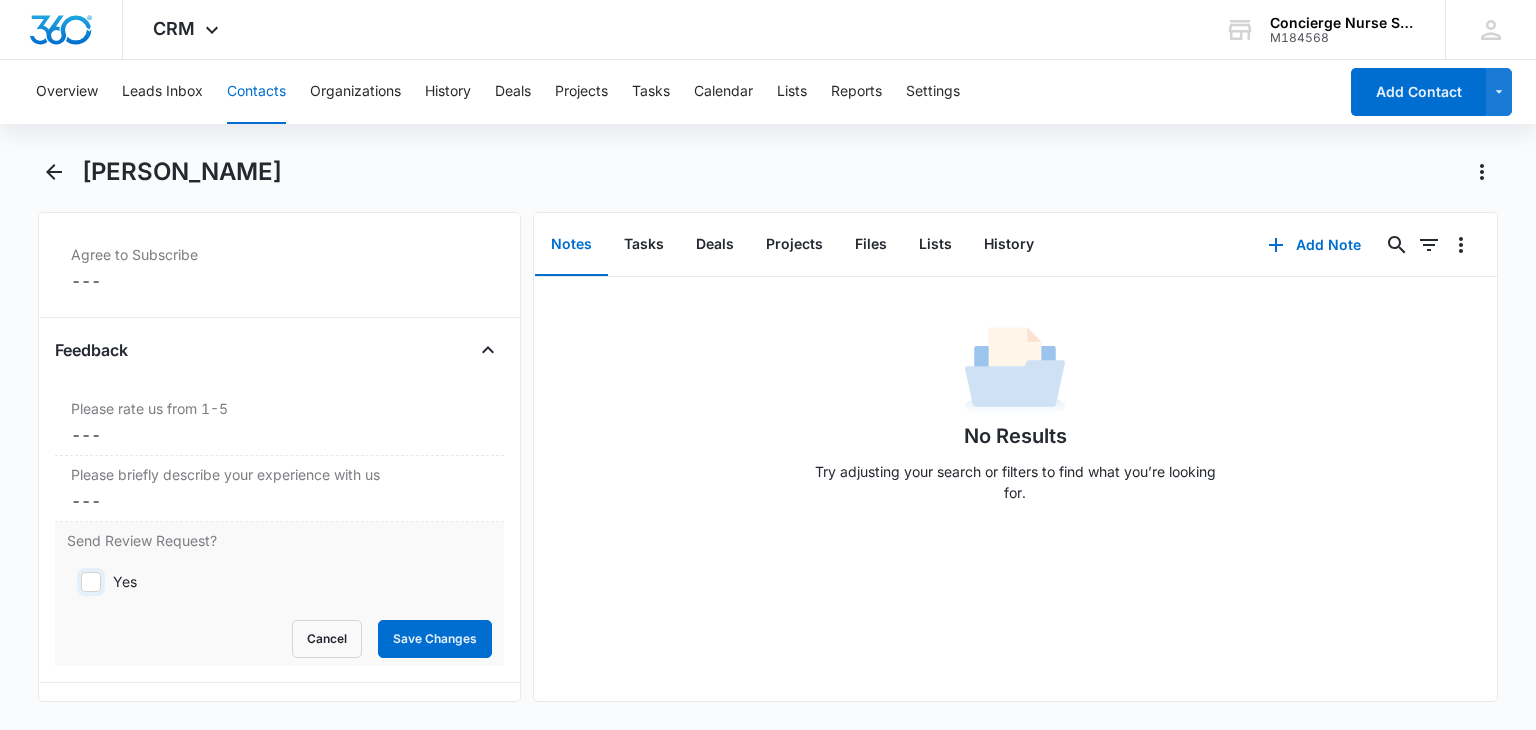 click on "Yes" at bounding box center (74, 582) 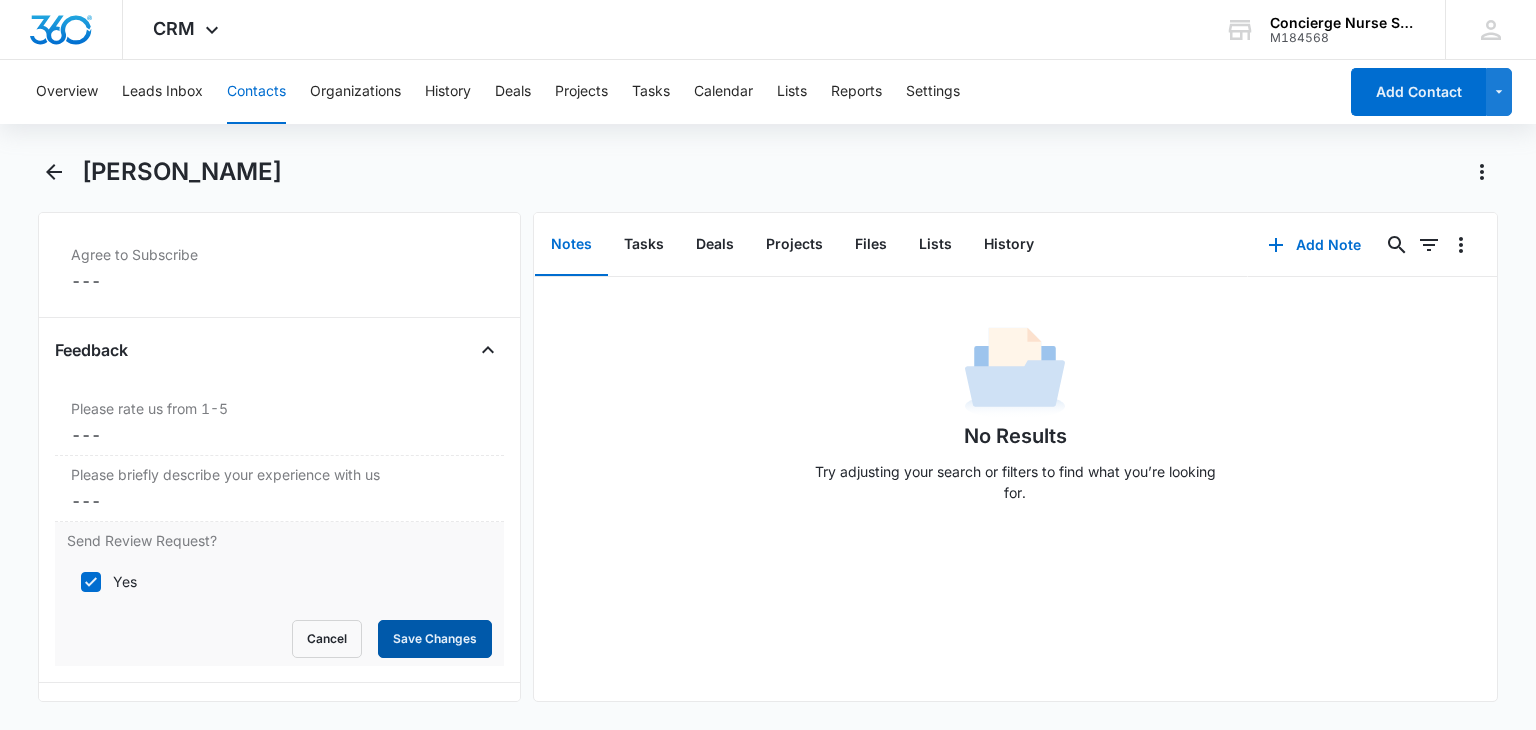 click on "Save Changes" at bounding box center (435, 639) 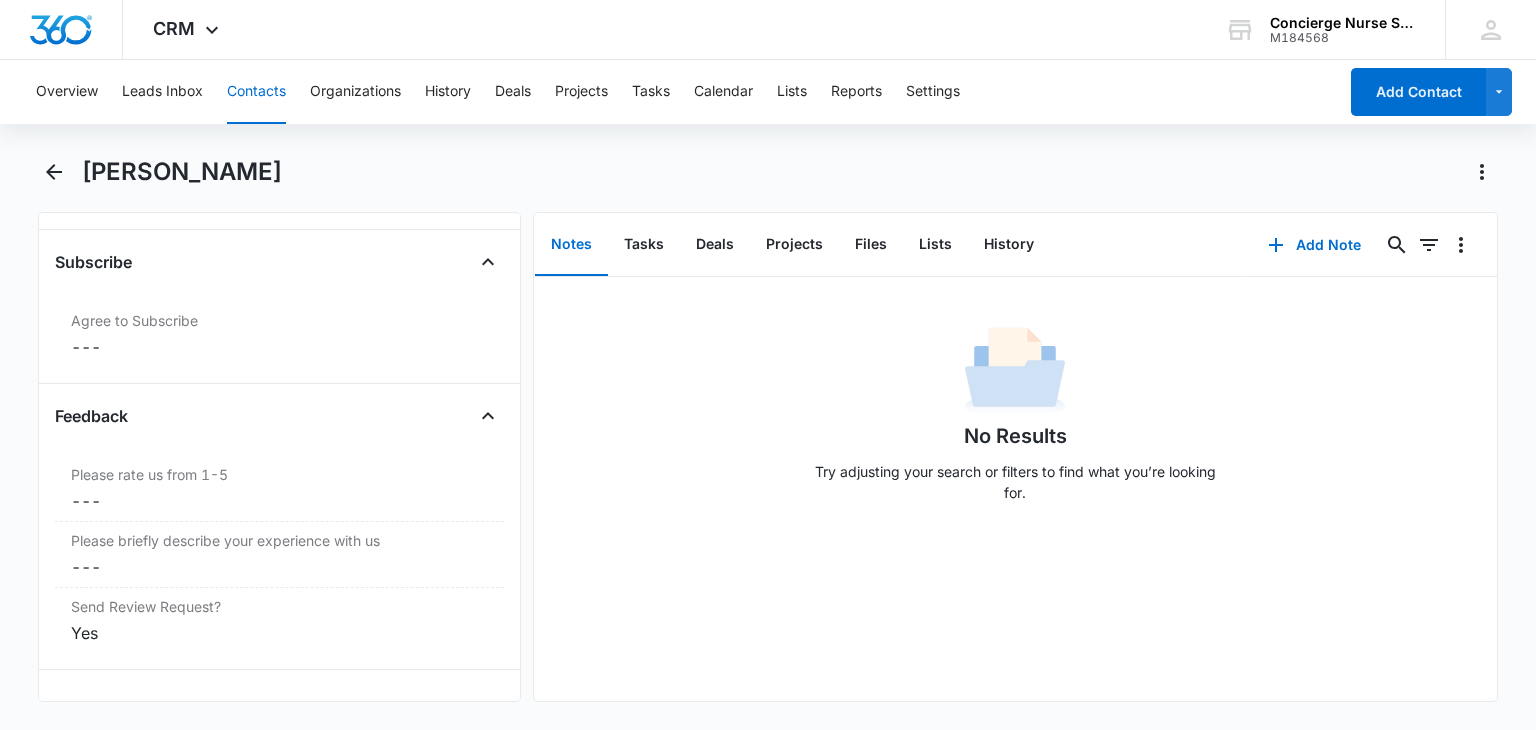 scroll, scrollTop: 1996, scrollLeft: 0, axis: vertical 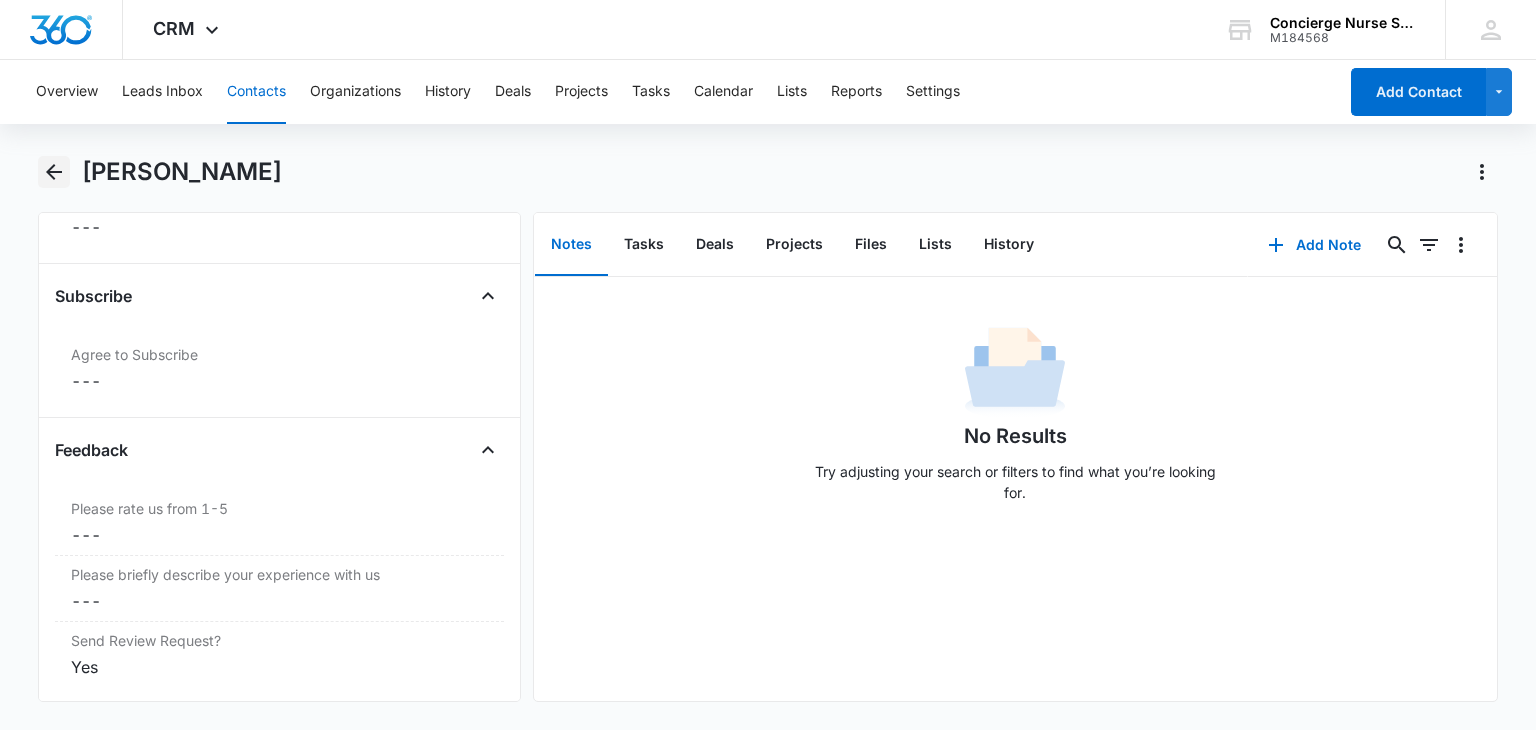 click 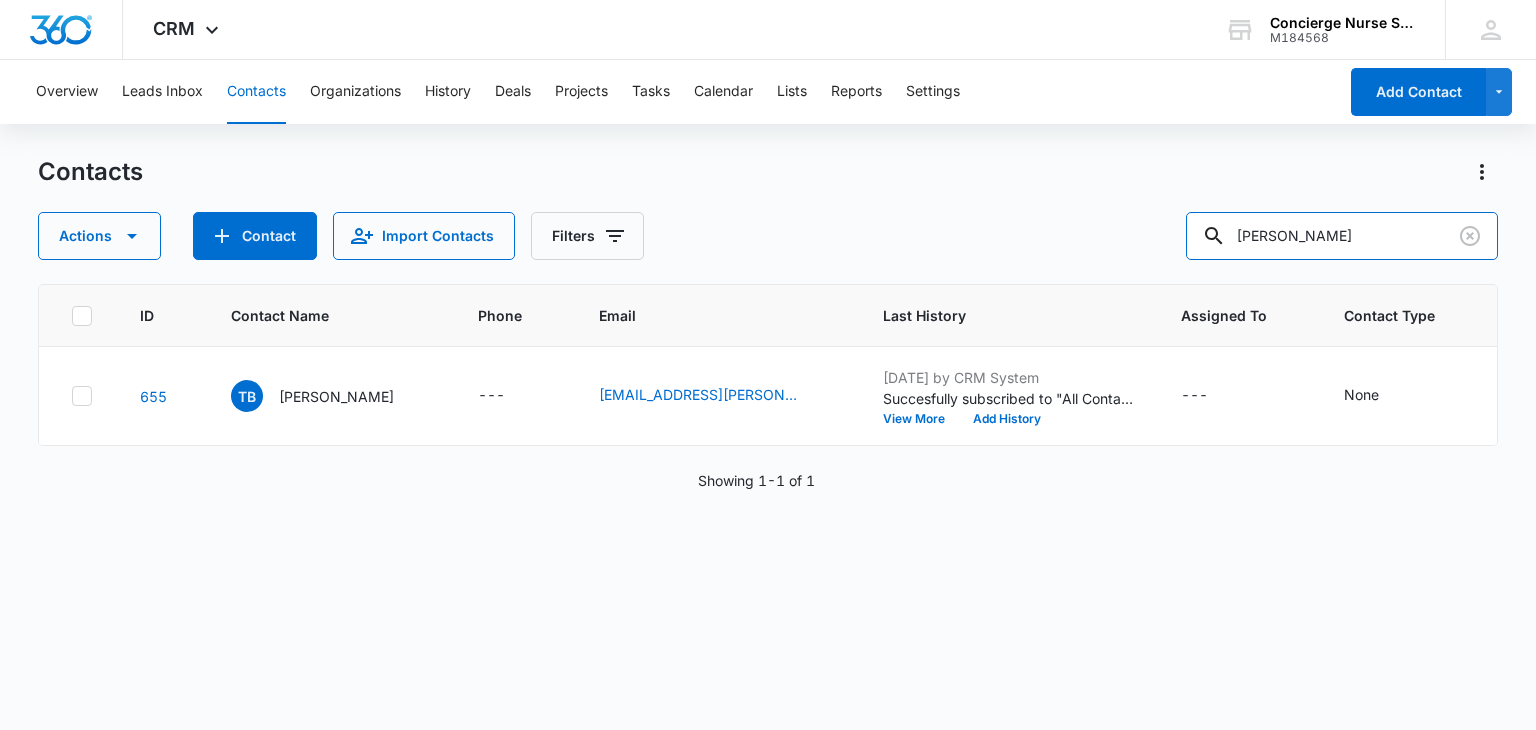 drag, startPoint x: 1302, startPoint y: 237, endPoint x: 1175, endPoint y: 237, distance: 127 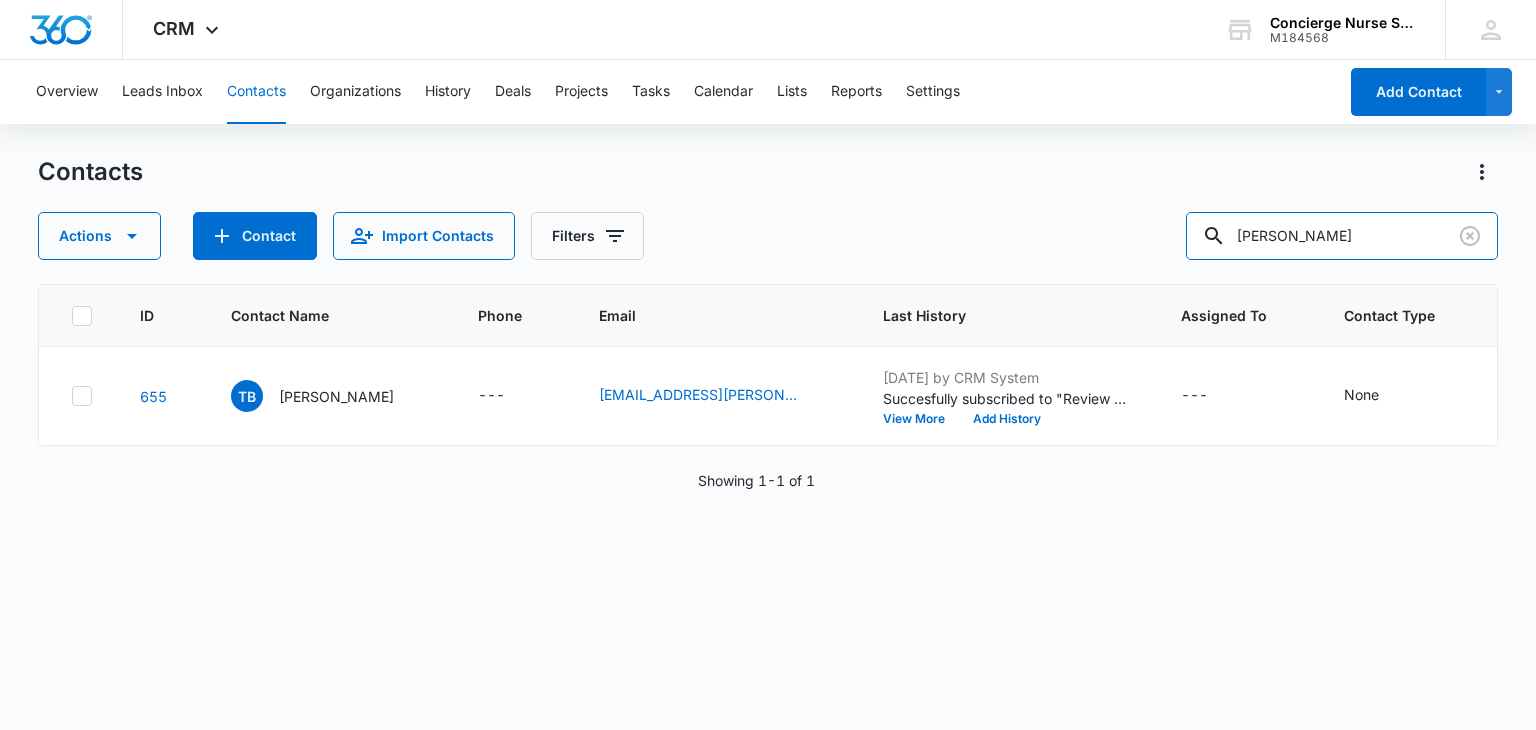 type on "[PERSON_NAME]" 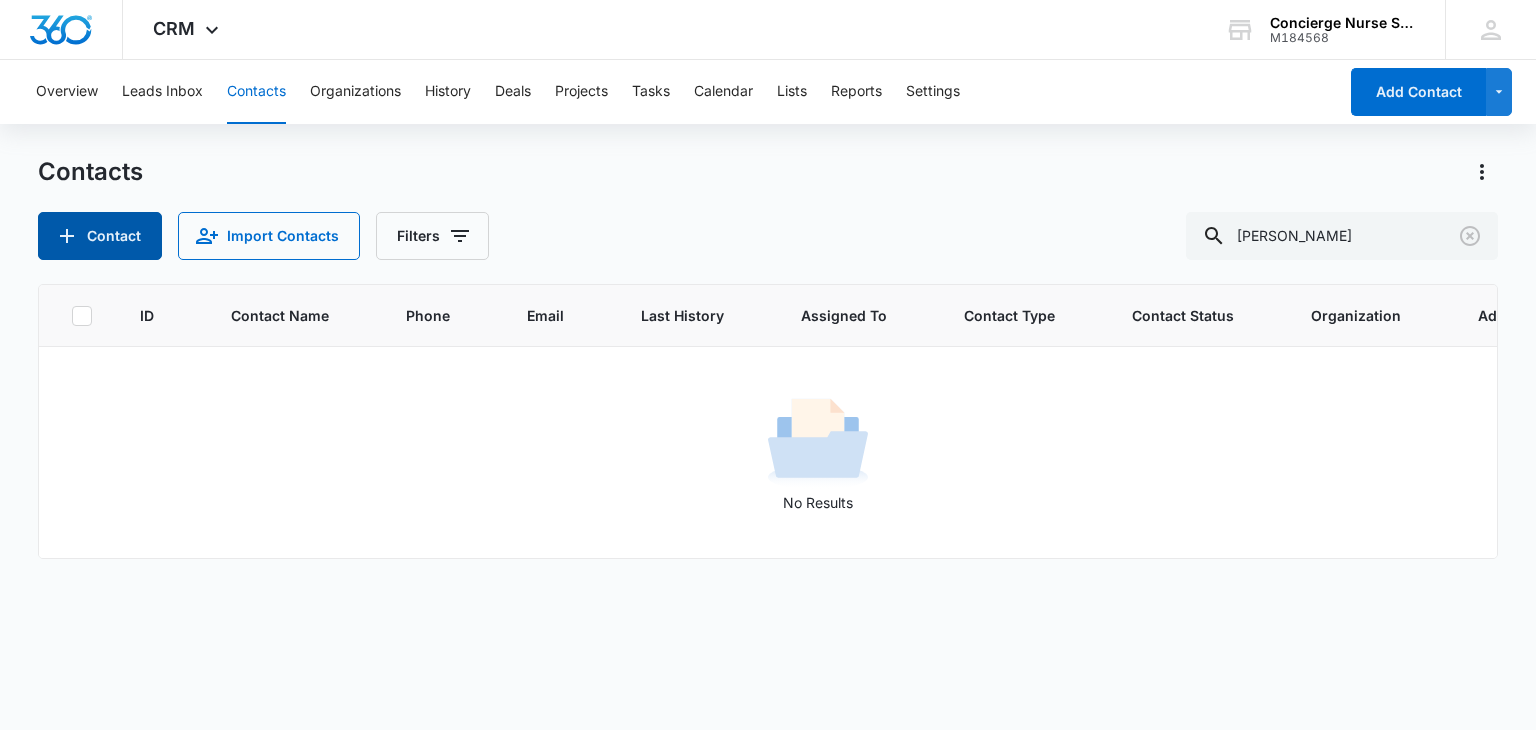 click on "Contact" at bounding box center (100, 236) 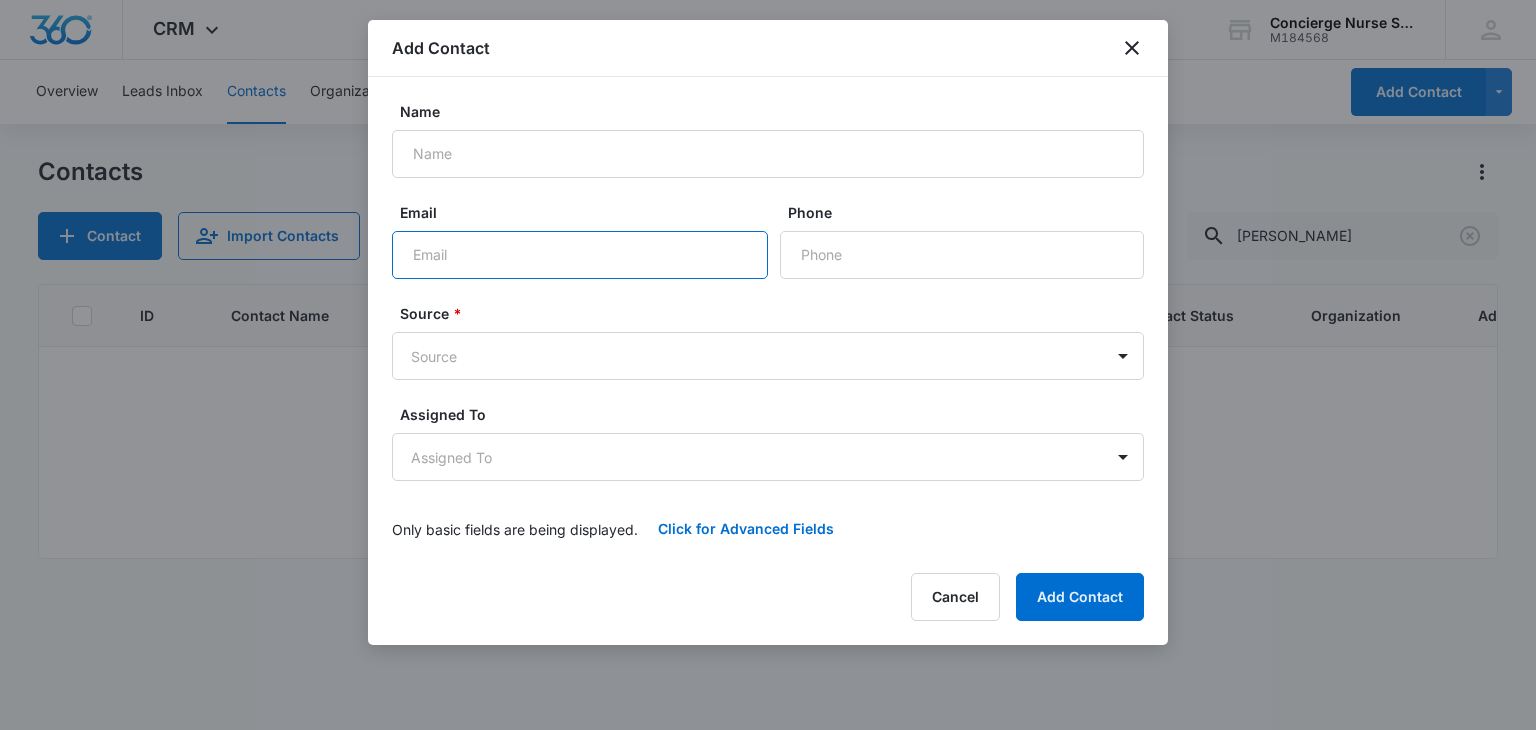 click on "Email" at bounding box center [580, 255] 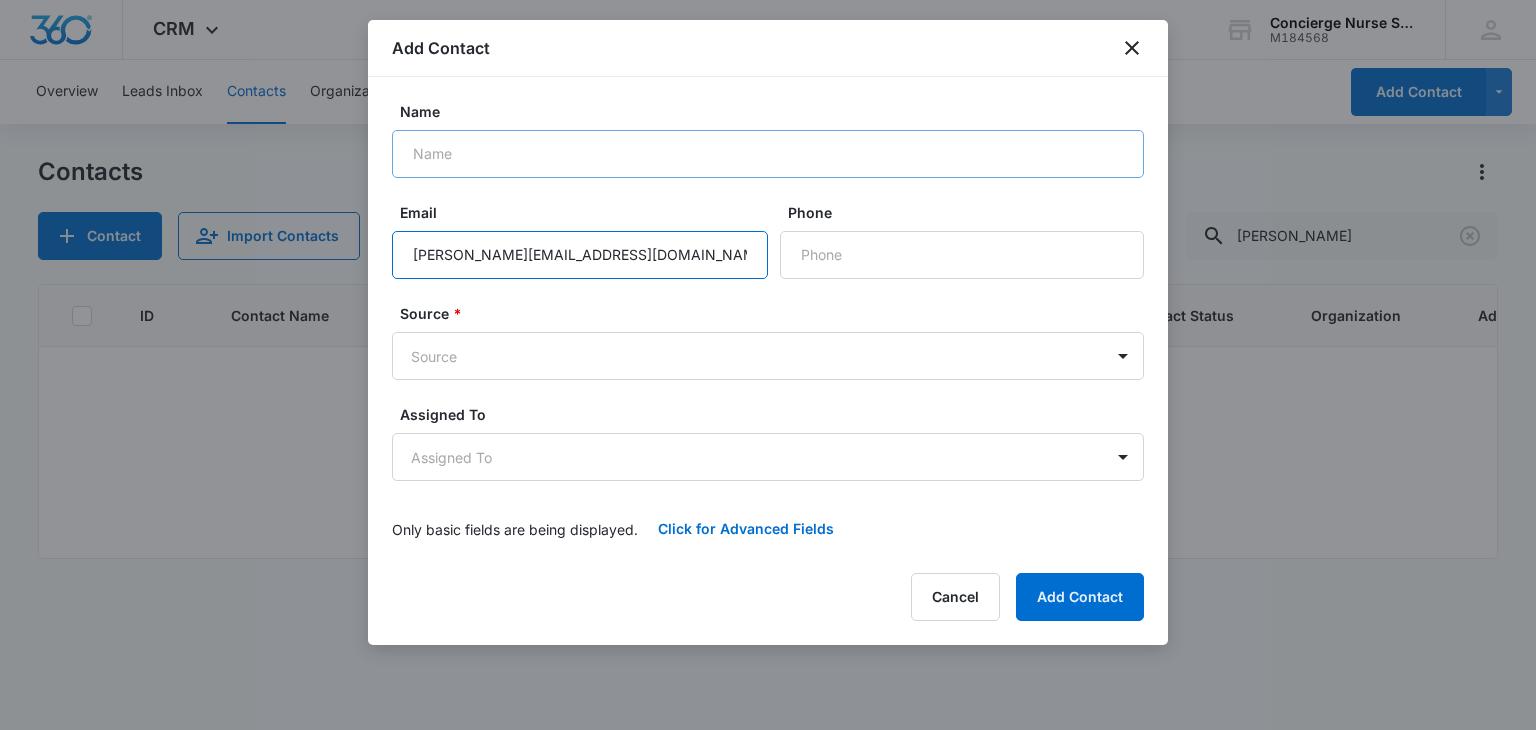 type on "[PERSON_NAME][EMAIL_ADDRESS][DOMAIN_NAME]" 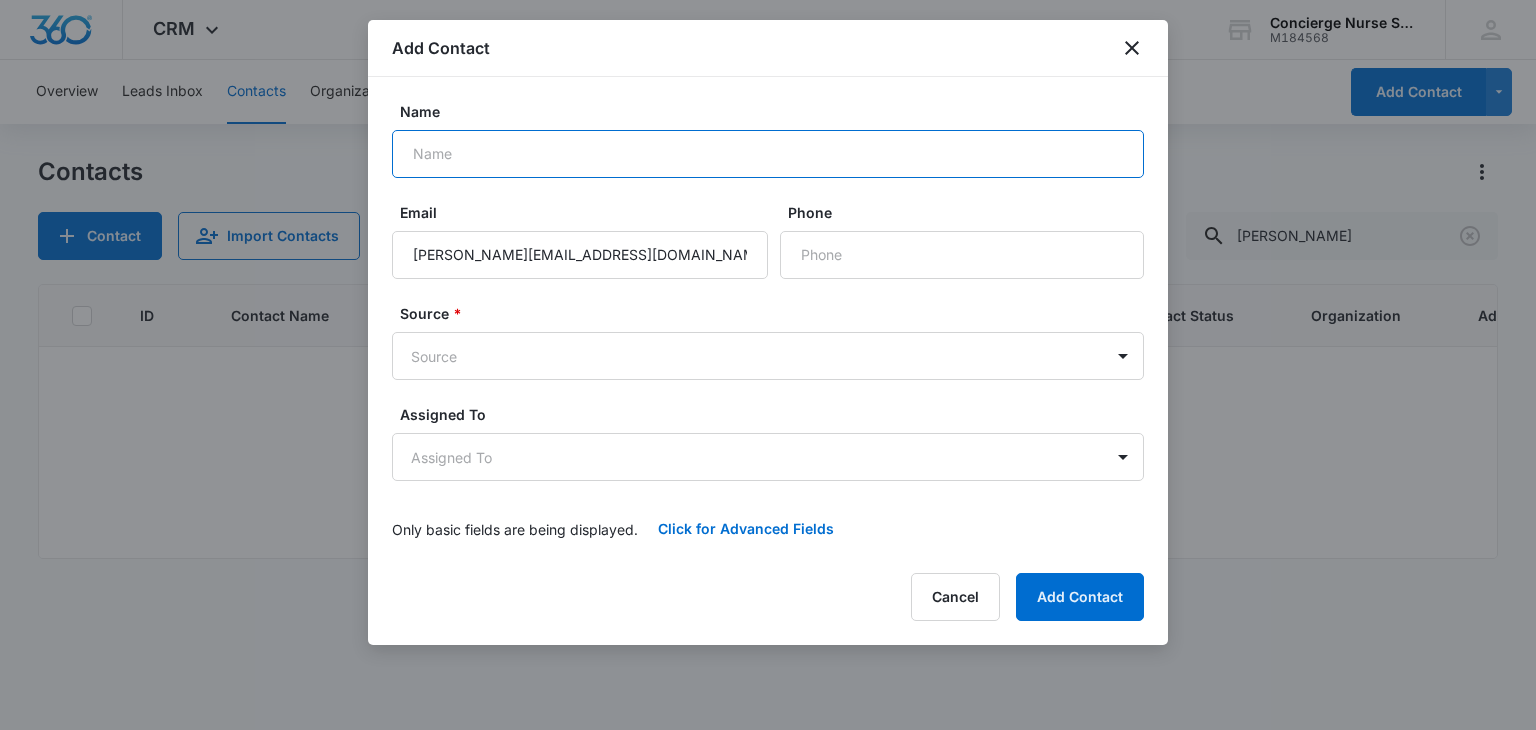 click on "Name" at bounding box center (768, 154) 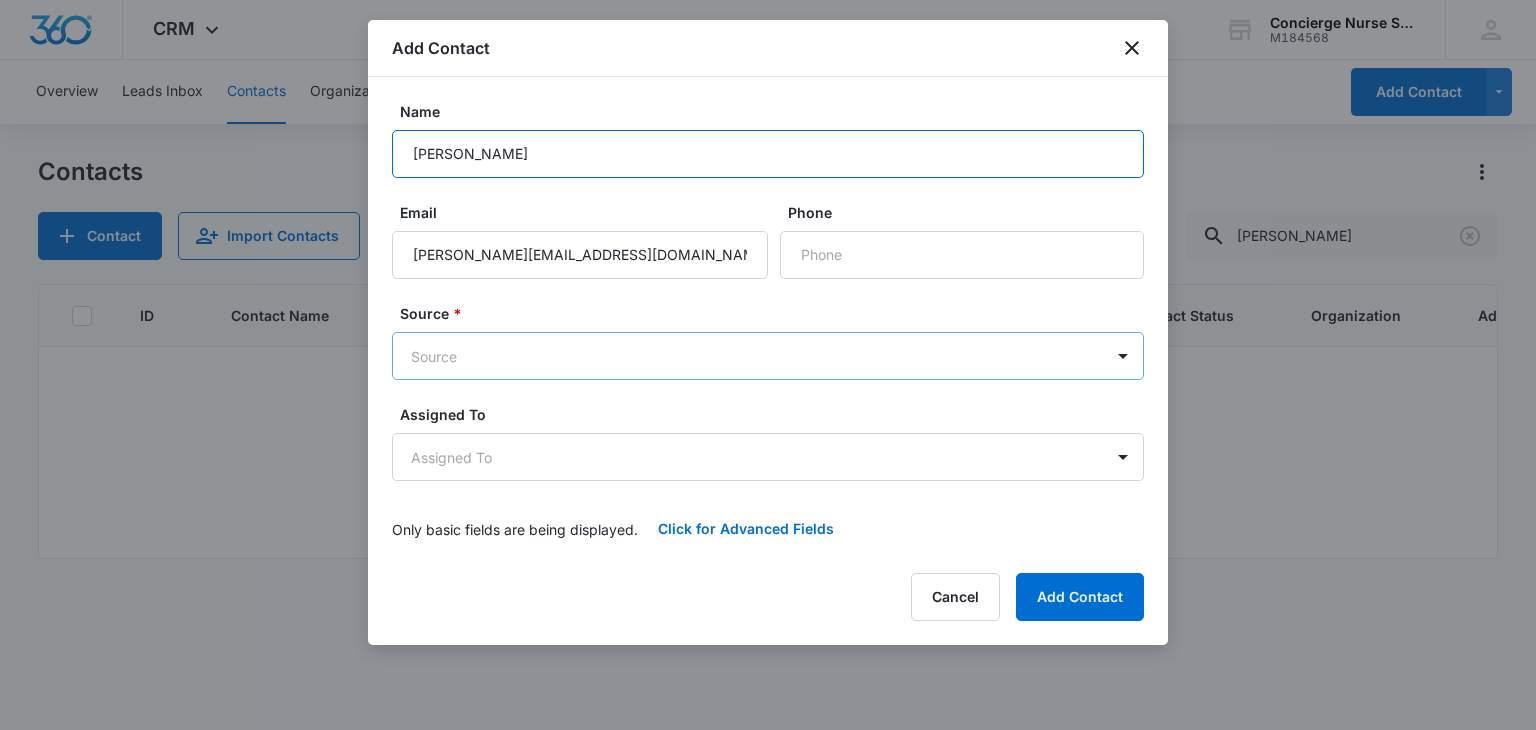 type on "[PERSON_NAME]" 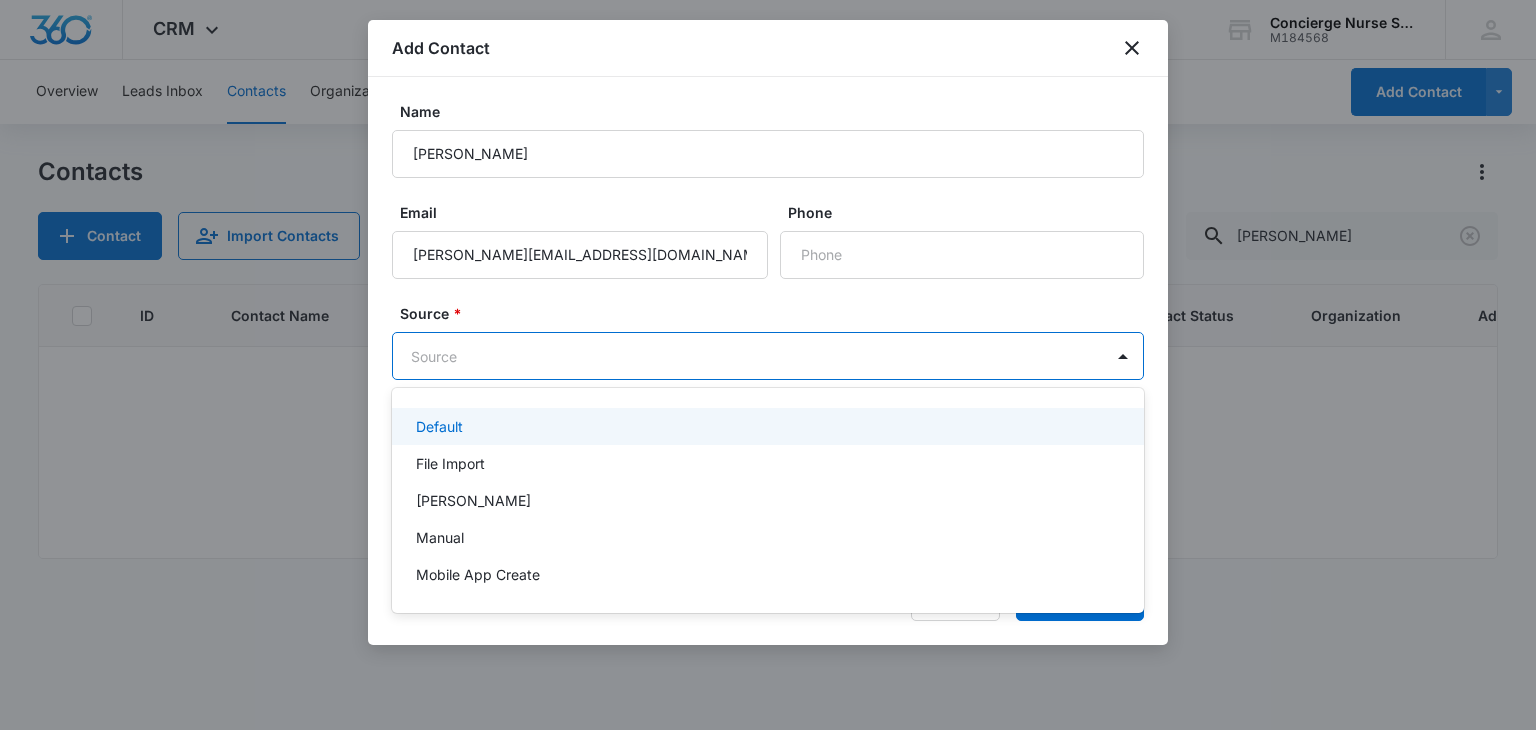 click on "CRM Apps Reputation Websites Forms CRM Email Social Payments POS Content Ads Intelligence Files Brand Settings Concierge Nurse Services M184568 Your Accounts View All DS [PERSON_NAME] [EMAIL_ADDRESS][DOMAIN_NAME] My Profile Notifications Support Logout Terms & Conditions   •   Privacy Policy Overview Leads Inbox Contacts Organizations History Deals Projects Tasks Calendar Lists Reports Settings Add Contact Contacts Contact Import Contacts Filters [PERSON_NAME] ID Contact Name Phone Email Last History Assigned To Contact Type Contact Status Organization Address No Results
Concierge Nurse Services - CRM Contacts - Marketing 360® Add Contact Name [PERSON_NAME] Email [PERSON_NAME][EMAIL_ADDRESS][DOMAIN_NAME] Phone Source * 5 results available. Use Up and Down to choose options, press Enter to select the currently focused option, press Escape to exit the menu, press Tab to select the option and exit the menu. Source Assigned To Assigned To Only basic fields are being displayed. Click for Advanced Fields Contact Type" at bounding box center (768, 365) 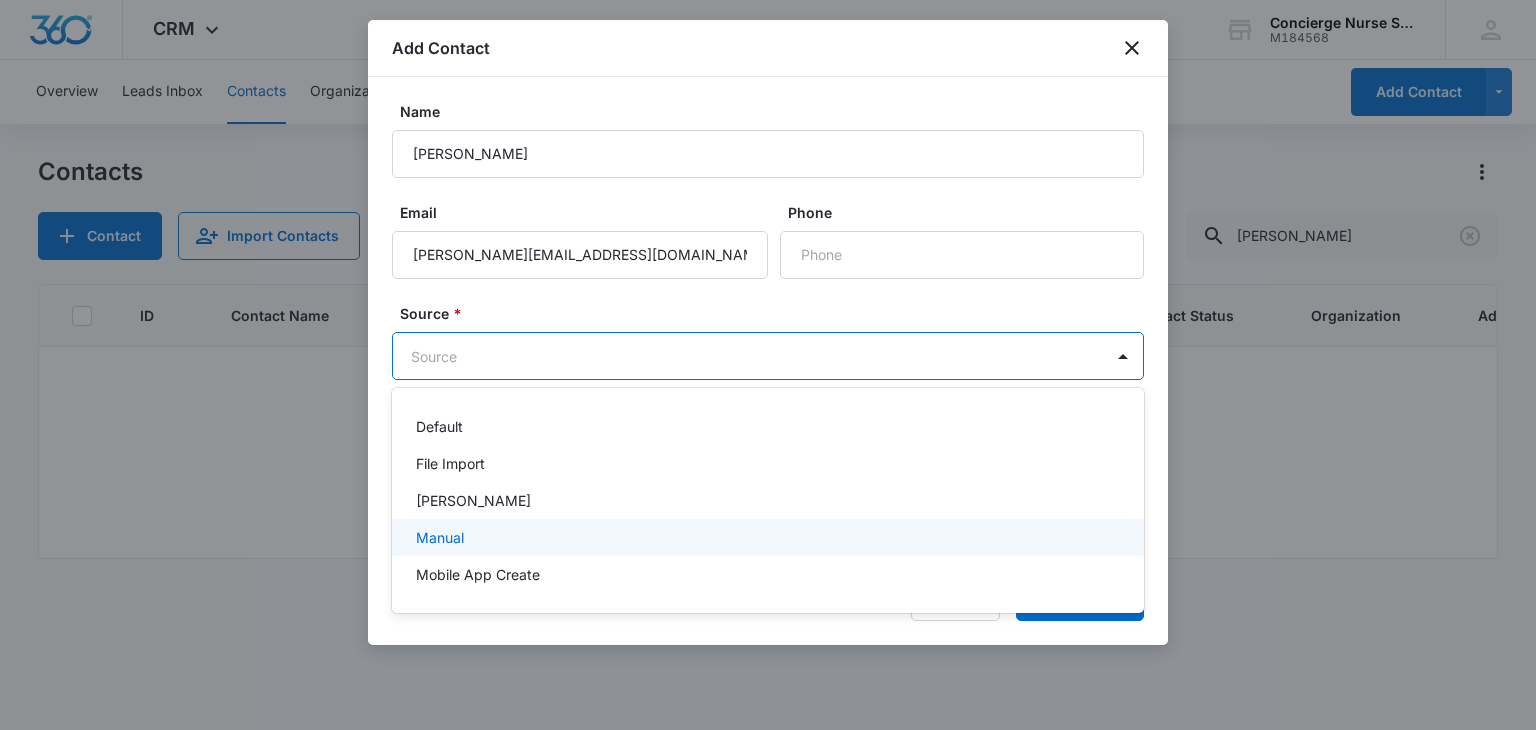 click on "Manual" at bounding box center [766, 537] 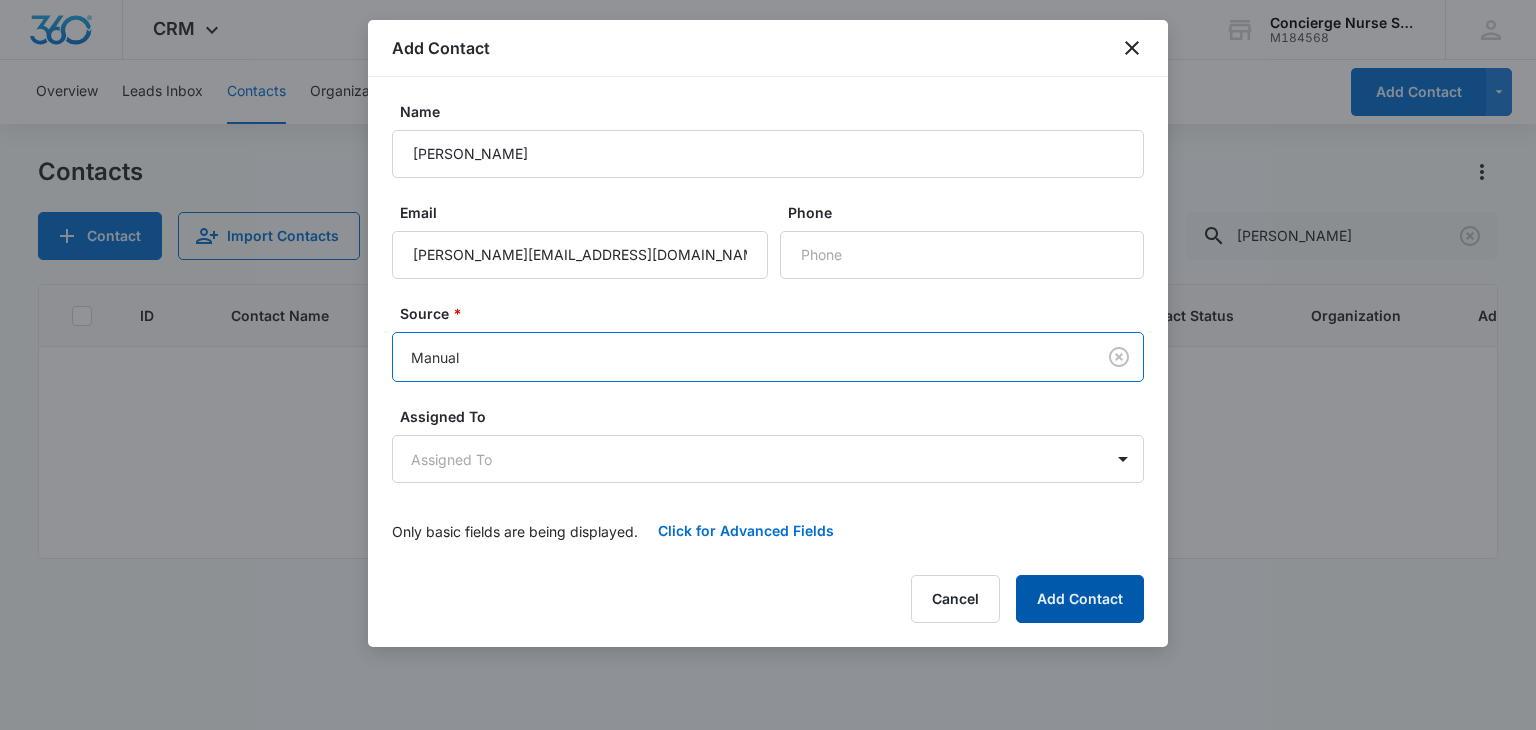 click on "Add Contact" at bounding box center [1080, 599] 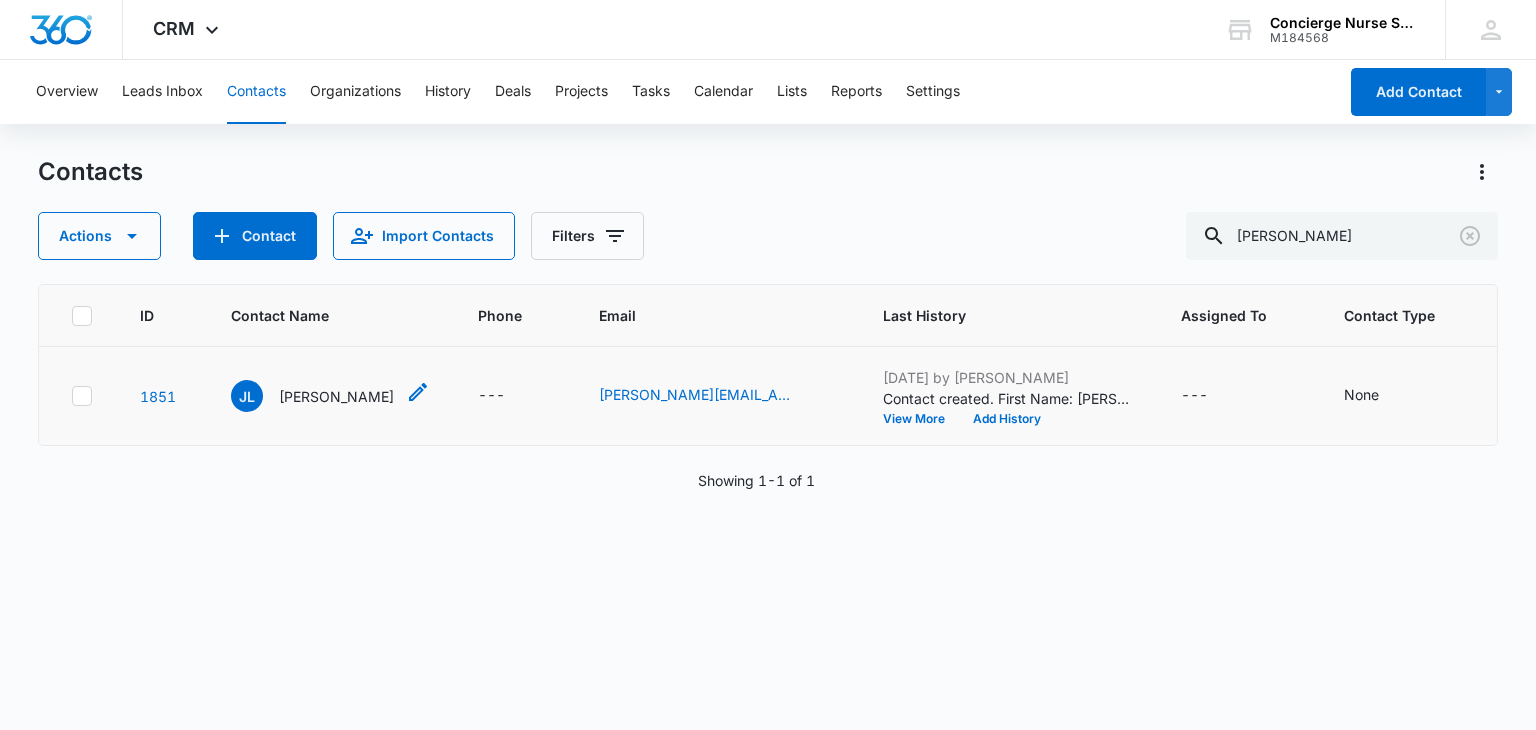 click on "[PERSON_NAME]" at bounding box center (336, 396) 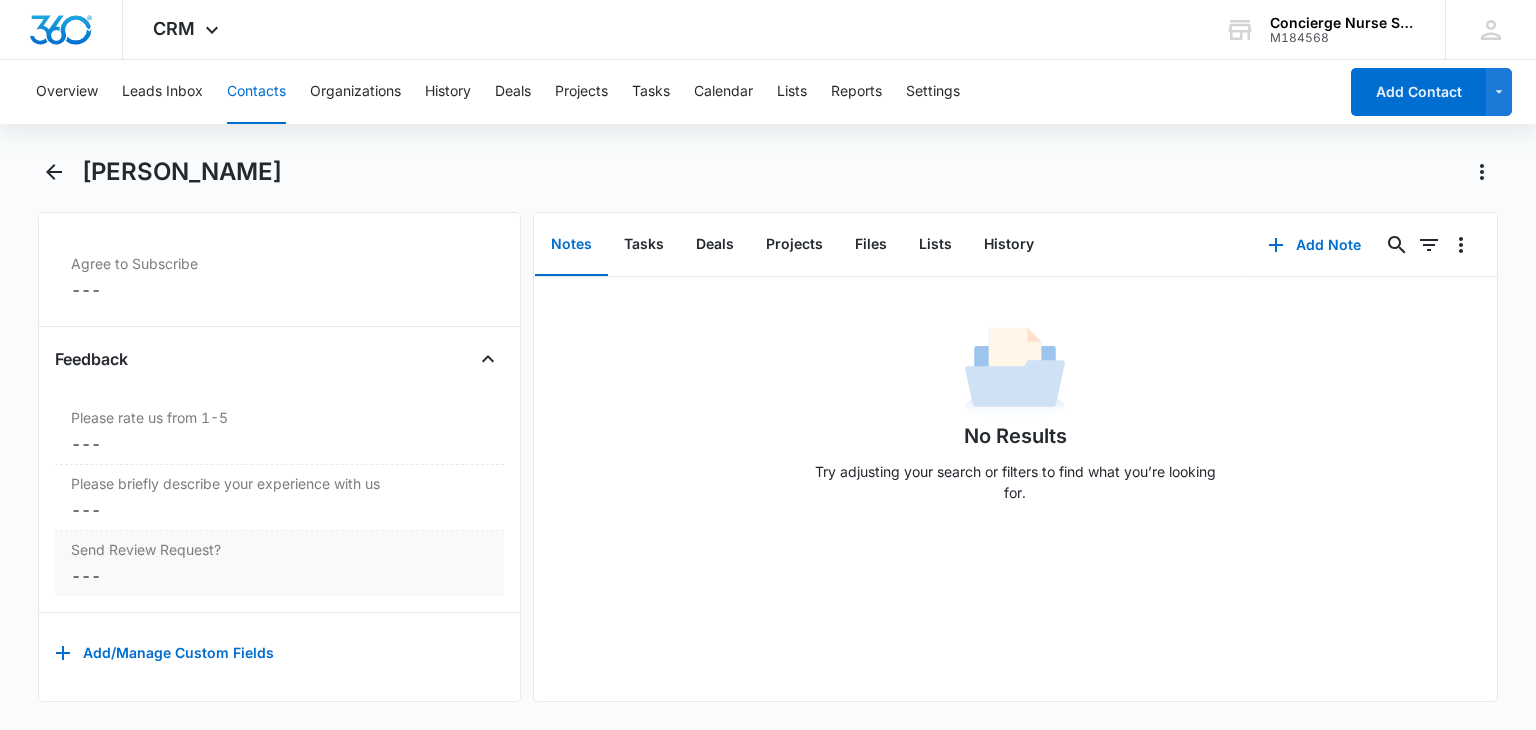 click on "Cancel Save Changes ---" at bounding box center (279, 576) 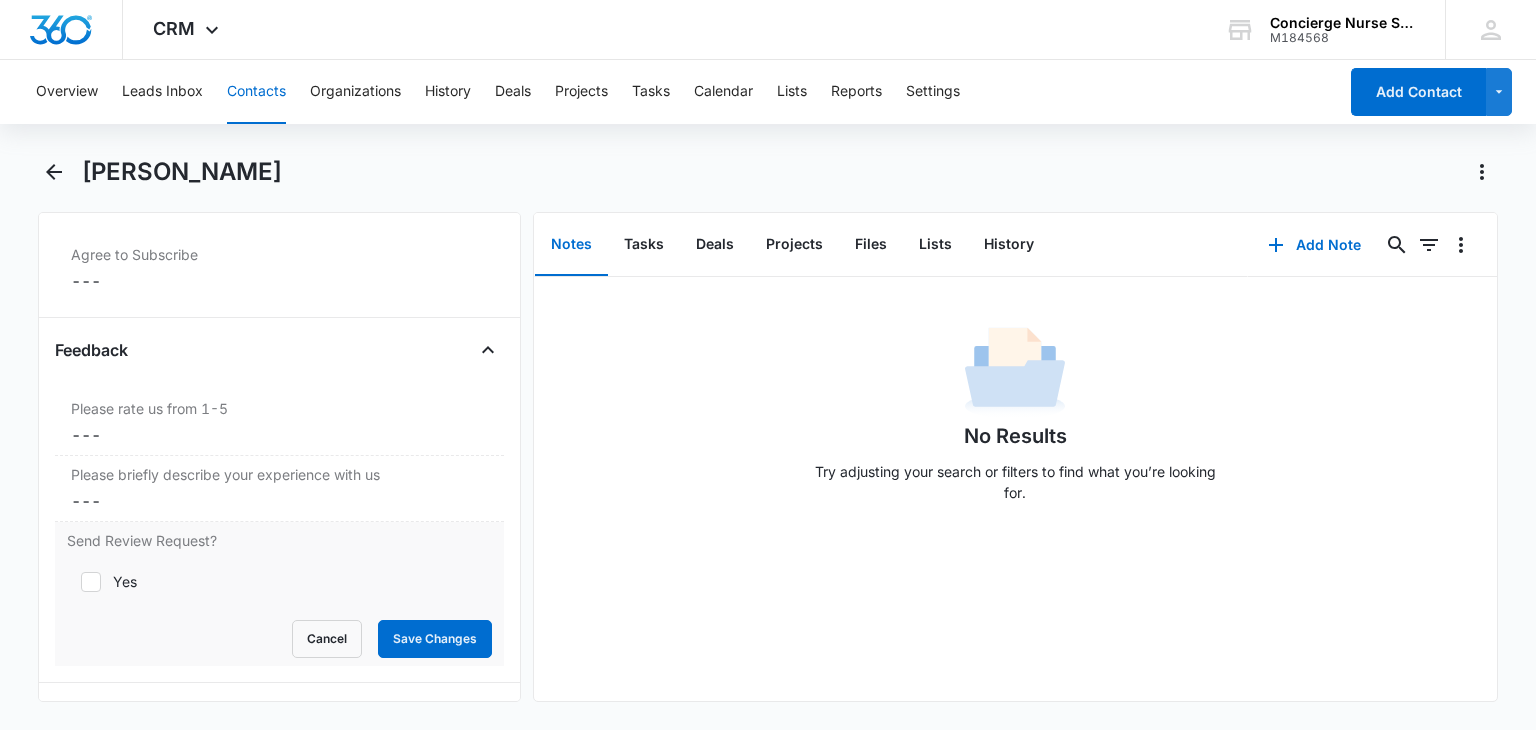 click 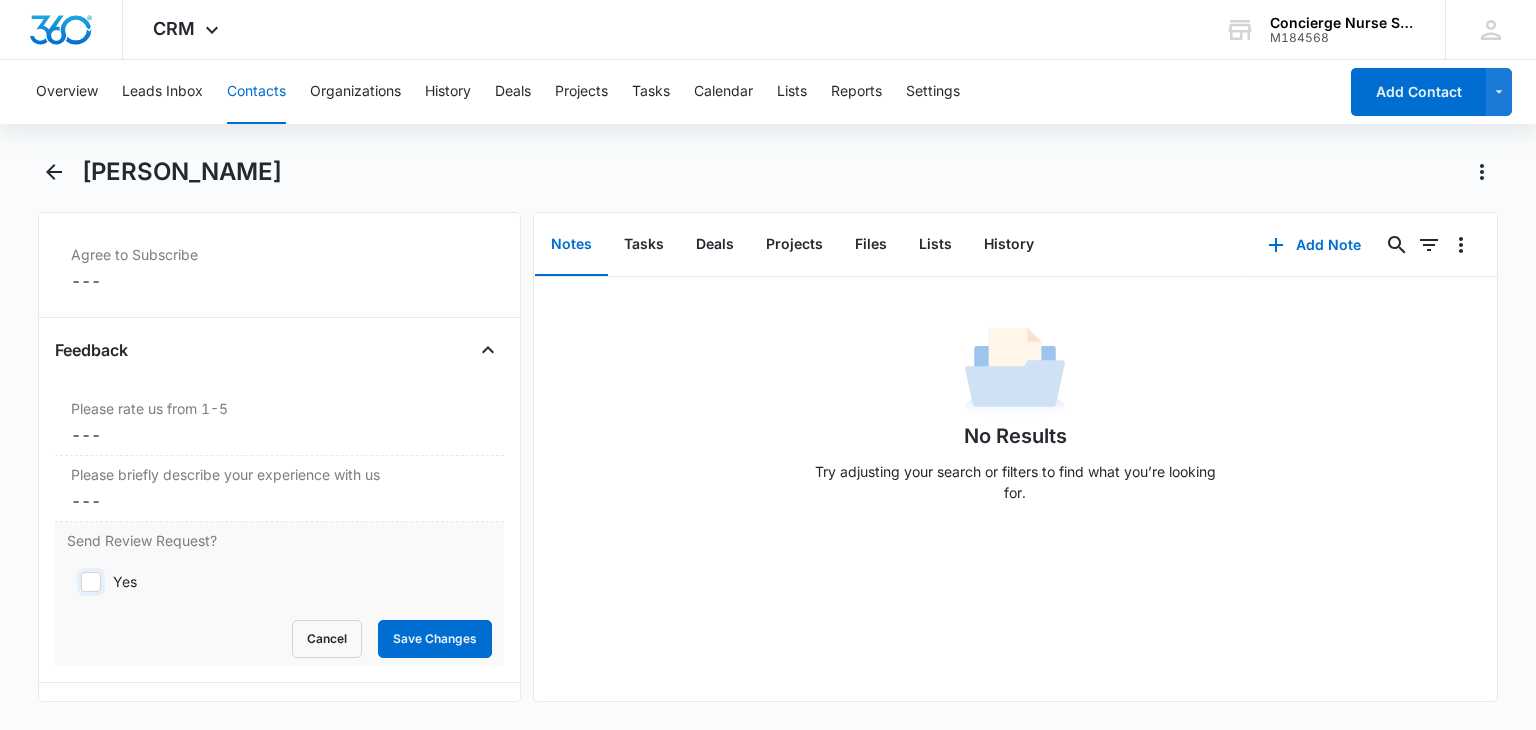click on "Yes" at bounding box center [74, 582] 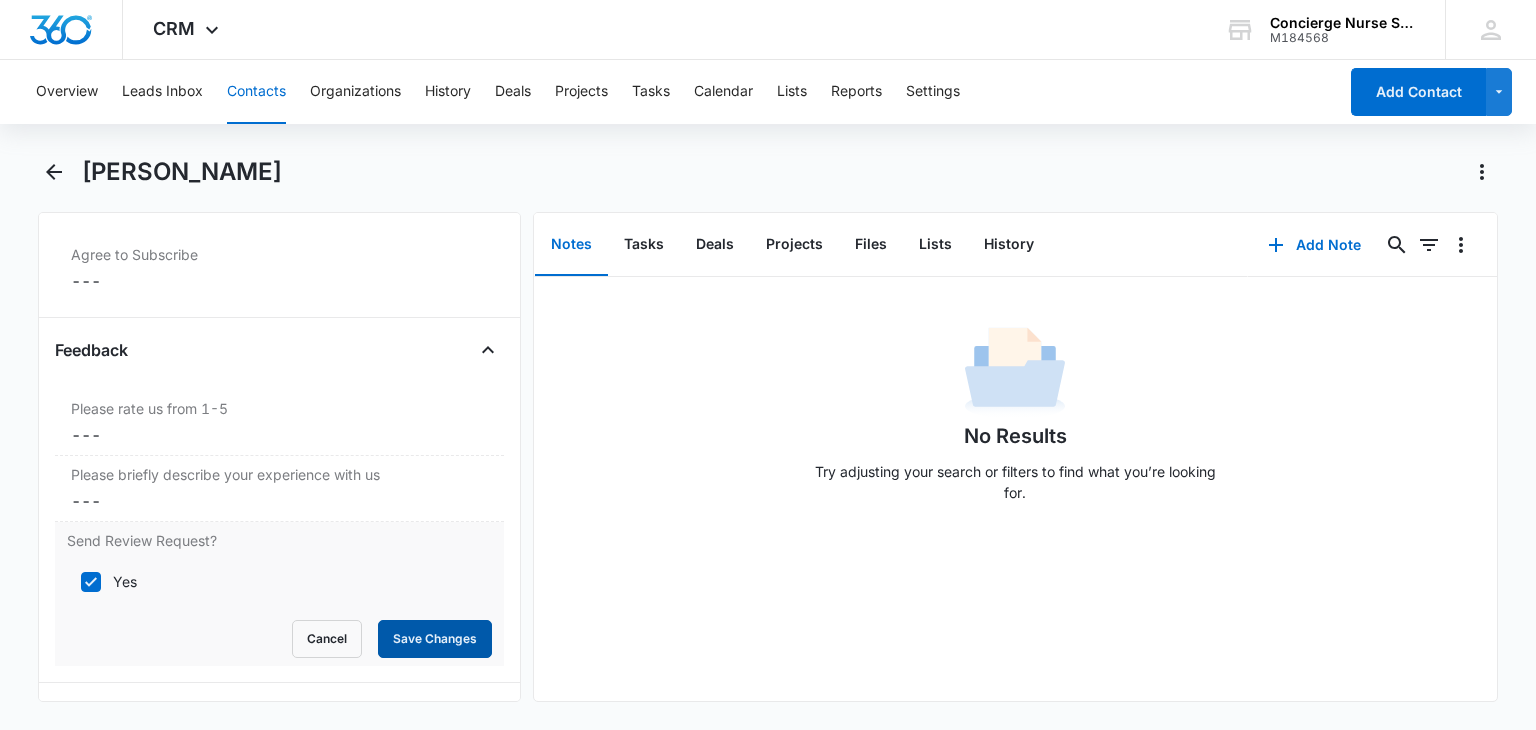 click on "Save Changes" at bounding box center [435, 639] 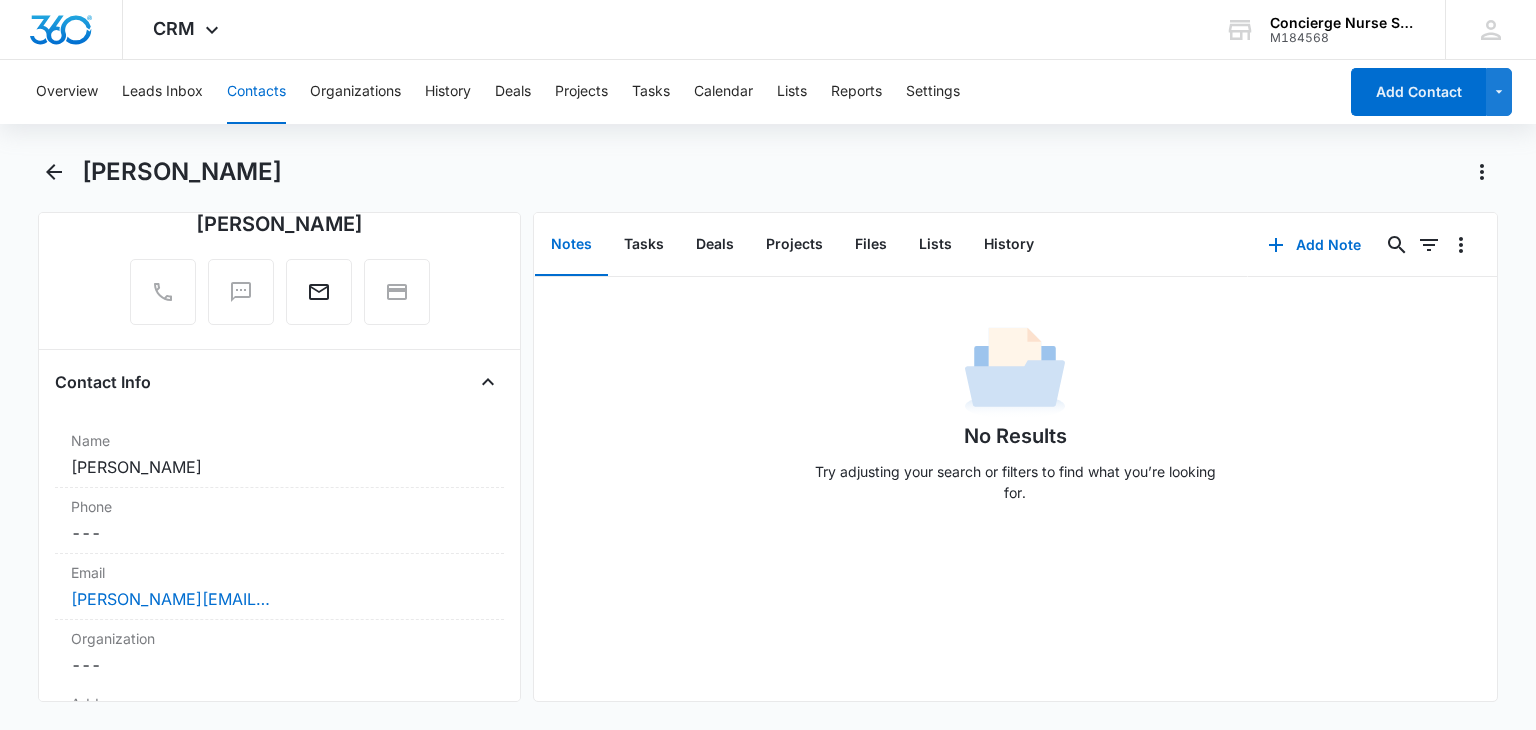 scroll, scrollTop: 400, scrollLeft: 0, axis: vertical 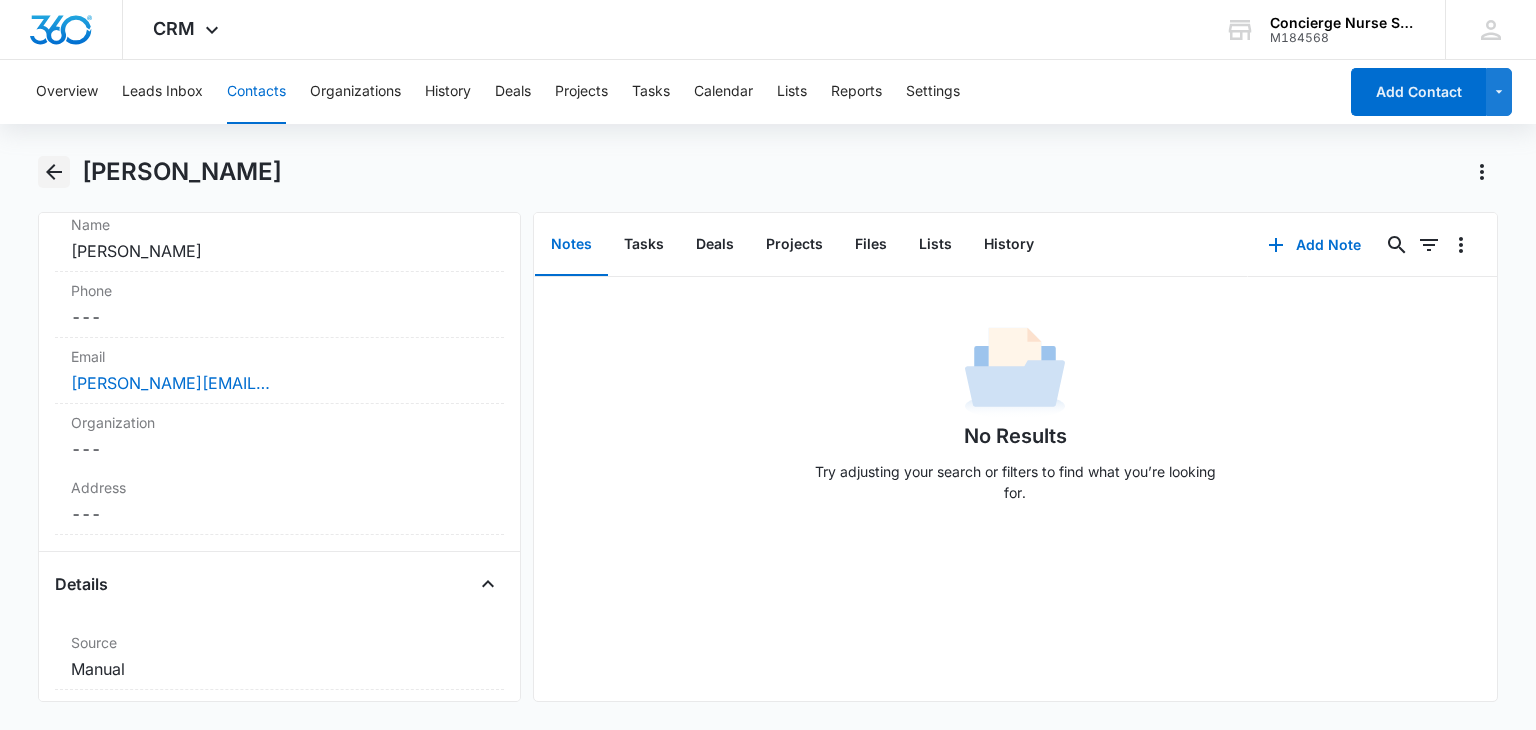 click 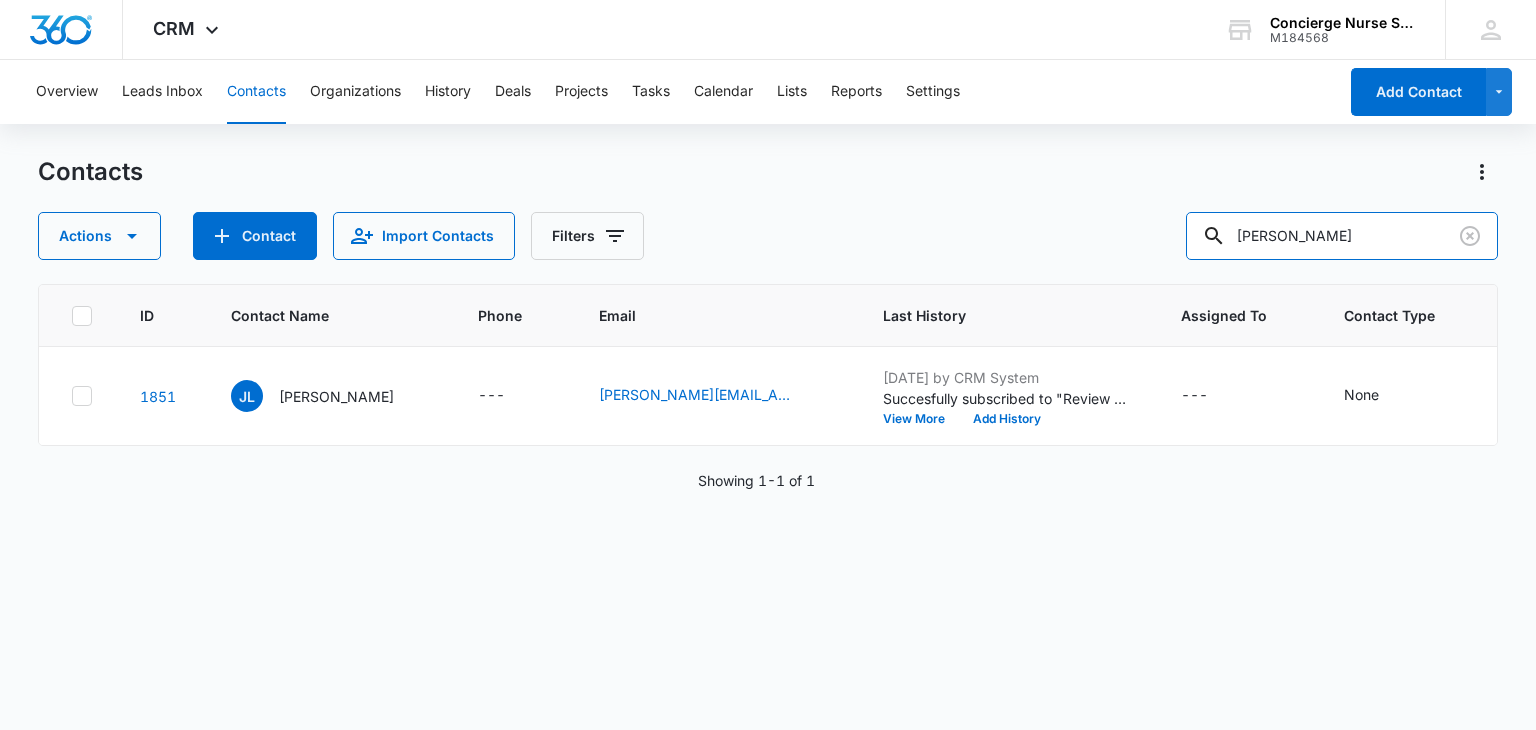 drag, startPoint x: 1360, startPoint y: 231, endPoint x: 1056, endPoint y: 232, distance: 304.00165 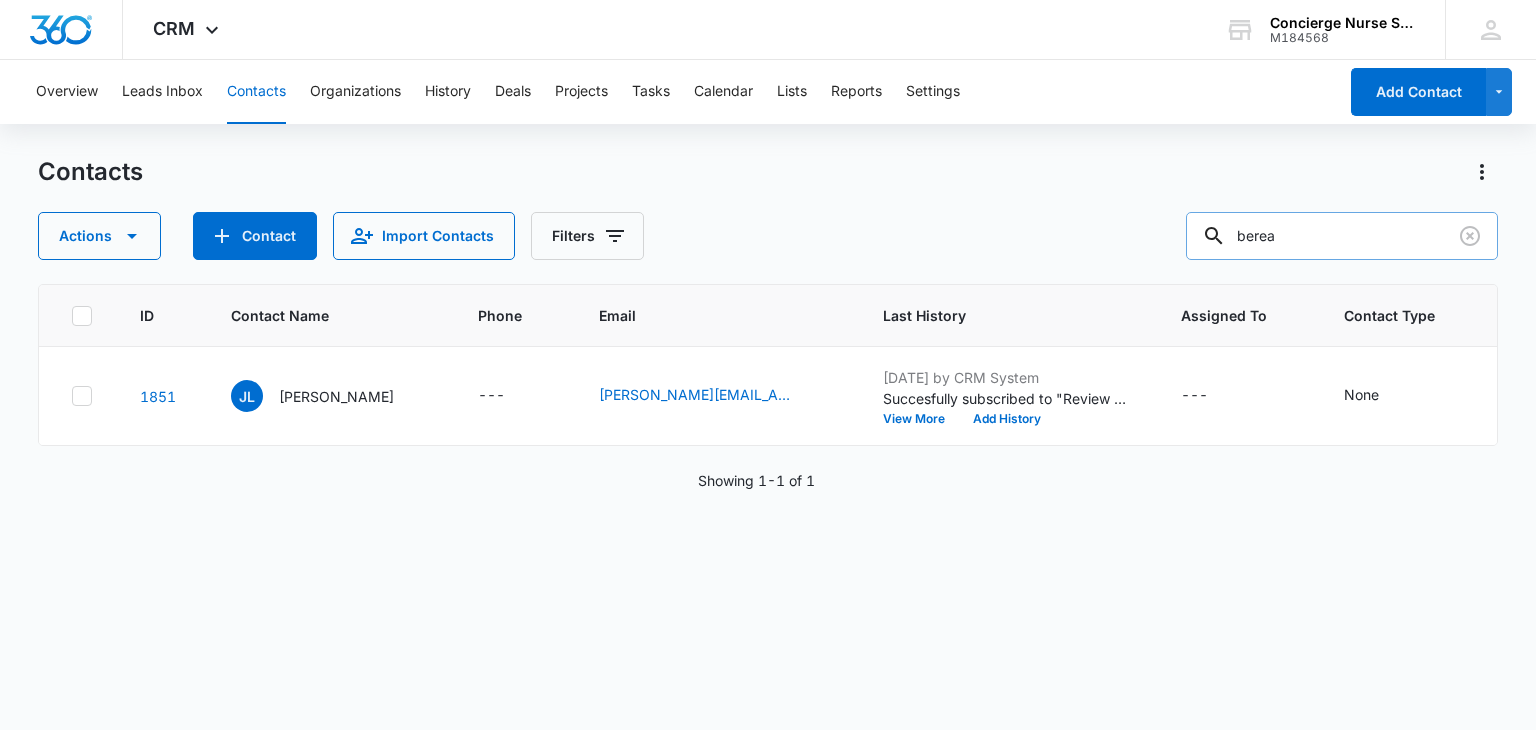 type on "berea" 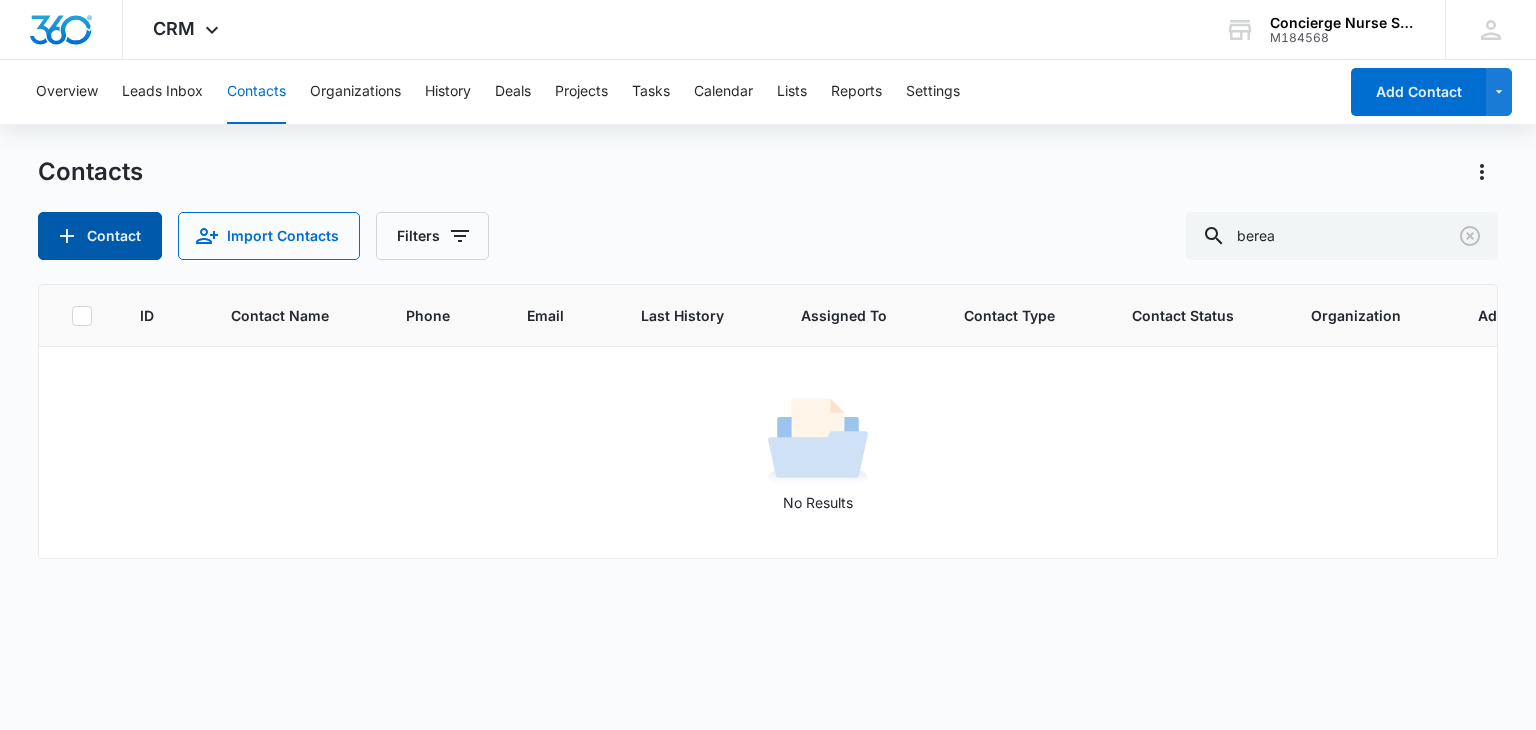 click on "Contact" at bounding box center [100, 236] 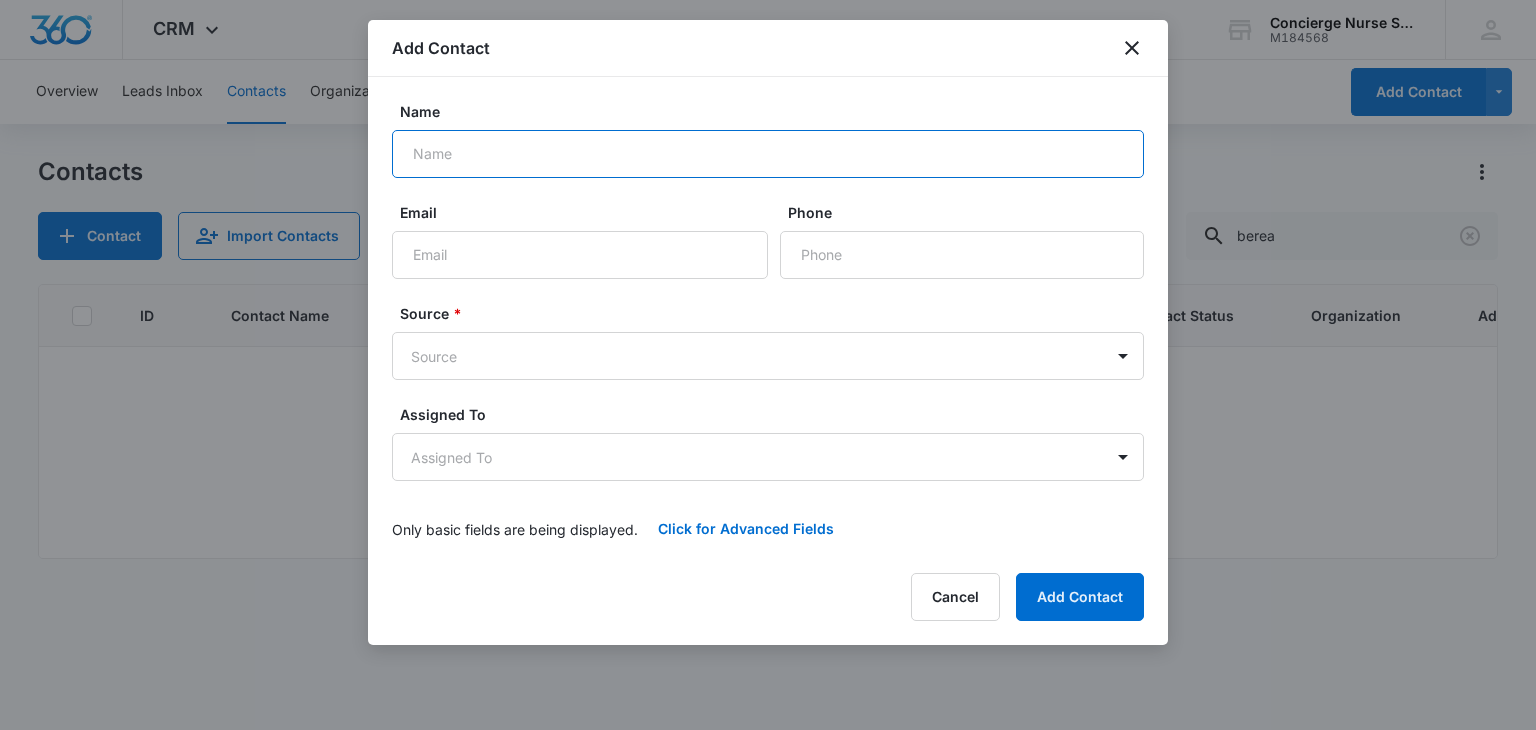 click on "Name" at bounding box center [768, 154] 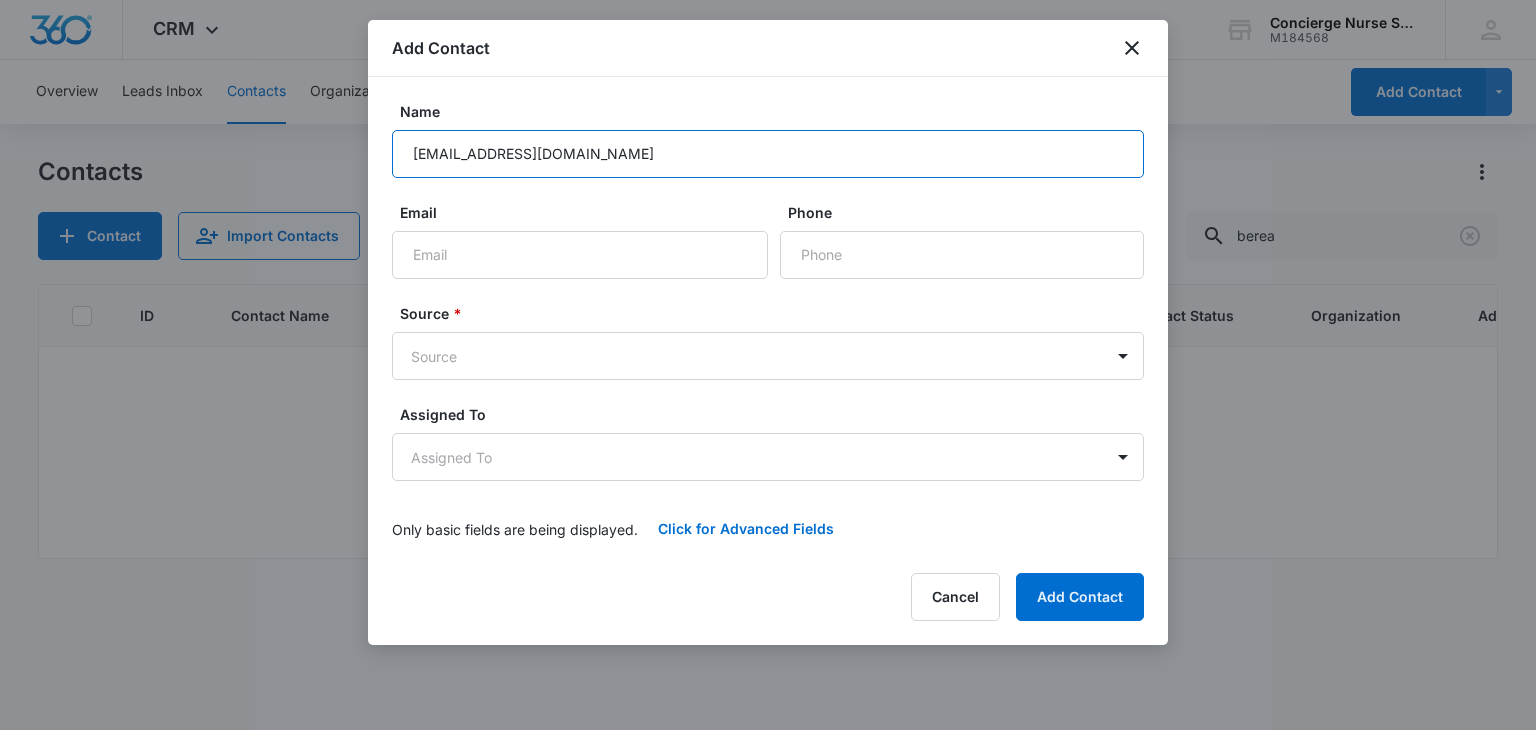 type 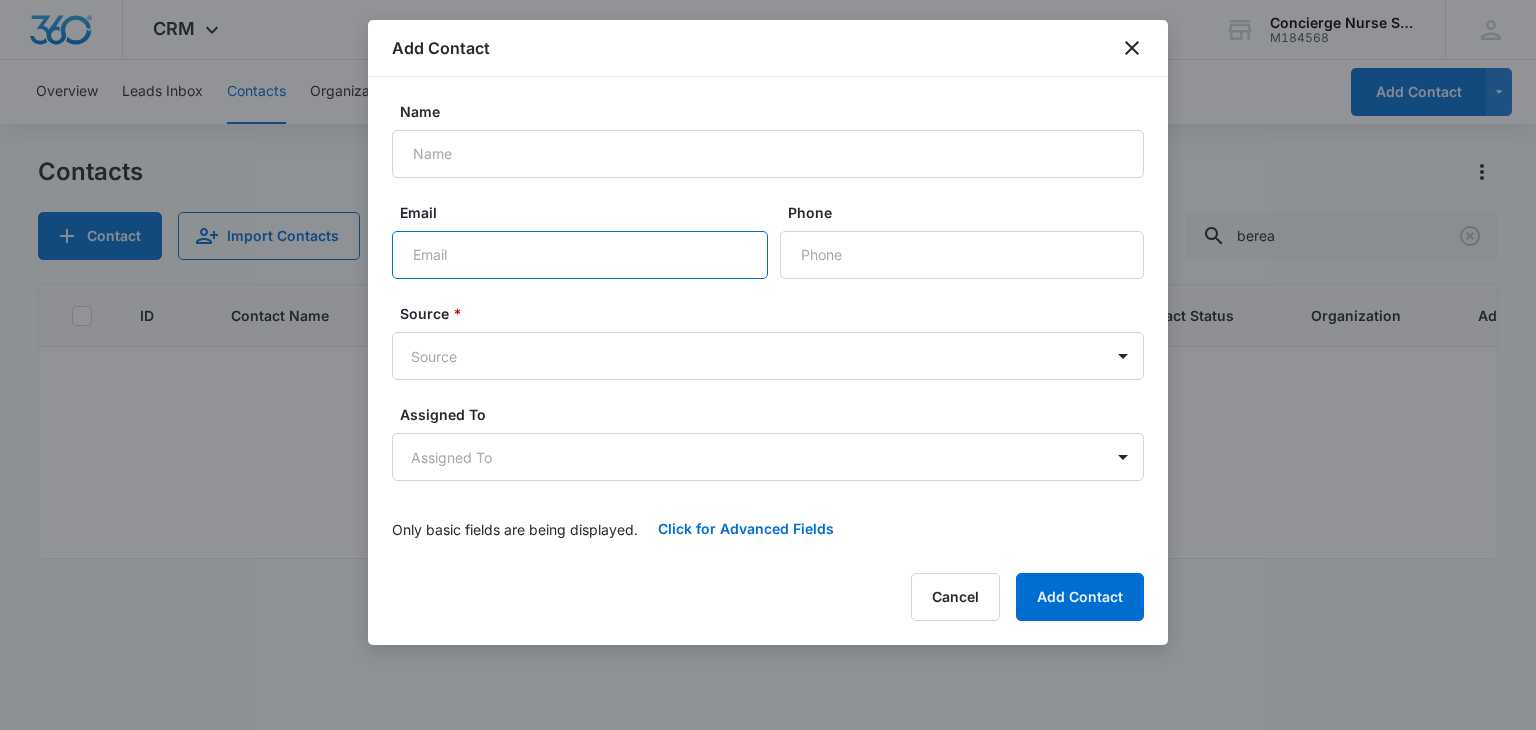 click on "Email" at bounding box center [580, 255] 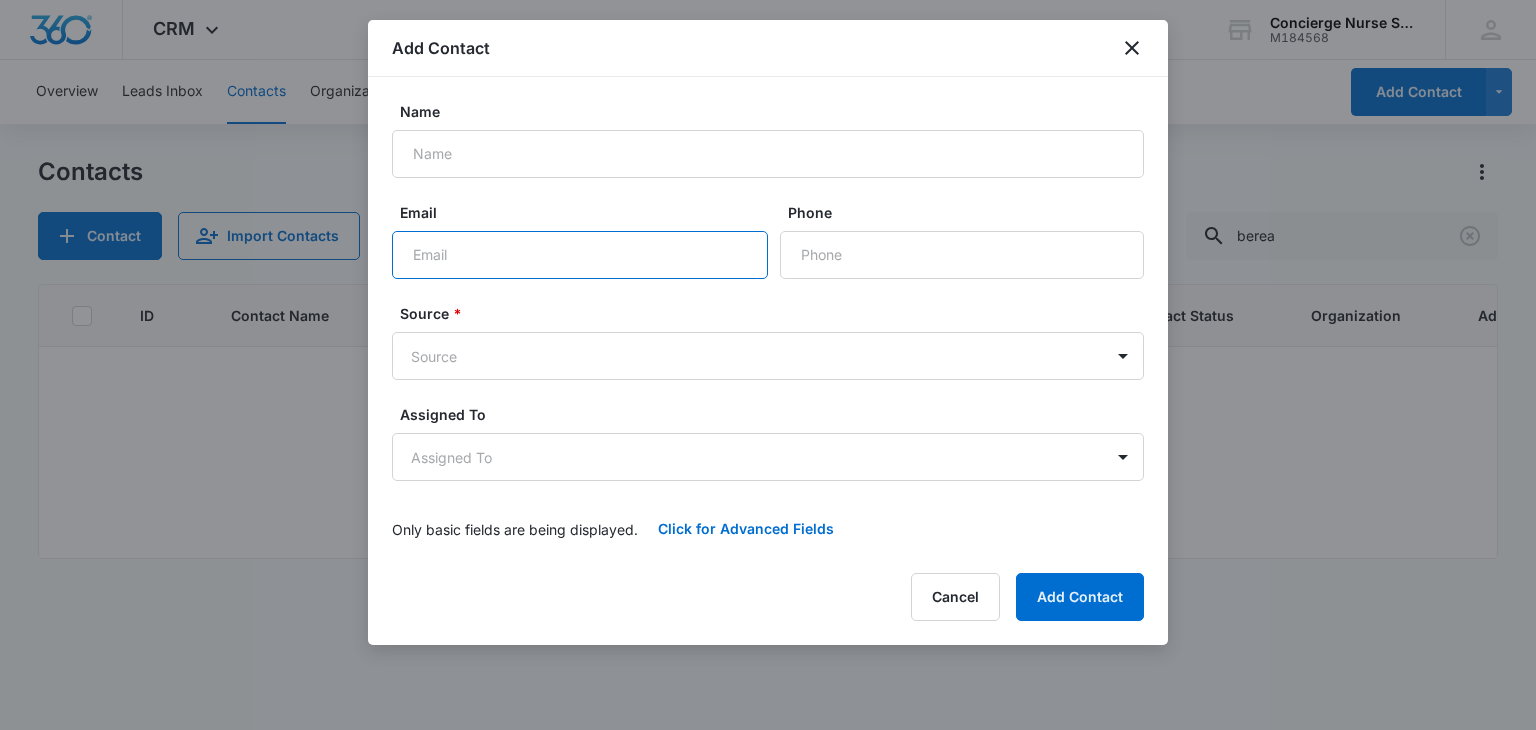 paste on "[EMAIL_ADDRESS][DOMAIN_NAME]" 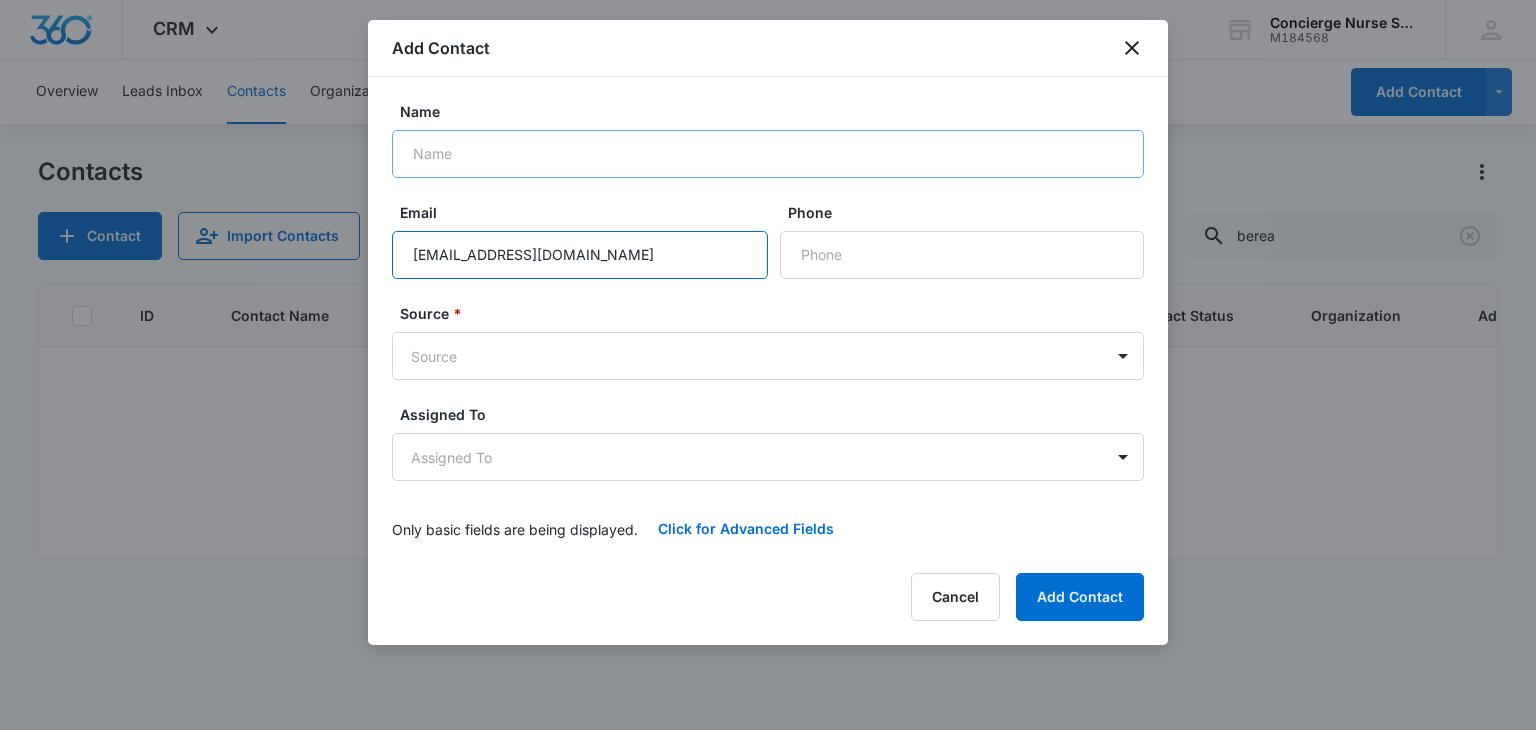 type on "[EMAIL_ADDRESS][DOMAIN_NAME]" 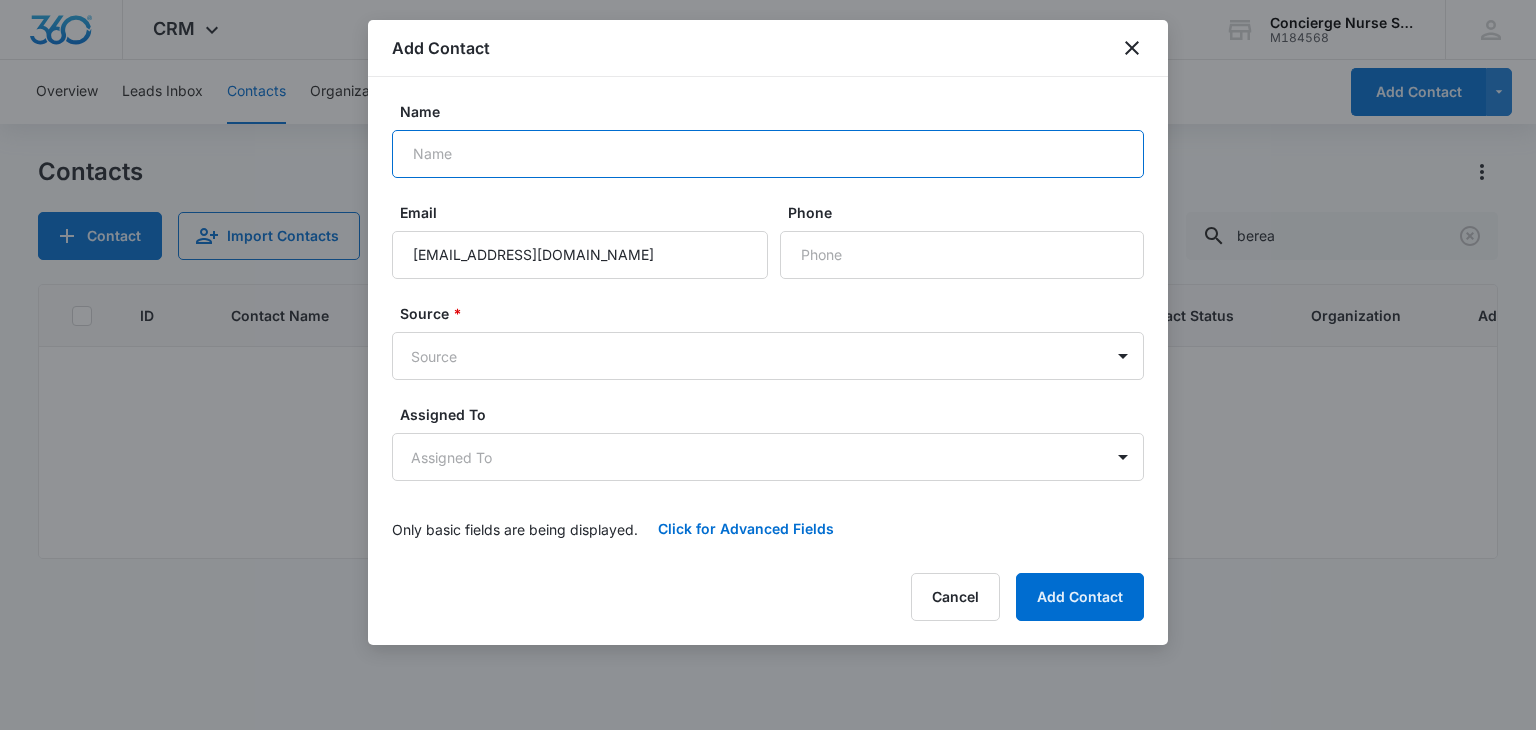 click on "Name" at bounding box center (768, 154) 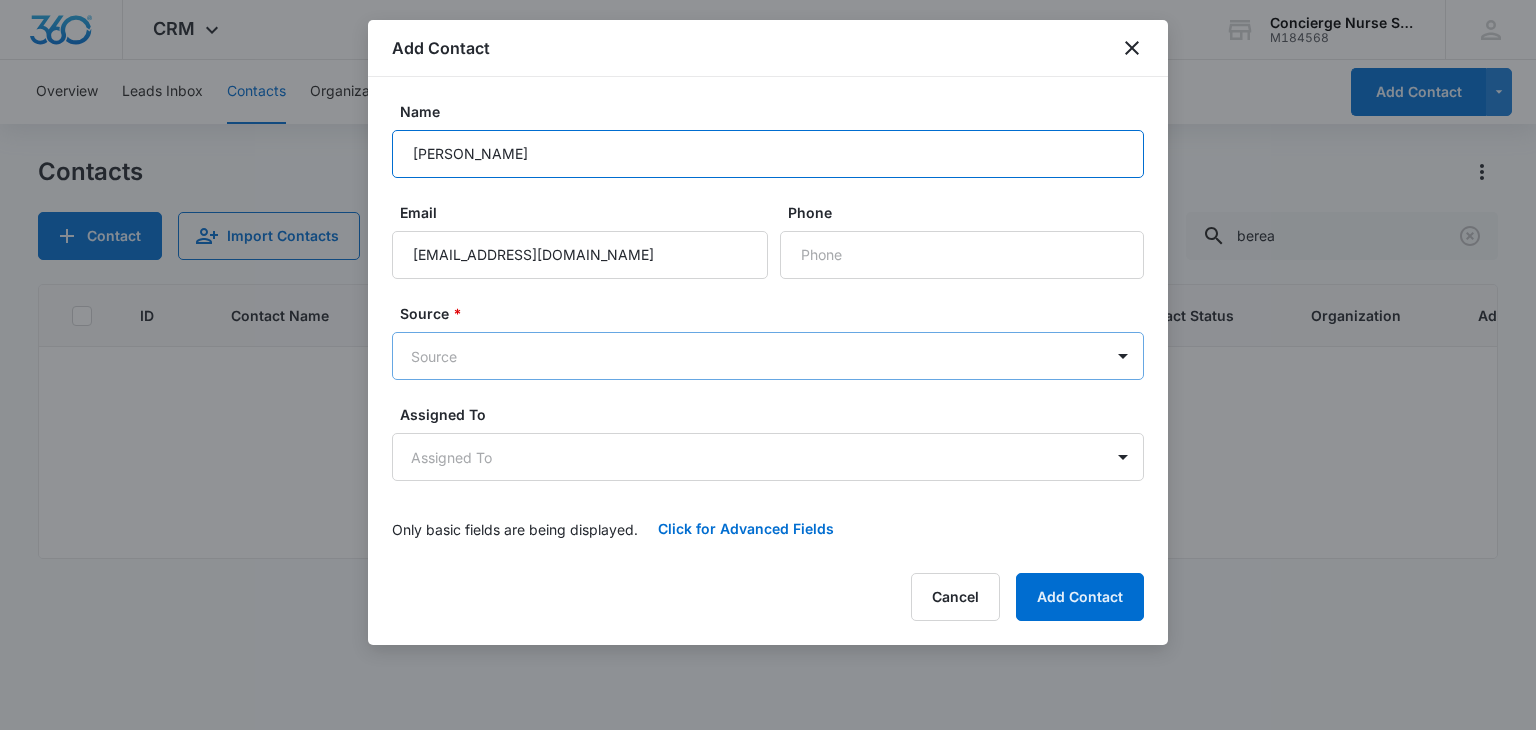 type on "[PERSON_NAME]" 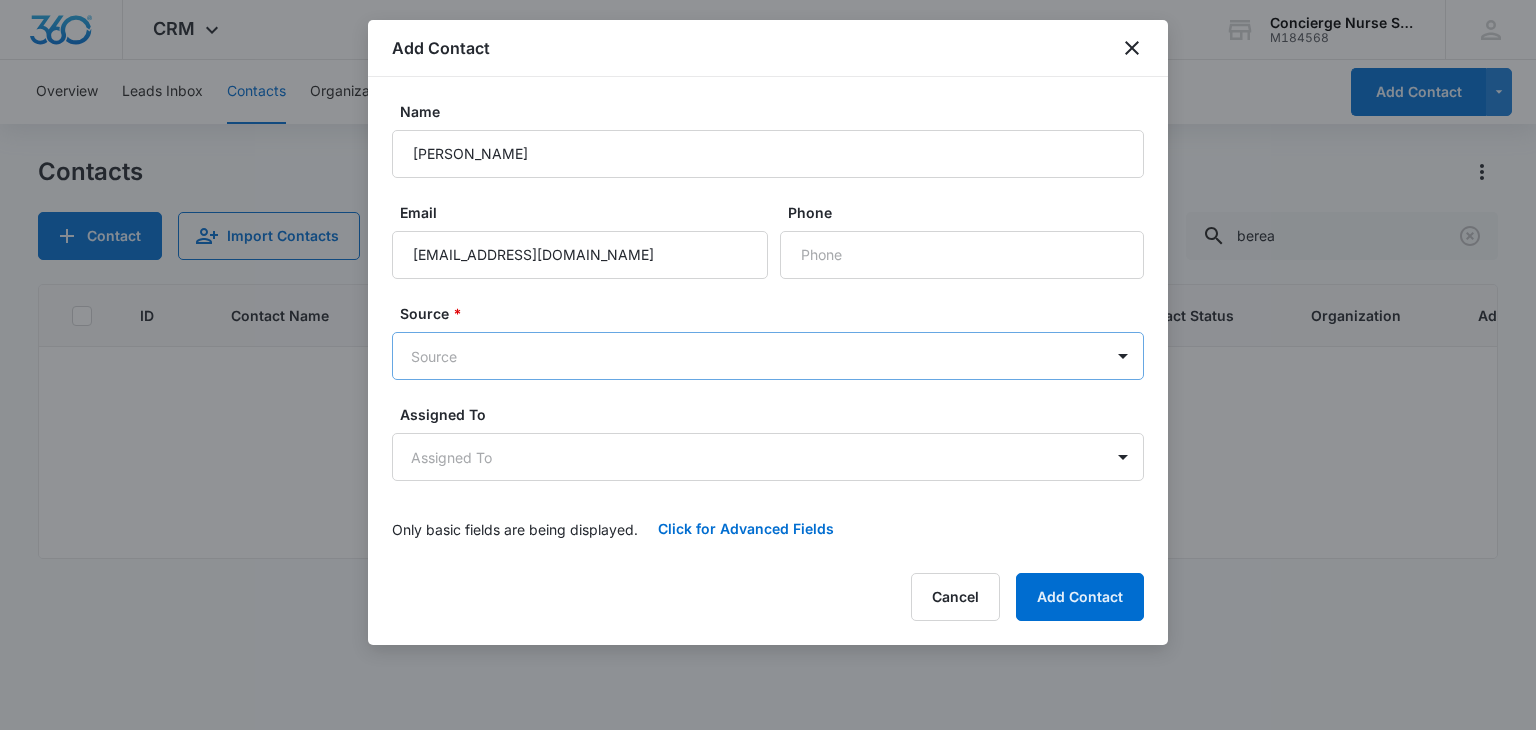 click on "CRM Apps Reputation Websites Forms CRM Email Social Payments POS Content Ads Intelligence Files Brand Settings Concierge Nurse Services M184568 Your Accounts View All DS [PERSON_NAME] [EMAIL_ADDRESS][DOMAIN_NAME] My Profile Notifications Support Logout Terms & Conditions   •   Privacy Policy Overview Leads Inbox Contacts Organizations History Deals Projects Tasks Calendar Lists Reports Settings Add Contact Contacts Contact Import Contacts Filters berea ID Contact Name Phone Email Last History Assigned To Contact Type Contact Status Organization Address No Results
Concierge Nurse Services - CRM Contacts - Marketing 360® Add Contact Name [PERSON_NAME] Email [EMAIL_ADDRESS][DOMAIN_NAME] Phone Source * Source Assigned To Assigned To Only basic fields are being displayed. Click for Advanced Fields Contact Type Contact Type Contact Status Contact Status Color Tag Current Color: Best Way To Contact Best Way To Contact Other Phone Which home health care service are you interested in? Post Op Care" at bounding box center [768, 365] 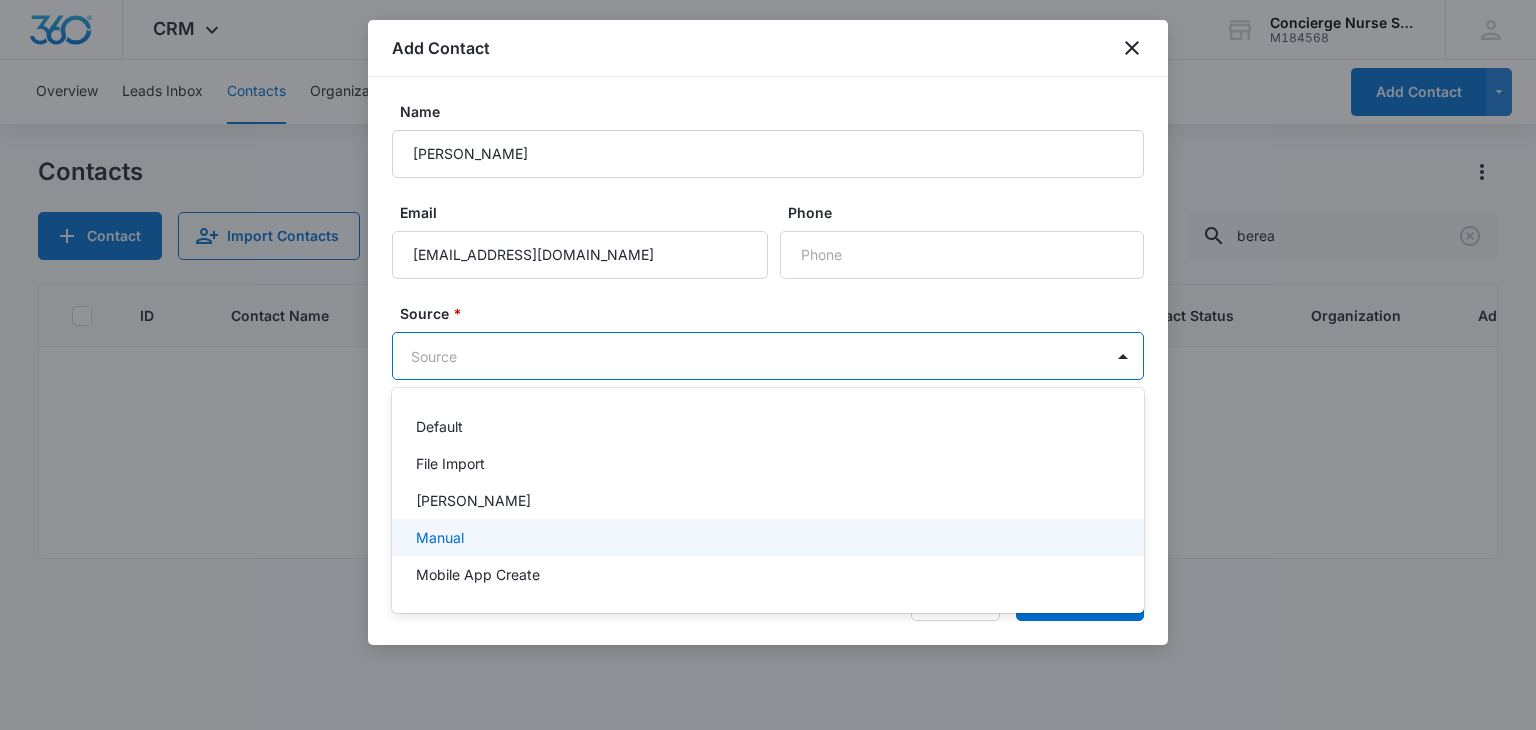 click on "Manual" at bounding box center [440, 537] 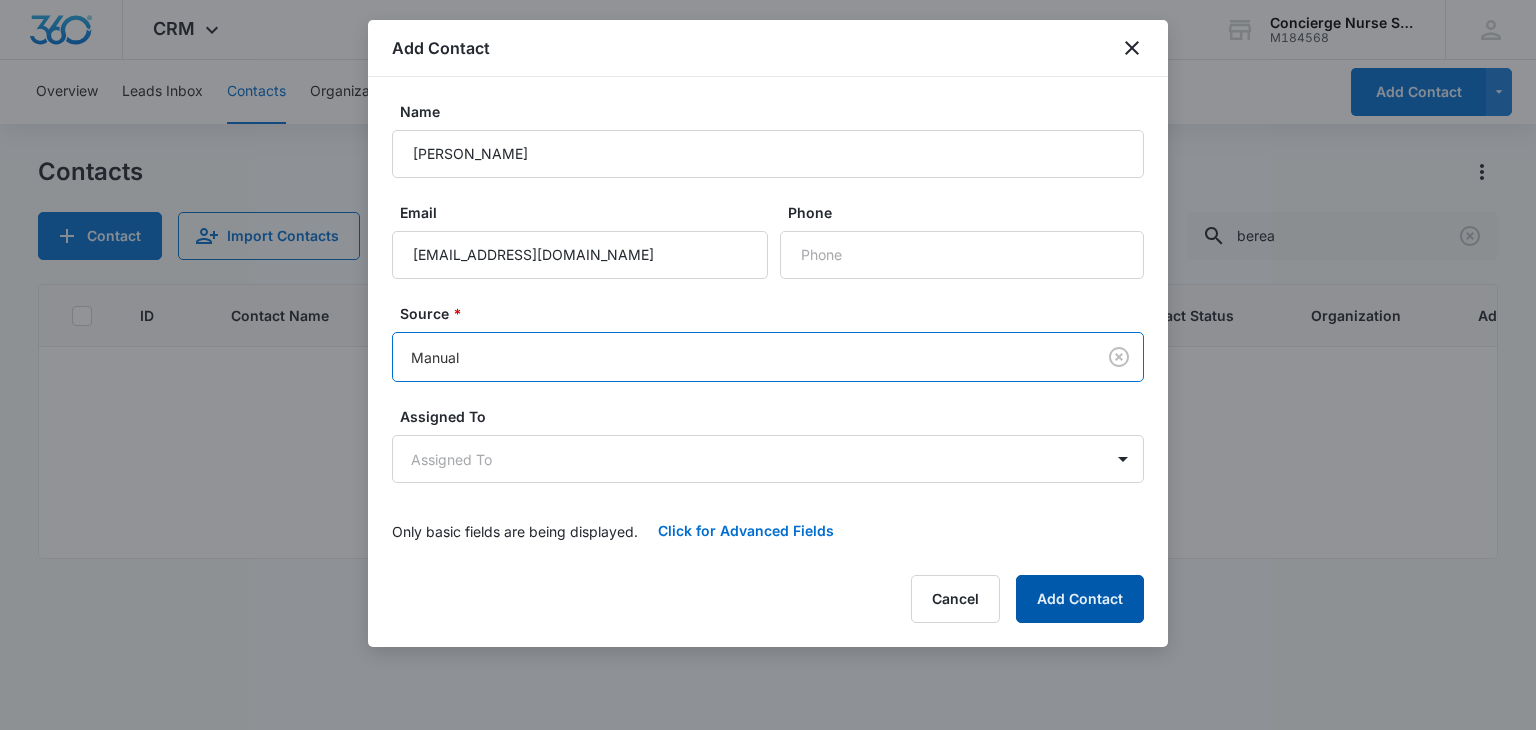 click on "Add Contact" at bounding box center (1080, 599) 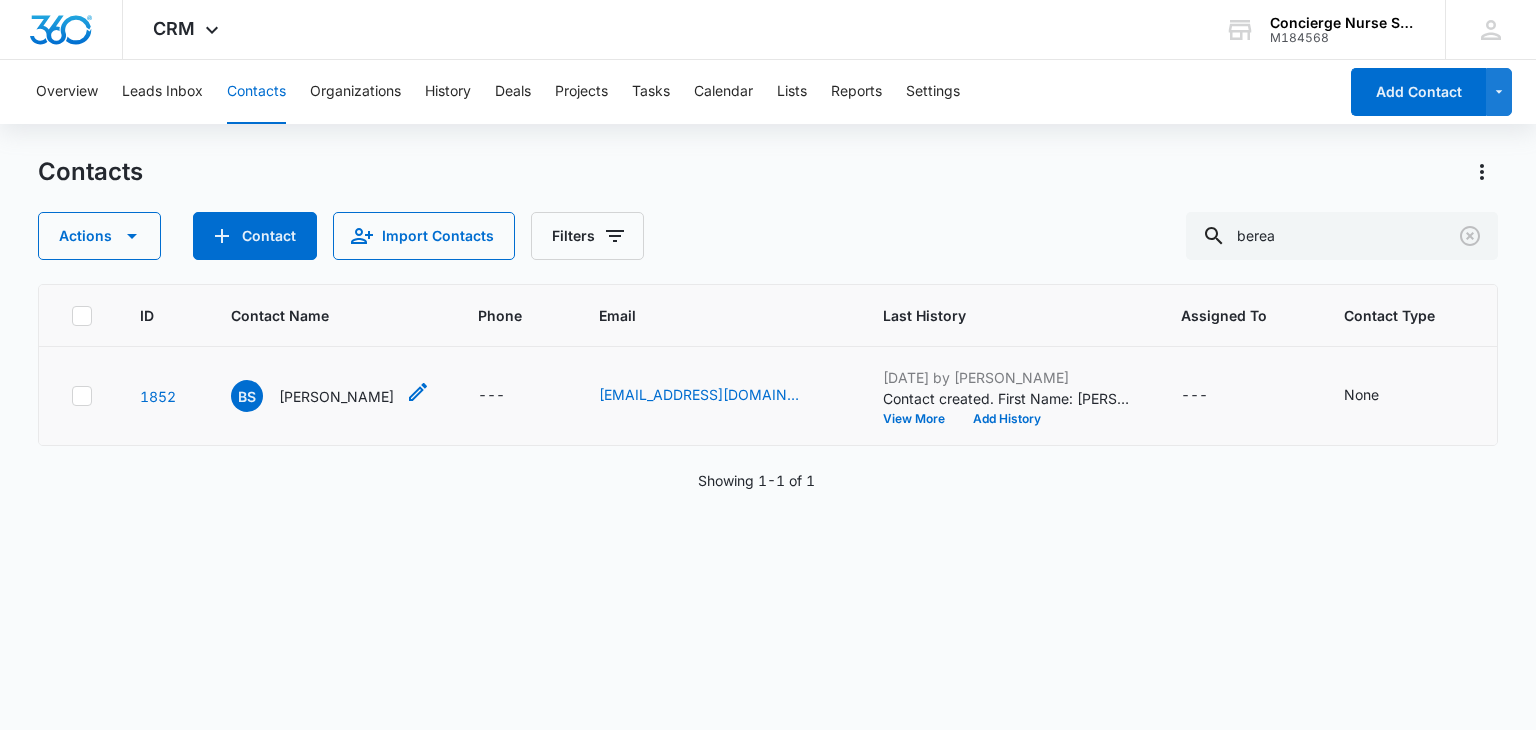 click on "[PERSON_NAME]" at bounding box center [336, 396] 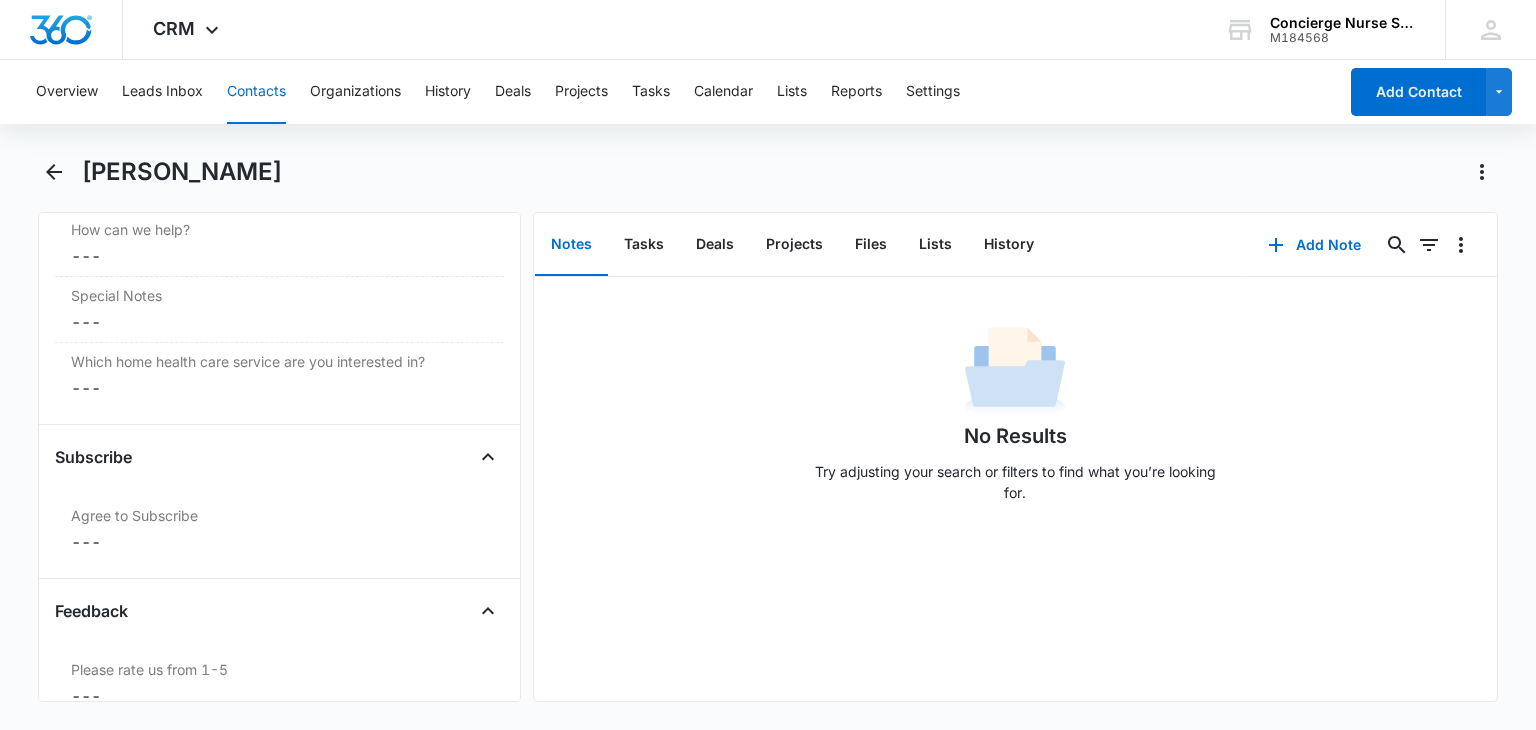 scroll, scrollTop: 2096, scrollLeft: 0, axis: vertical 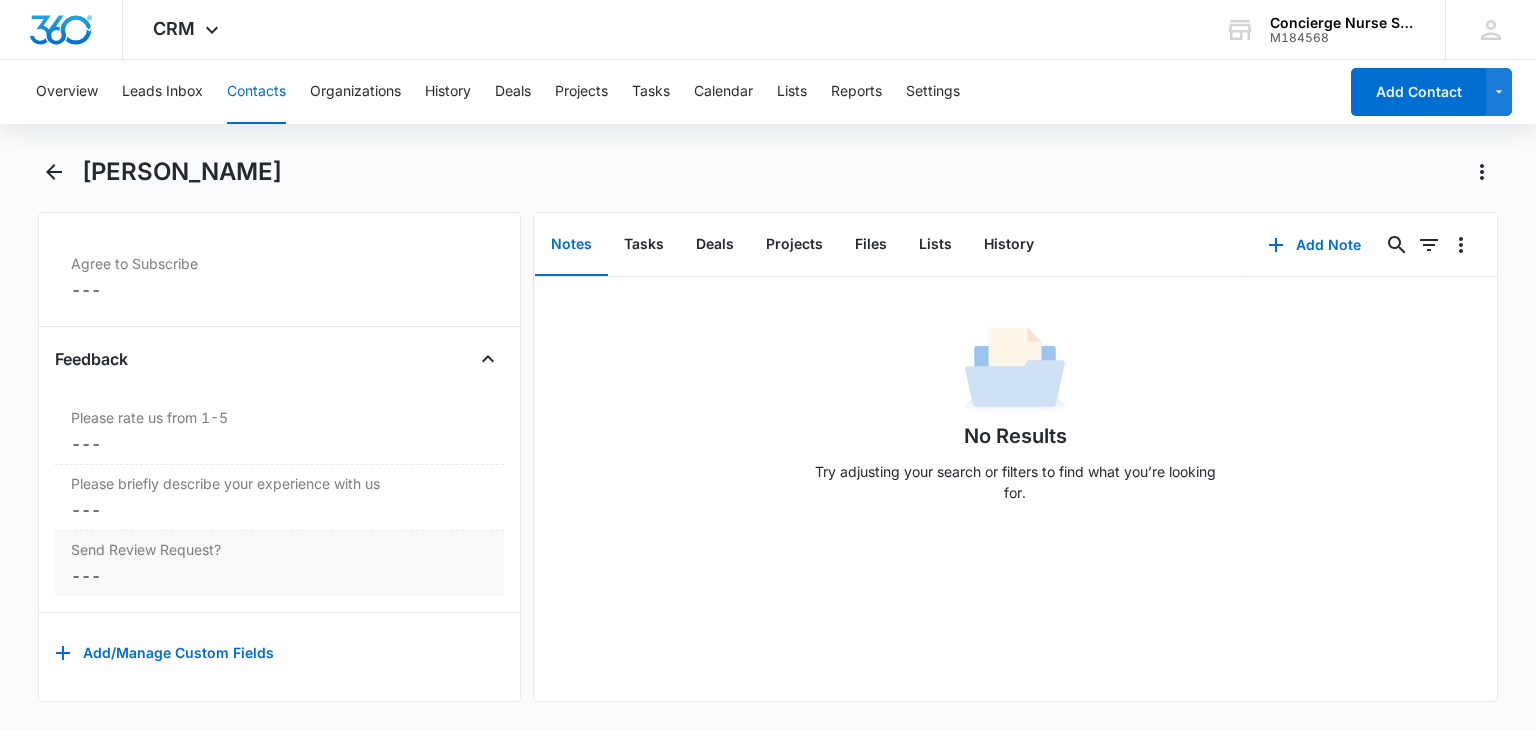 click on "Cancel Save Changes ---" at bounding box center [279, 576] 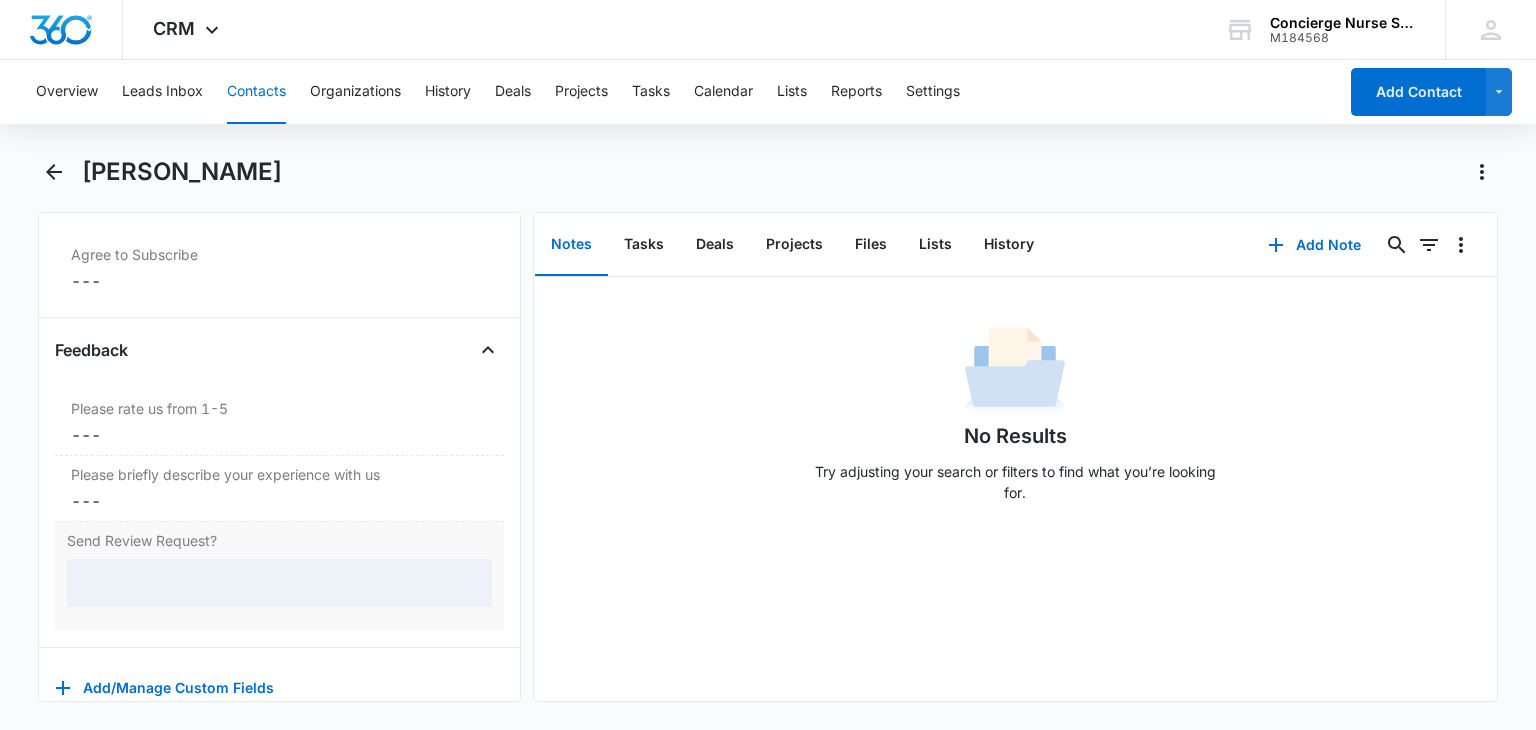 scroll, scrollTop: 2096, scrollLeft: 0, axis: vertical 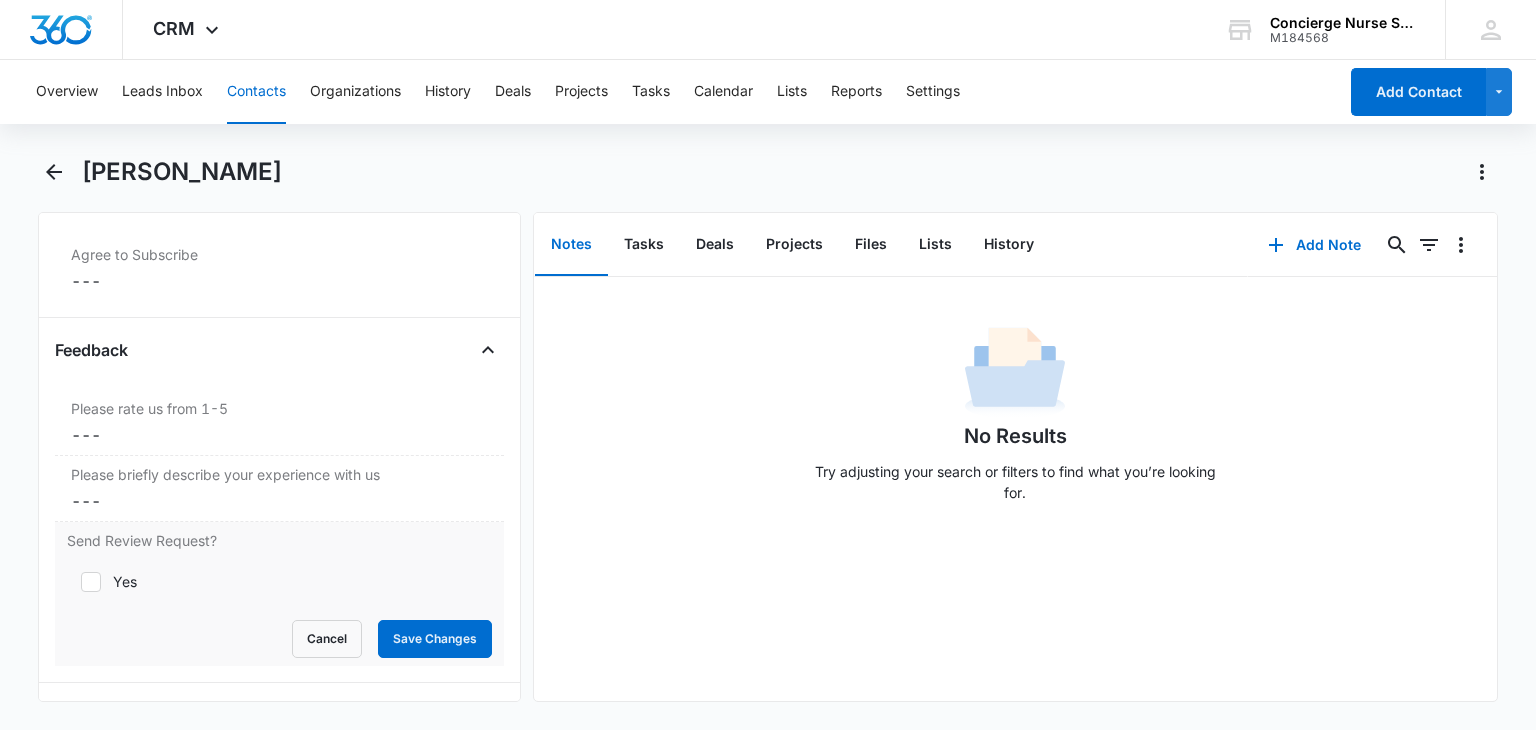 click 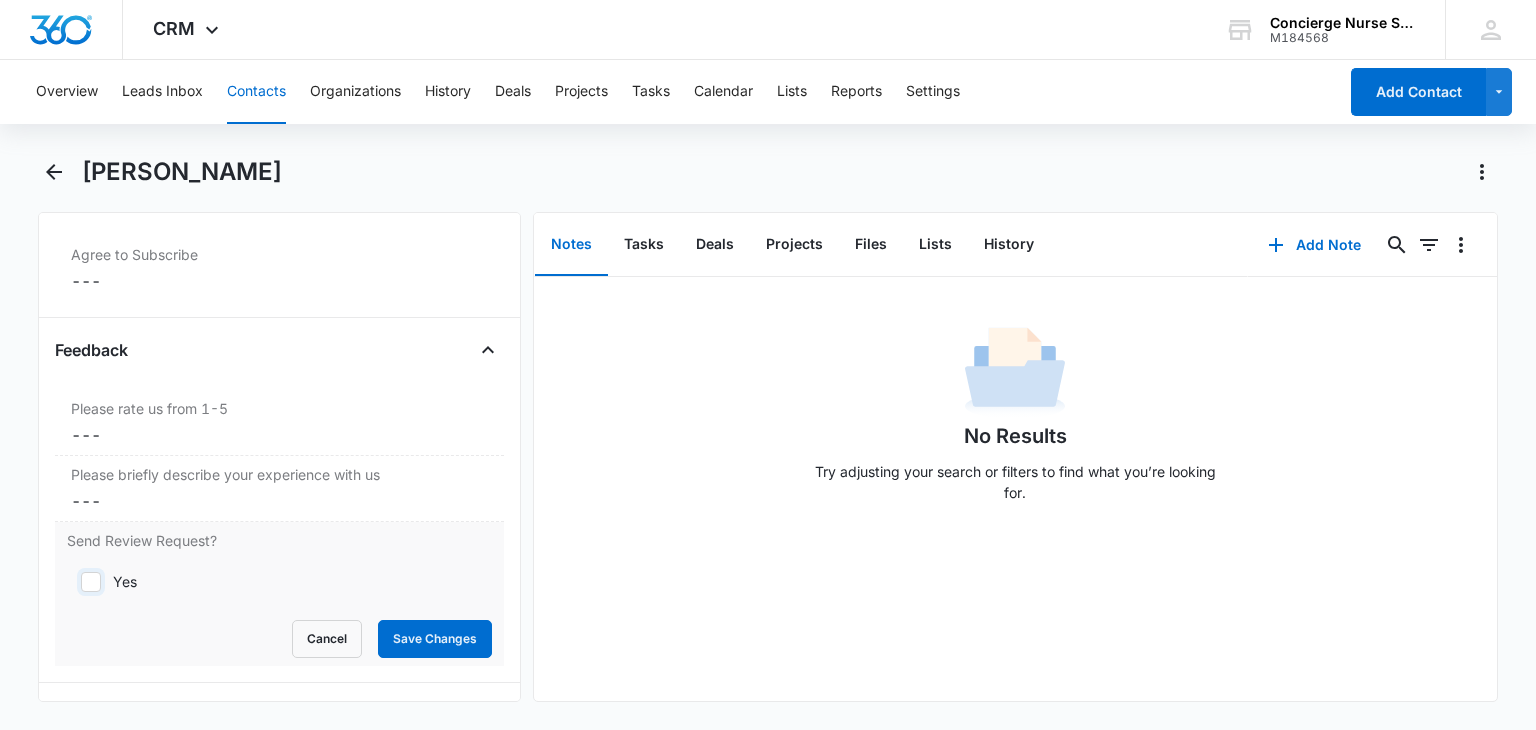 click on "Yes" at bounding box center [74, 582] 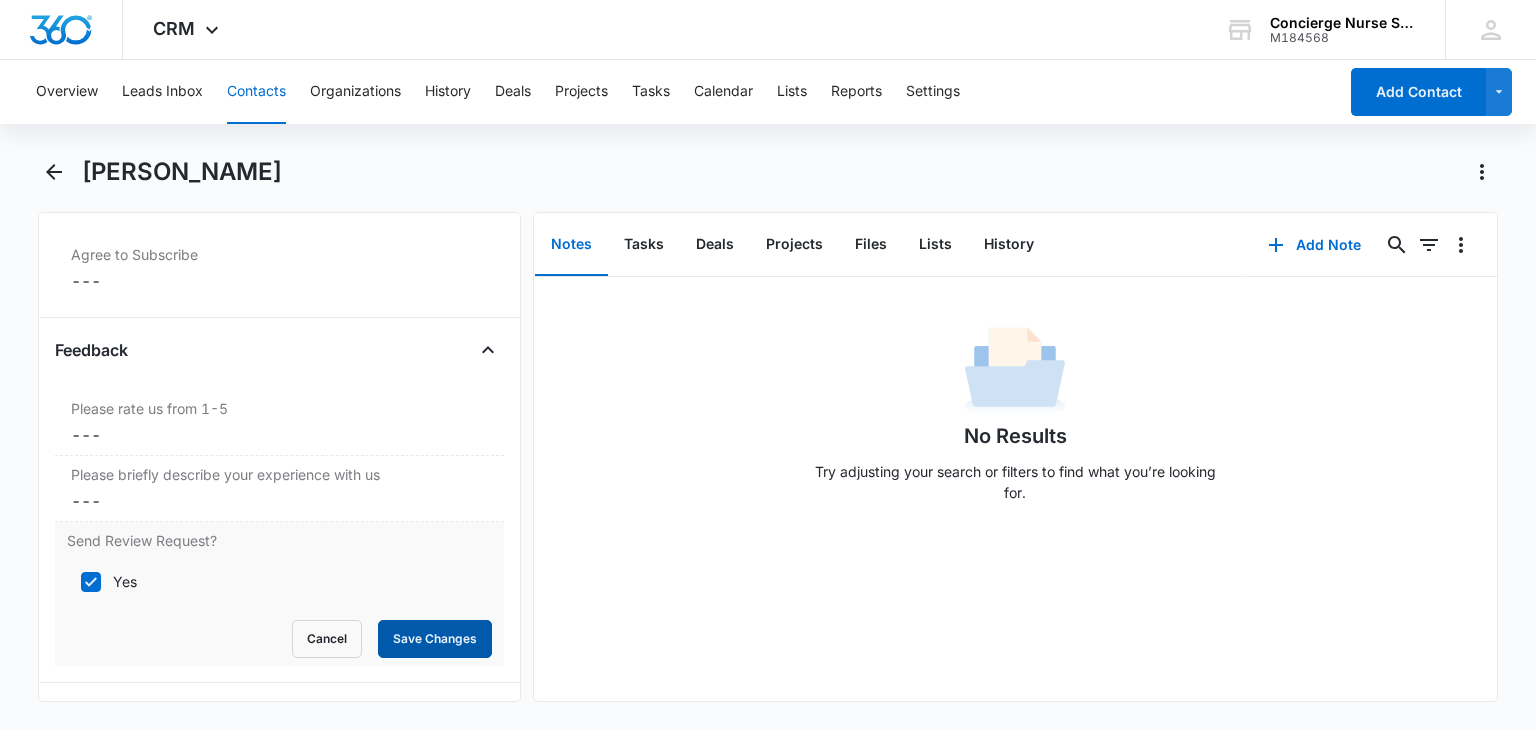 click on "Save Changes" at bounding box center [435, 639] 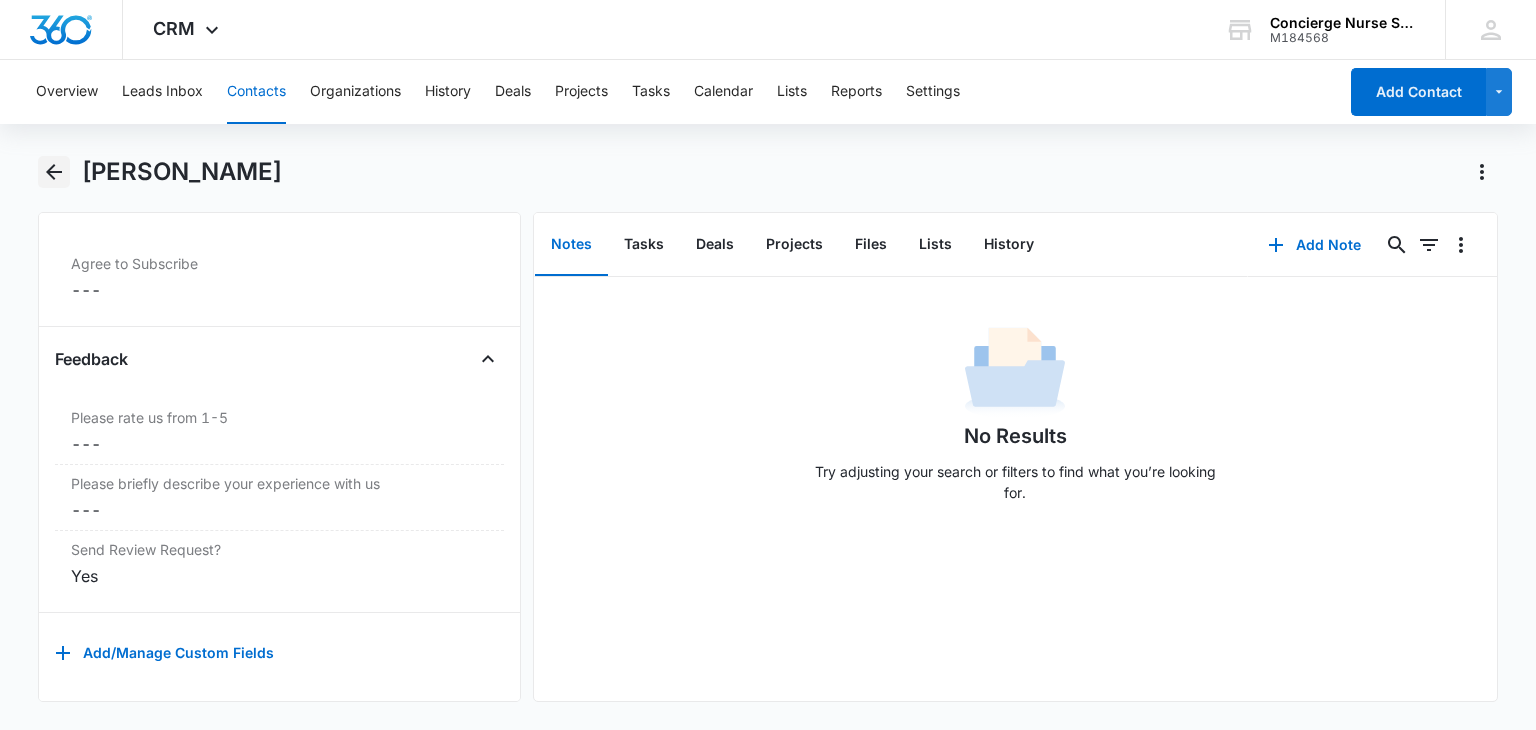 click 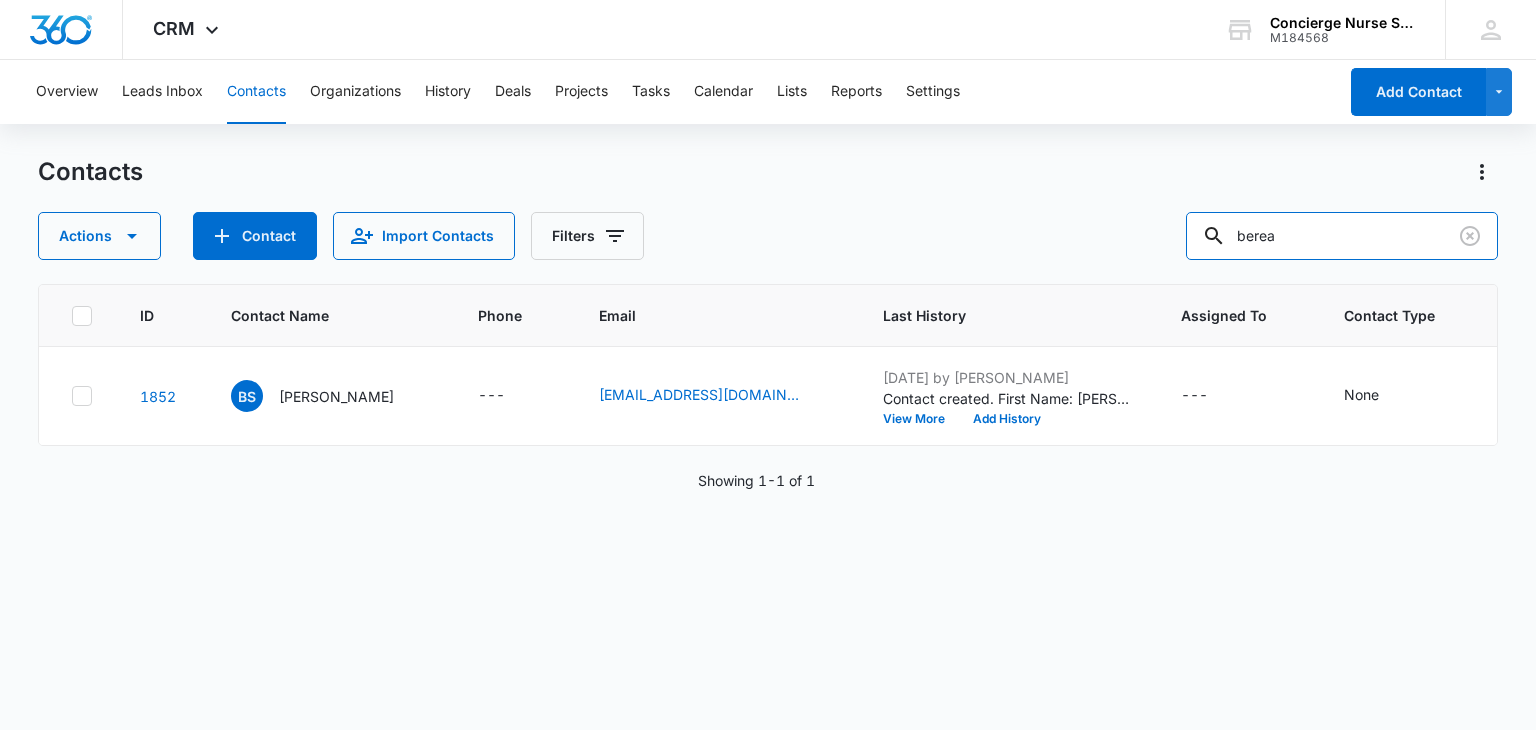 drag, startPoint x: 1304, startPoint y: 238, endPoint x: 1165, endPoint y: 238, distance: 139 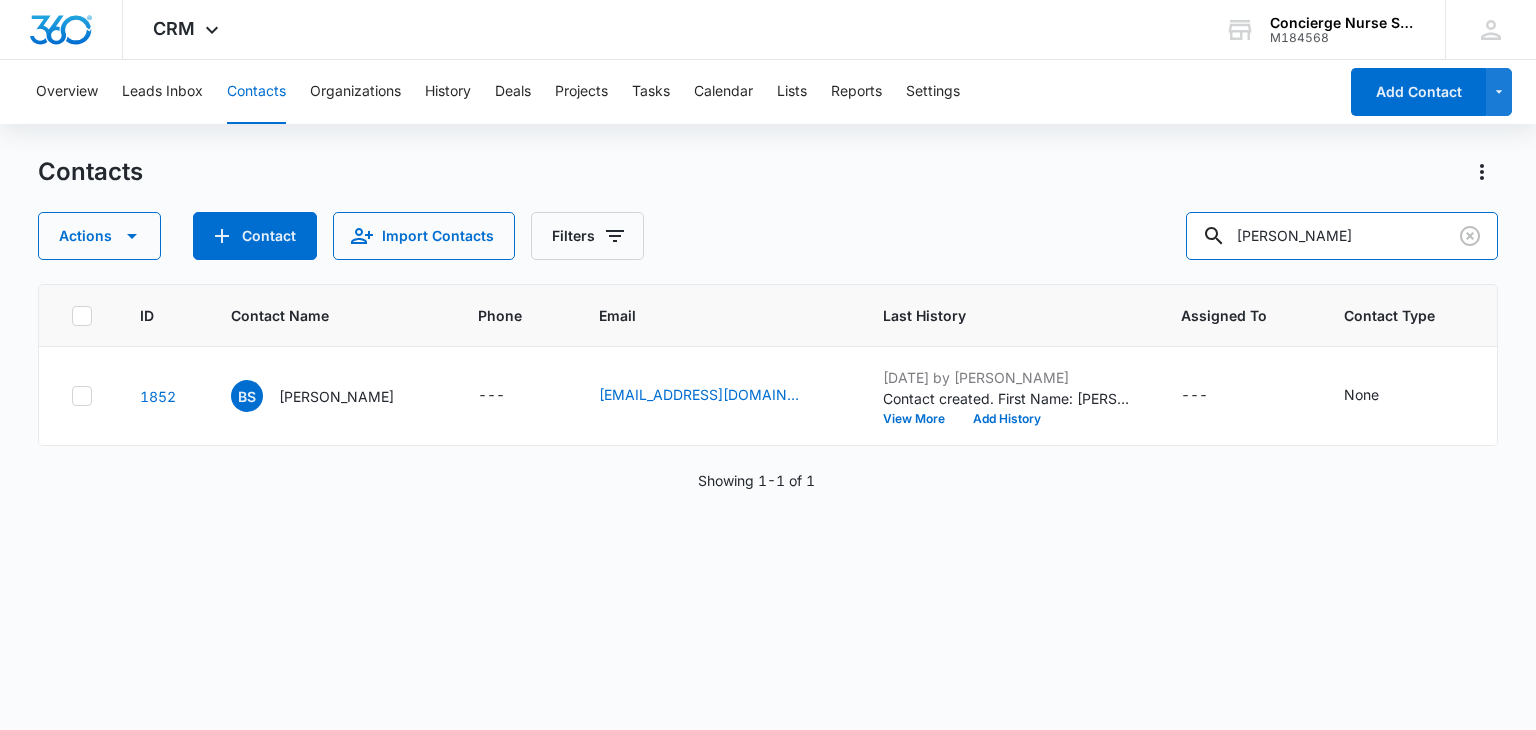 type on "[PERSON_NAME]" 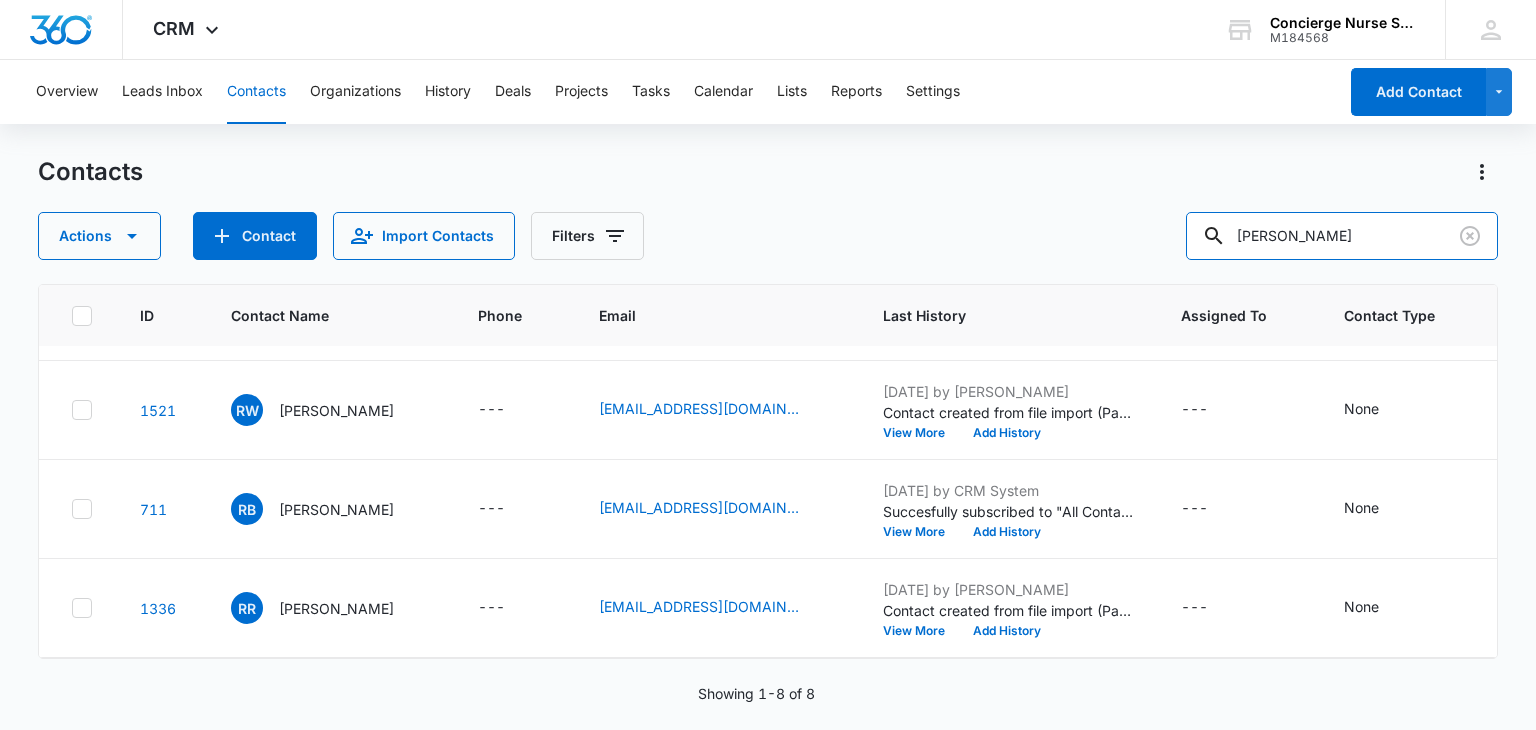 scroll, scrollTop: 0, scrollLeft: 0, axis: both 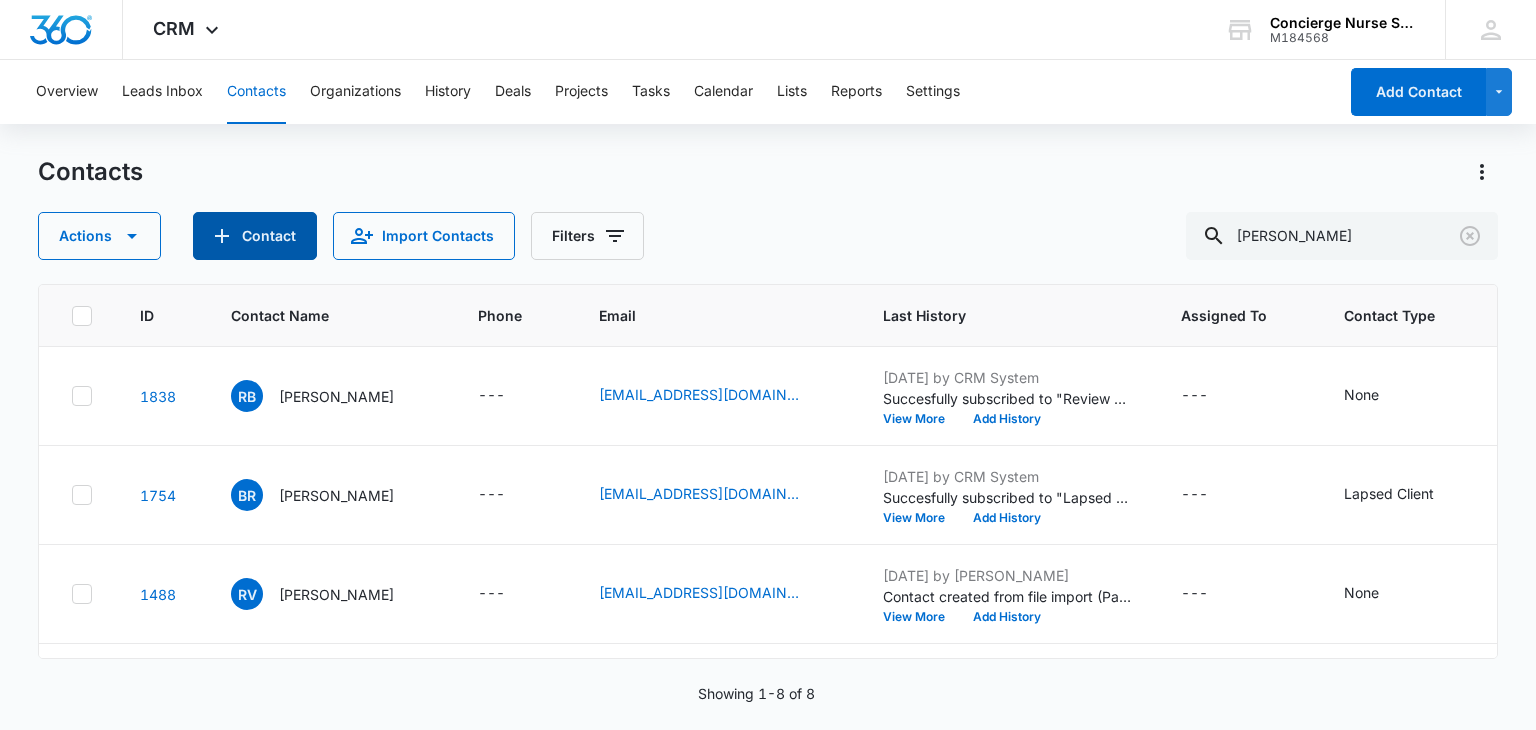 click on "Contact" at bounding box center [255, 236] 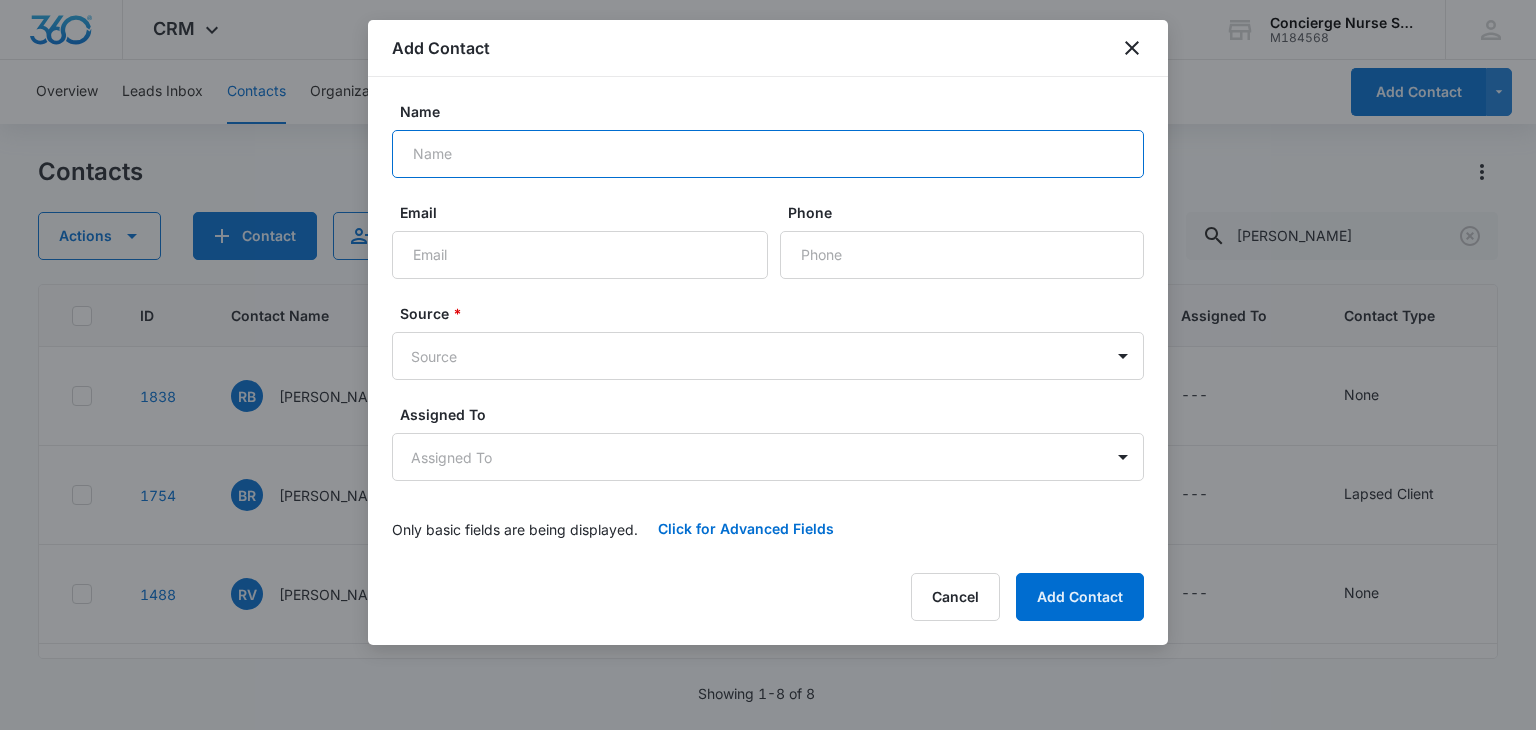click on "Name" at bounding box center (768, 154) 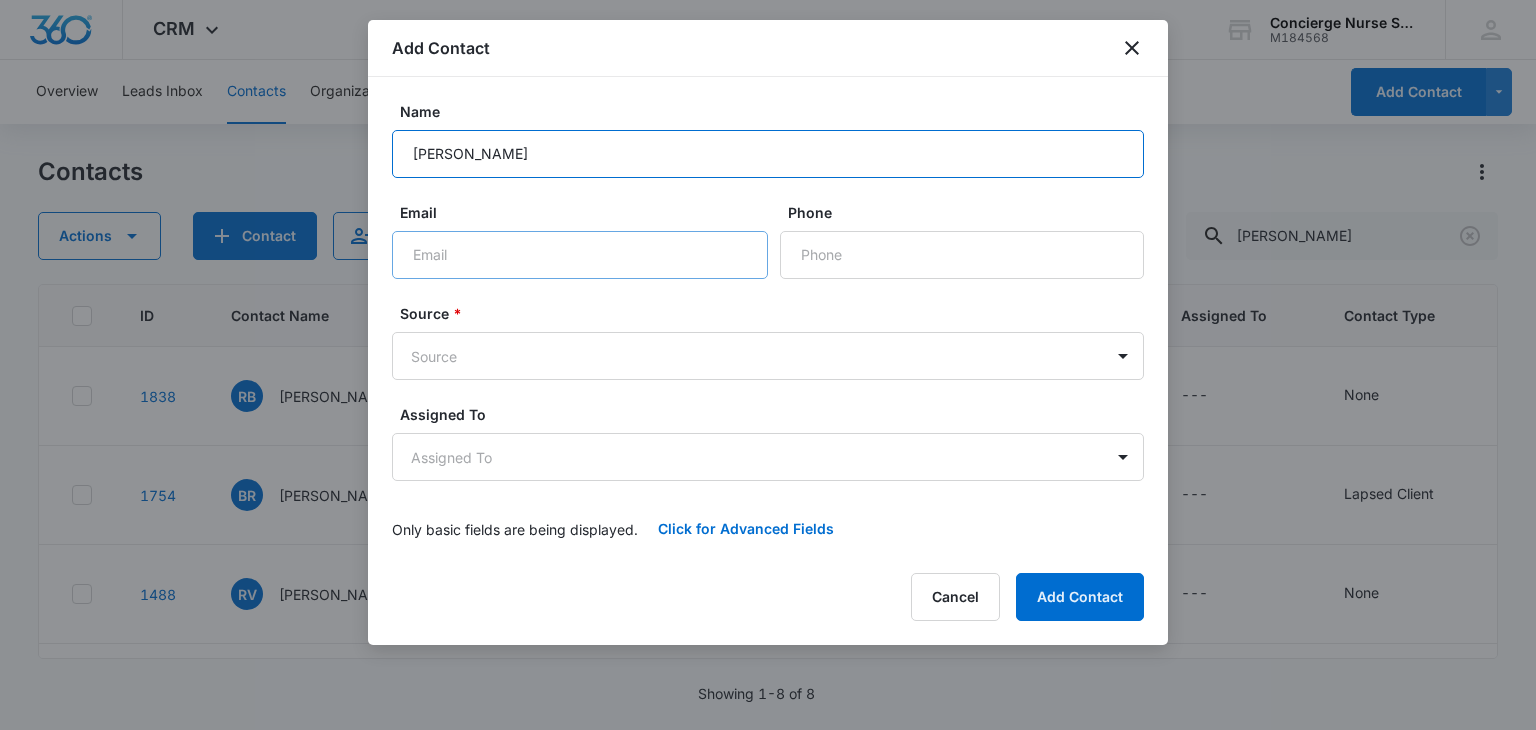 type on "[PERSON_NAME]" 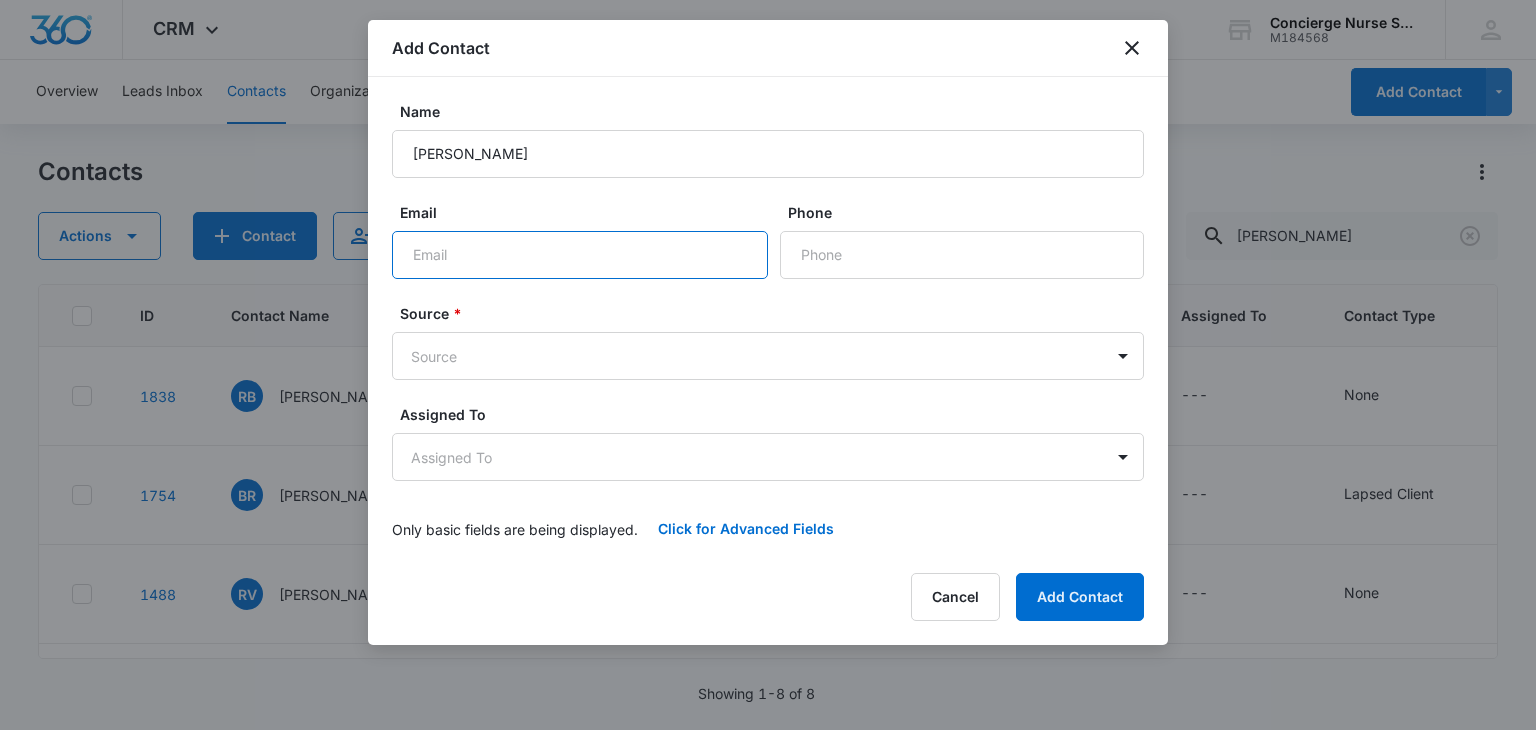 click on "Email" at bounding box center (580, 255) 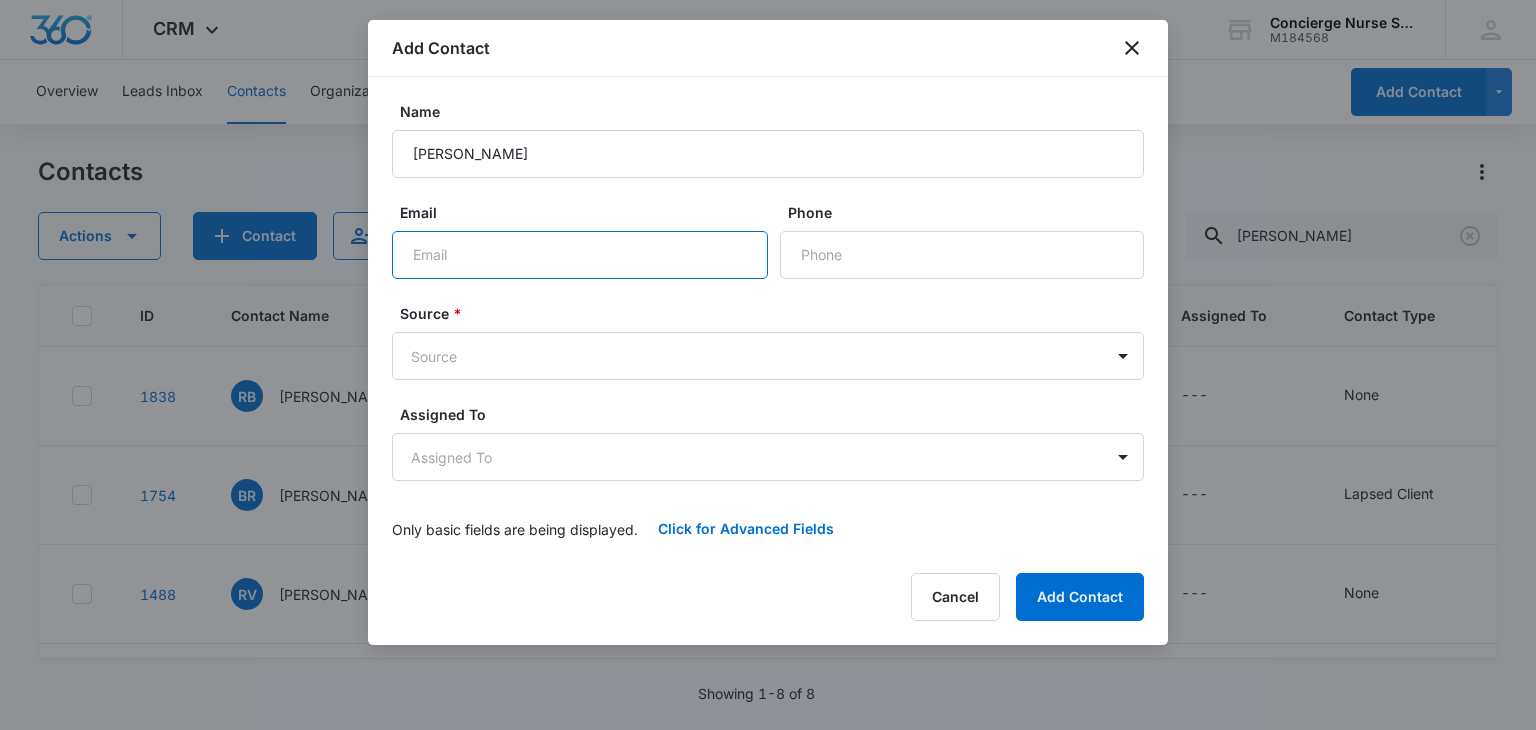 paste on "[EMAIL_ADDRESS][DOMAIN_NAME]" 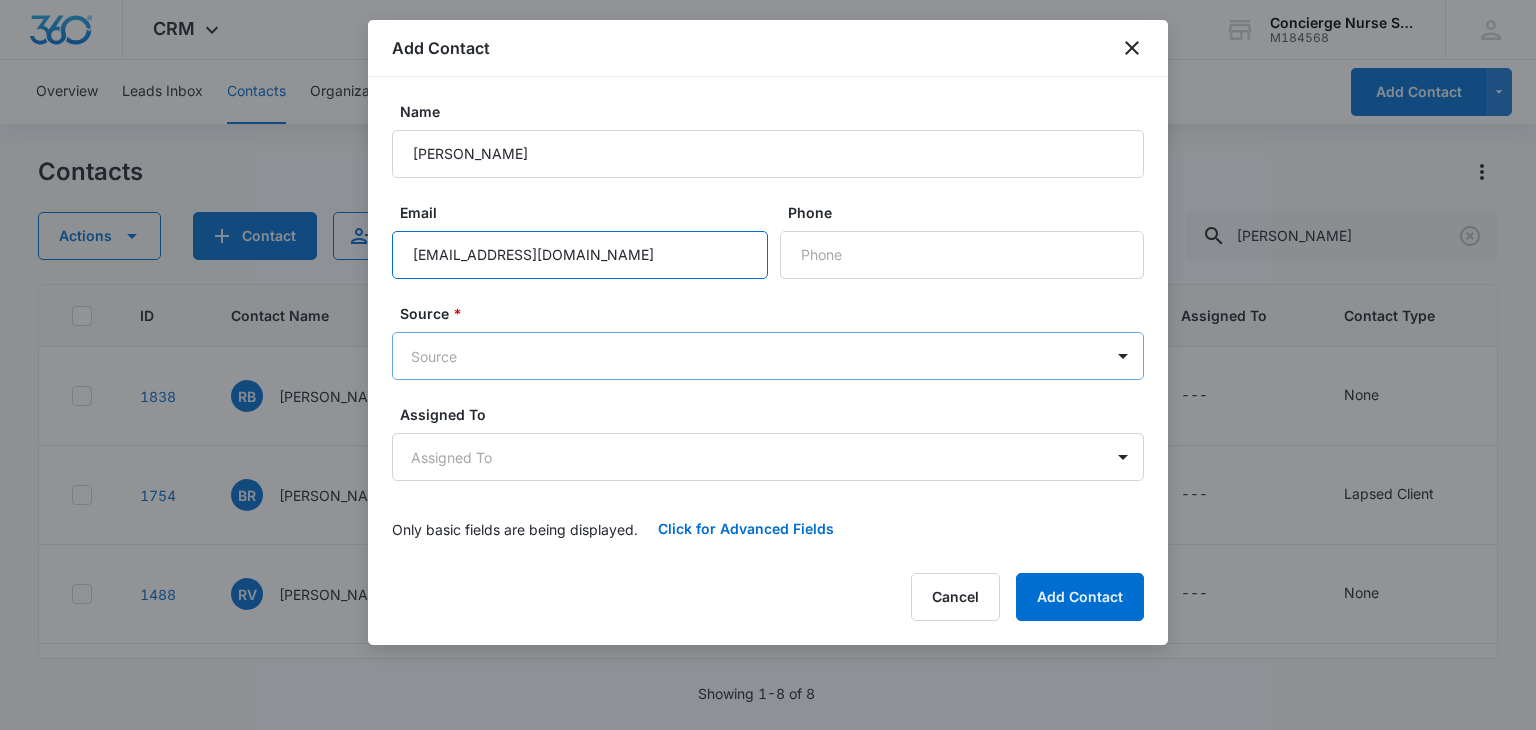 type on "[EMAIL_ADDRESS][DOMAIN_NAME]" 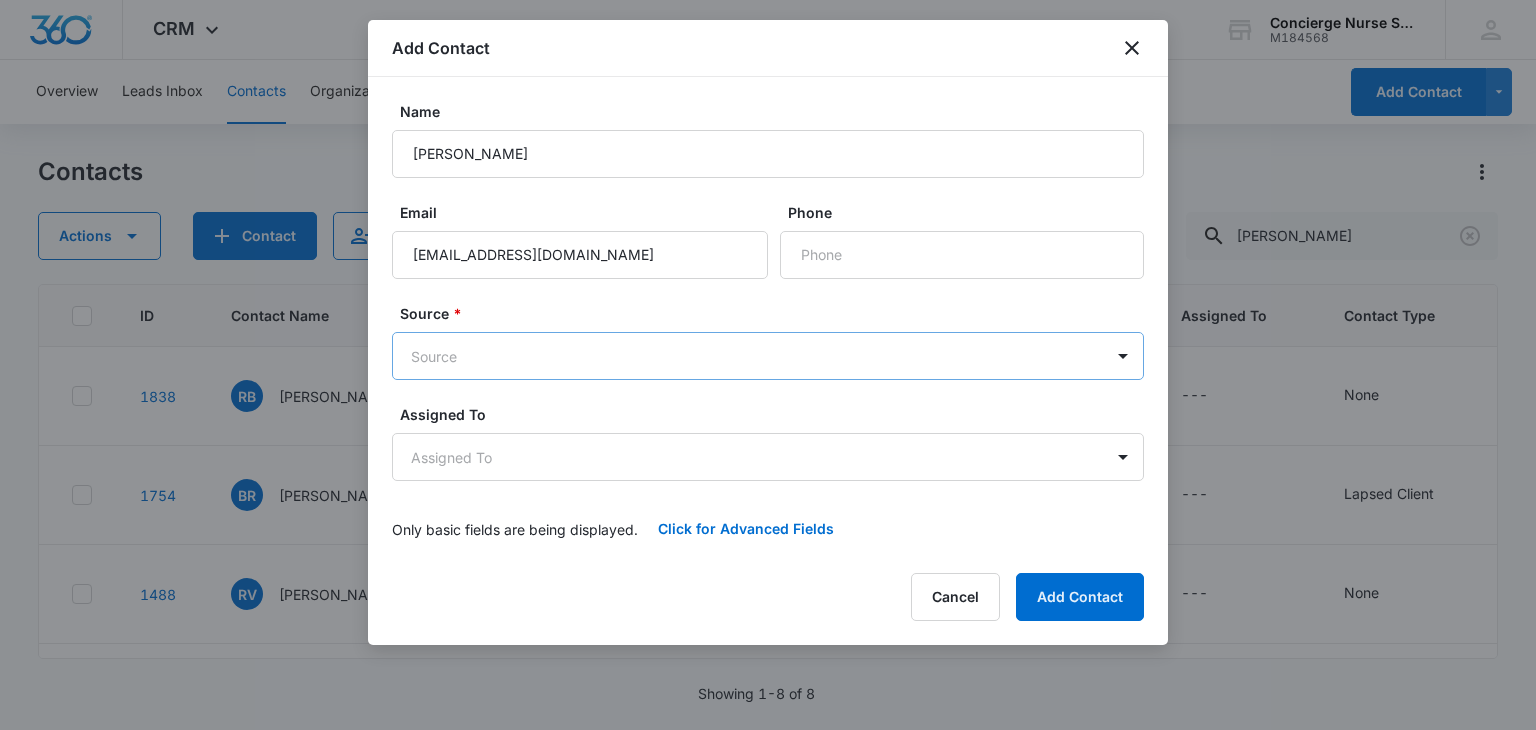 click on "CRM Apps Reputation Websites Forms CRM Email Social Payments POS Content Ads Intelligence Files Brand Settings Concierge Nurse Services M184568 Your Accounts View All DS [PERSON_NAME] [EMAIL_ADDRESS][DOMAIN_NAME] My Profile Notifications Support Logout Terms & Conditions   •   Privacy Policy Overview Leads Inbox Contacts Organizations History Deals Projects Tasks Calendar Lists Reports Settings Add Contact Contacts Actions Contact Import Contacts Filters [PERSON_NAME] ID Contact Name Phone Email Last History Assigned To Contact Type Contact Status Organization Address 1838 RB [PERSON_NAME] --- [EMAIL_ADDRESS][DOMAIN_NAME] [DATE] by CRM System Succesfully subscribed to "Review Request". View More Add History --- None None --- --- 1754 BR [PERSON_NAME] --- [EMAIL_ADDRESS][DOMAIN_NAME] [DATE] by CRM System Succesfully subscribed to "Lapsed Client". View More Add History --- Lapsed Client None --- --- 1488 RV [PERSON_NAME] --- [EMAIL_ADDRESS][DOMAIN_NAME] [DATE] by [PERSON_NAME] View More Add History --- None ---" at bounding box center [768, 365] 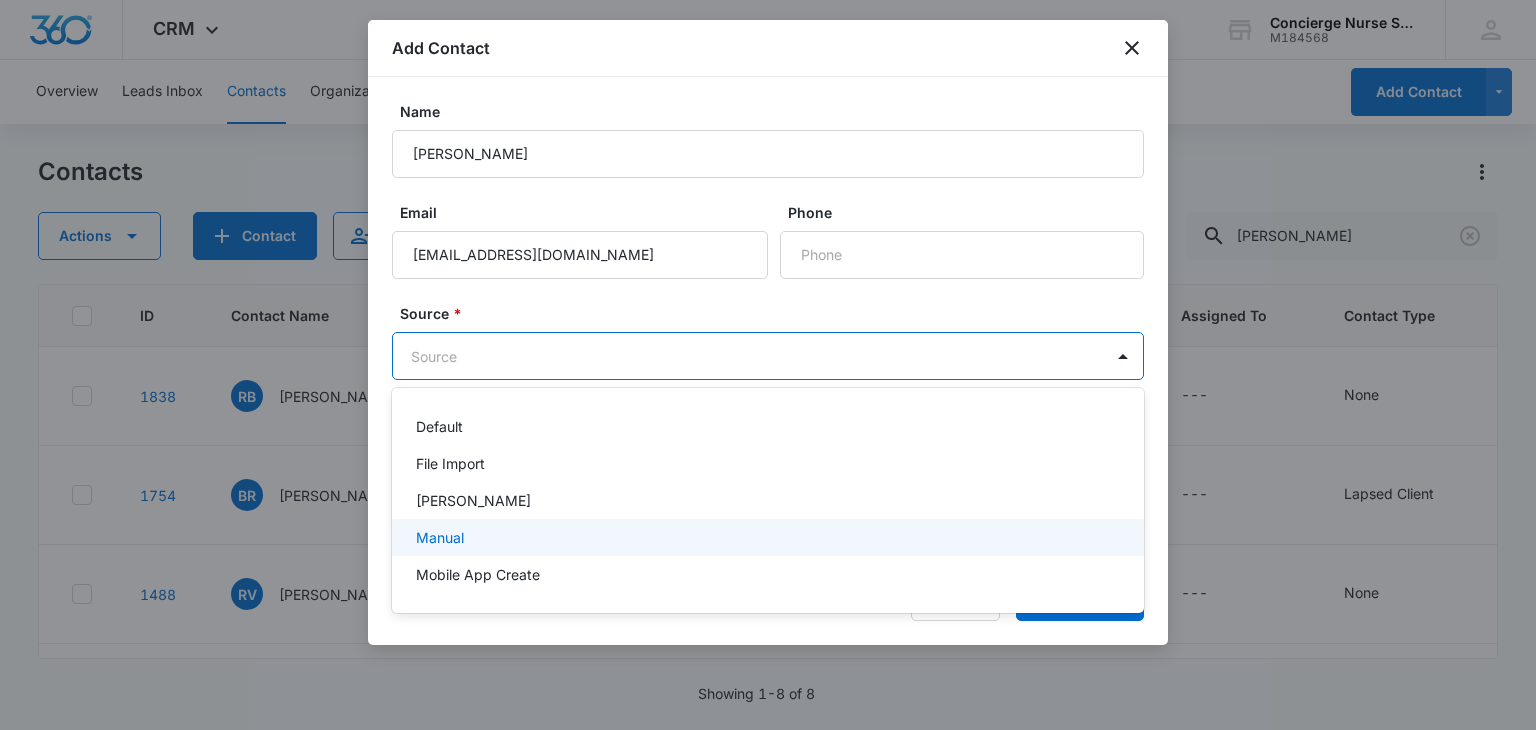 click on "Manual" at bounding box center [440, 537] 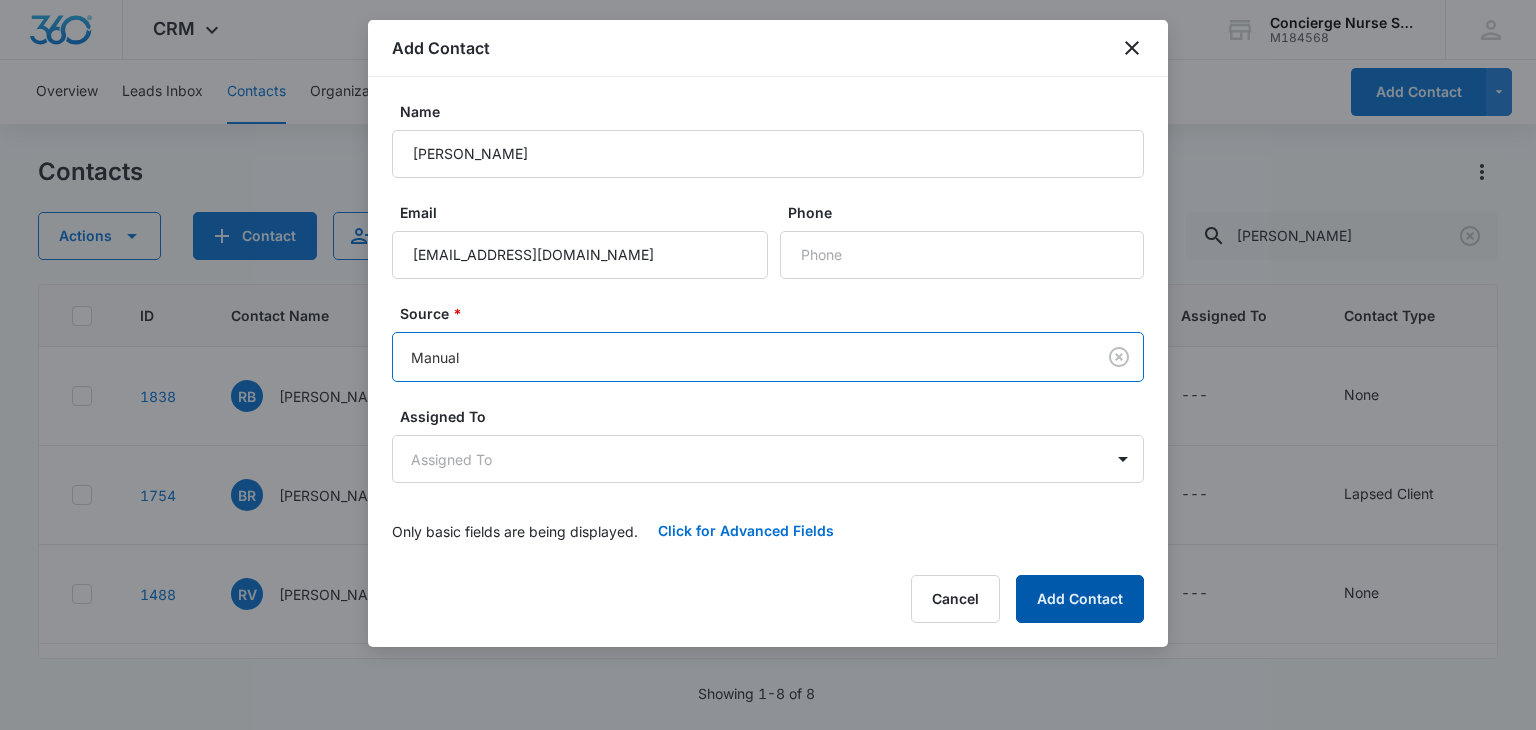 click on "Add Contact" at bounding box center [1080, 599] 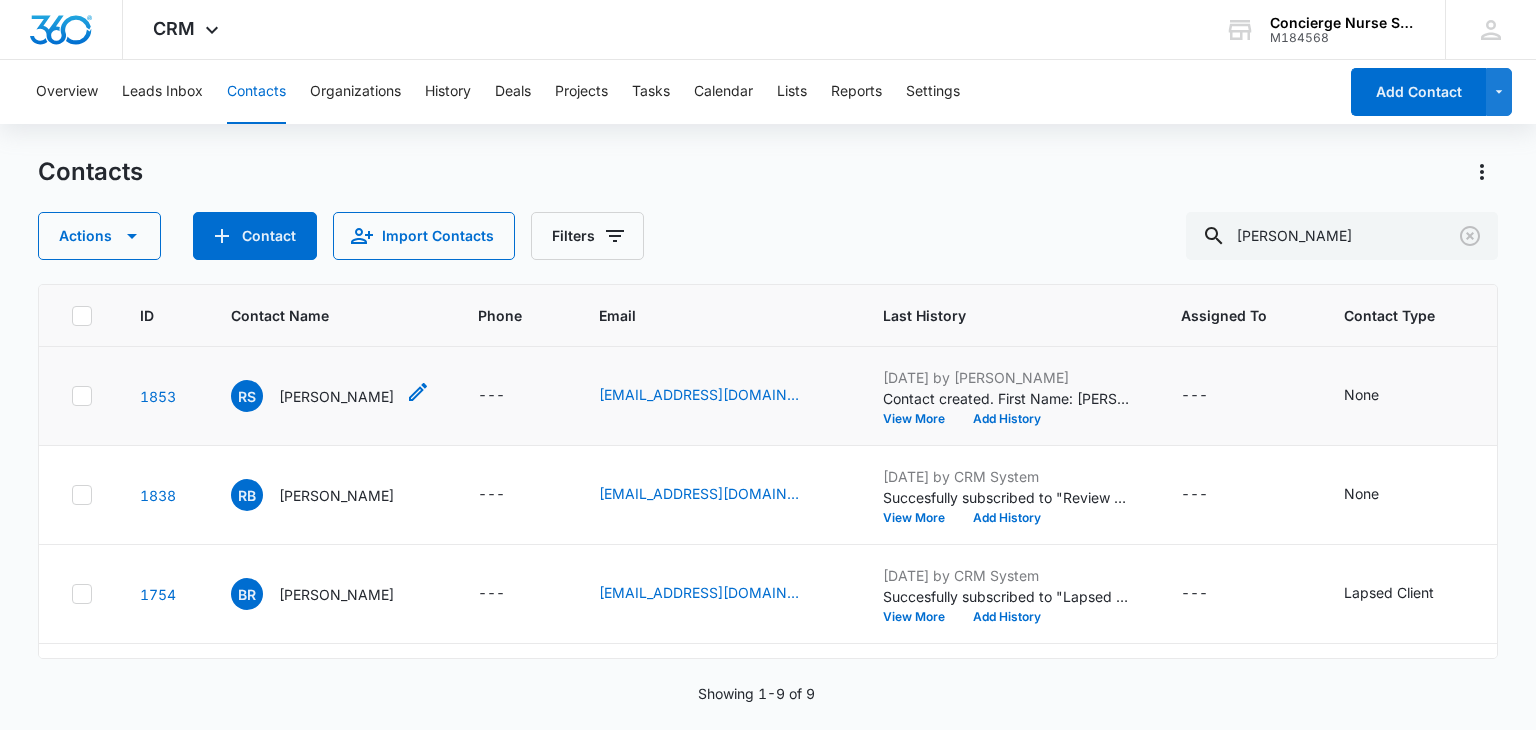 click on "[PERSON_NAME]" at bounding box center [336, 396] 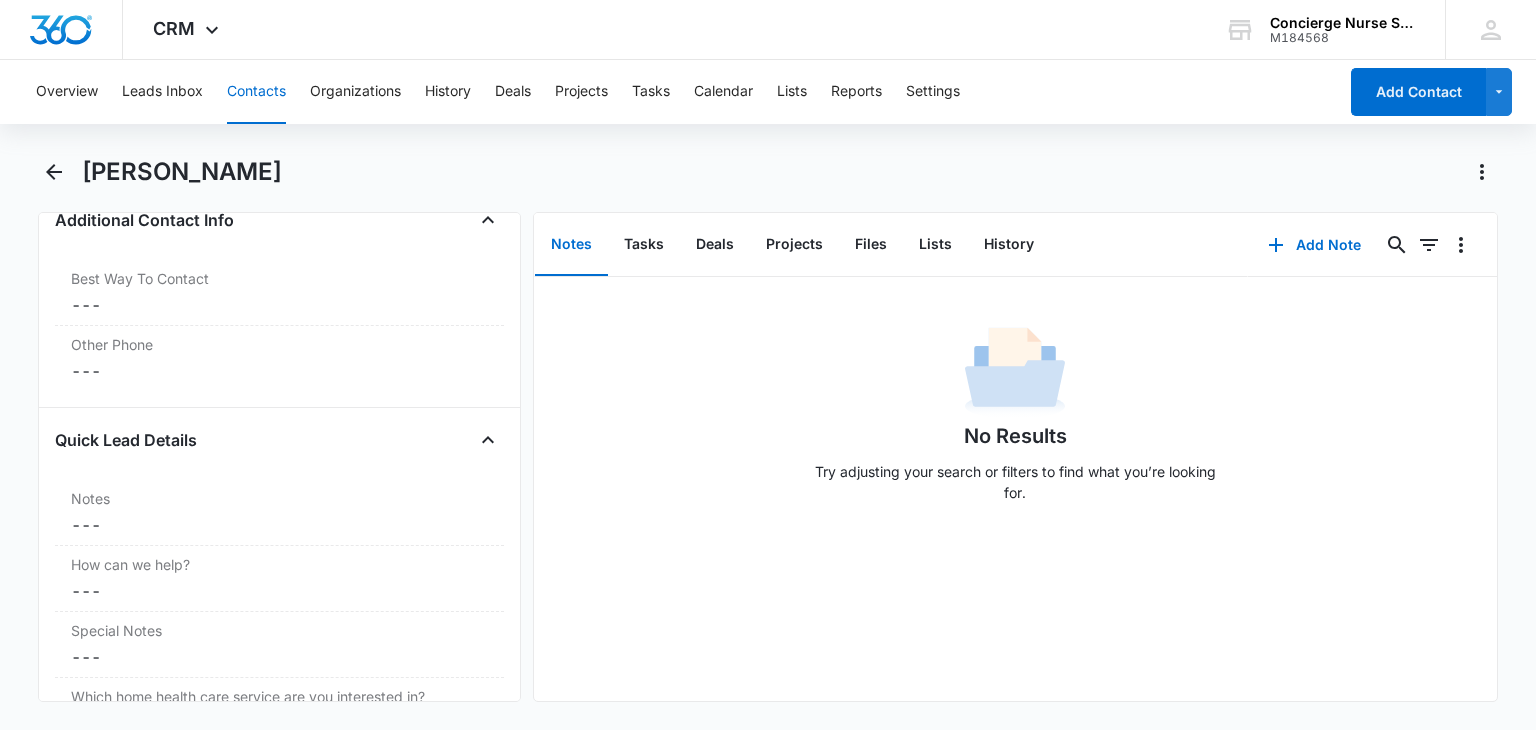 scroll, scrollTop: 2096, scrollLeft: 0, axis: vertical 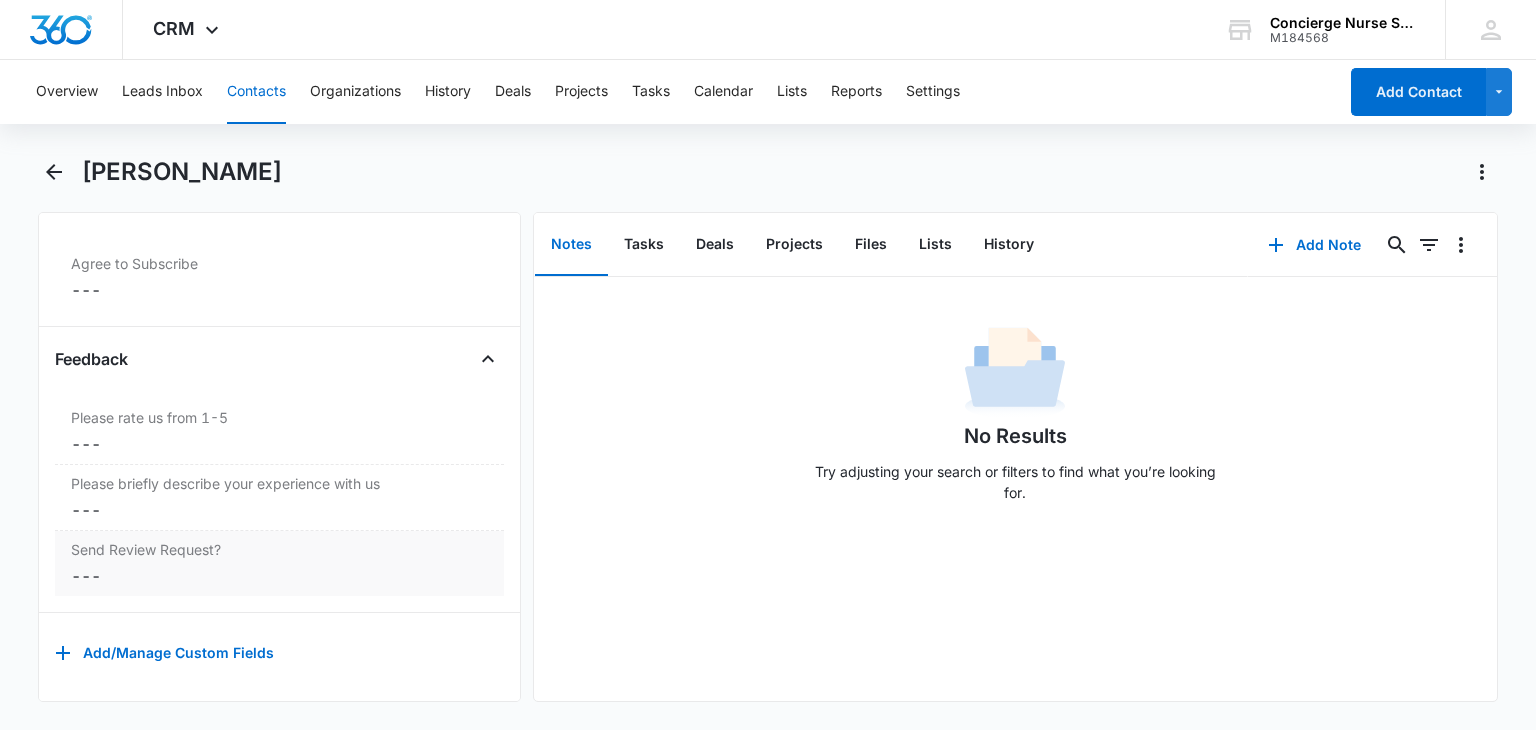 click on "Cancel Save Changes ---" at bounding box center (279, 576) 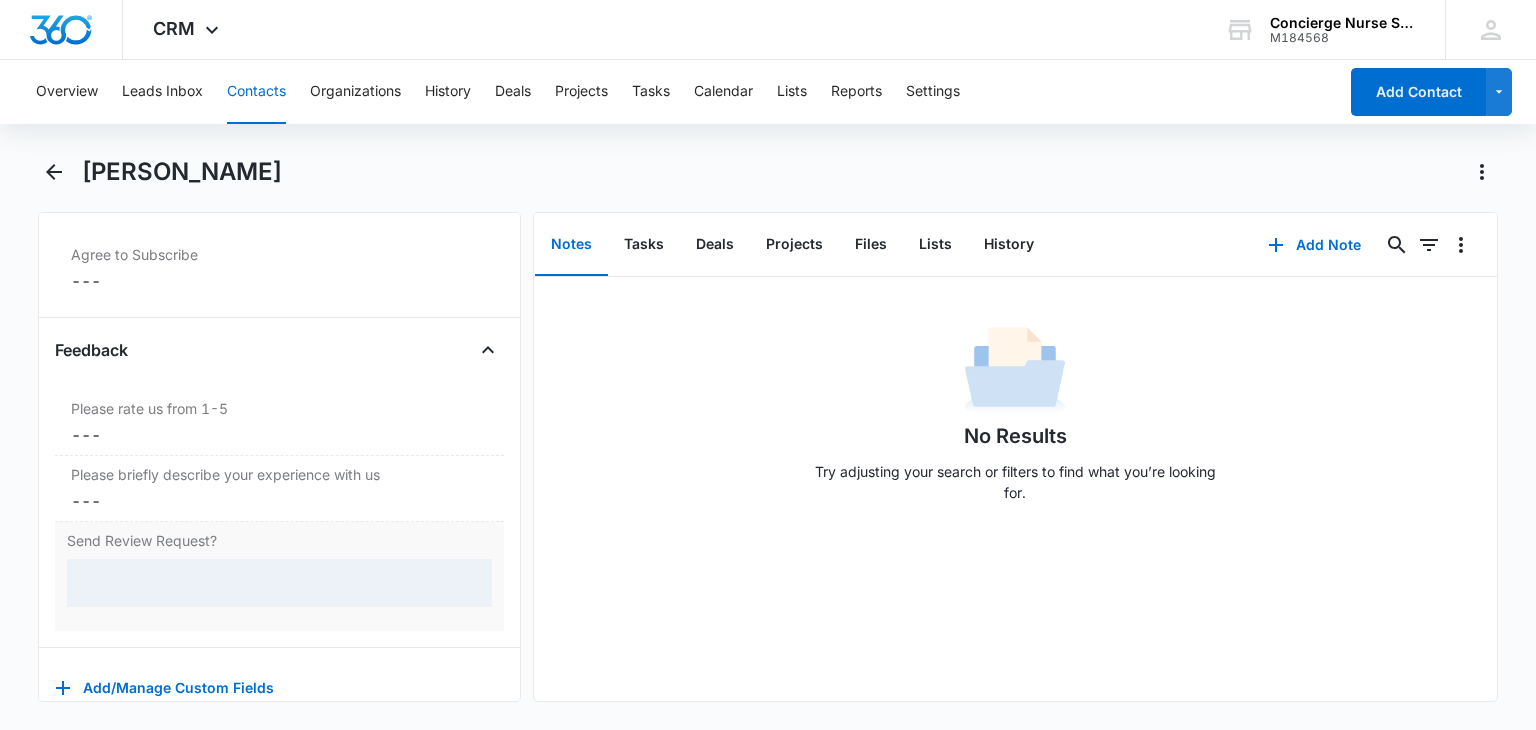 scroll, scrollTop: 2096, scrollLeft: 0, axis: vertical 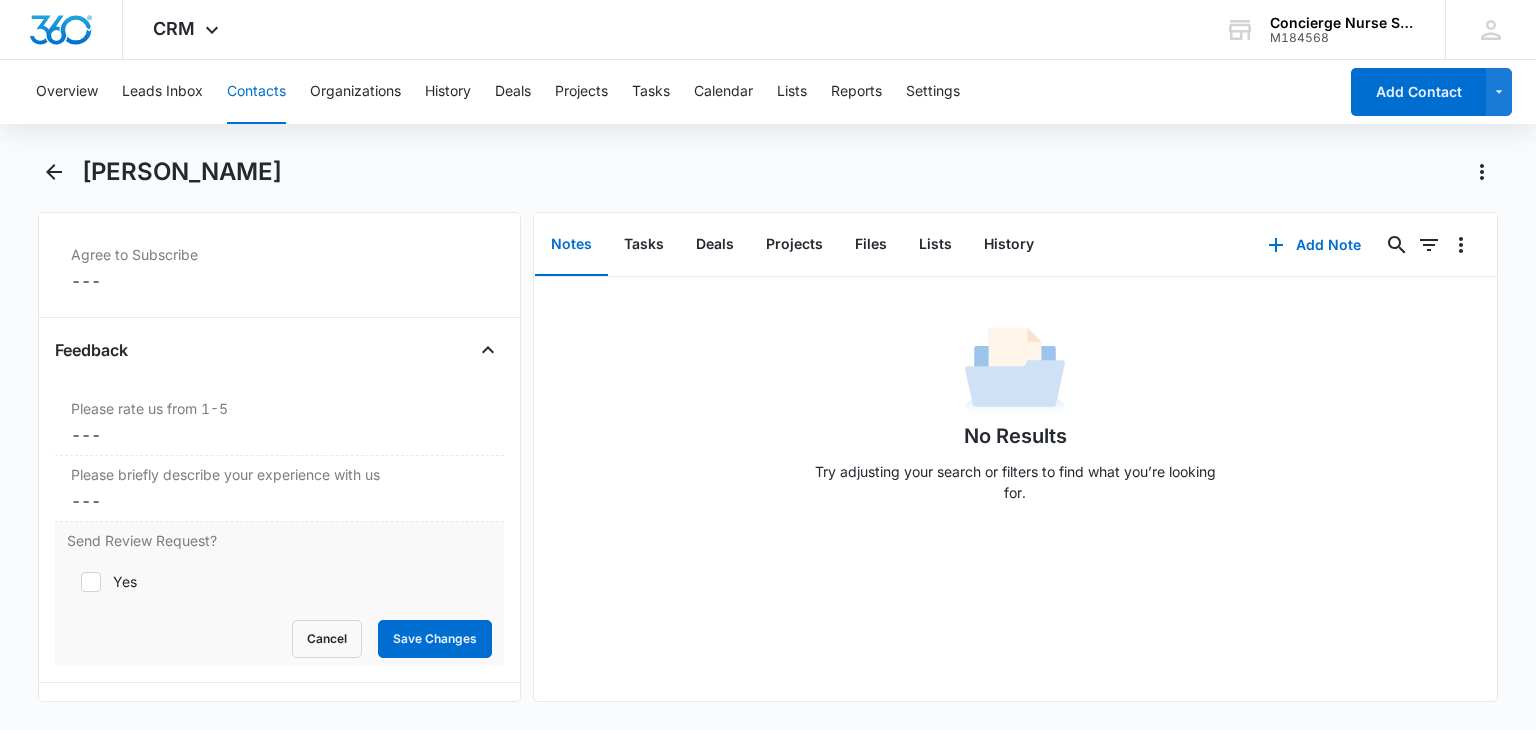 click 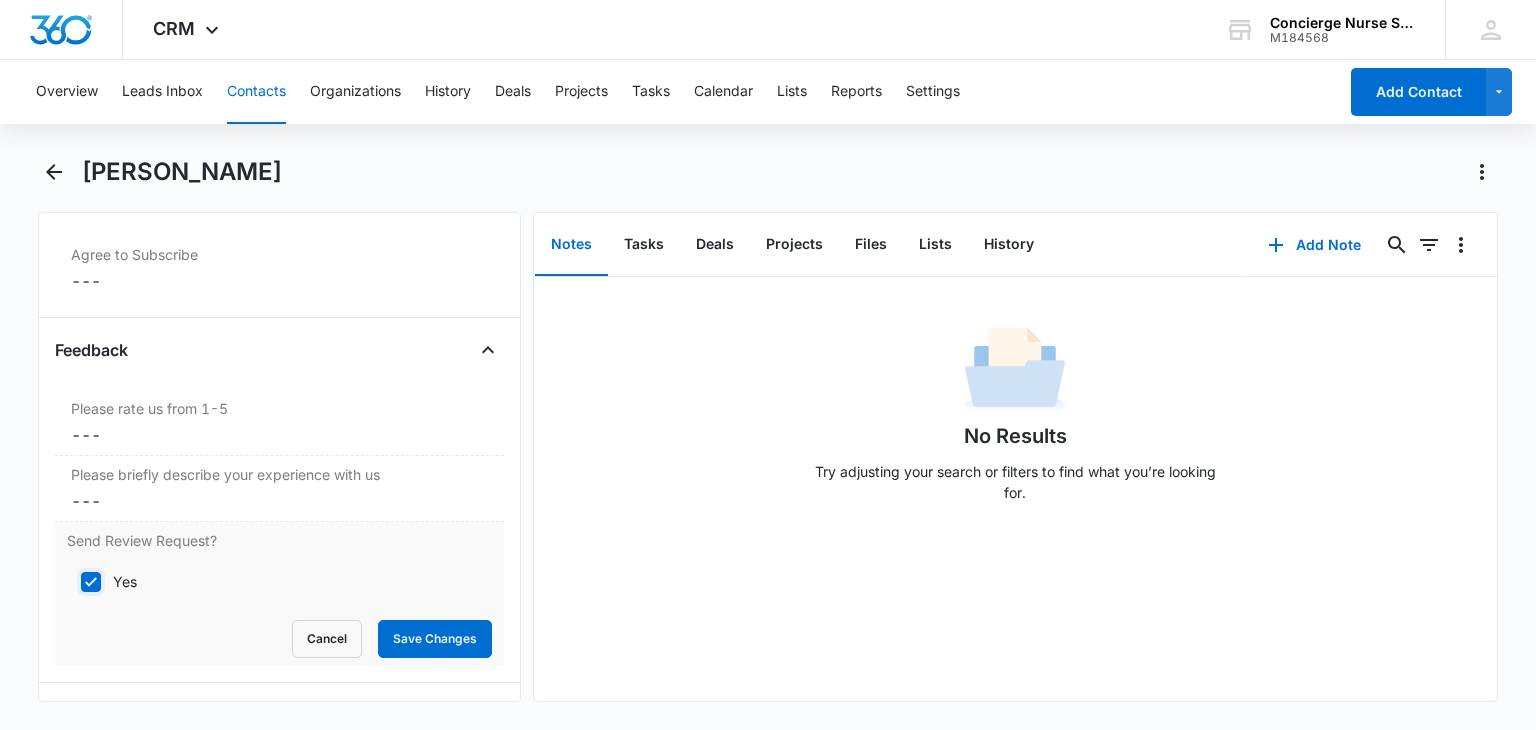 checkbox on "true" 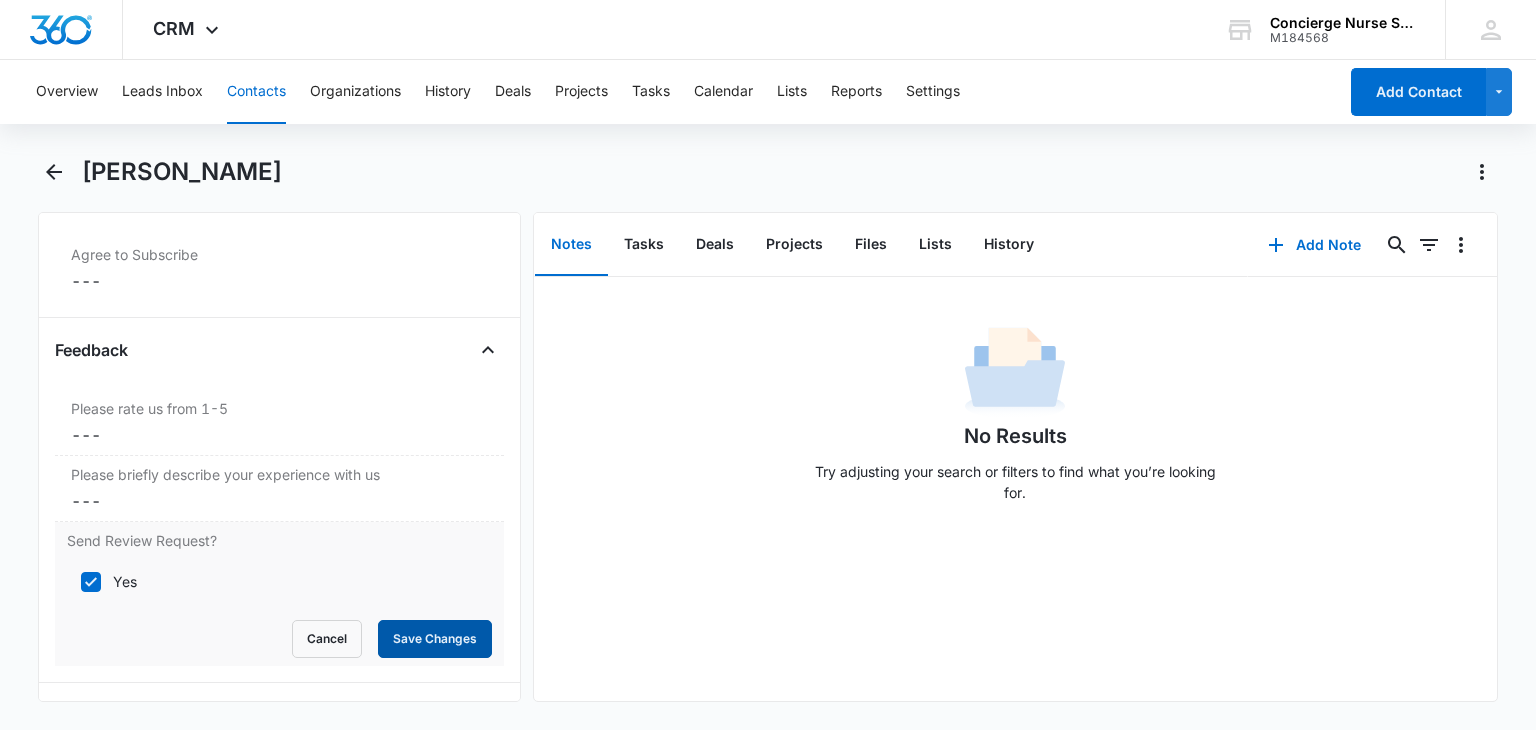 click on "Save Changes" at bounding box center (435, 639) 